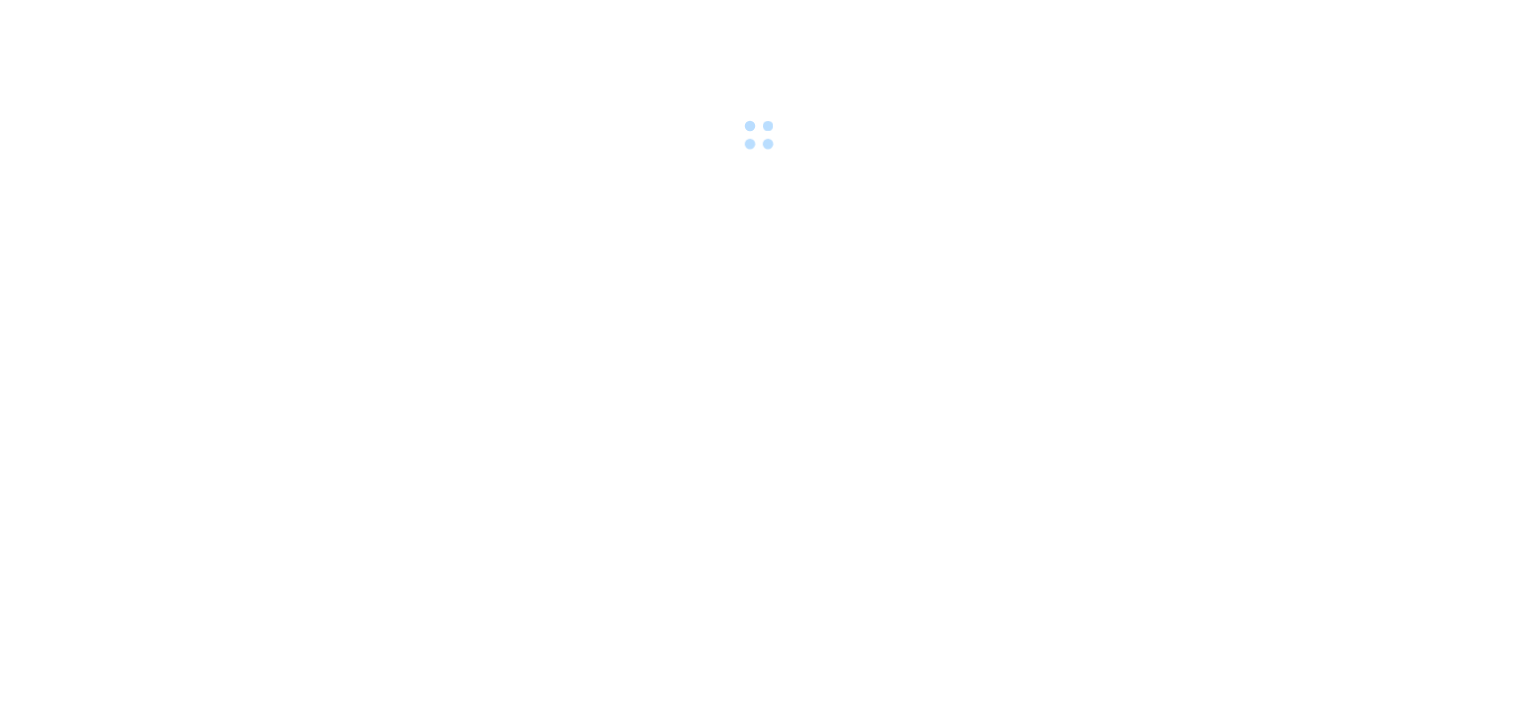 scroll, scrollTop: 0, scrollLeft: 0, axis: both 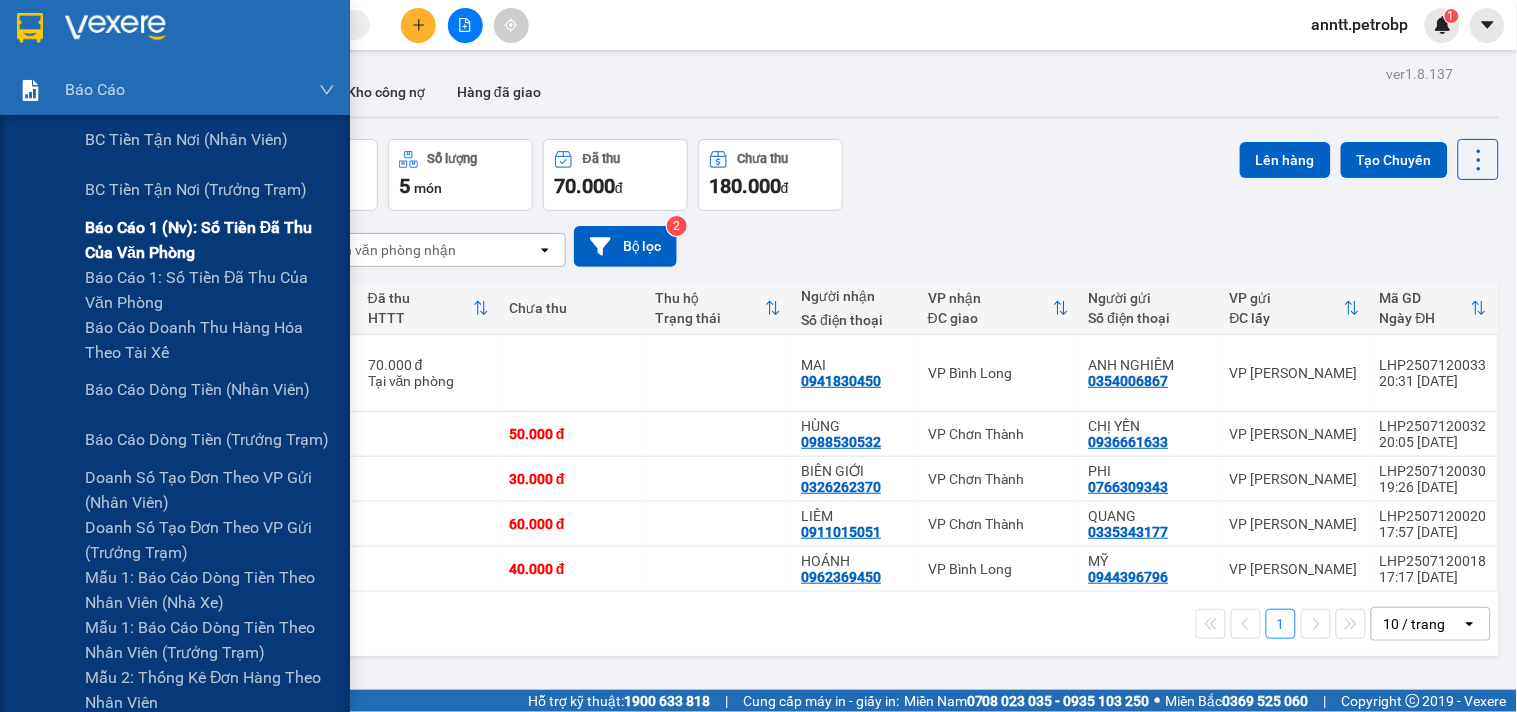 click on "Báo cáo 1 (nv): Số tiền đã thu của văn phòng" at bounding box center [210, 240] 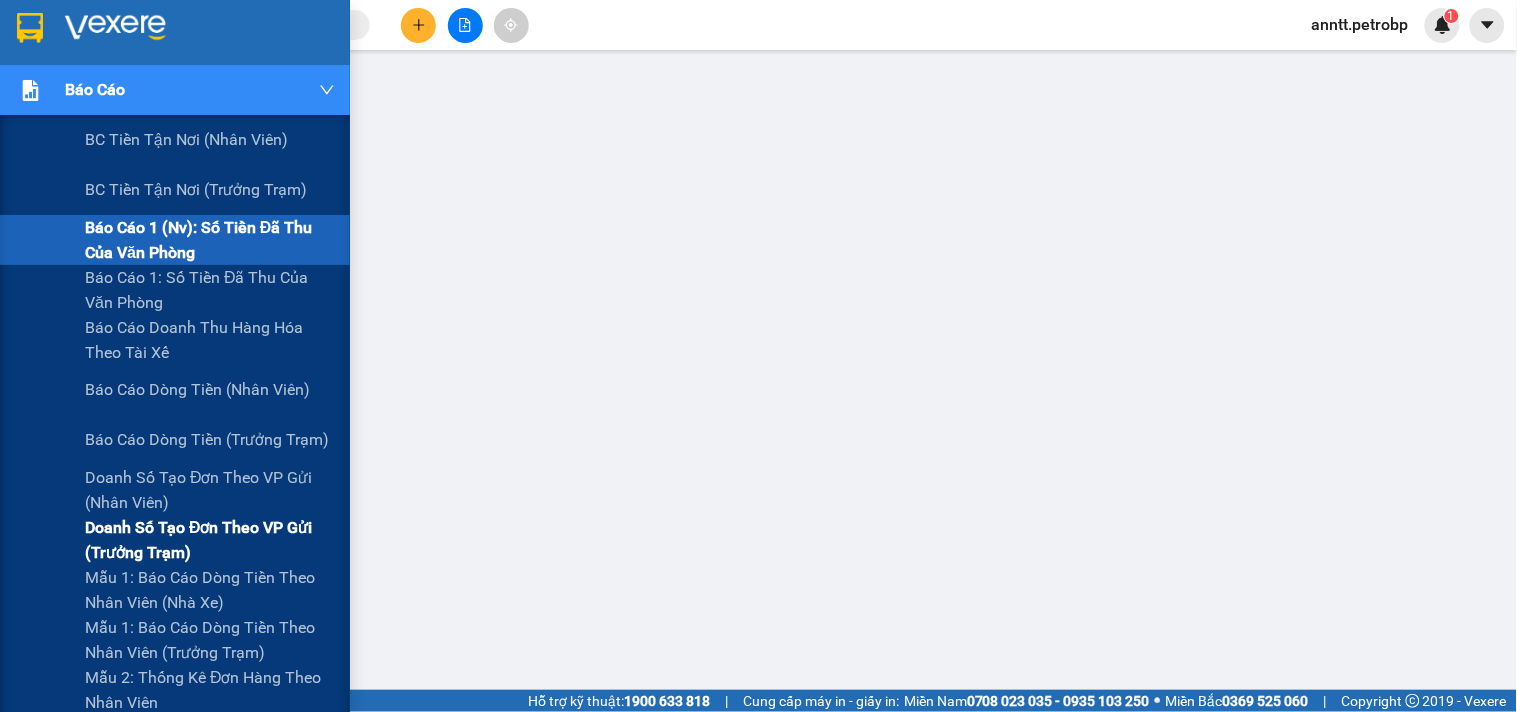 scroll, scrollTop: 222, scrollLeft: 0, axis: vertical 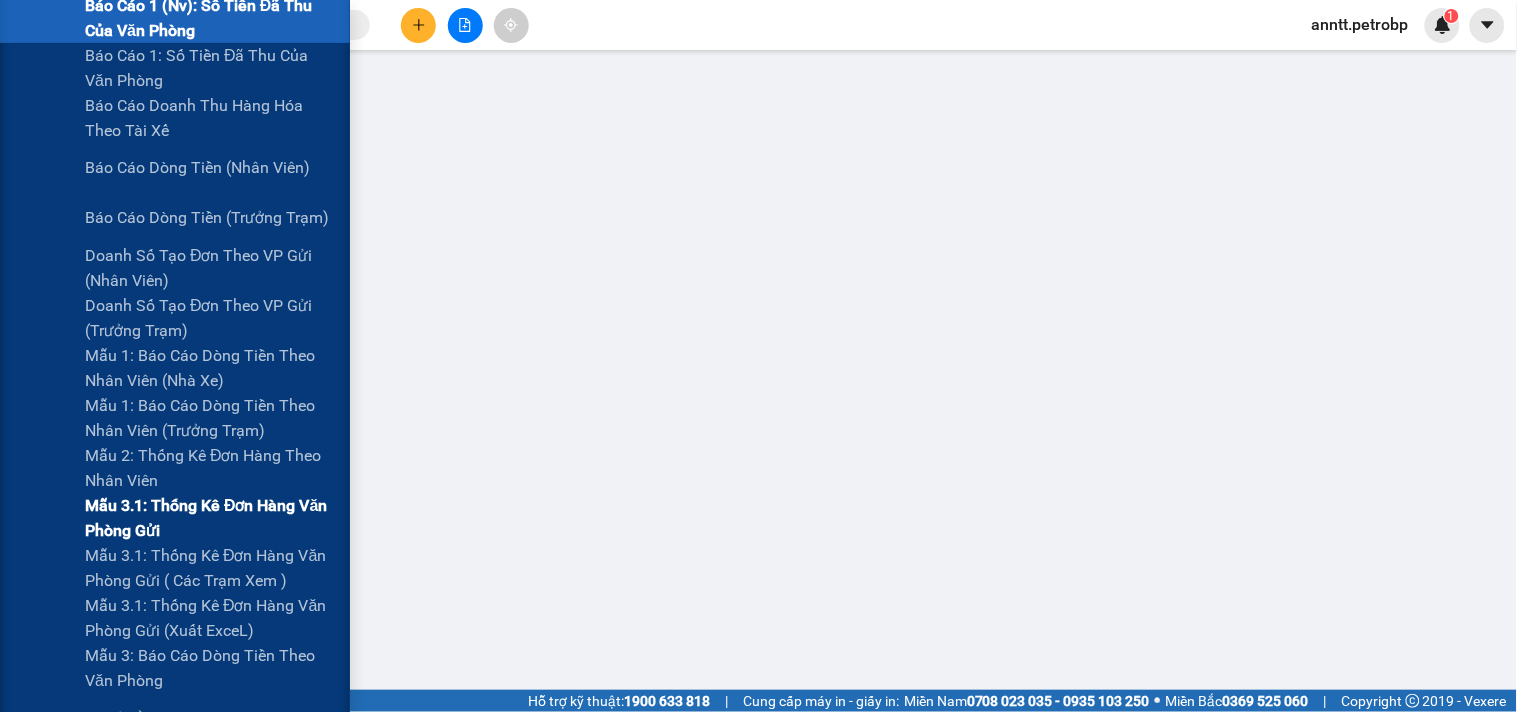 click on "Mẫu 3.1: Thống kê đơn hàng văn phòng gửi" at bounding box center (210, 518) 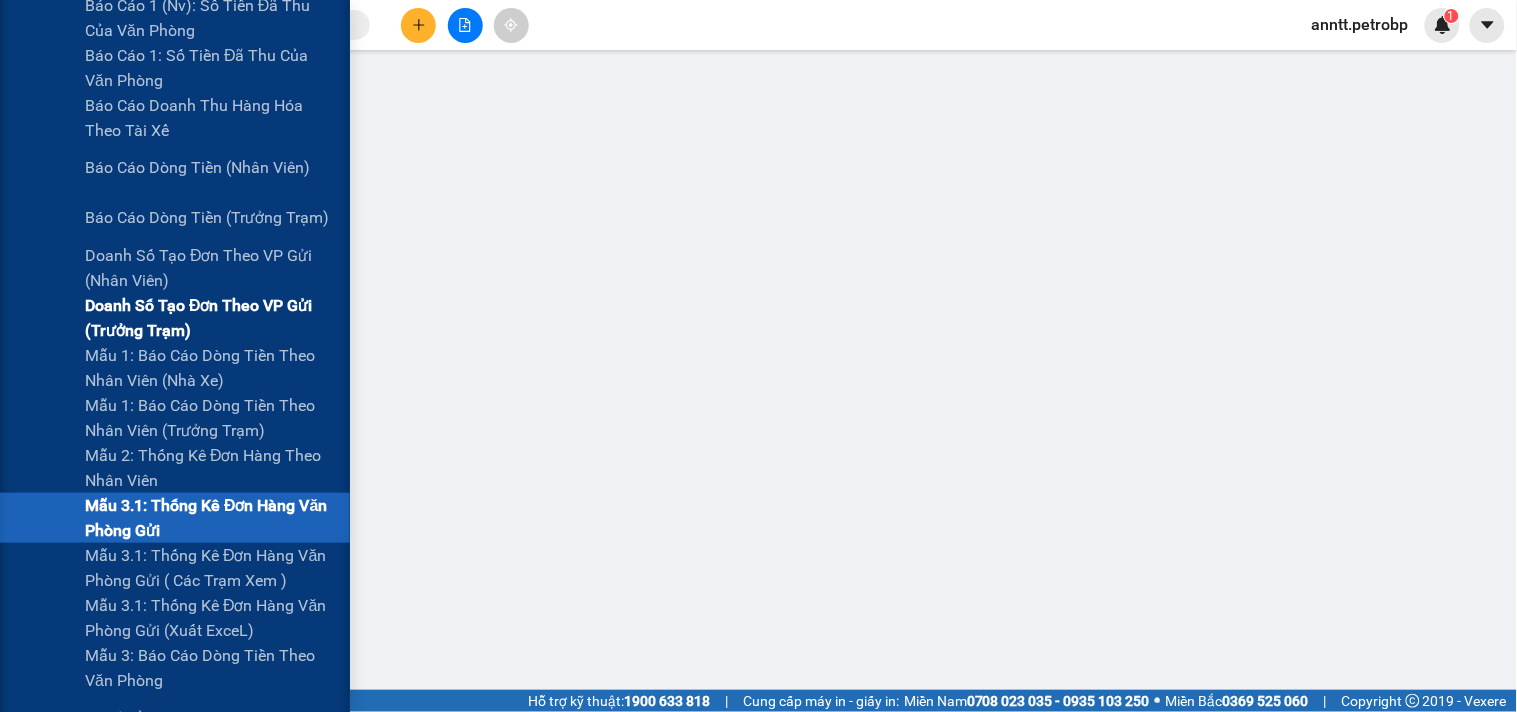 scroll, scrollTop: 0, scrollLeft: 0, axis: both 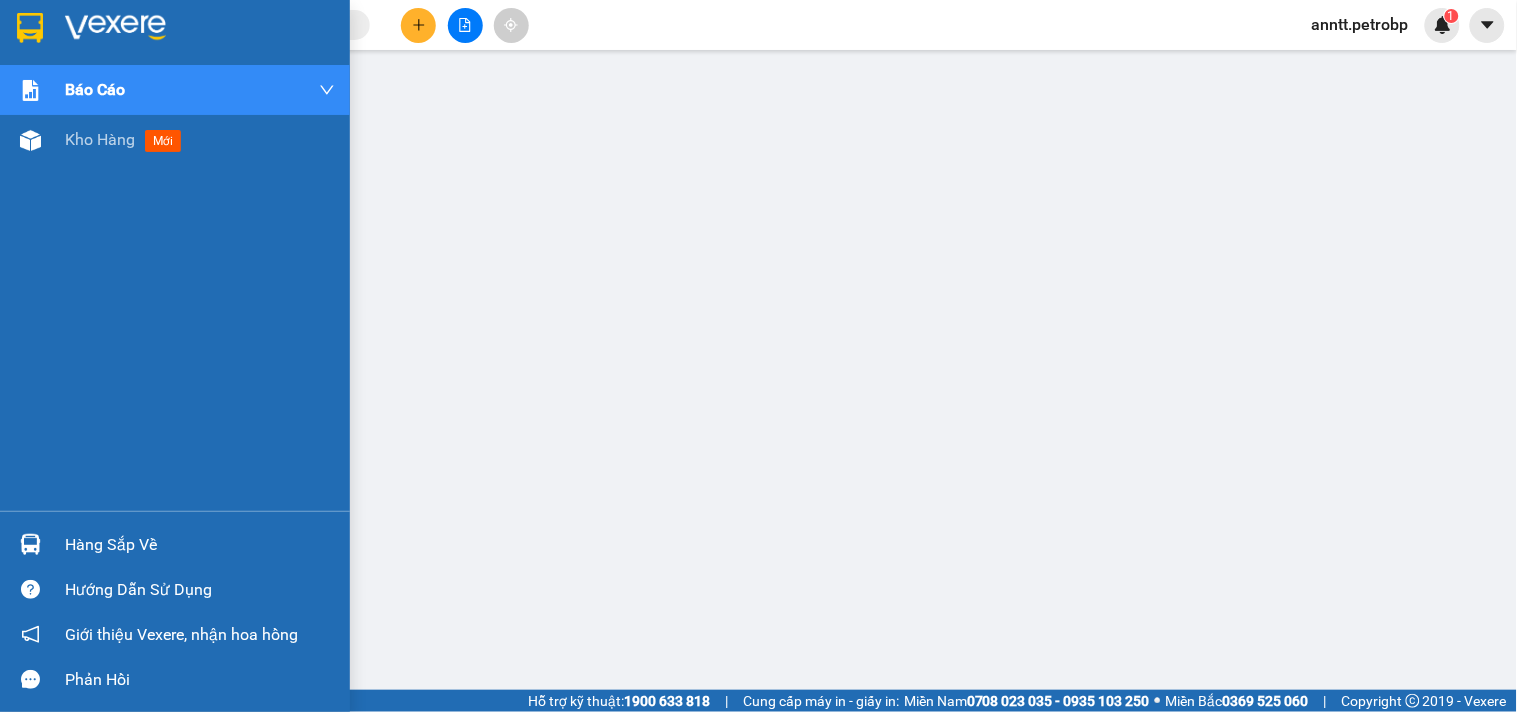click at bounding box center [200, 28] 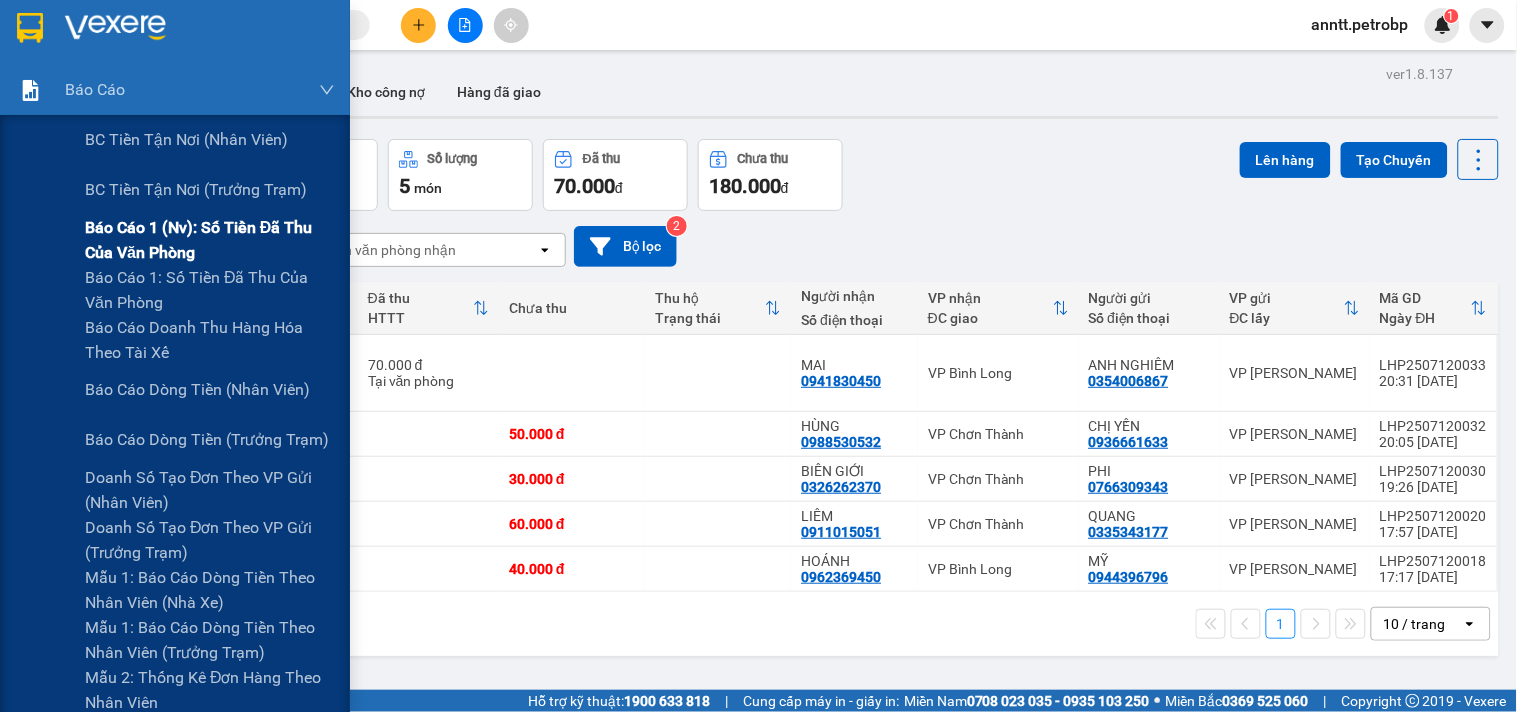 click on "Báo cáo 1 (nv): Số tiền đã thu của văn phòng" at bounding box center (210, 240) 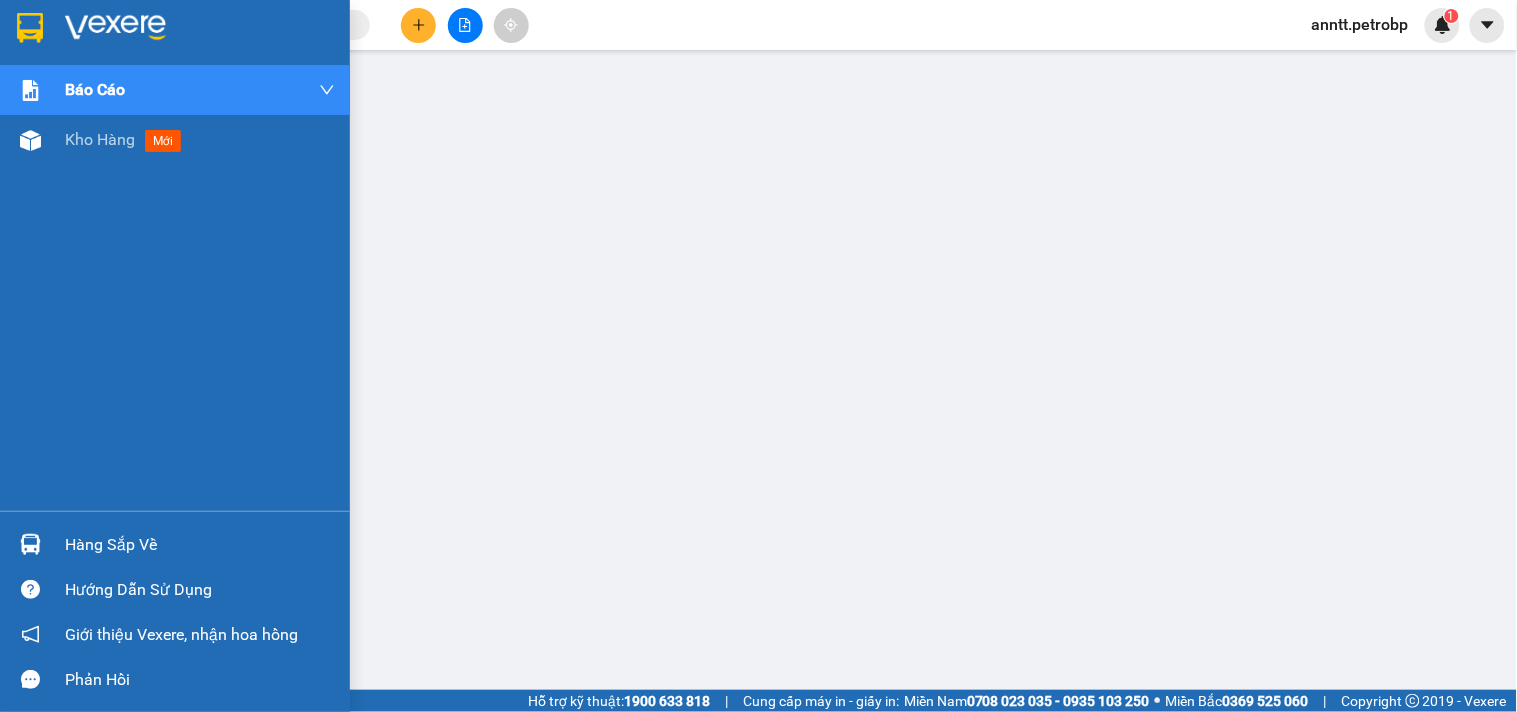 click at bounding box center [200, 28] 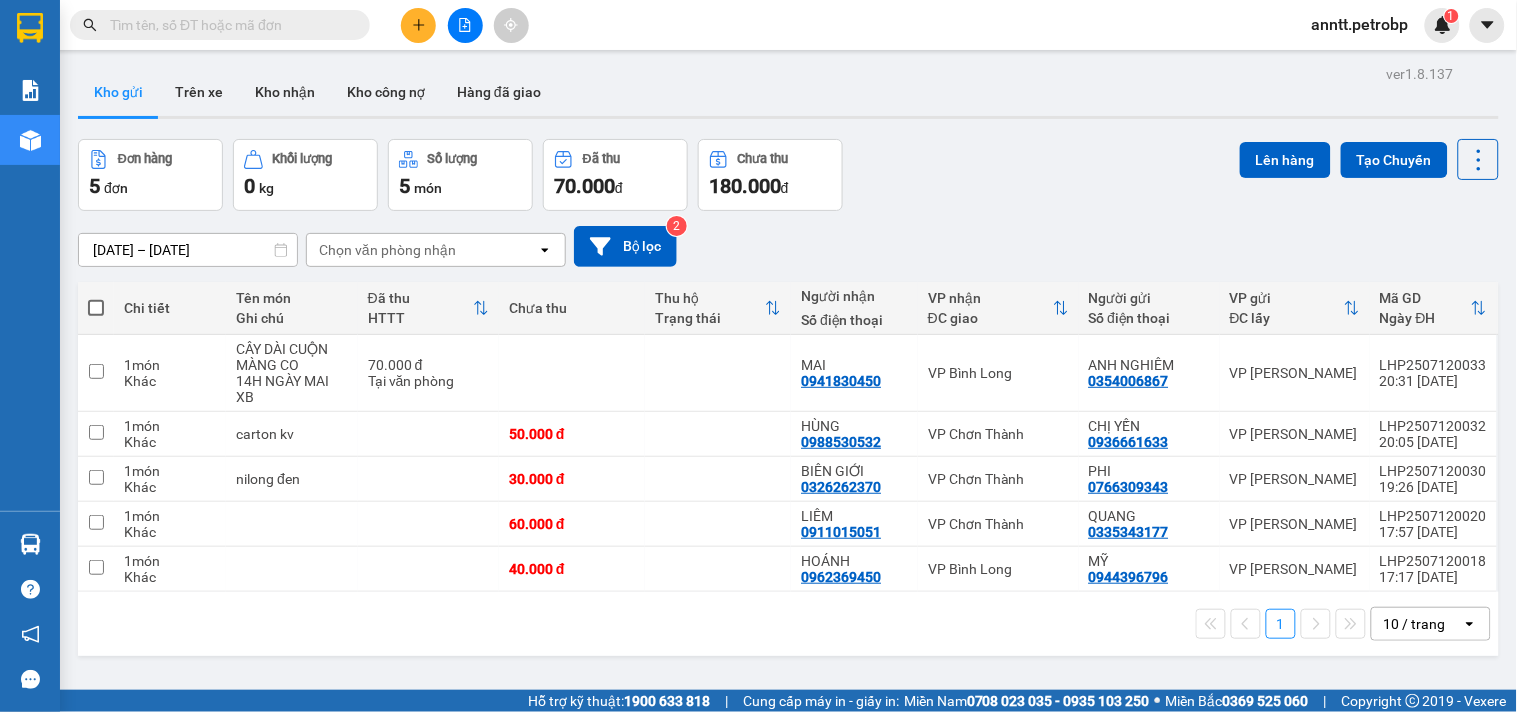click on "Đơn hàng 5 đơn Khối lượng 0 kg Số lượng 5 món Đã thu 70.000  đ Chưa thu 180.000  đ Lên hàng Tạo Chuyến" at bounding box center (788, 175) 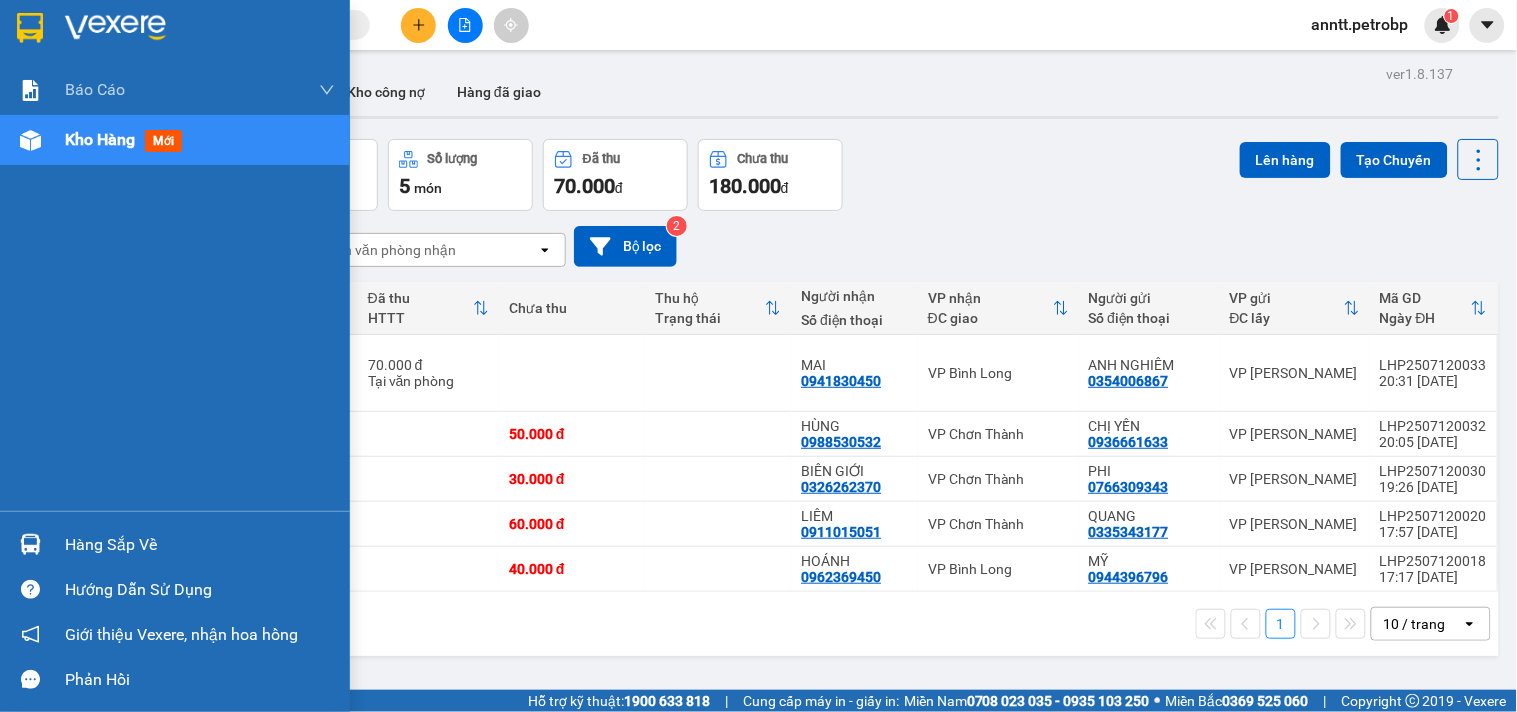 click at bounding box center (175, 32) 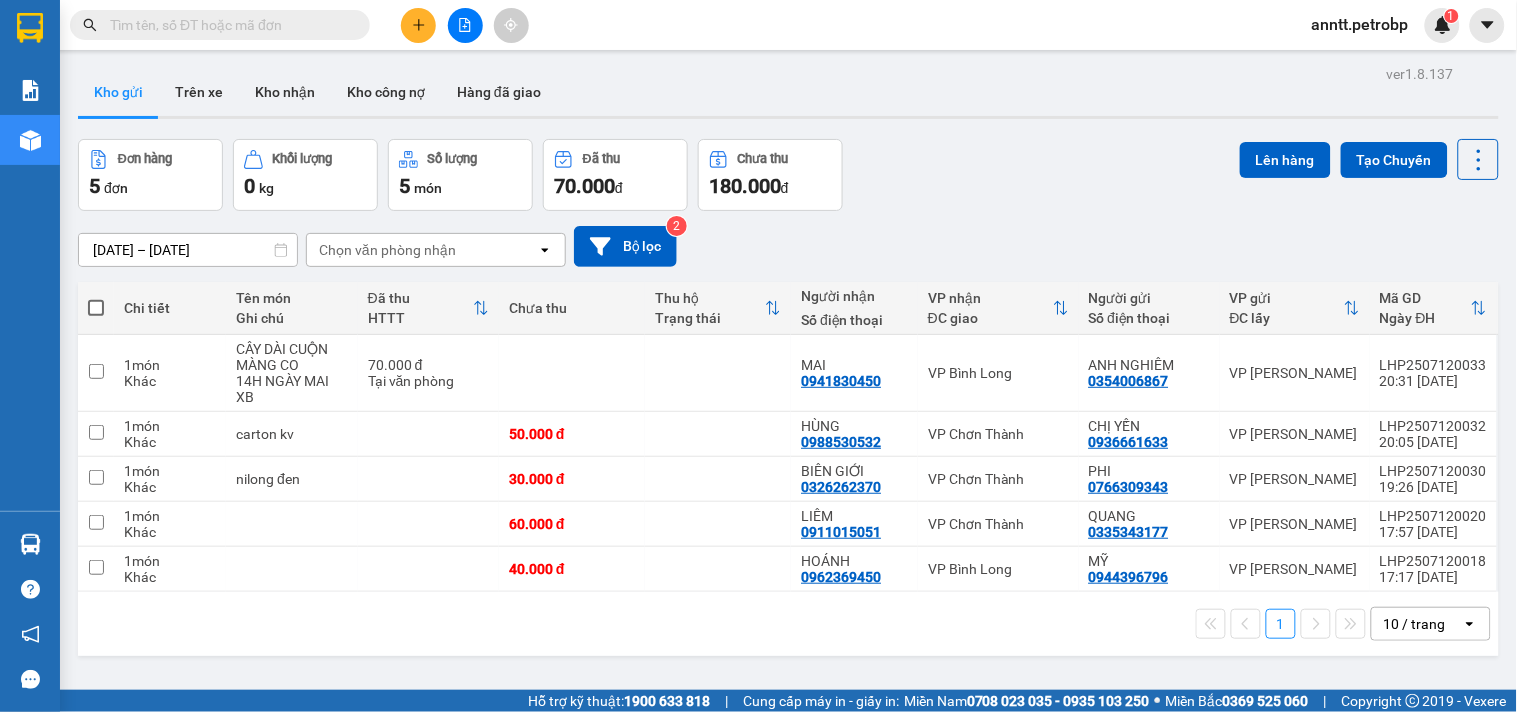 click on "Đơn hàng 5 đơn Khối lượng 0 kg Số lượng 5 món Đã thu 70.000  đ Chưa thu 180.000  đ Lên hàng Tạo Chuyến" at bounding box center [788, 175] 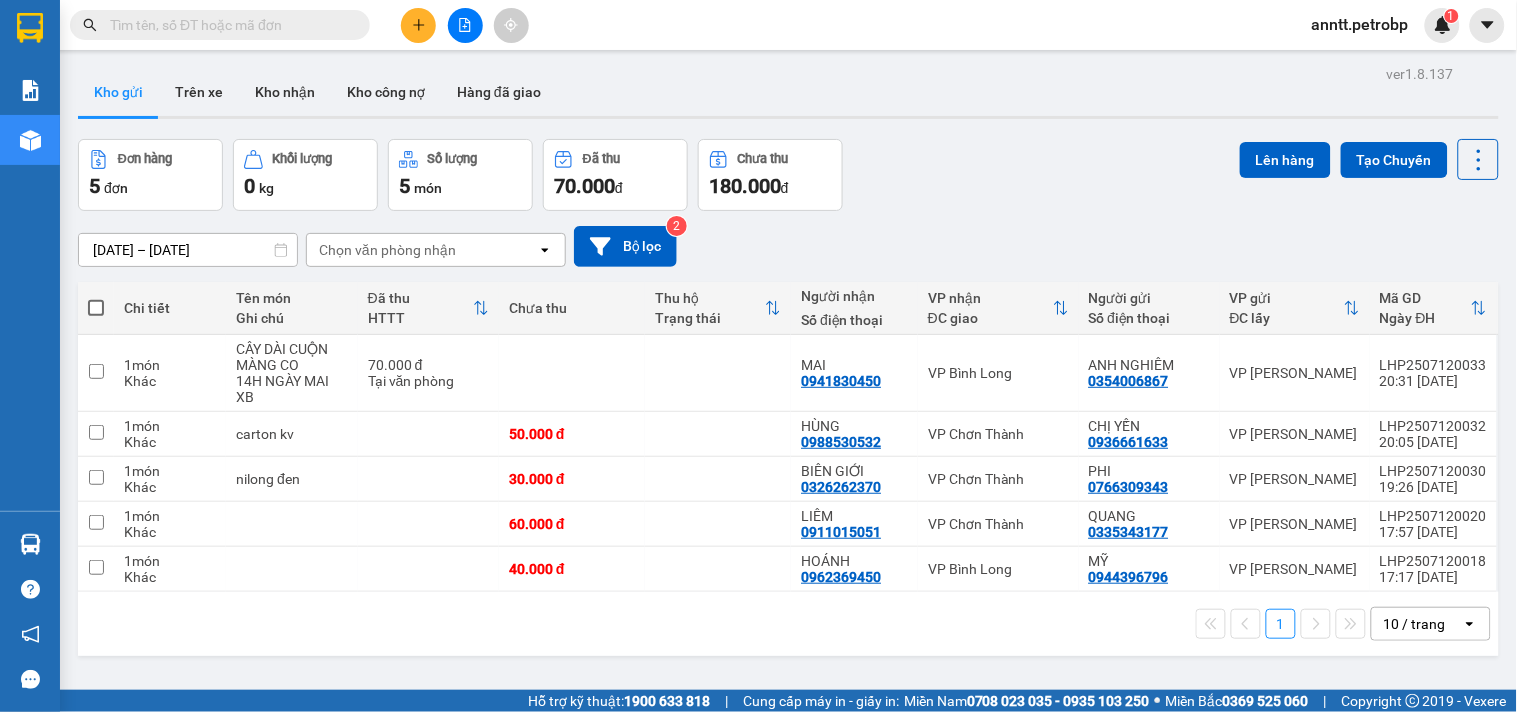 click on "Kho gửi Trên xe Kho nhận Kho công nợ Hàng đã giao" at bounding box center (788, 94) 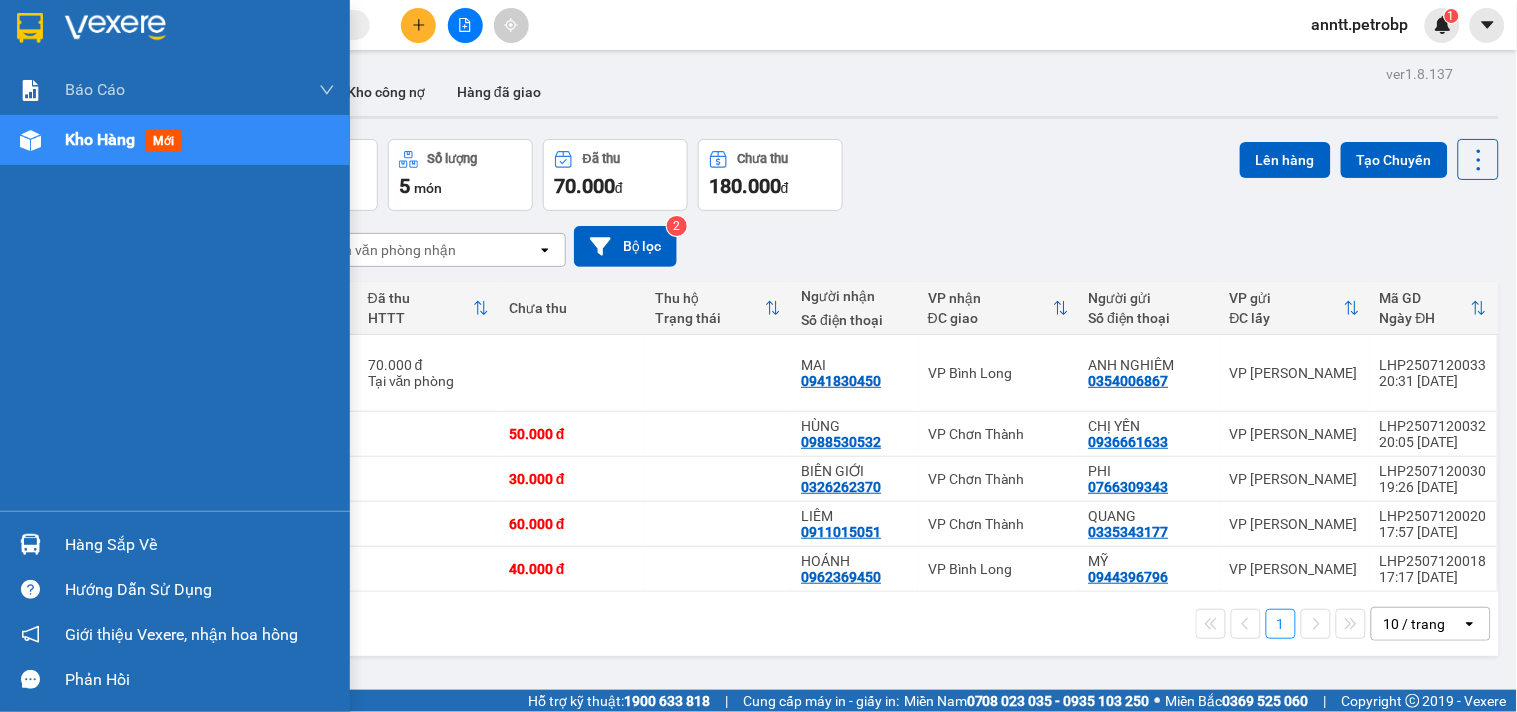 drag, startPoint x: 456, startPoint y: 291, endPoint x: 0, endPoint y: 298, distance: 456.0537 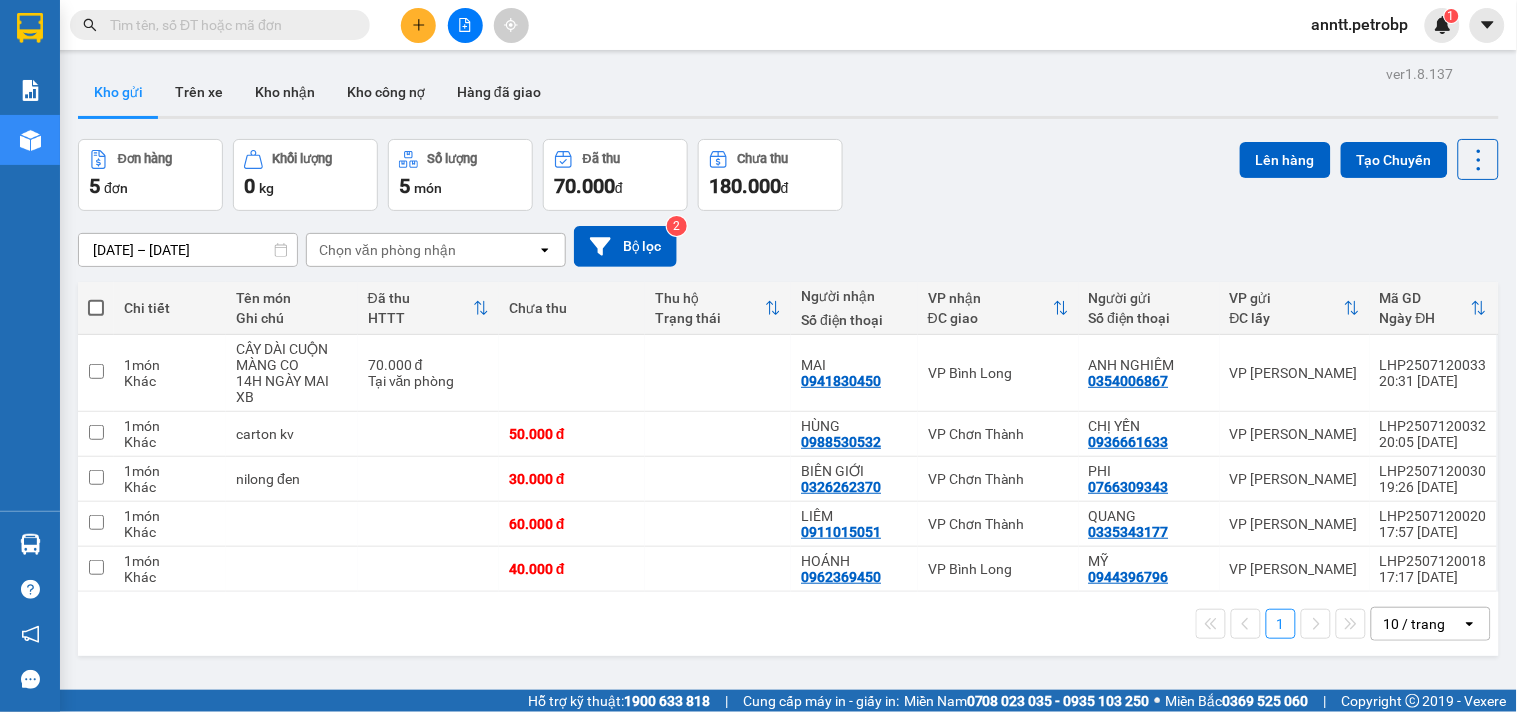 click on "Đơn hàng 5 đơn Khối lượng 0 kg Số lượng 5 món Đã thu 70.000  đ Chưa thu 180.000  đ Lên hàng Tạo Chuyến" at bounding box center [788, 175] 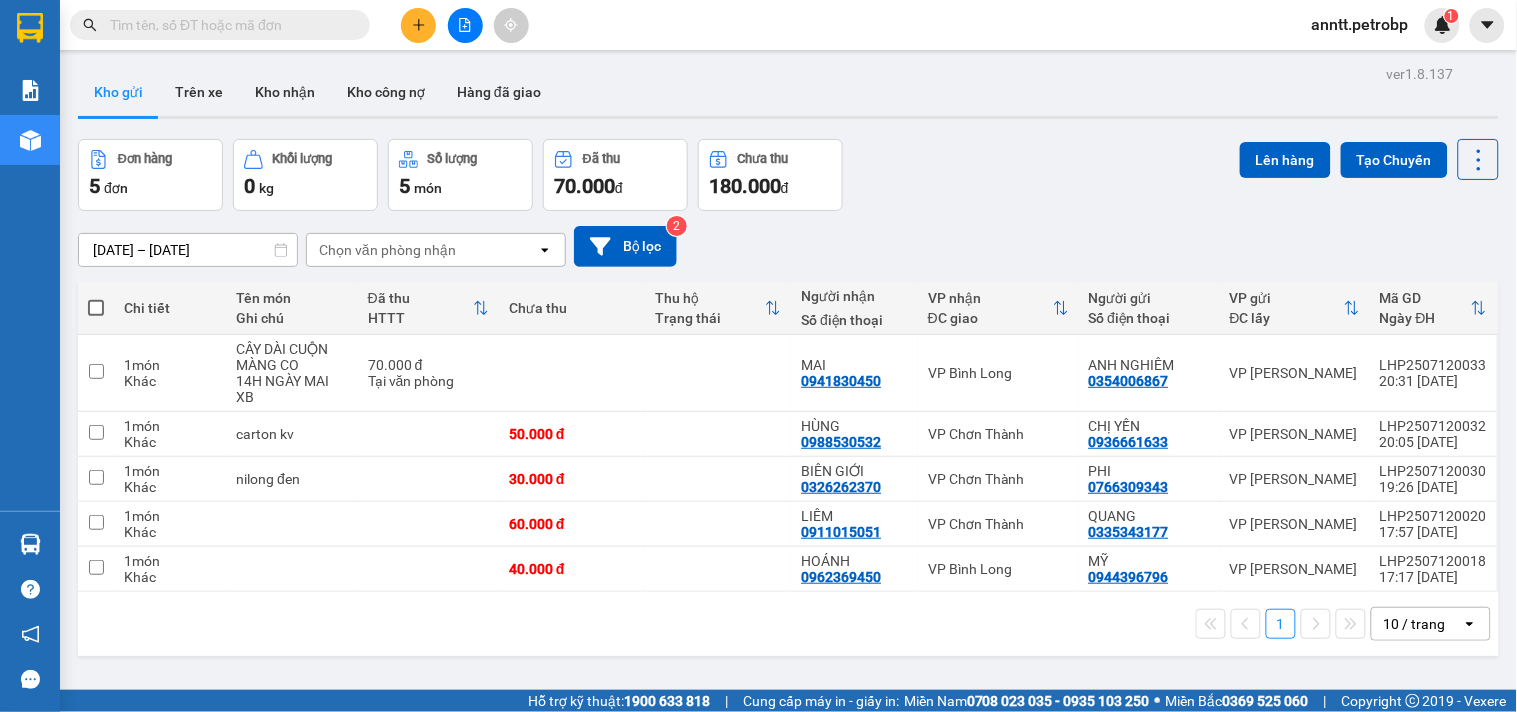 click on "Đơn hàng 5 đơn Khối lượng 0 kg Số lượng 5 món Đã thu 70.000  đ Chưa thu 180.000  đ Lên hàng Tạo Chuyến" at bounding box center (788, 175) 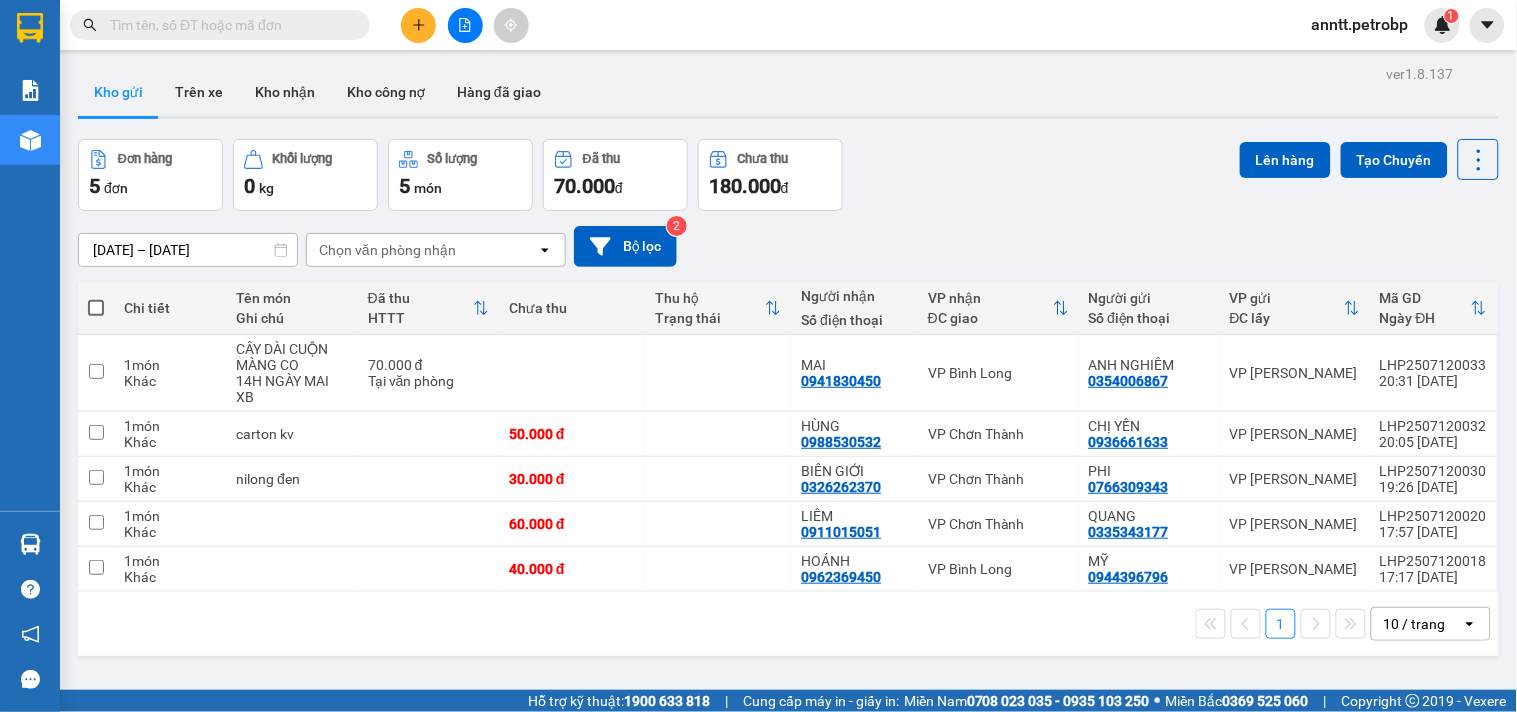 click on "Đơn hàng 5 đơn Khối lượng 0 kg Số lượng 5 món Đã thu 70.000  đ Chưa thu 180.000  đ Lên hàng Tạo Chuyến" at bounding box center (788, 175) 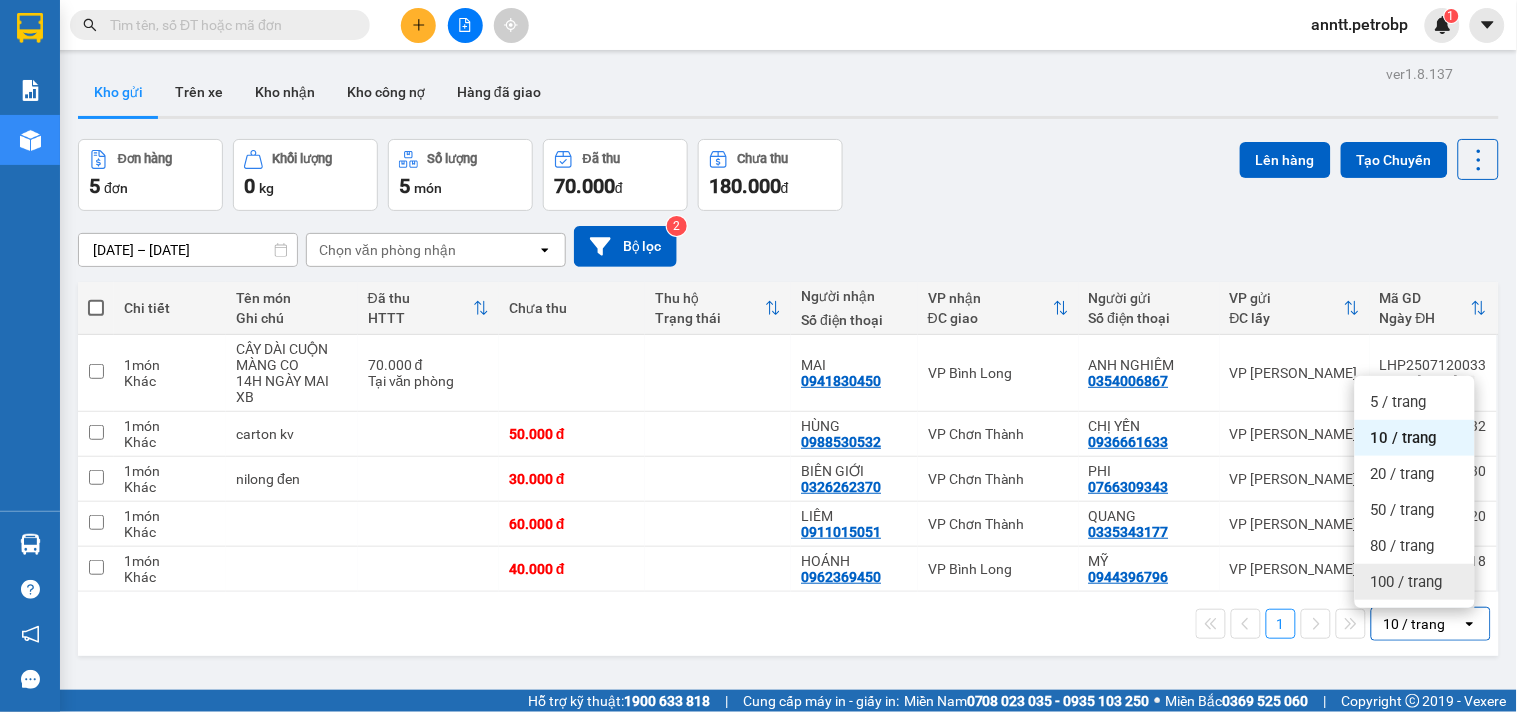 click on "100 / trang" at bounding box center (1407, 582) 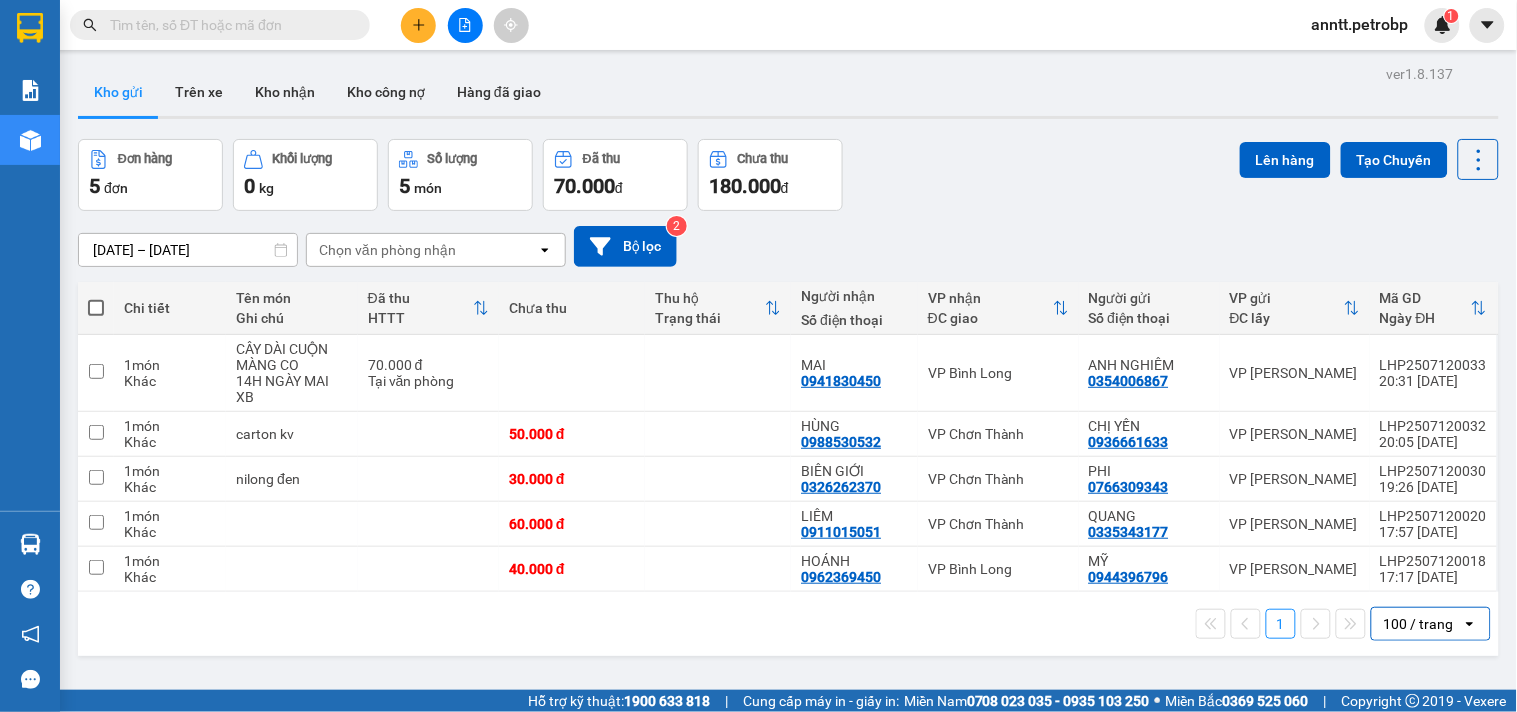 click on "Đơn hàng 5 đơn Khối lượng 0 kg Số lượng 5 món Đã thu 70.000  đ Chưa thu 180.000  đ Lên hàng Tạo Chuyến" at bounding box center (788, 175) 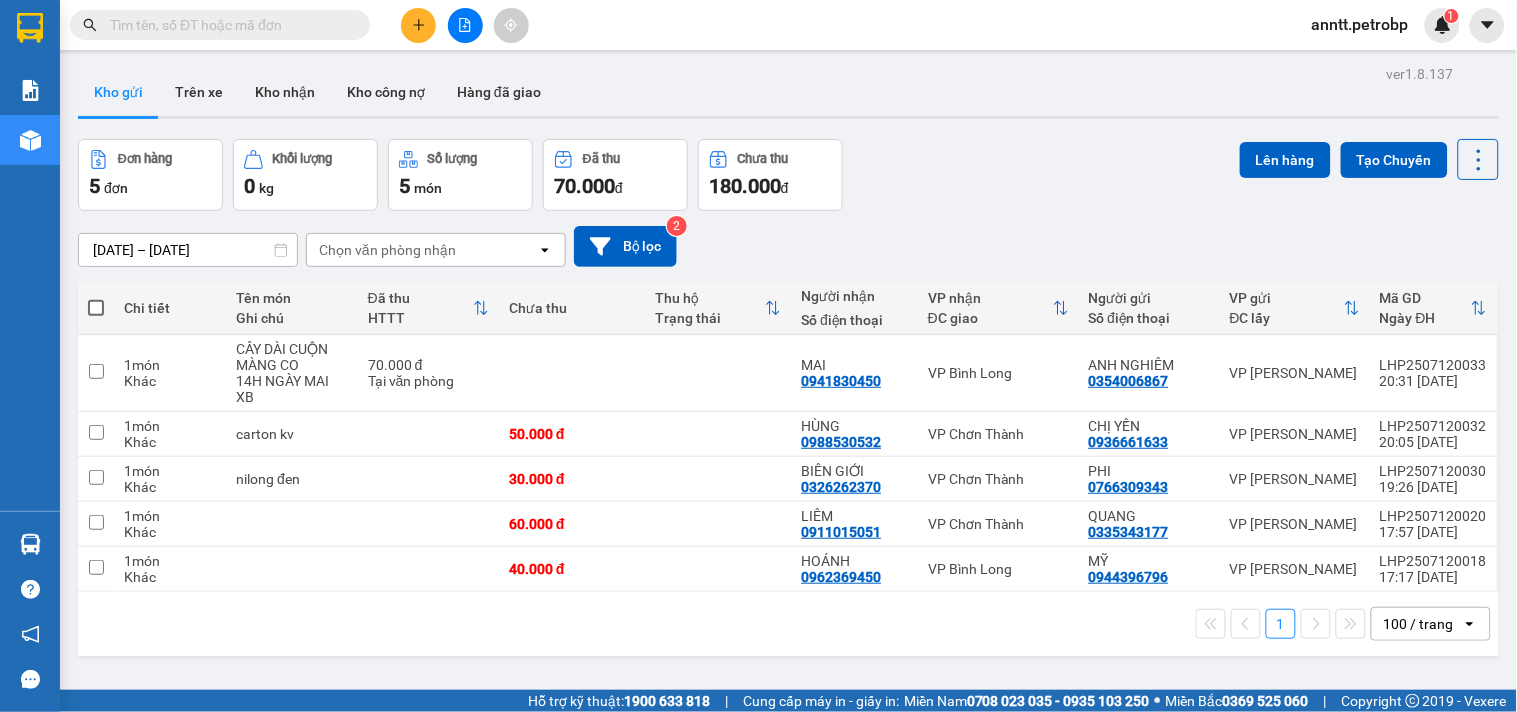 click on "anntt.petrobp" at bounding box center [1360, 24] 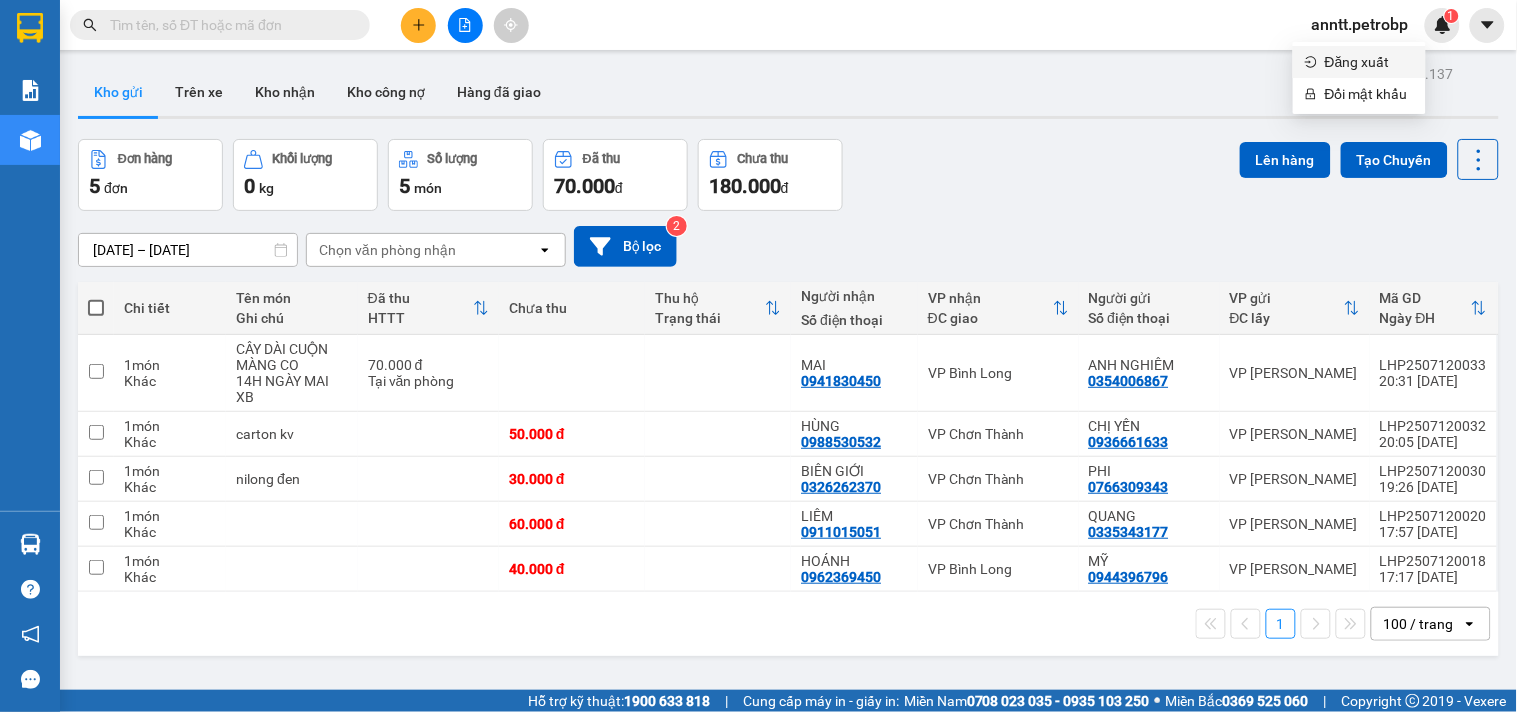 click on "Đăng xuất" at bounding box center (1369, 62) 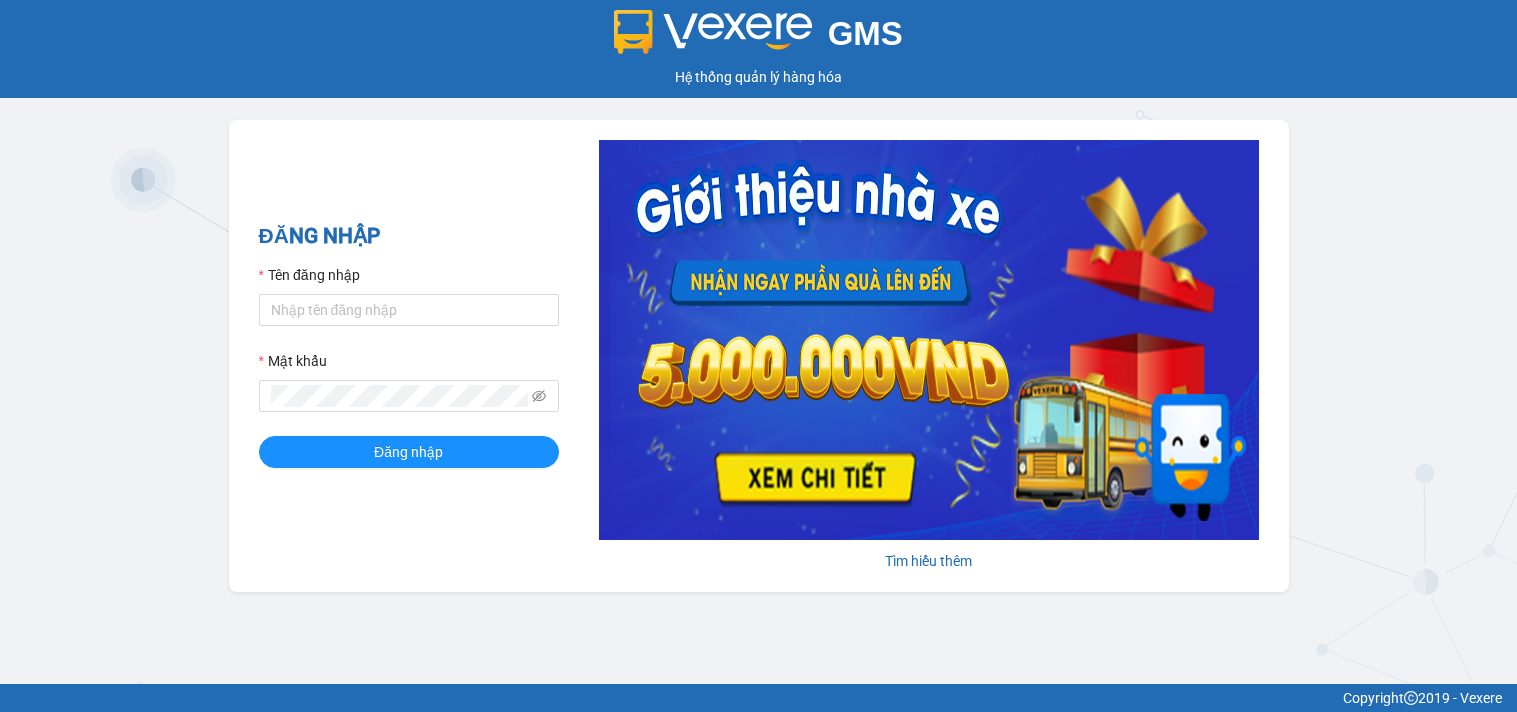 scroll, scrollTop: 0, scrollLeft: 0, axis: both 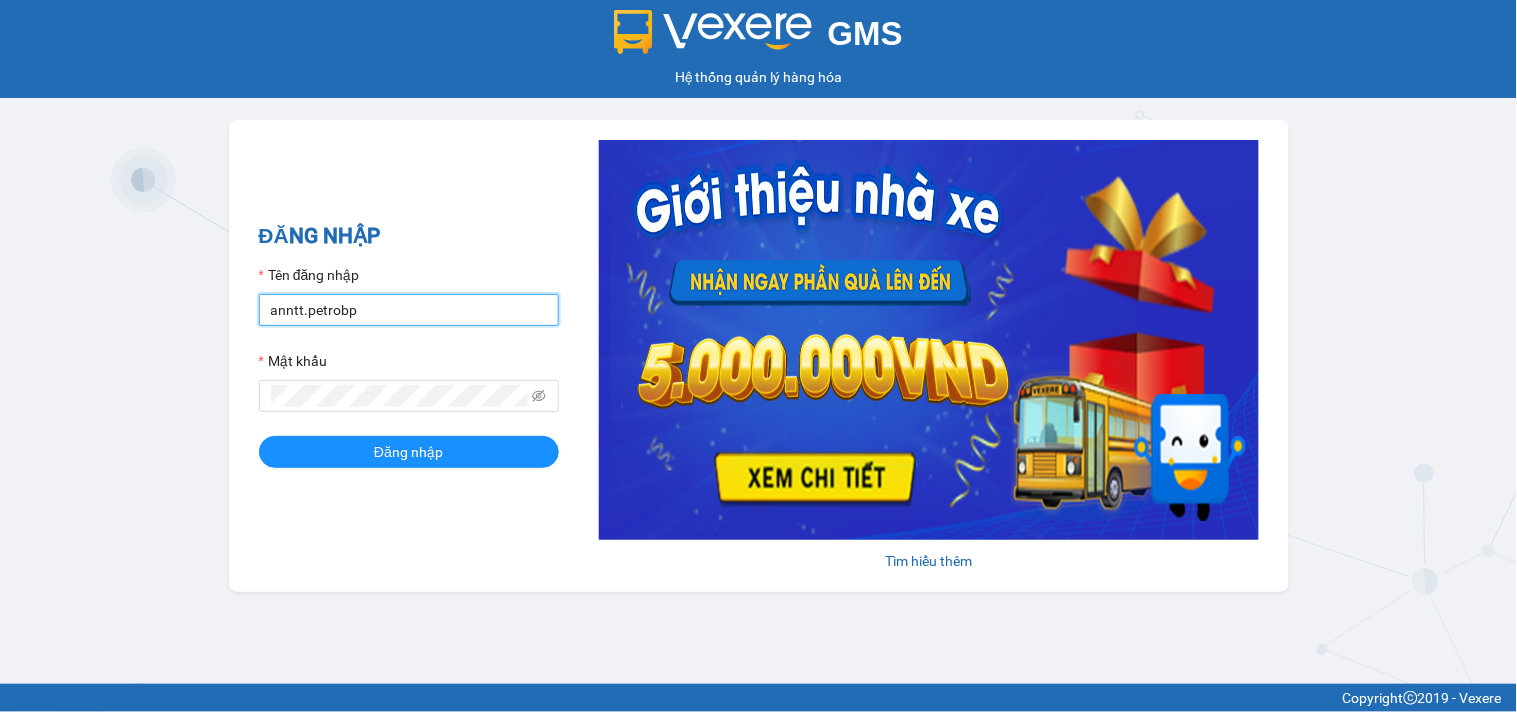 click on "anntt.petrobp" at bounding box center [409, 310] 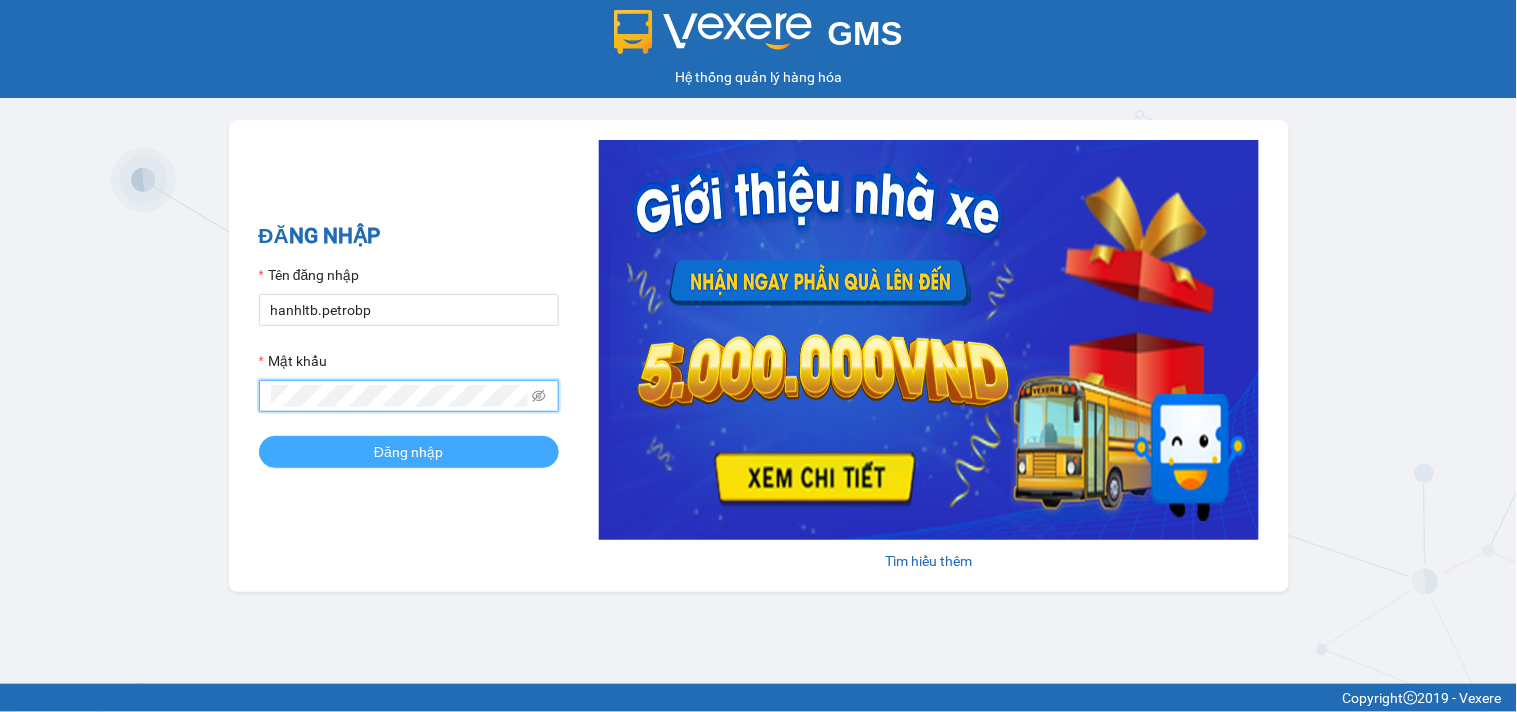 click on "Đăng nhập" at bounding box center [409, 452] 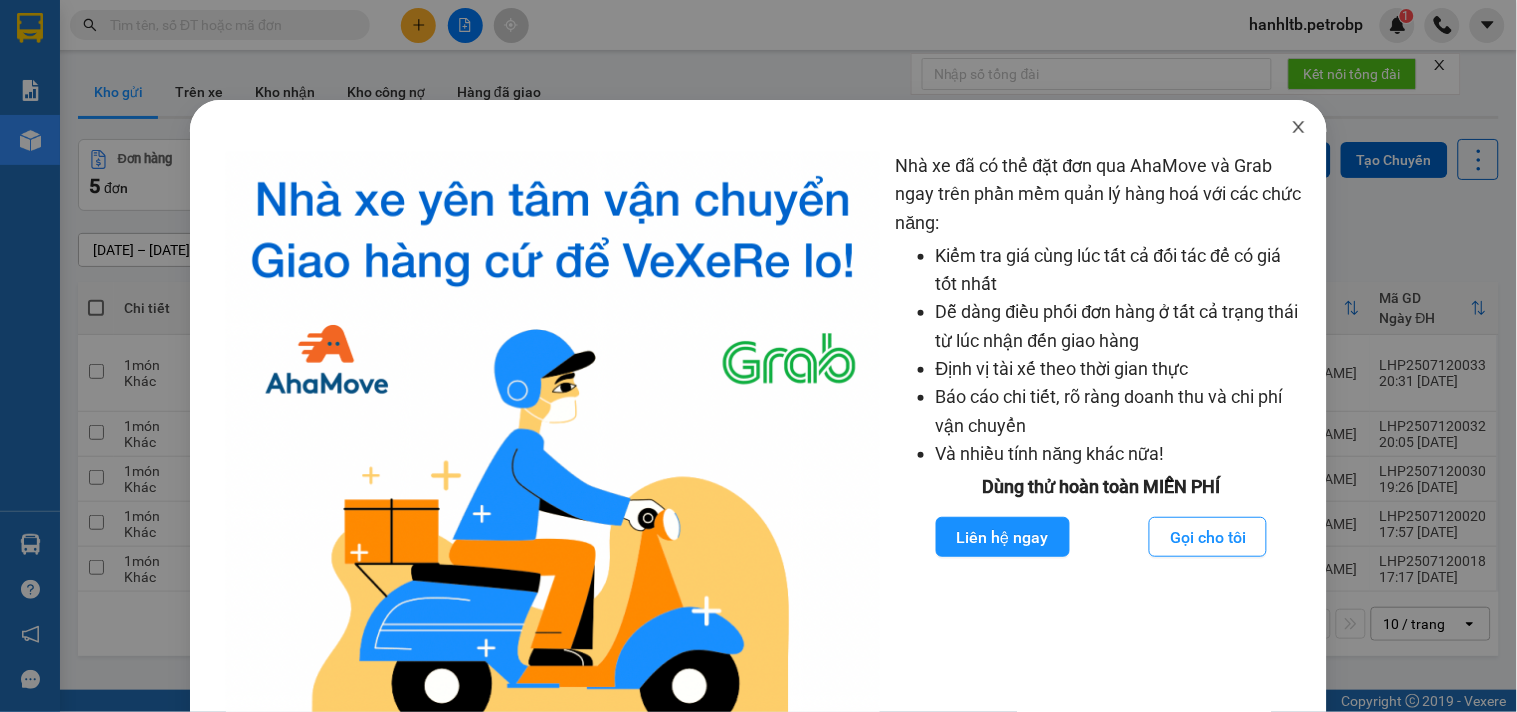 click 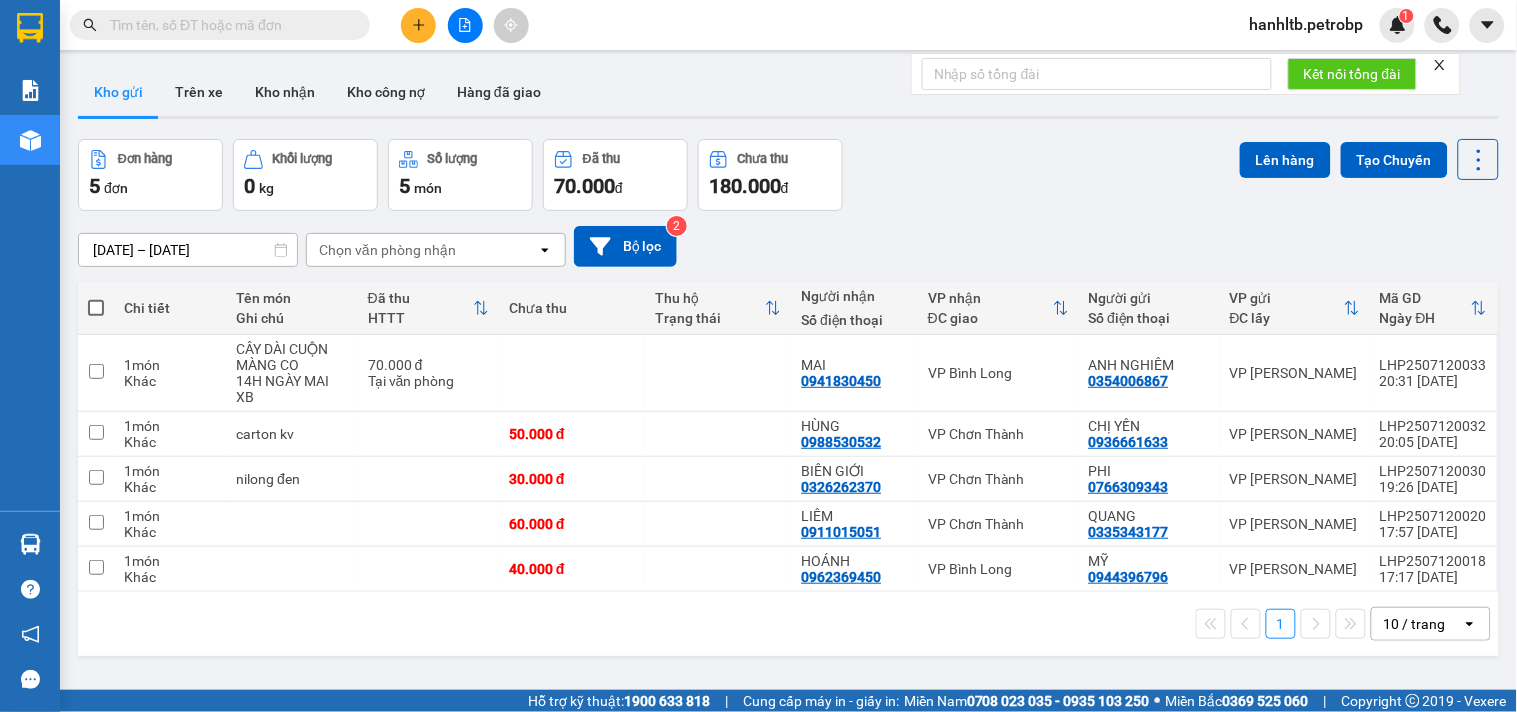 scroll, scrollTop: 92, scrollLeft: 0, axis: vertical 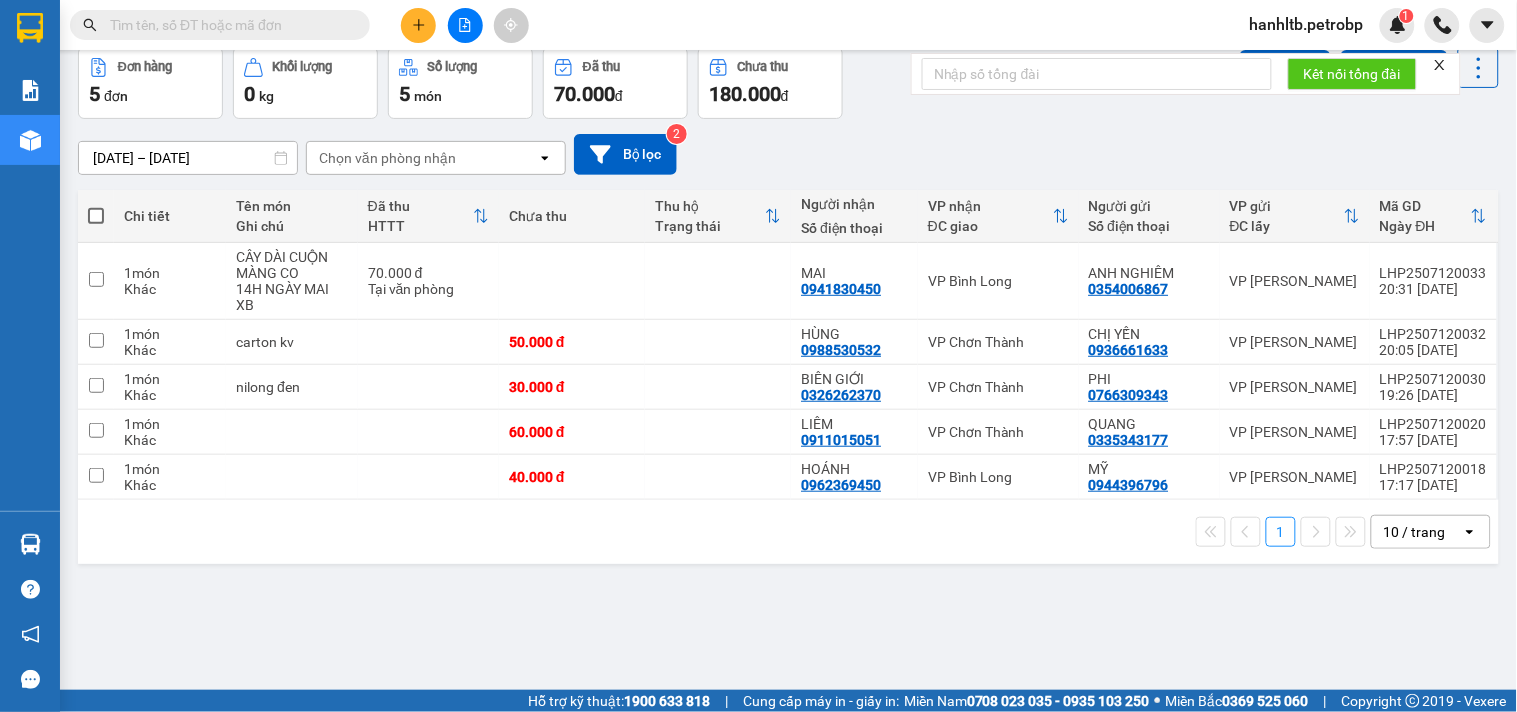 click on "10 / trang" at bounding box center (1415, 532) 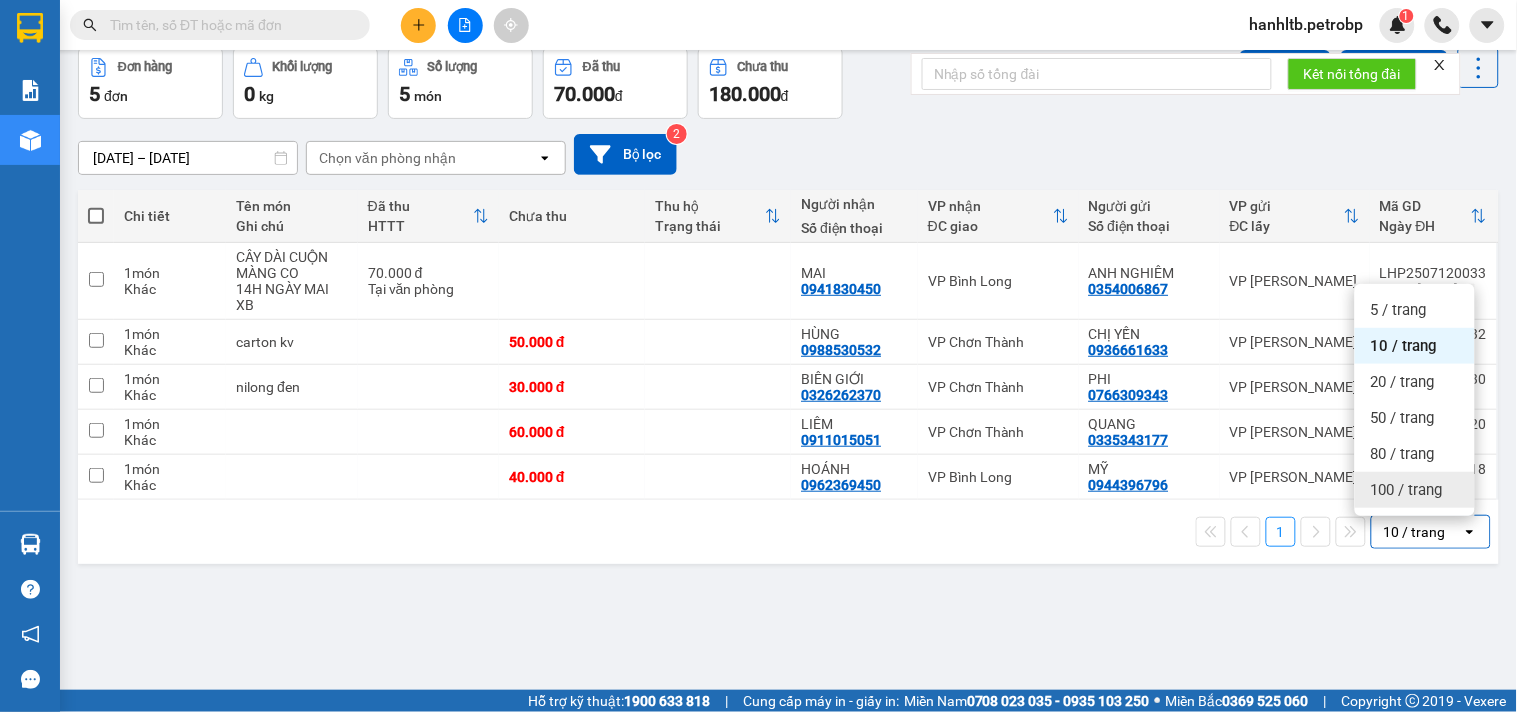 click on "100 / trang" at bounding box center (1407, 490) 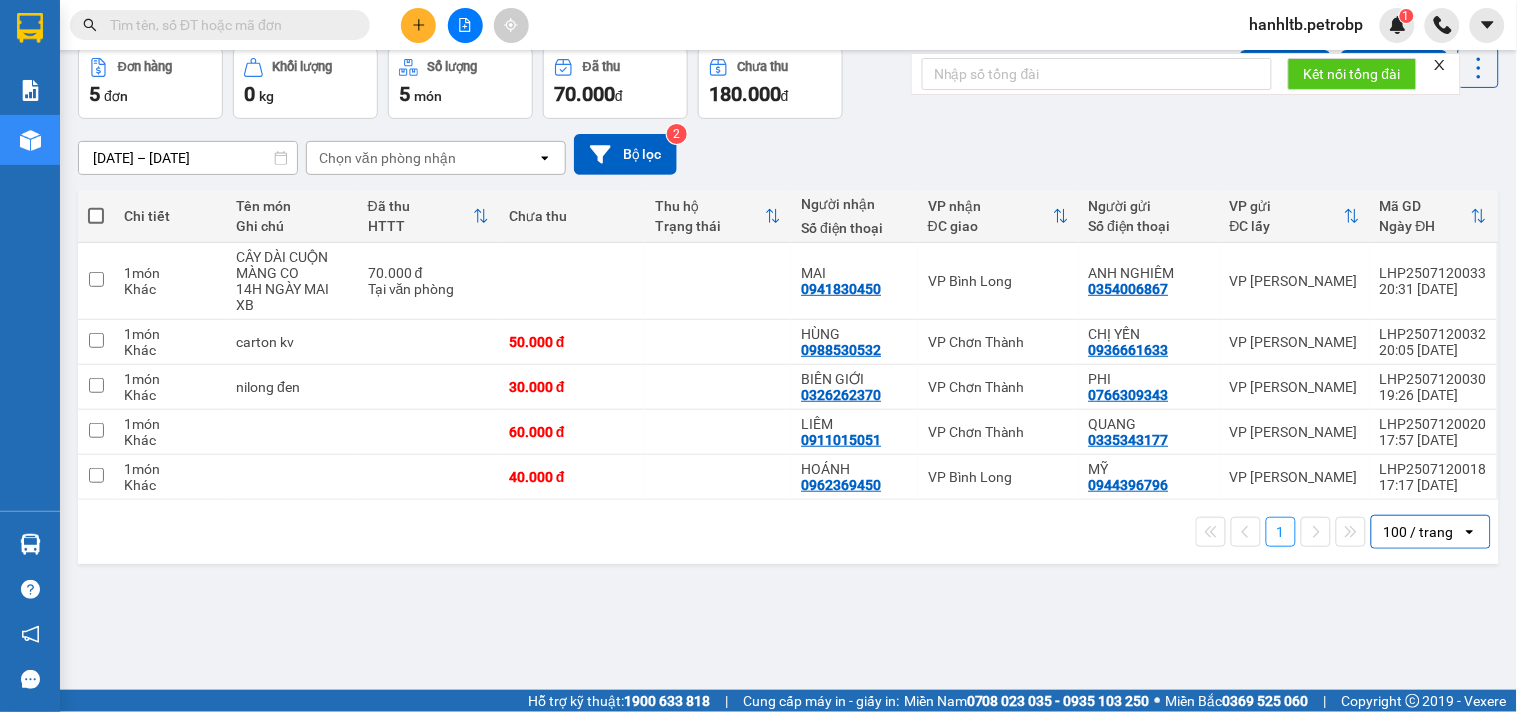 scroll, scrollTop: 0, scrollLeft: 0, axis: both 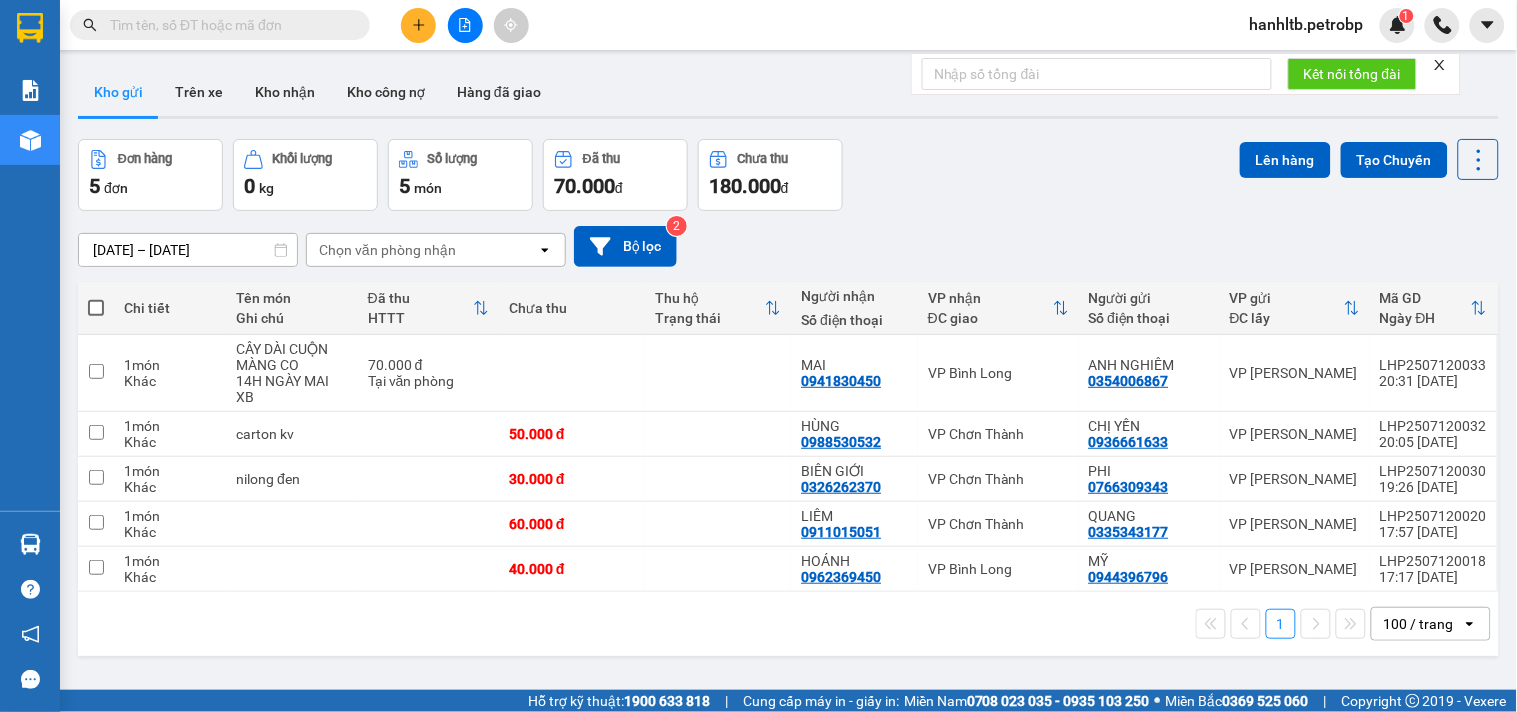 click 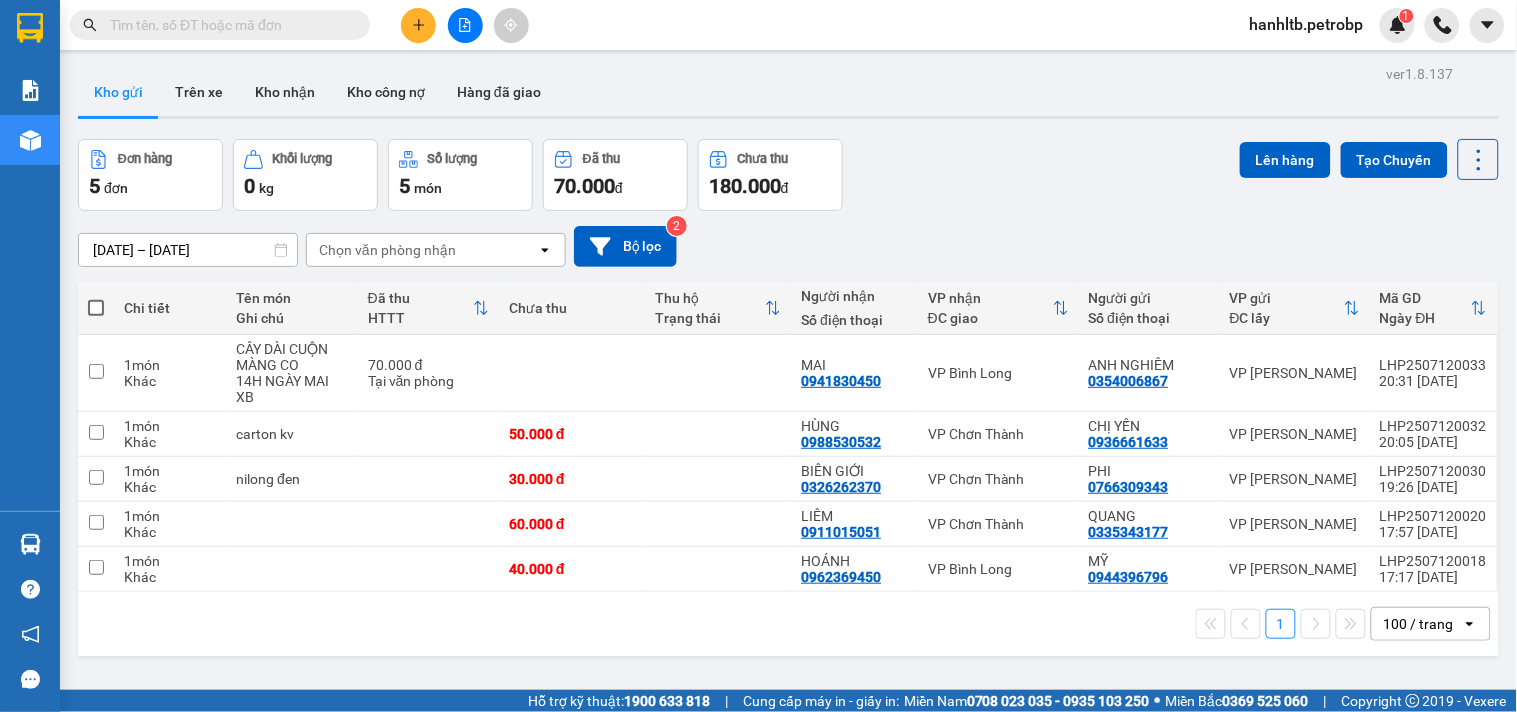 click on "Đơn hàng 5 đơn Khối lượng 0 kg Số lượng 5 món Đã thu 70.000  đ Chưa thu 180.000  đ Lên hàng Tạo Chuyến" at bounding box center (788, 175) 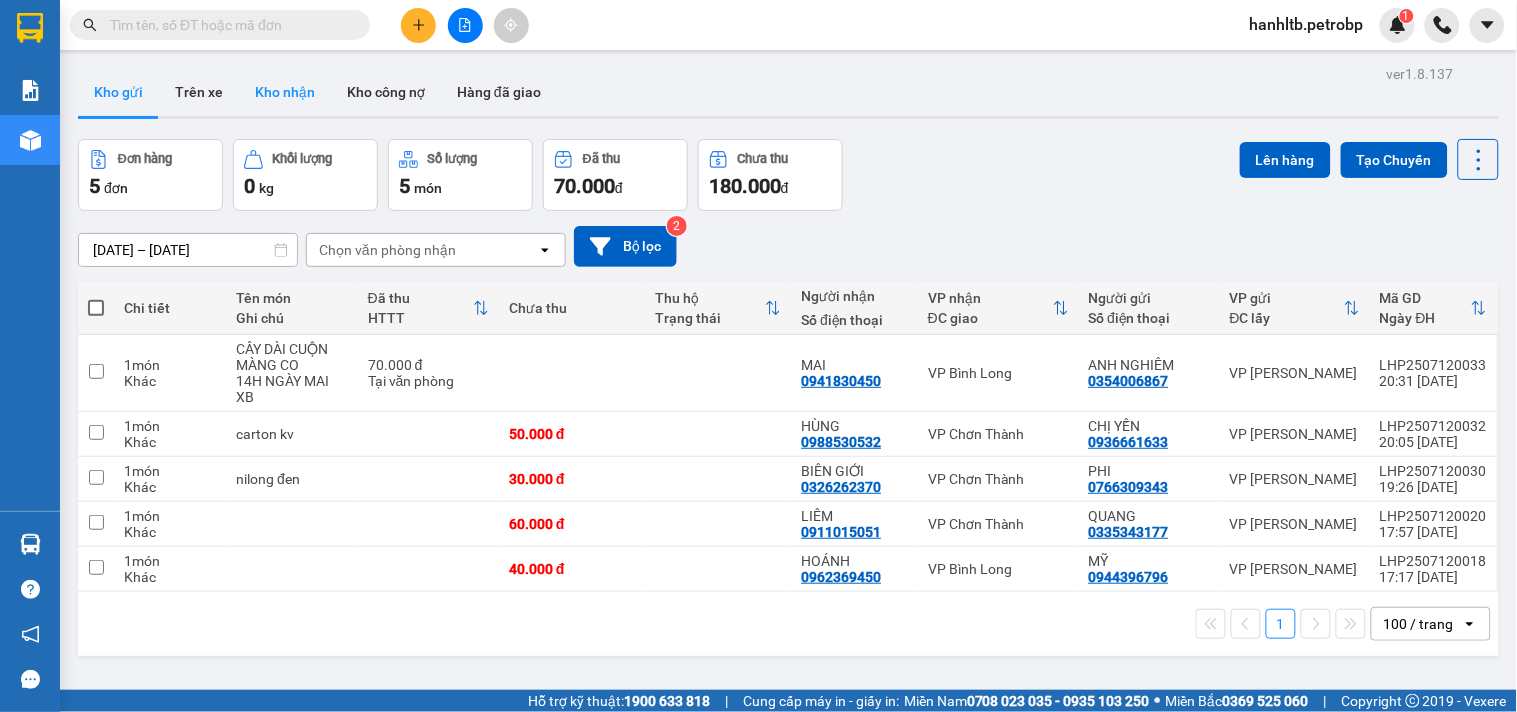 click on "Kho nhận" at bounding box center [285, 92] 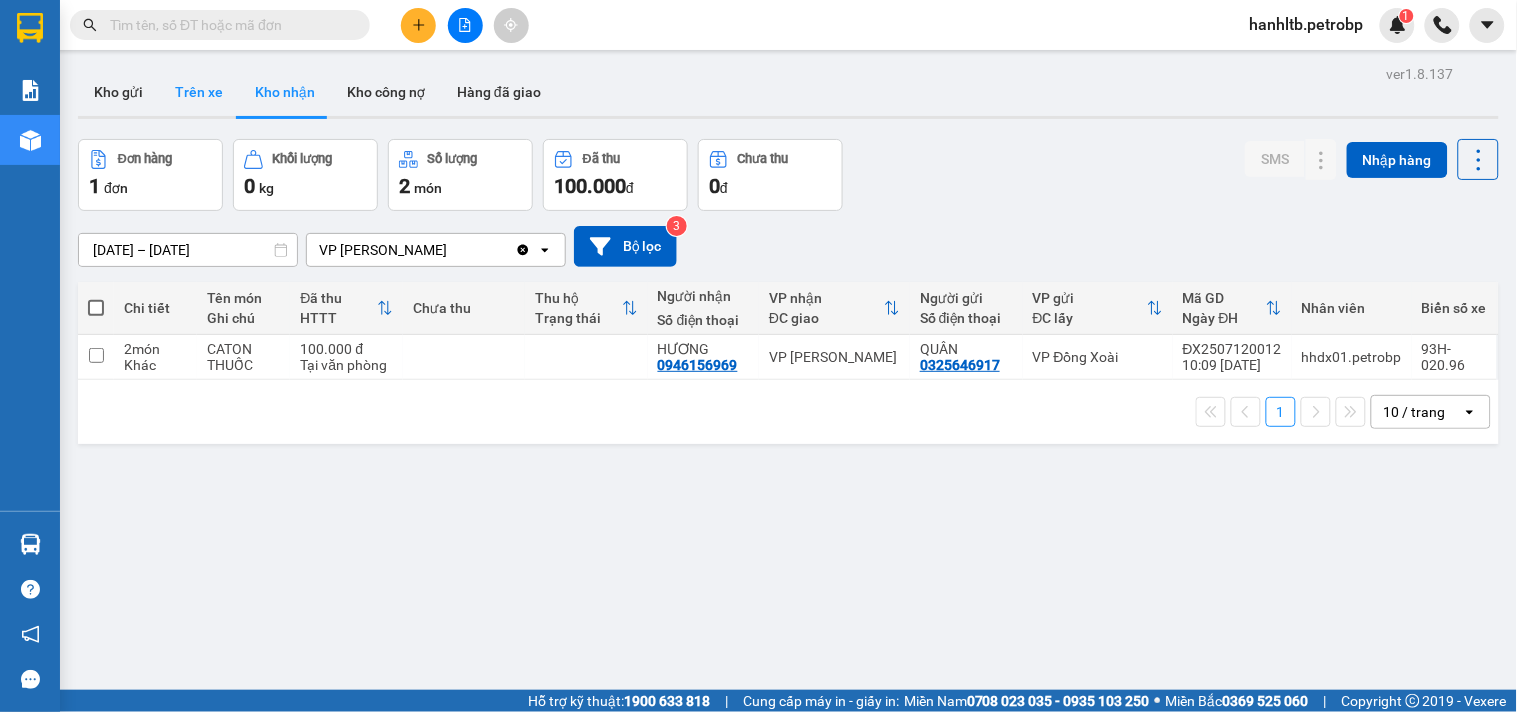 click on "Trên xe" at bounding box center [199, 92] 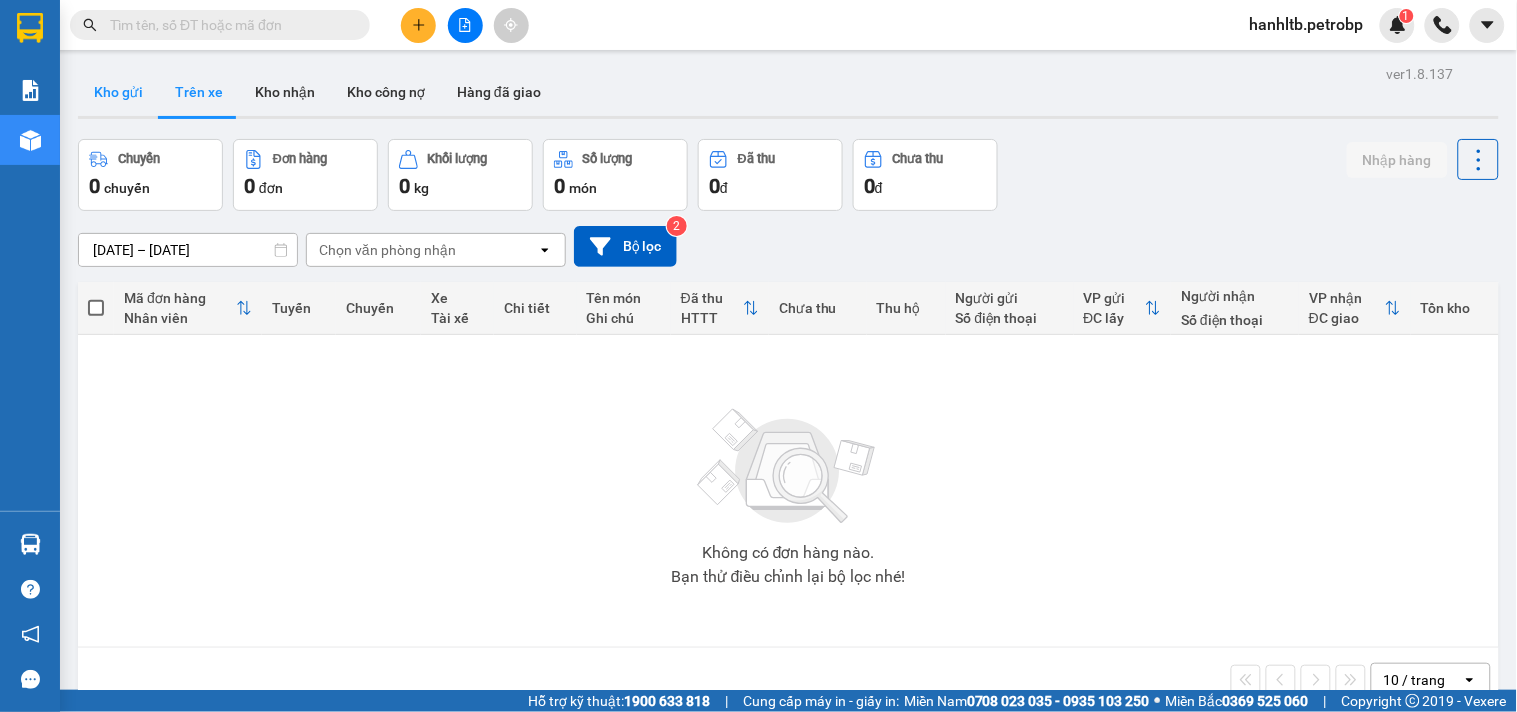 click on "Kho gửi" at bounding box center [118, 92] 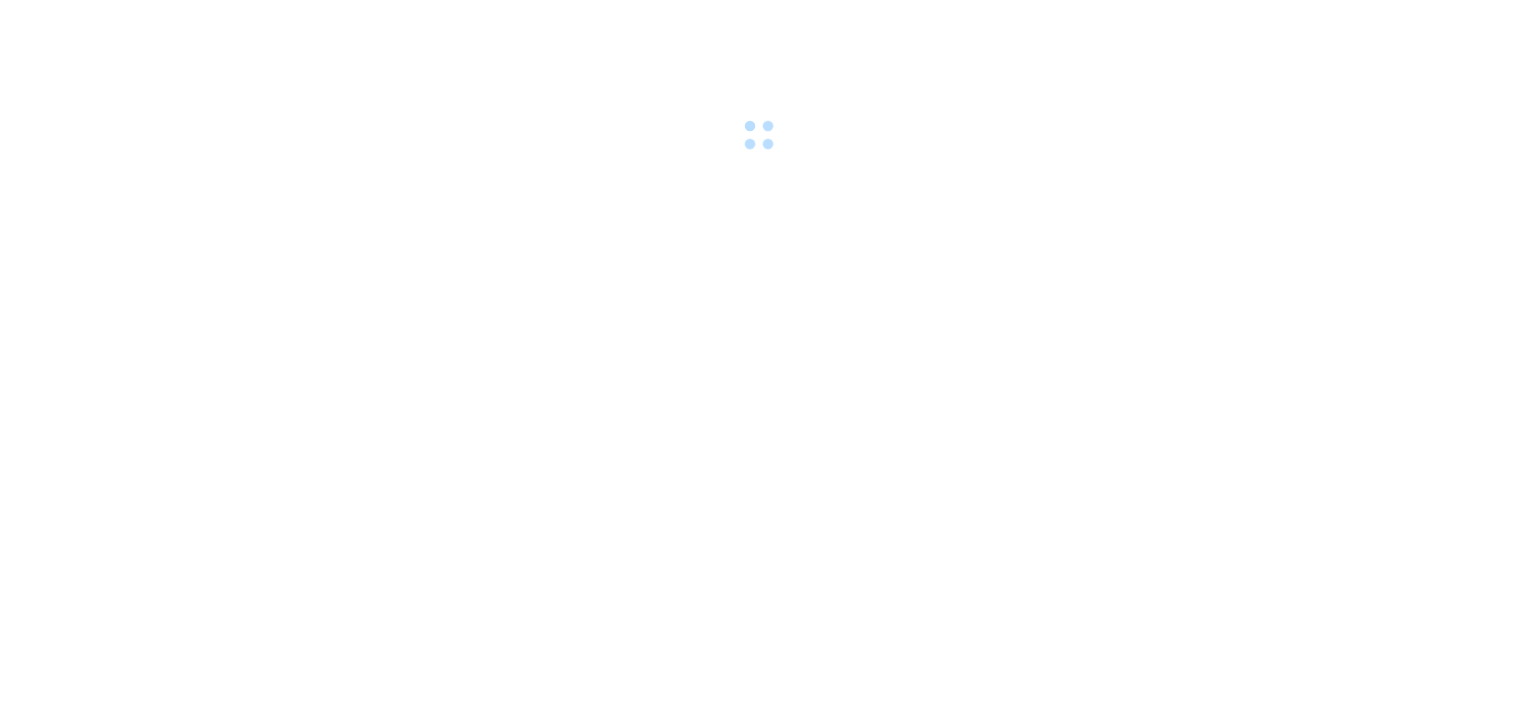 scroll, scrollTop: 0, scrollLeft: 0, axis: both 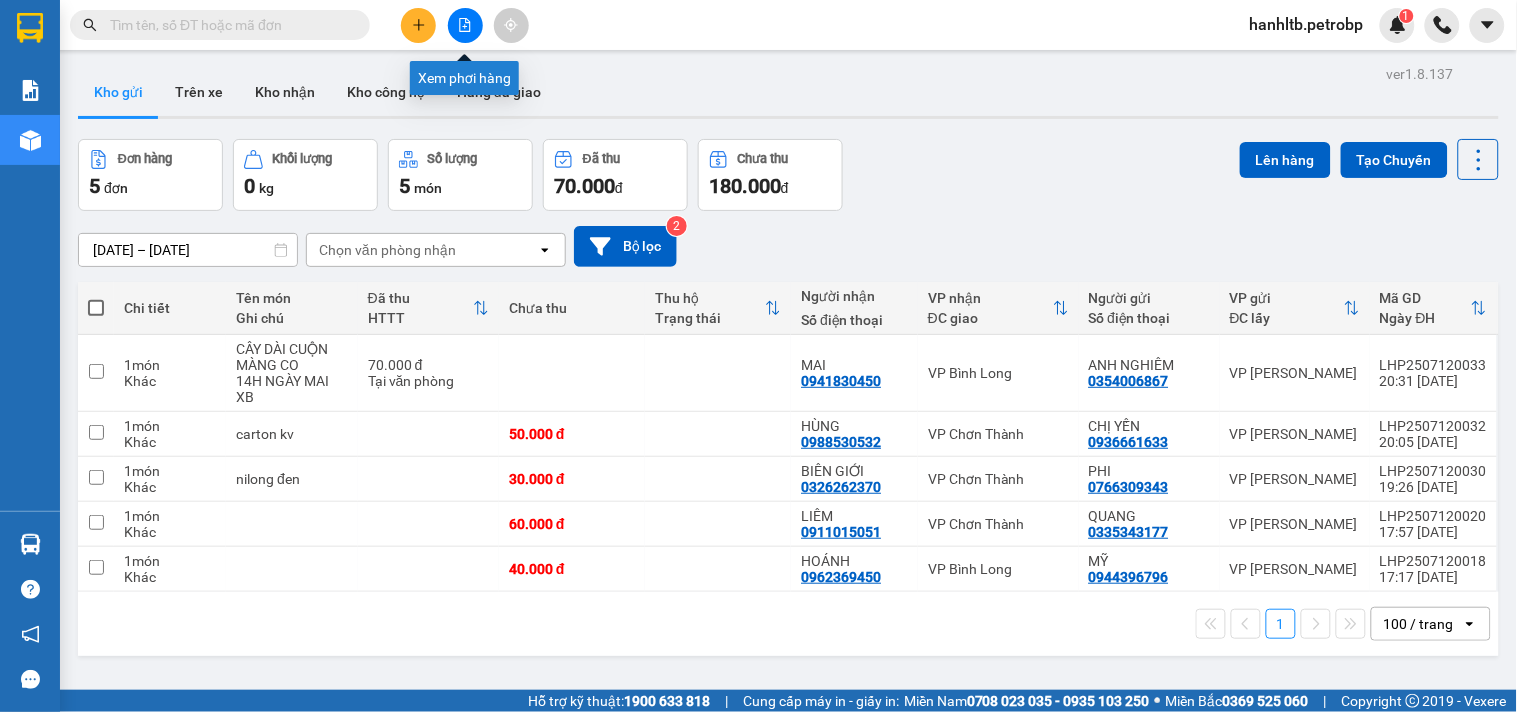 click at bounding box center (465, 25) 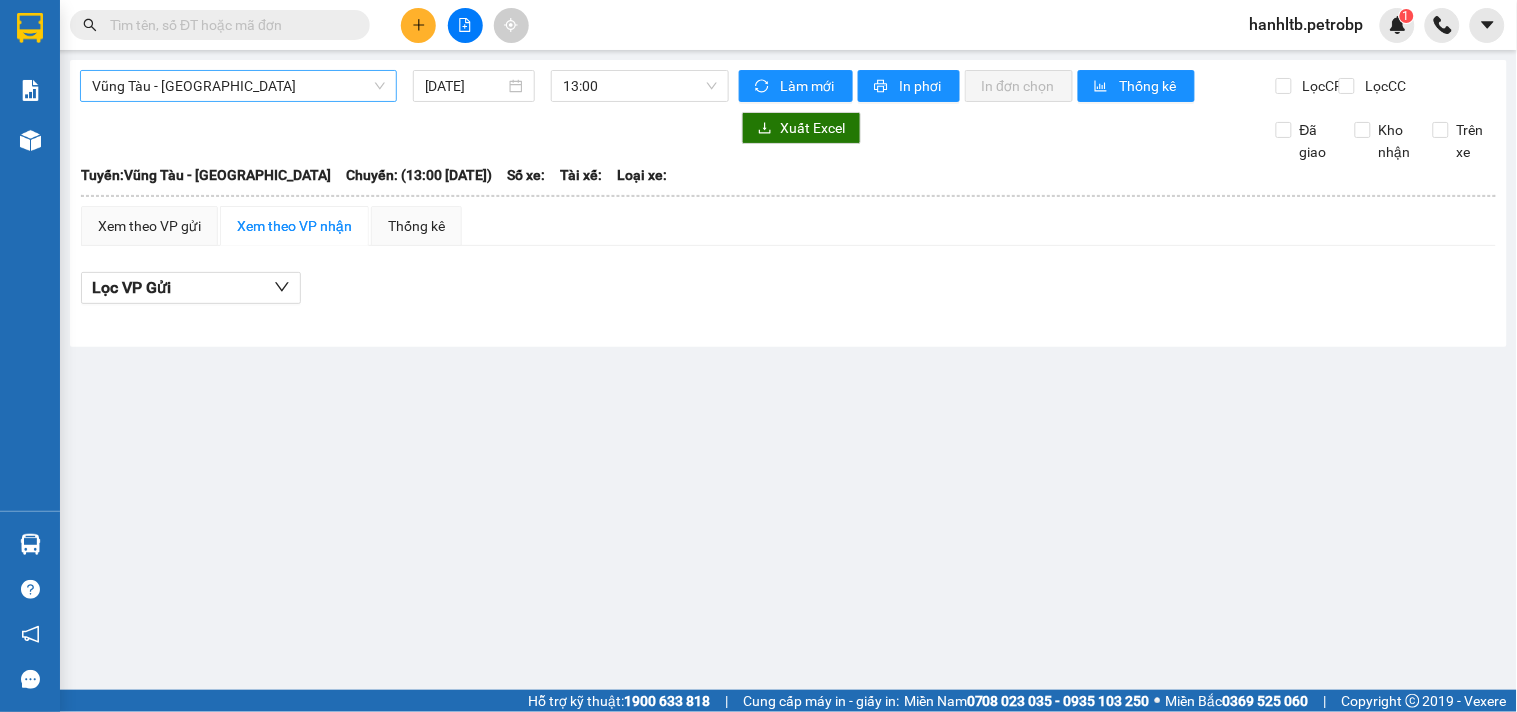 click on "Vũng Tàu - Bình Phước" at bounding box center (238, 86) 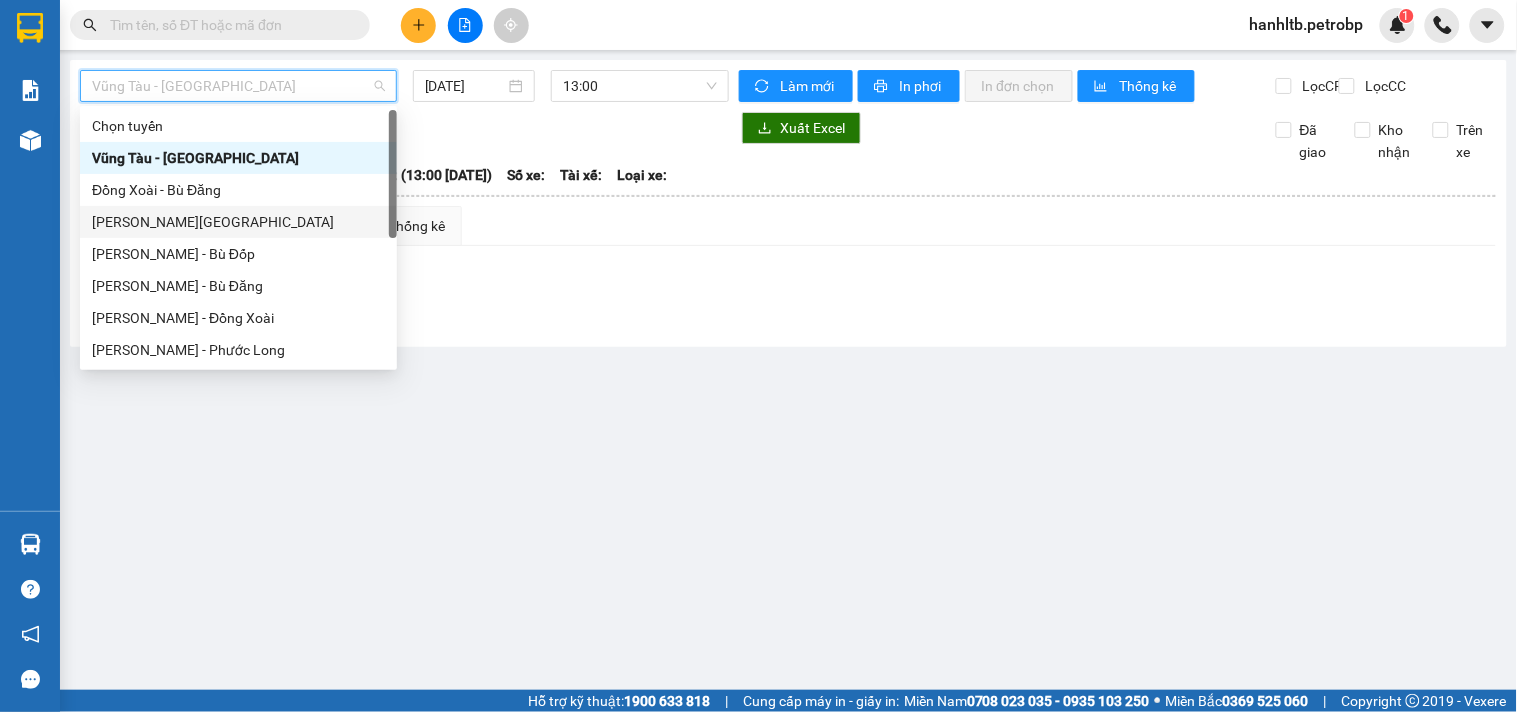click on "Hồ Chí Minh - Lộc Ninh" at bounding box center [238, 222] 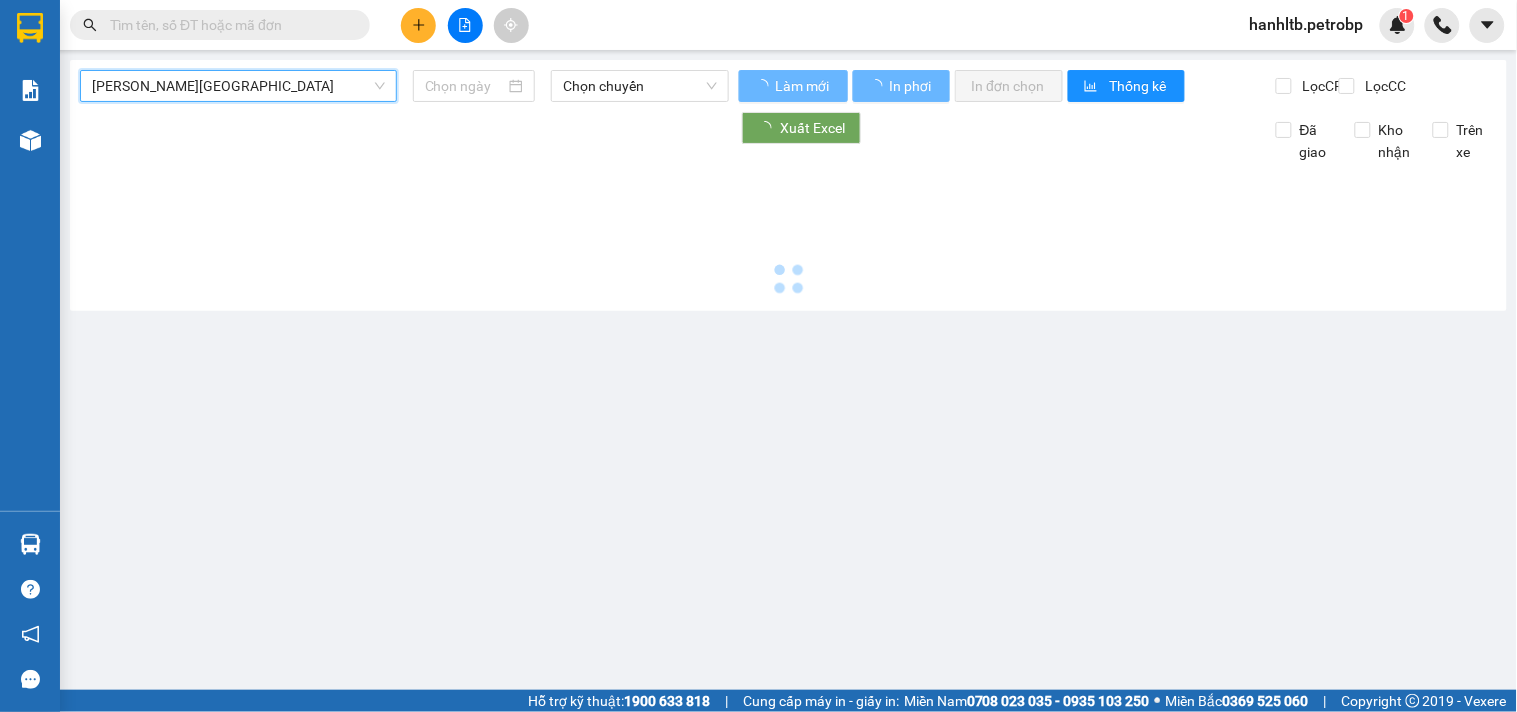 type on "[DATE]" 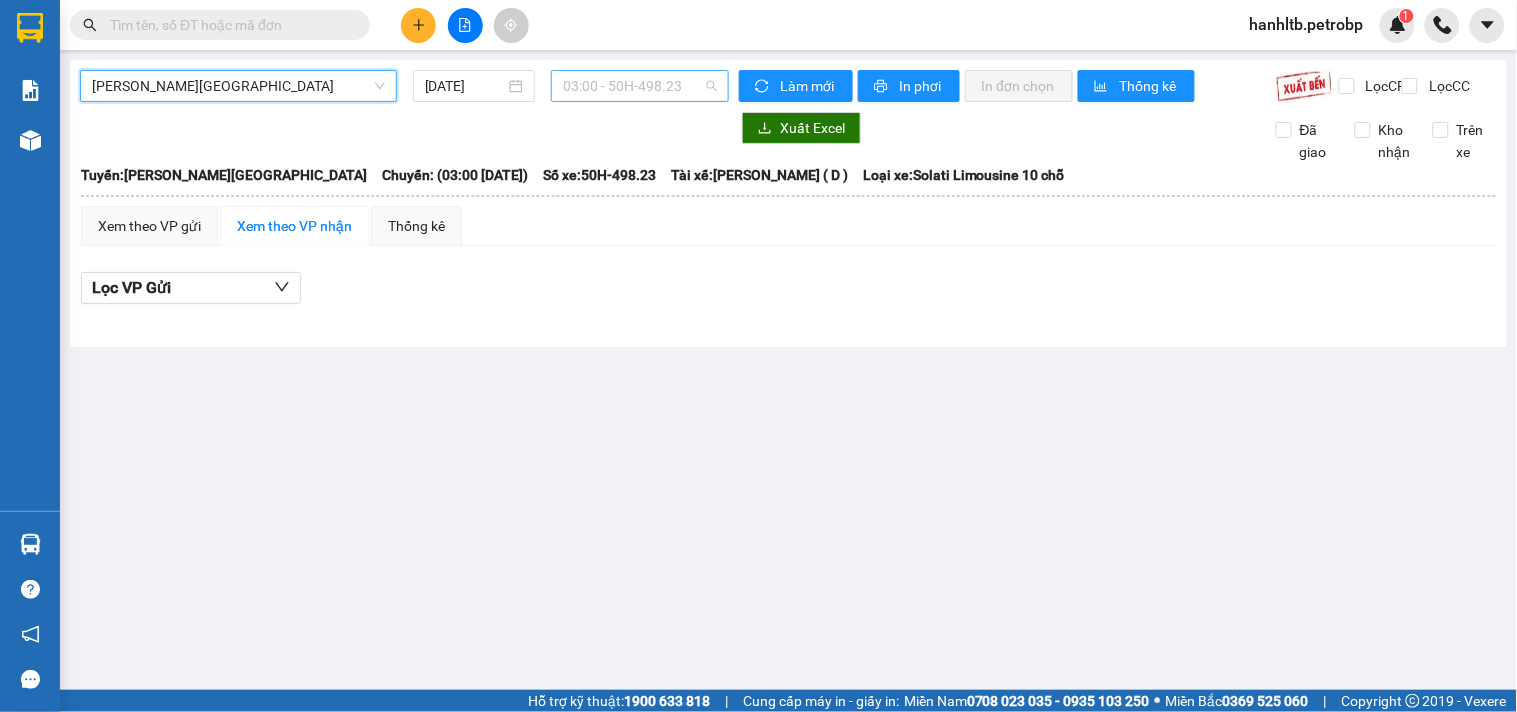 click on "03:00     - 50H-498.23" at bounding box center (640, 86) 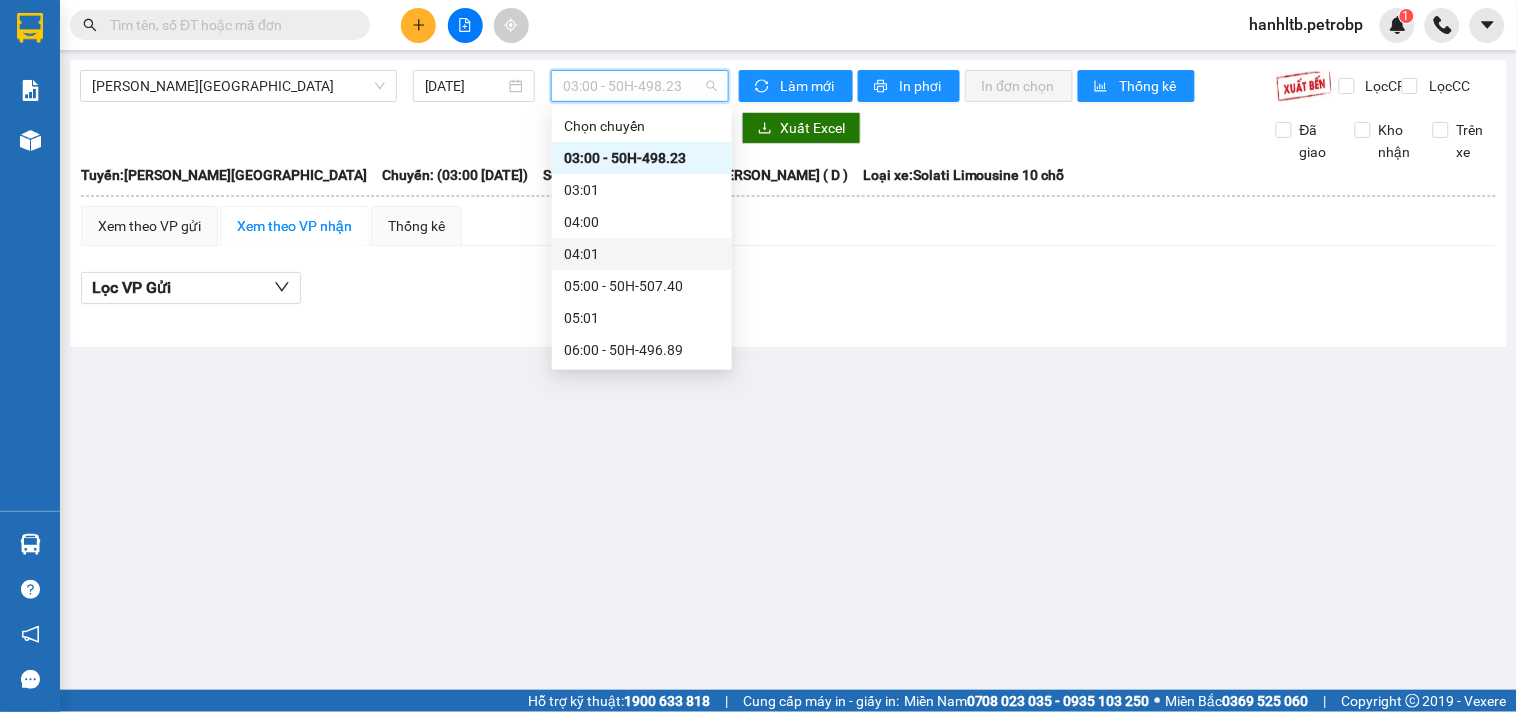 scroll, scrollTop: 222, scrollLeft: 0, axis: vertical 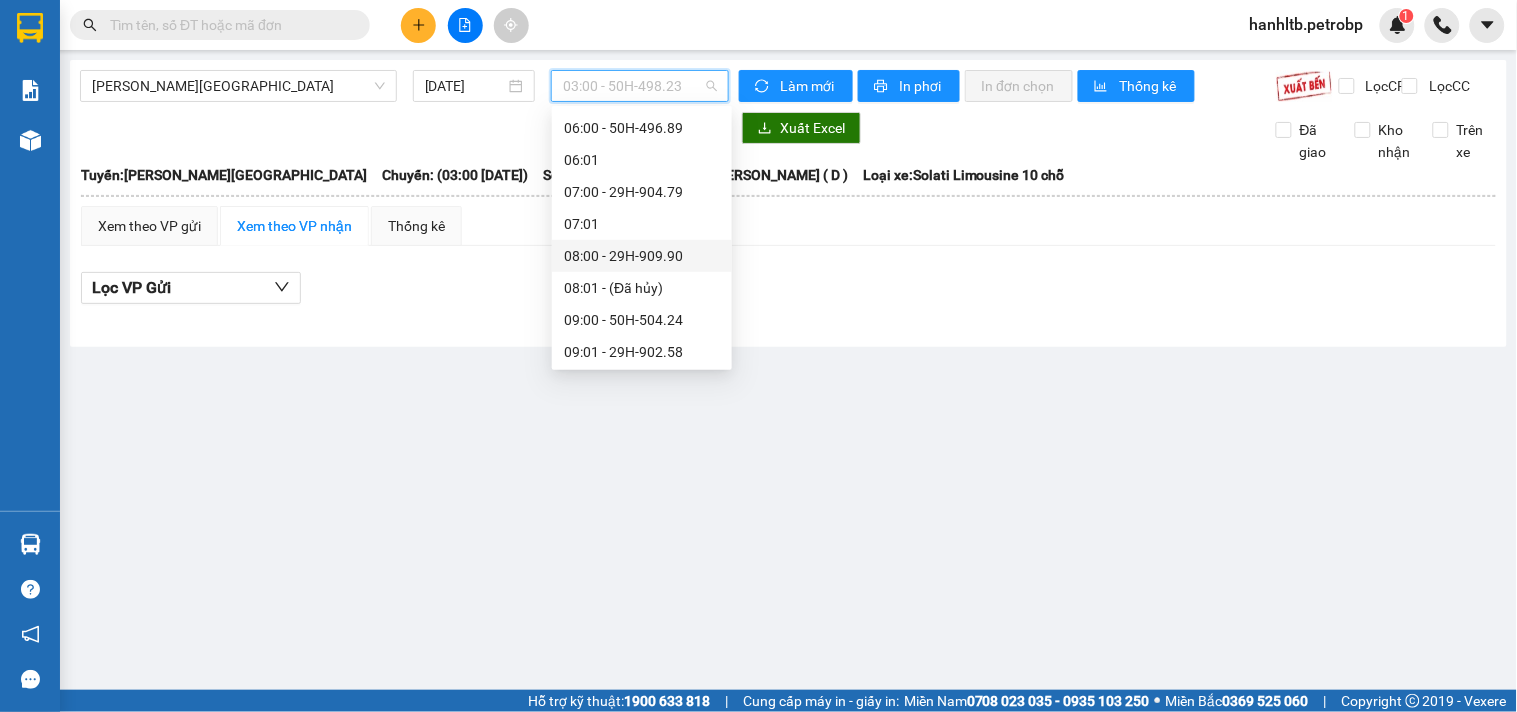click on "08:00     - 29H-909.90" at bounding box center (642, 256) 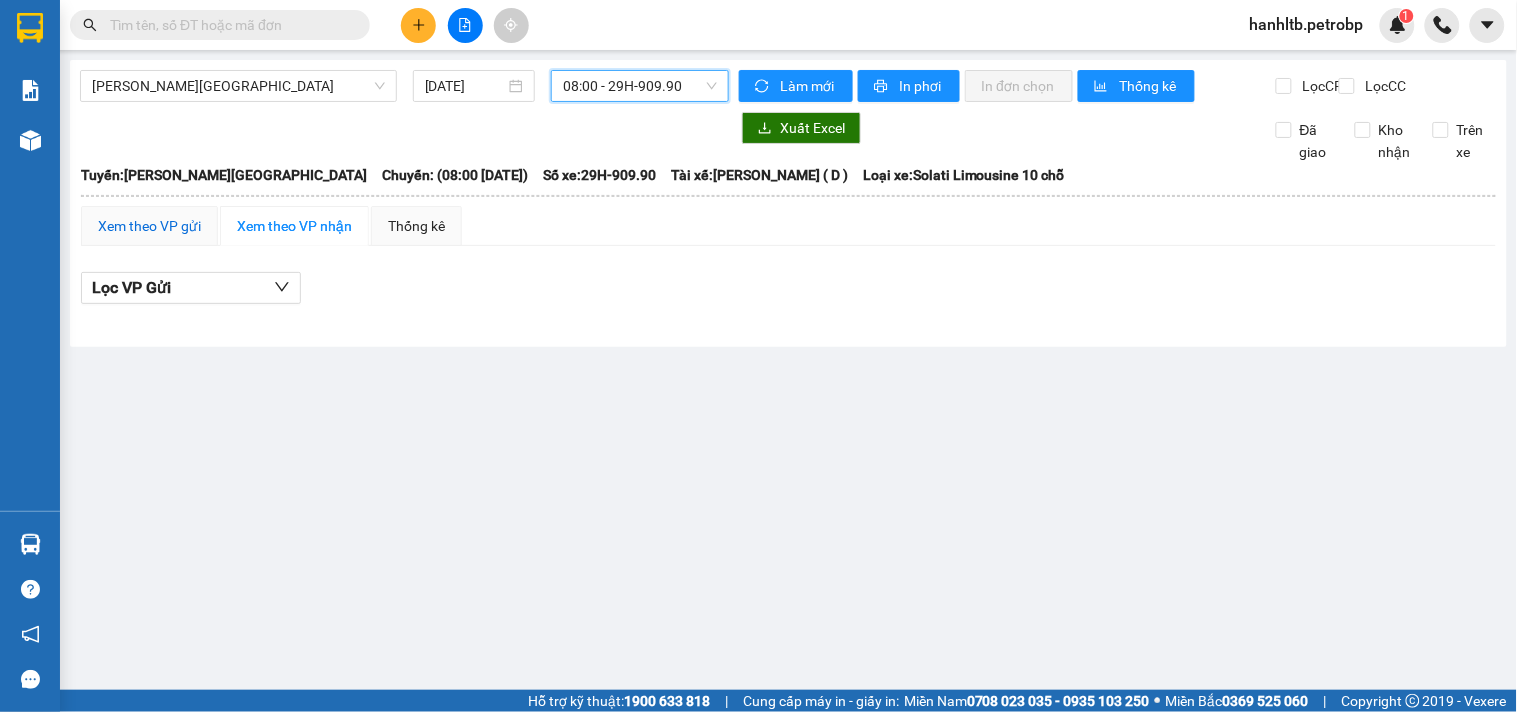 click on "Xem theo VP gửi" at bounding box center [149, 226] 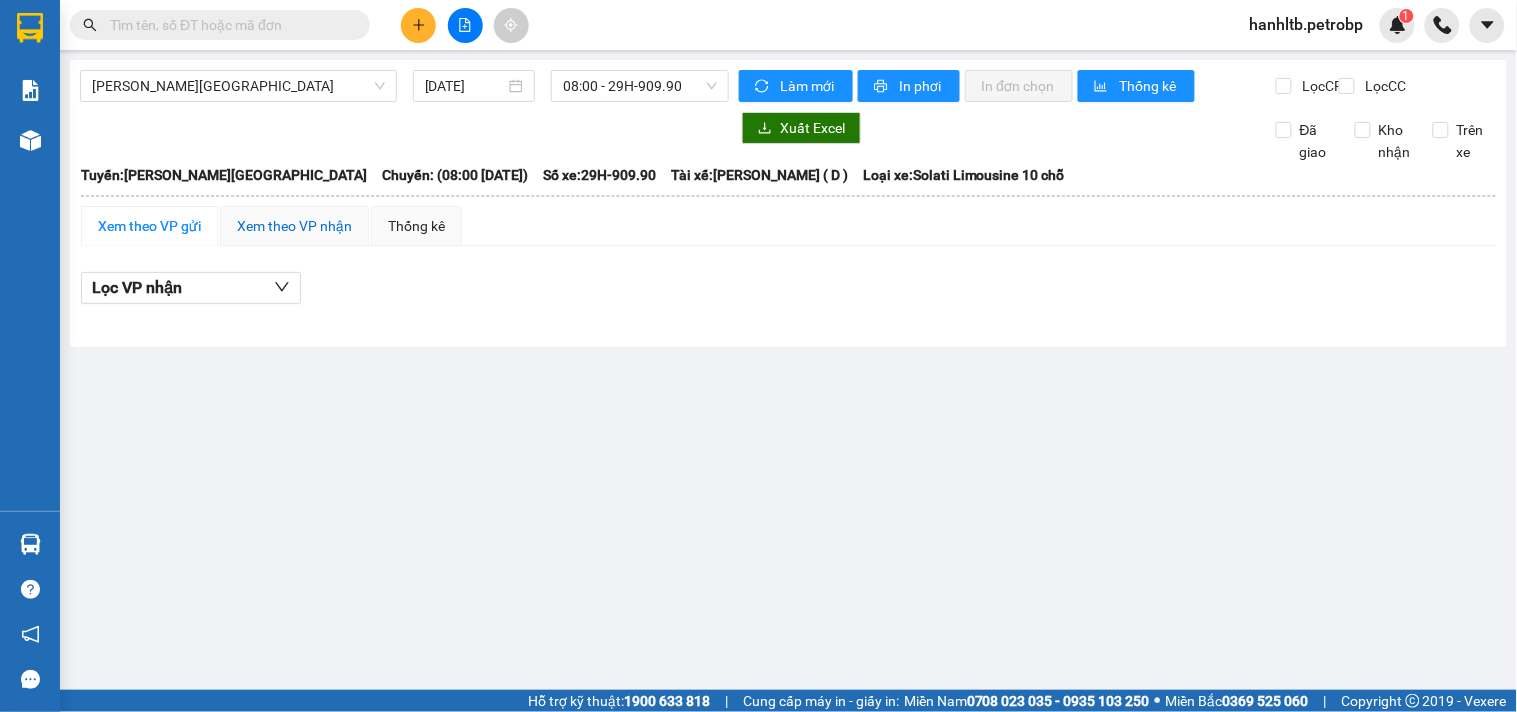 click on "Xem theo VP nhận" at bounding box center [294, 226] 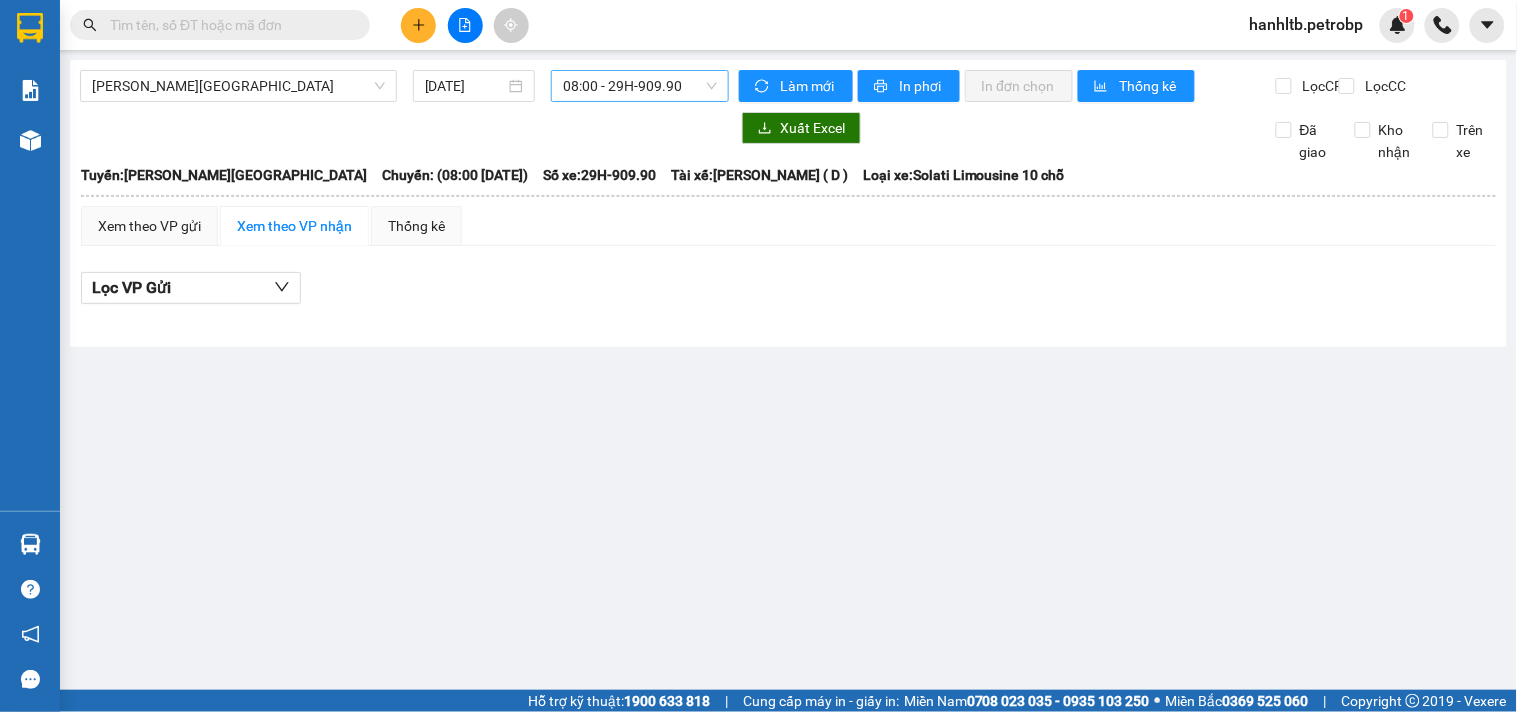 click on "08:00     - 29H-909.90" at bounding box center [640, 86] 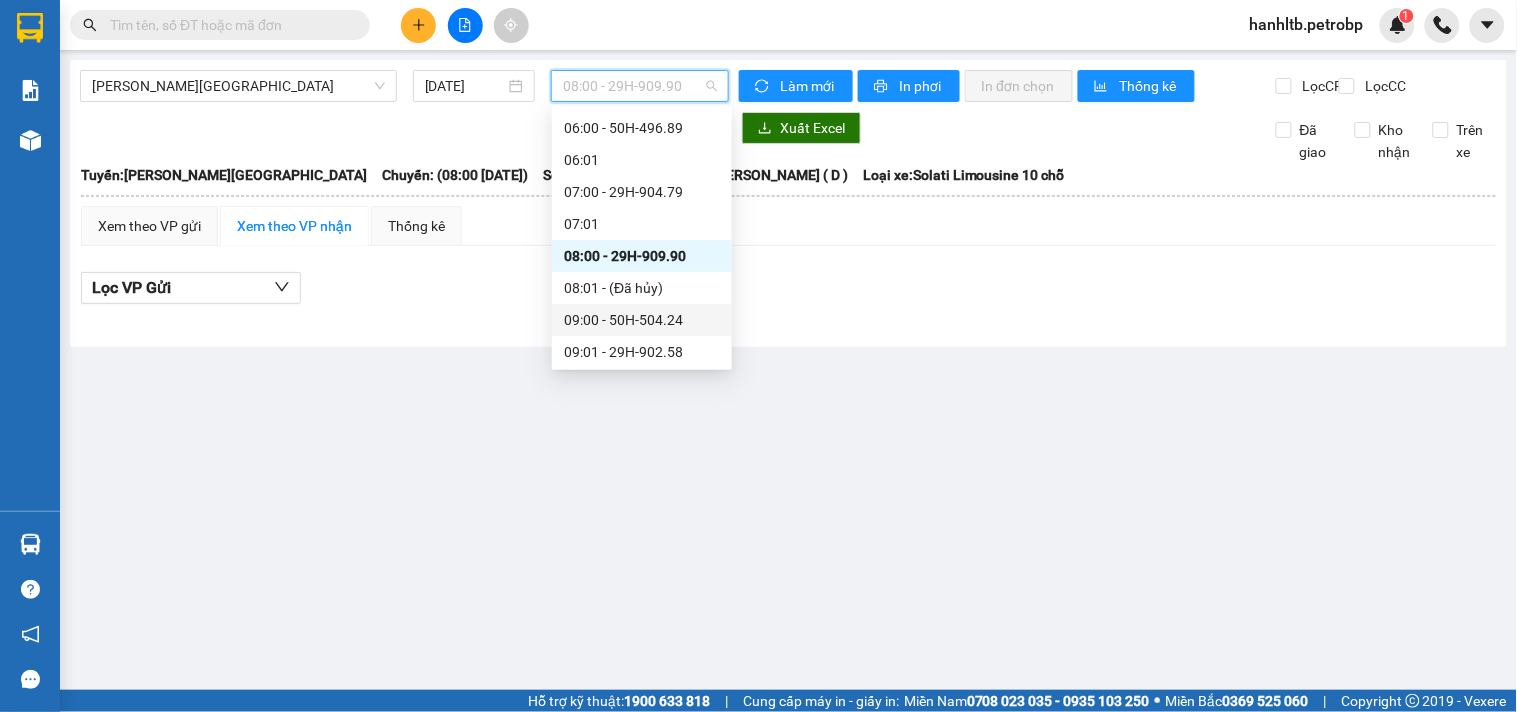 click on "09:00     - 50H-504.24" at bounding box center (642, 320) 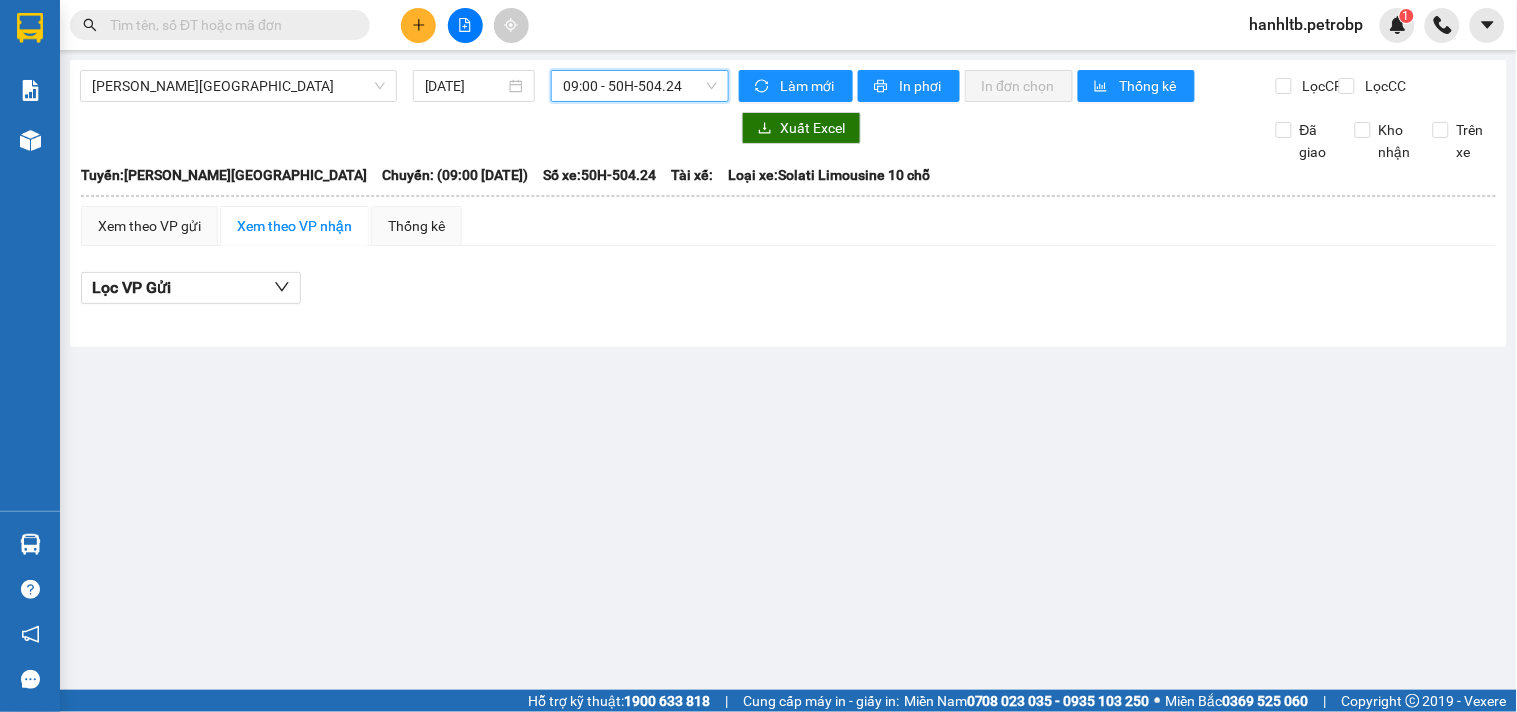 click on "09:00     - 50H-504.24" at bounding box center (640, 86) 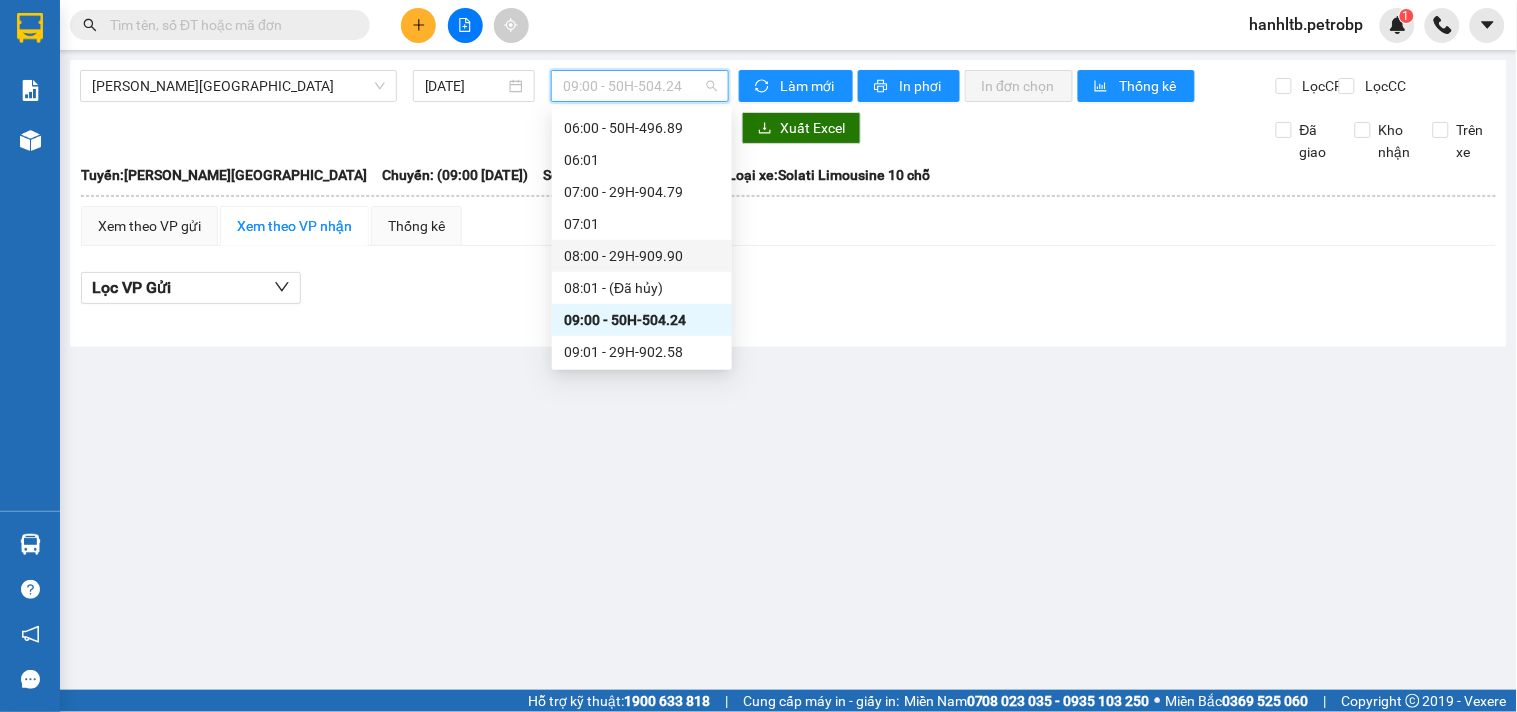 click on "08:00     - 29H-909.90" at bounding box center [642, 256] 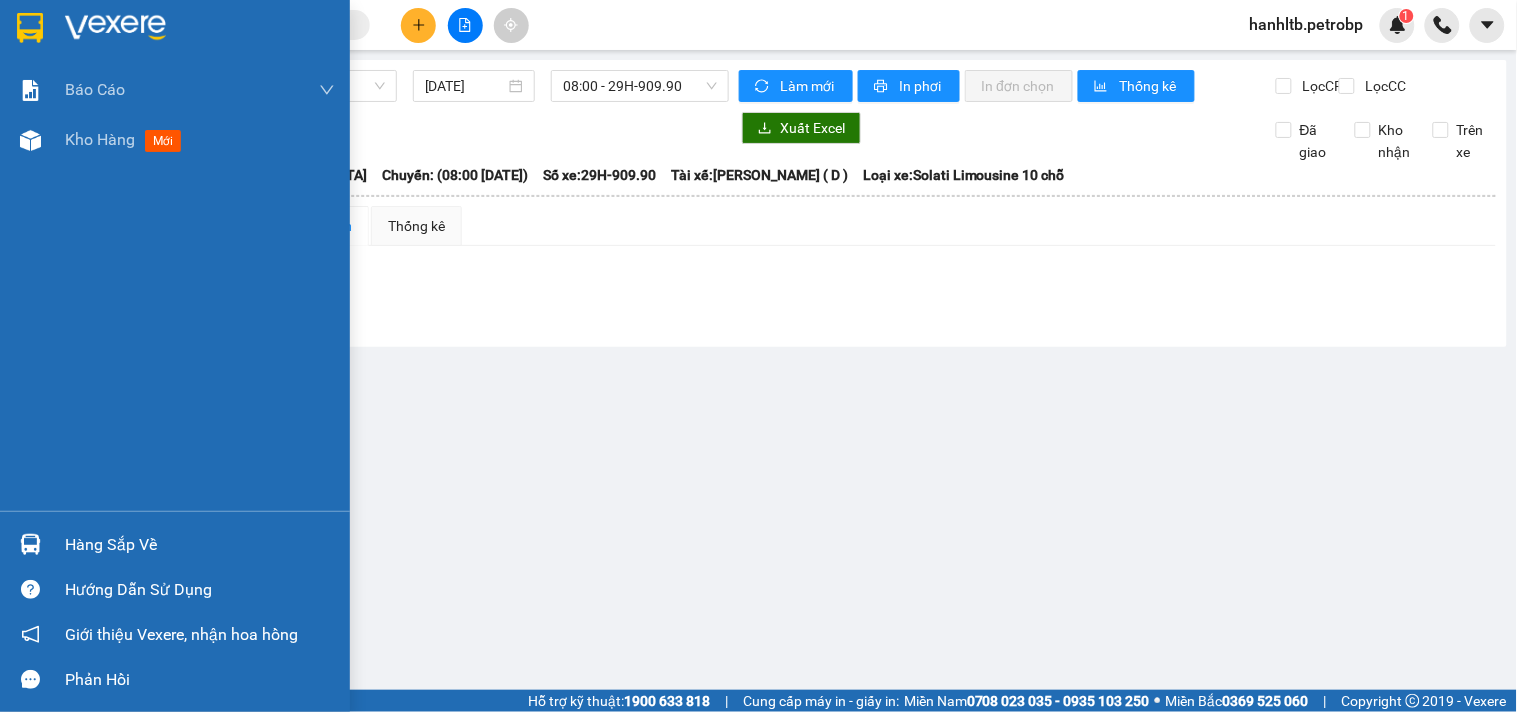 click at bounding box center (115, 28) 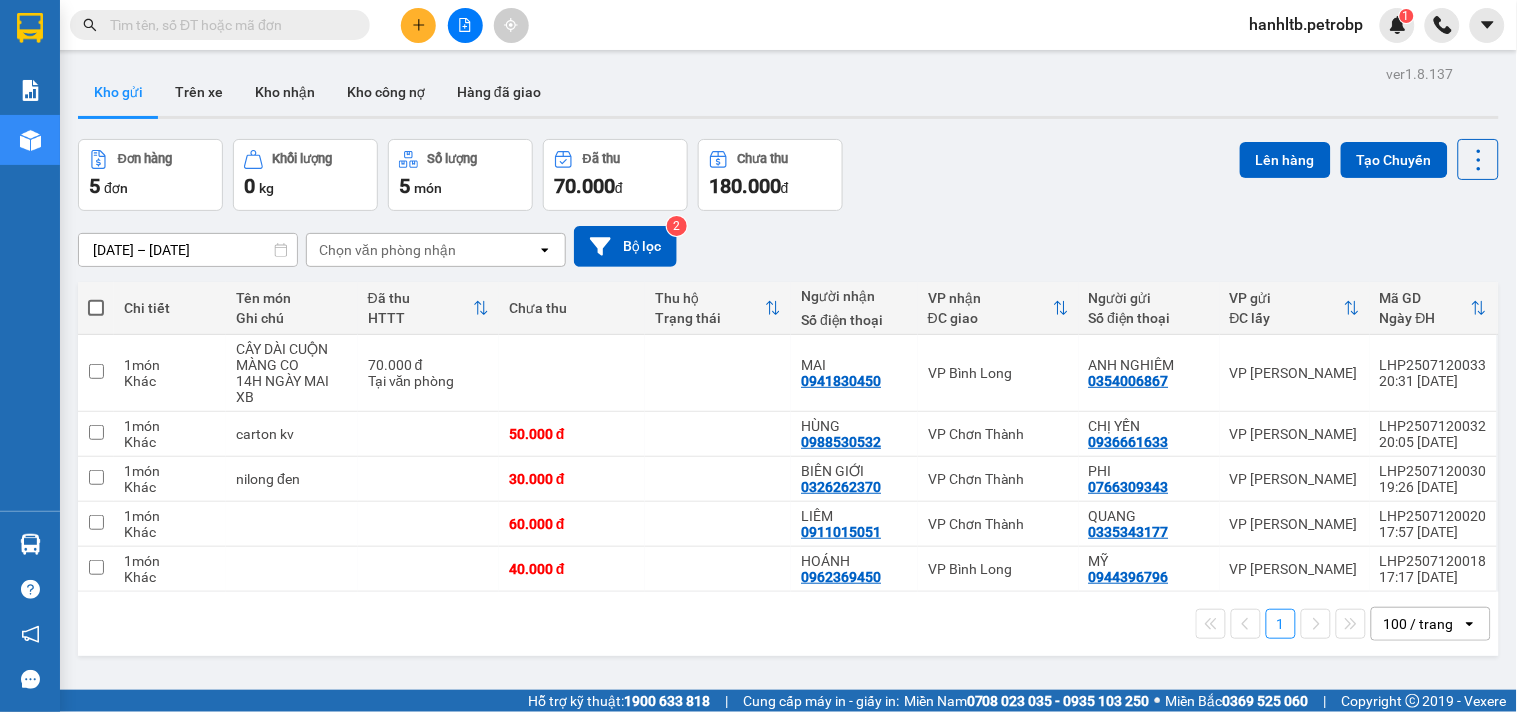click on "ver  1.8.137 Kho gửi Trên xe Kho nhận Kho công nợ Hàng đã giao Đơn hàng 5 đơn Khối lượng 0 kg Số lượng 5 món Đã thu 70.000  đ Chưa thu 180.000  đ Lên hàng Tạo Chuyến 12/07/2025 – 13/07/2025 Press the down arrow key to interact with the calendar and select a date. Press the escape button to close the calendar. Selected date range is from 12/07/2025 to 13/07/2025. Chọn văn phòng nhận open Bộ lọc 2 Chi tiết Tên món Ghi chú Đã thu HTTT Chưa thu Thu hộ Trạng thái Người nhận Số điện thoại VP nhận ĐC giao Người gửi Số điện thoại VP gửi ĐC lấy Mã GD Ngày ĐH 1  món Khác CÂY DÀI CUỘN MÀNG CO 14H NGÀY MAI XB 70.000 đ Tại văn phòng MAI  0941830450 VP Bình Long ANH NGHIÊM  0354006867 VP Lê Hồng Phong LHP2507120033 20:31 12/07 1  món Khác carton kv 50.000 đ HÙNG  0988530532 VP Chơn Thành CHỊ  YẾN 0936661633 VP Lê Hồng Phong LHP2507120032 20:05 12/07 1  món Khác nilong đen 30.000 đ 0326262370" at bounding box center (788, 416) 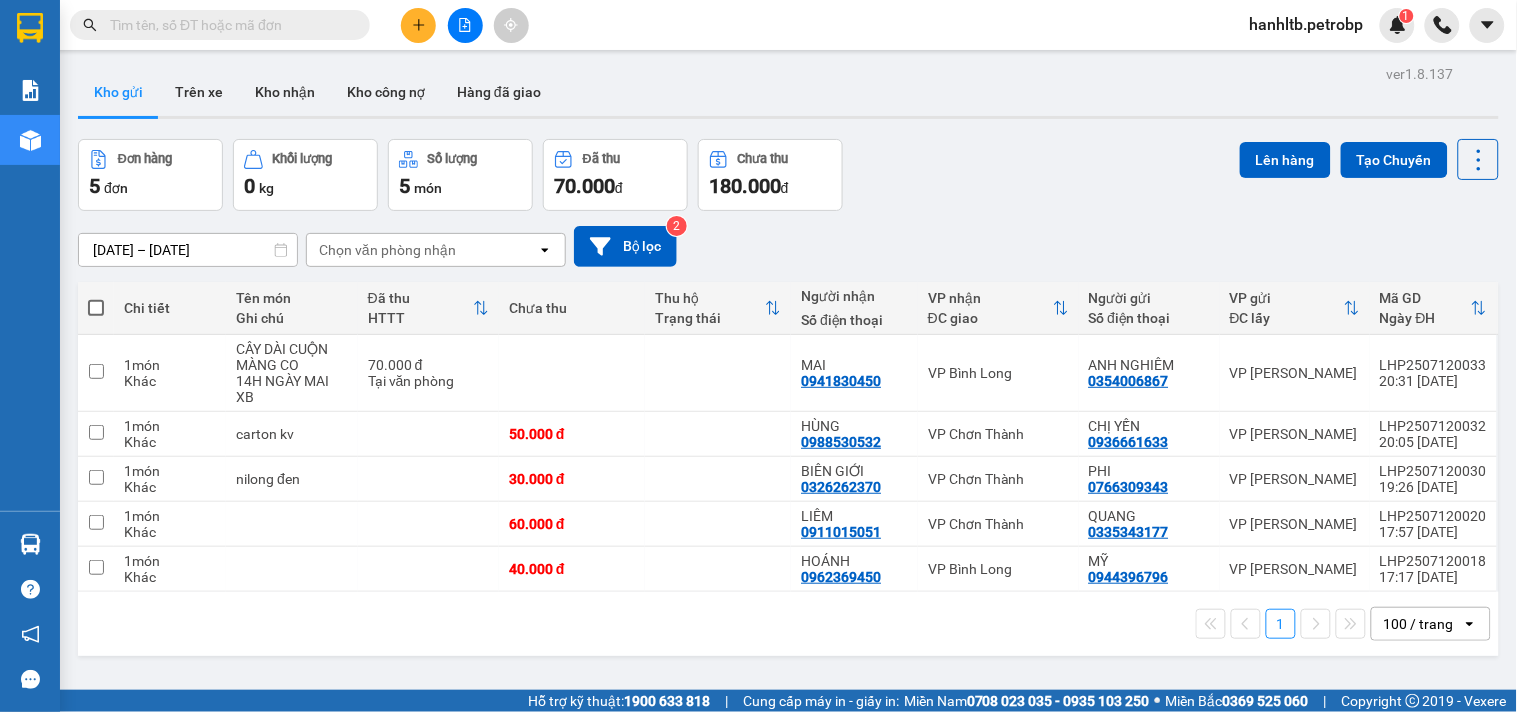 click on "Đơn hàng 5 đơn Khối lượng 0 kg Số lượng 5 món Đã thu 70.000  đ Chưa thu 180.000  đ Lên hàng Tạo Chuyến" at bounding box center (788, 175) 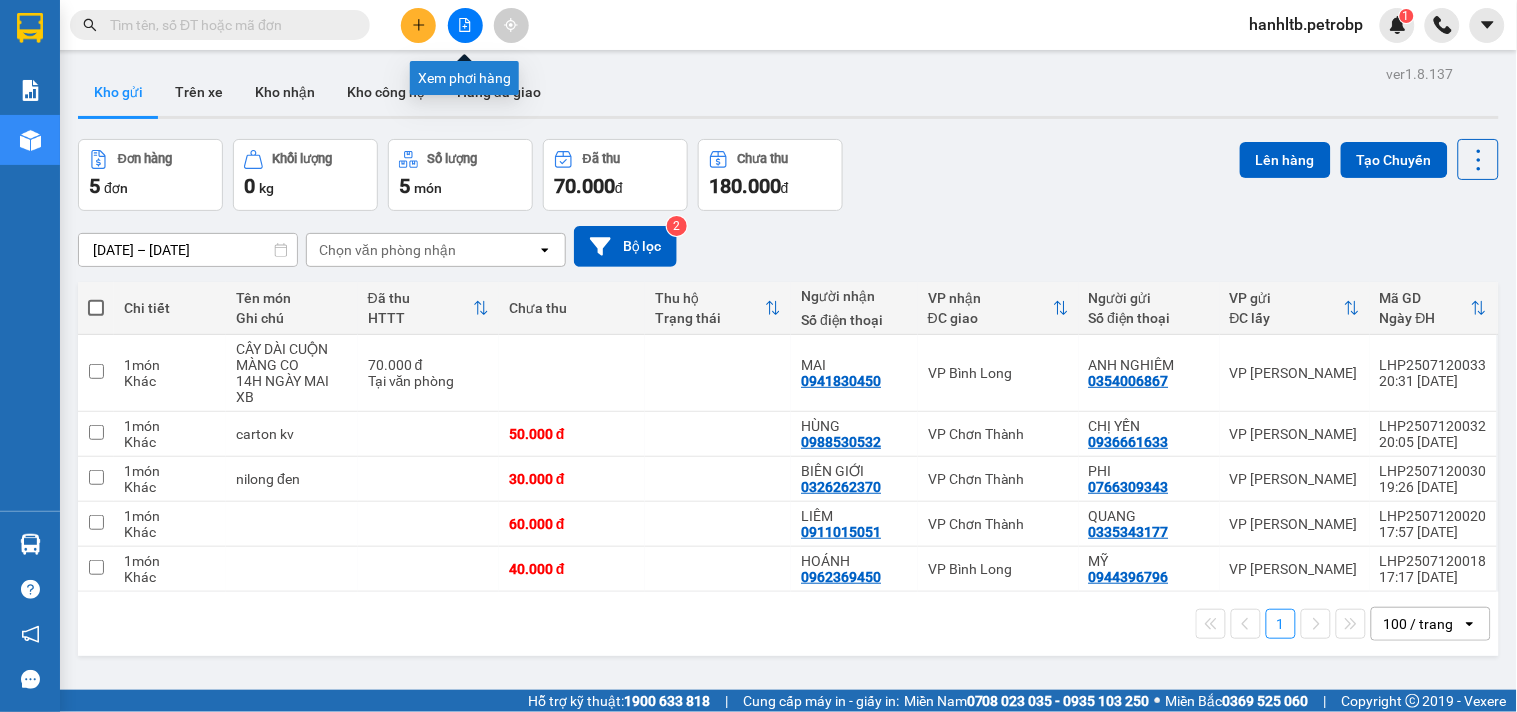 click 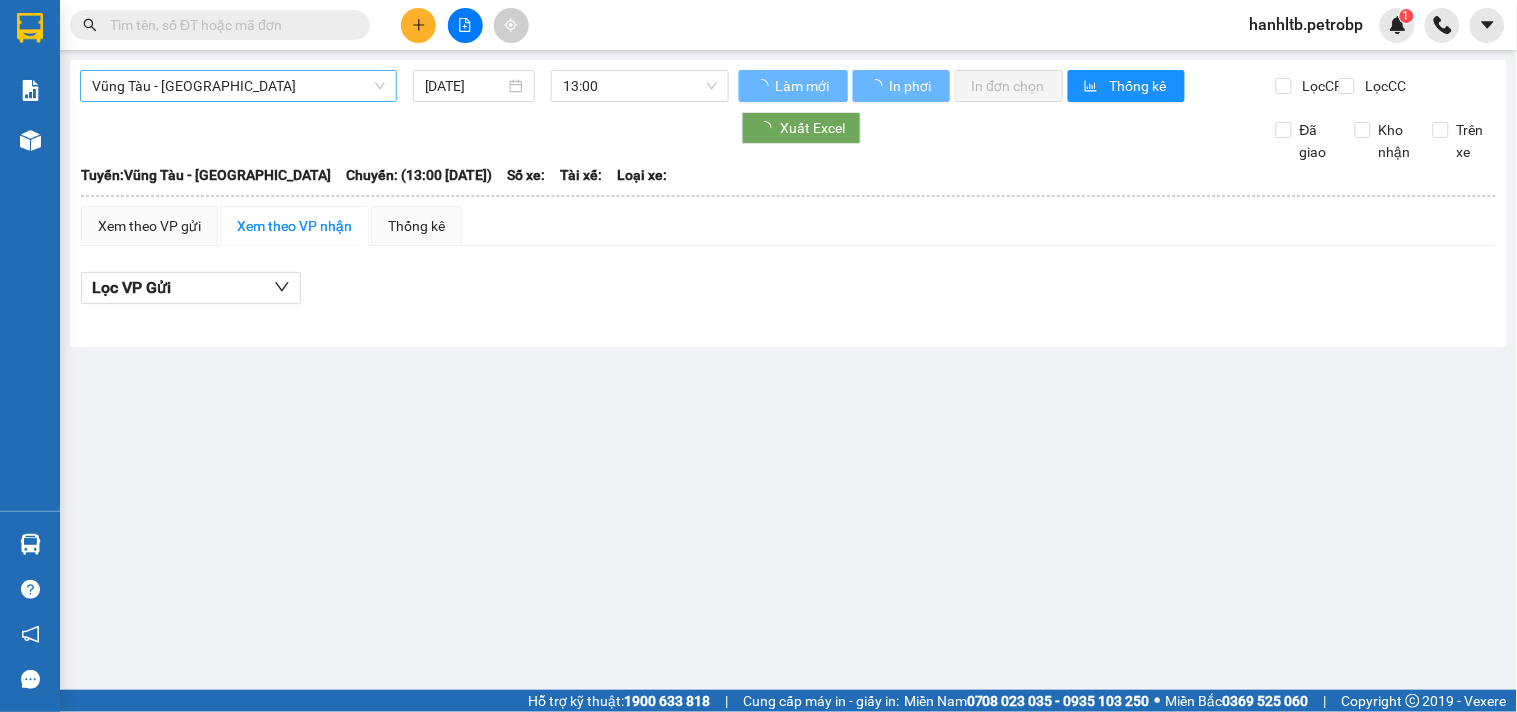 click on "Vũng Tàu - [GEOGRAPHIC_DATA]" at bounding box center (238, 86) 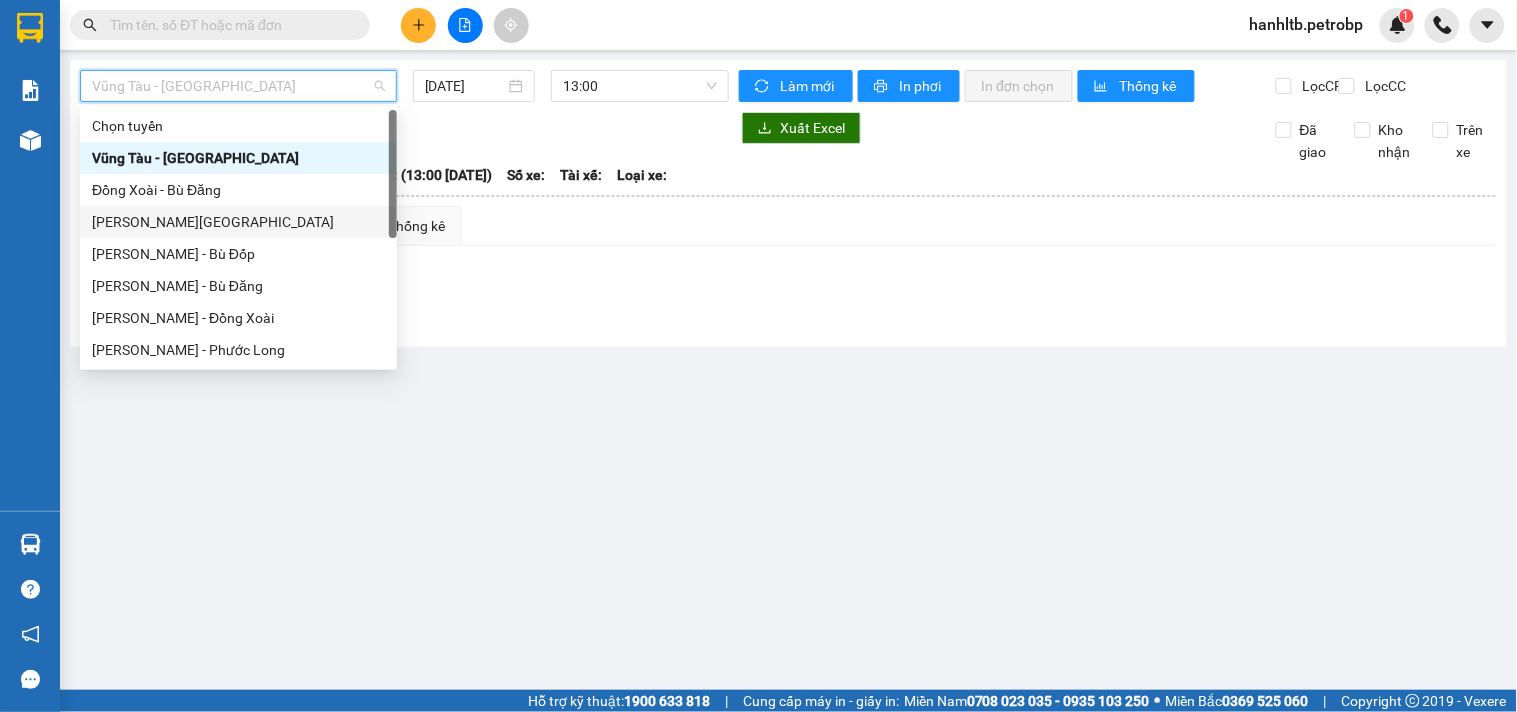 click on "[PERSON_NAME][GEOGRAPHIC_DATA]" at bounding box center [238, 222] 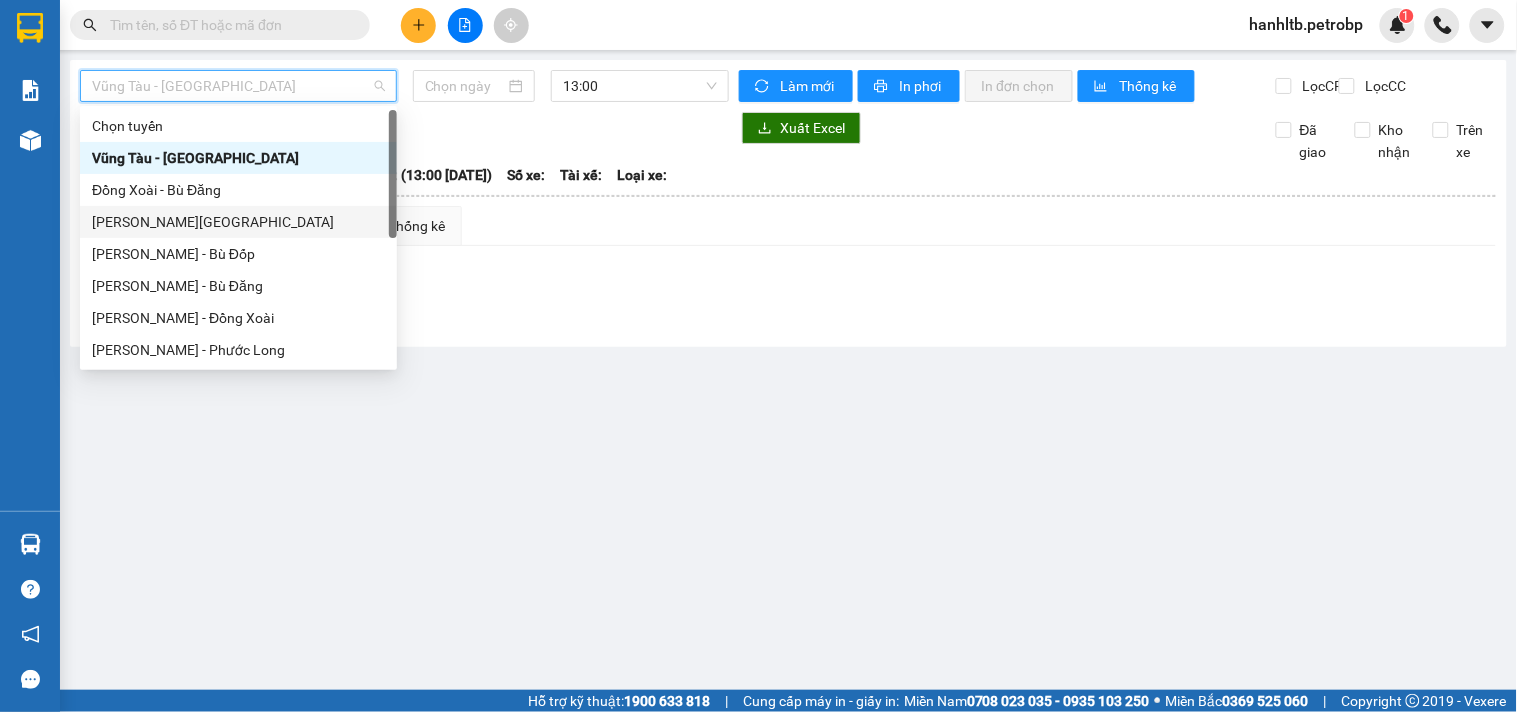 type on "[DATE]" 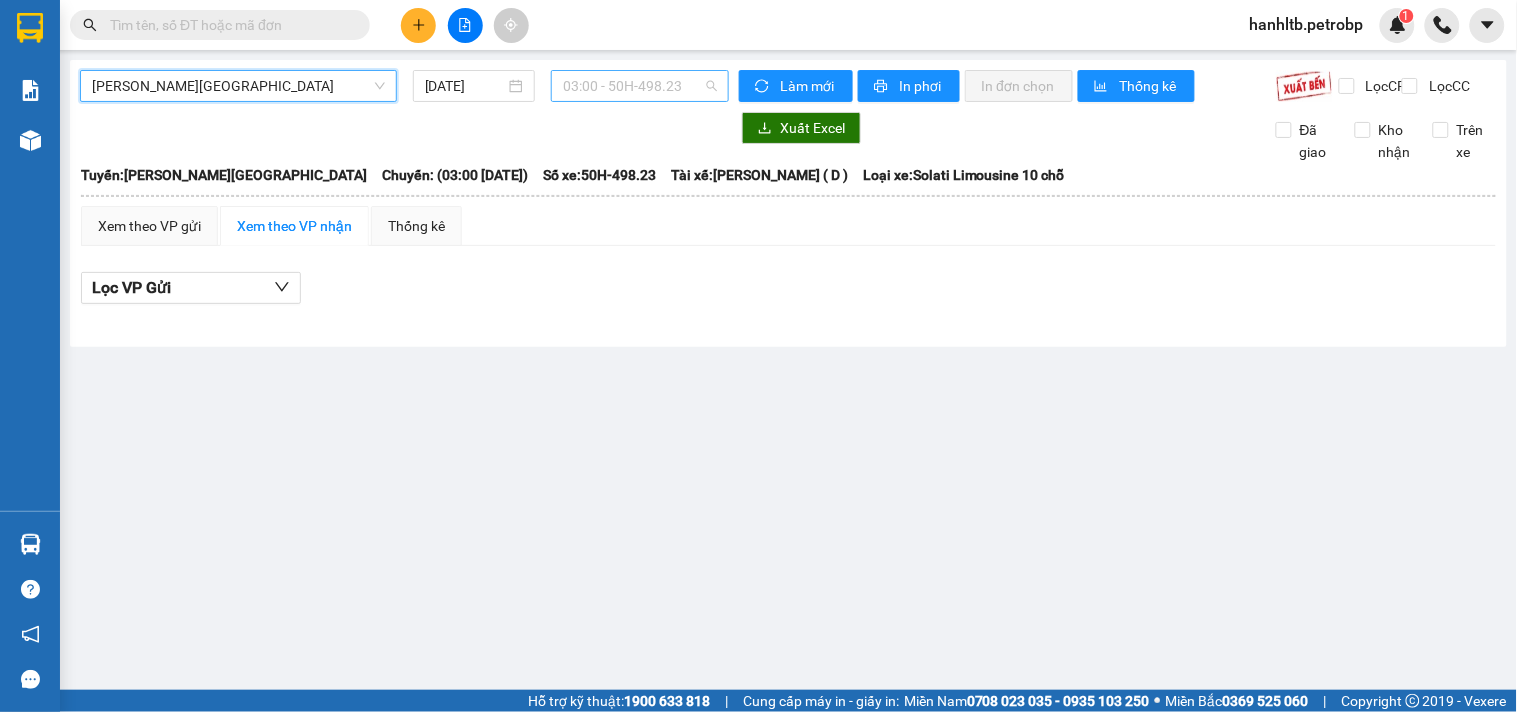 click on "03:00     - 50H-498.23" at bounding box center (640, 86) 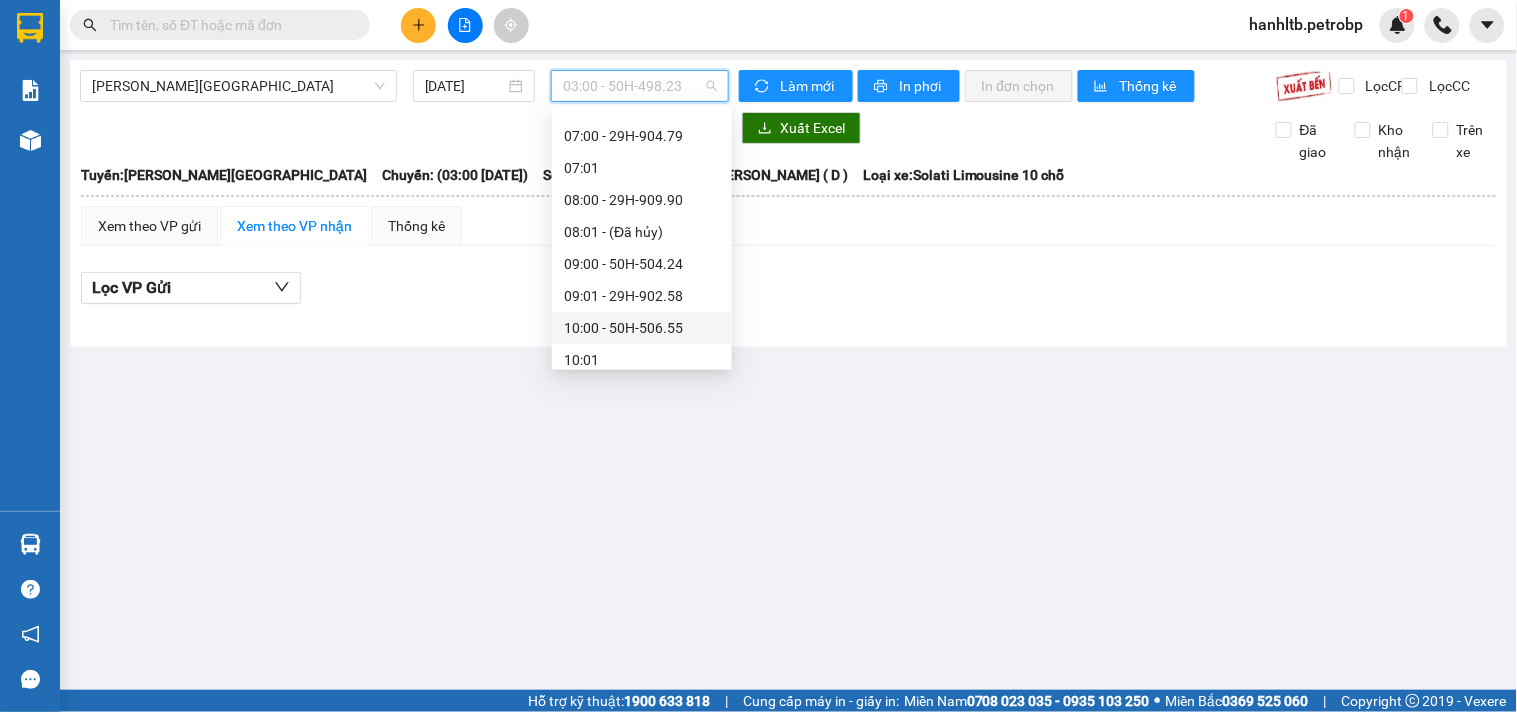 scroll, scrollTop: 0, scrollLeft: 0, axis: both 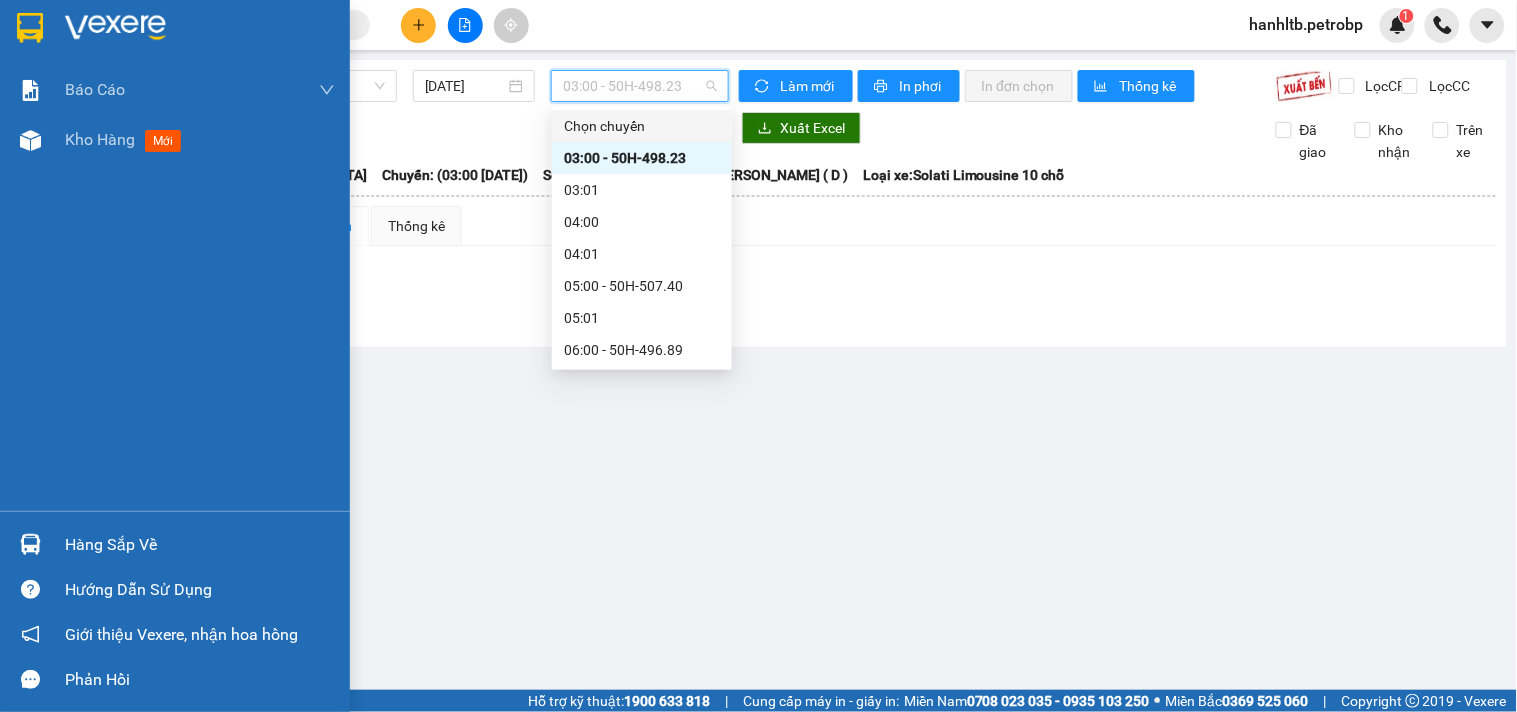 click at bounding box center [115, 28] 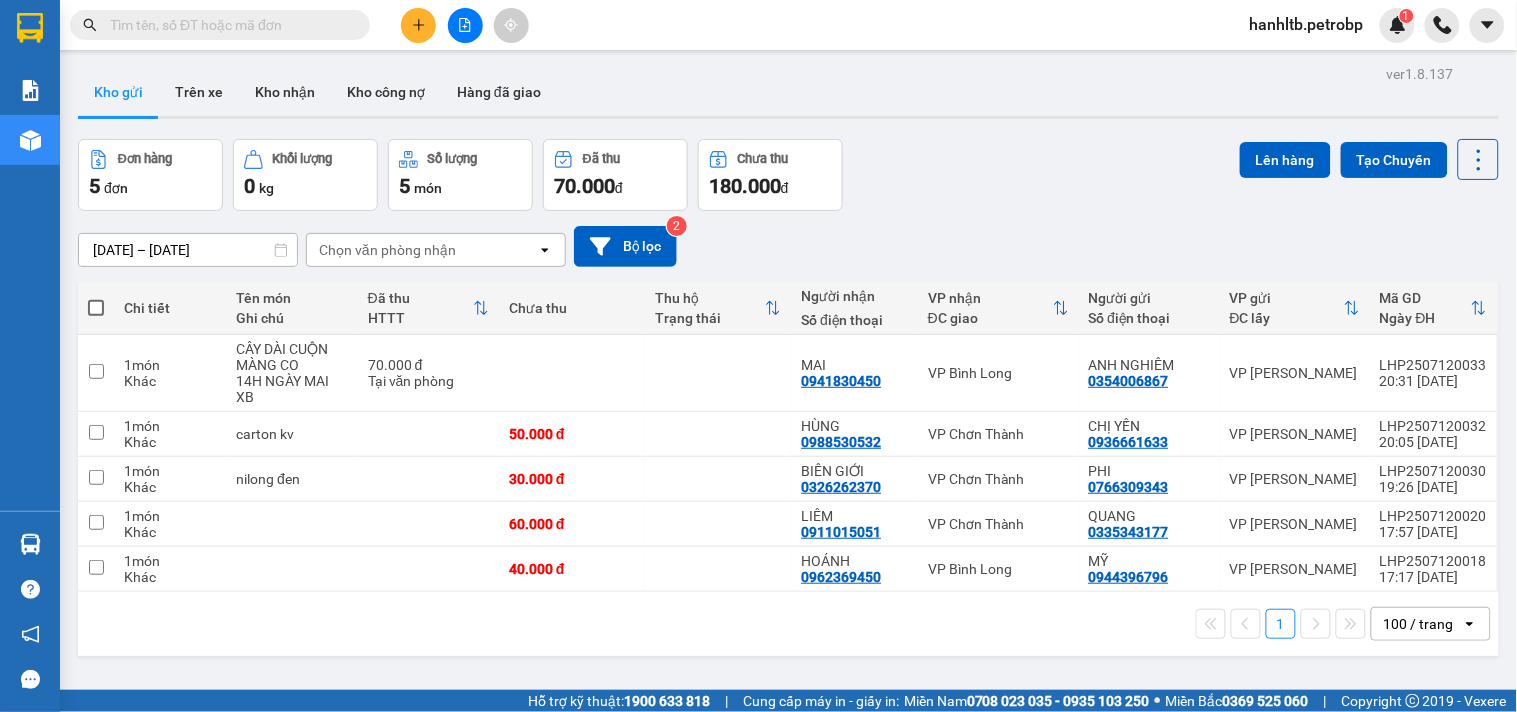 click on "12/07/2025 – 13/07/2025 Press the down arrow key to interact with the calendar and select a date. Press the escape button to close the calendar. Selected date range is from 12/07/2025 to 13/07/2025. Chọn văn phòng nhận open Bộ lọc 2" at bounding box center (788, 246) 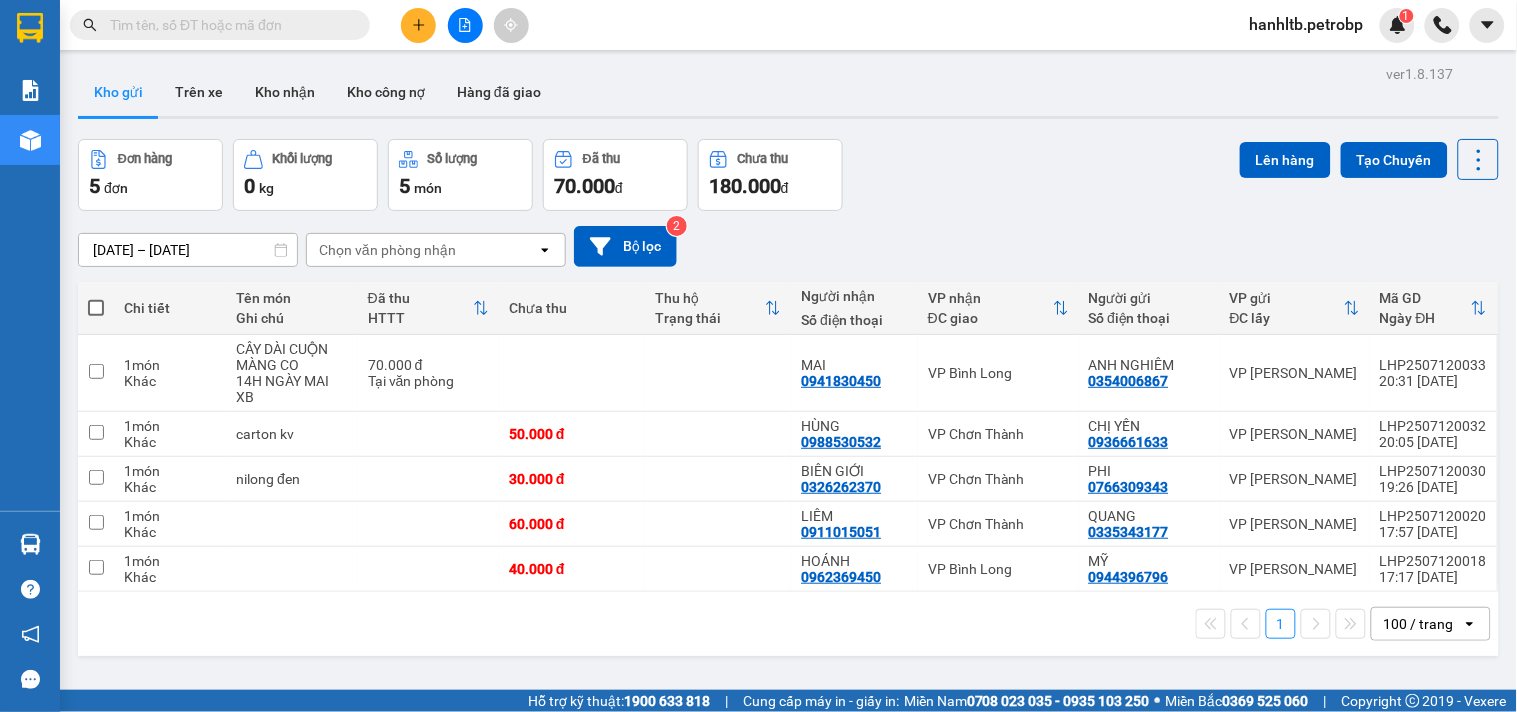 click on "Đơn hàng 5 đơn Khối lượng 0 kg Số lượng 5 món Đã thu 70.000  đ Chưa thu 180.000  đ Lên hàng Tạo Chuyến" at bounding box center [788, 175] 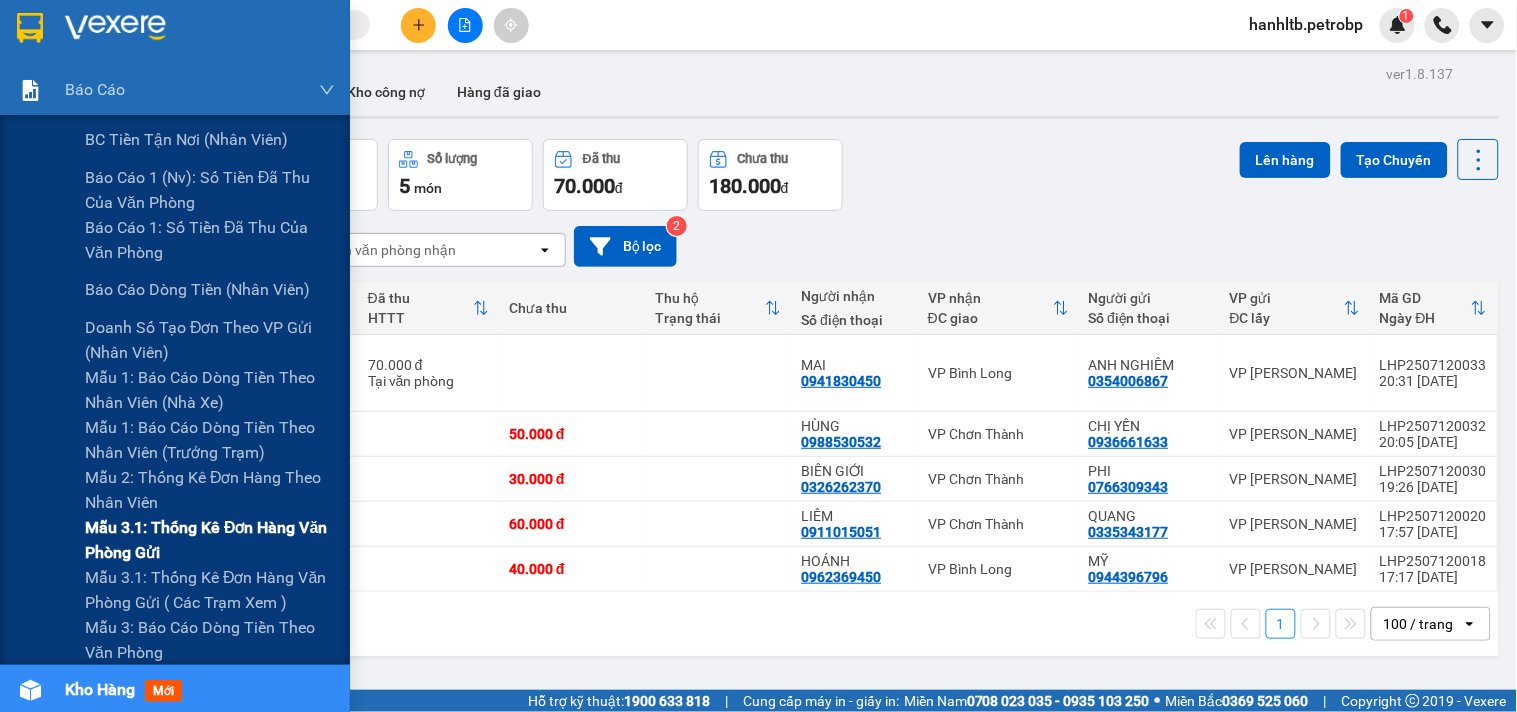 click on "Mẫu 3.1: Thống kê đơn hàng văn phòng gửi" at bounding box center (210, 540) 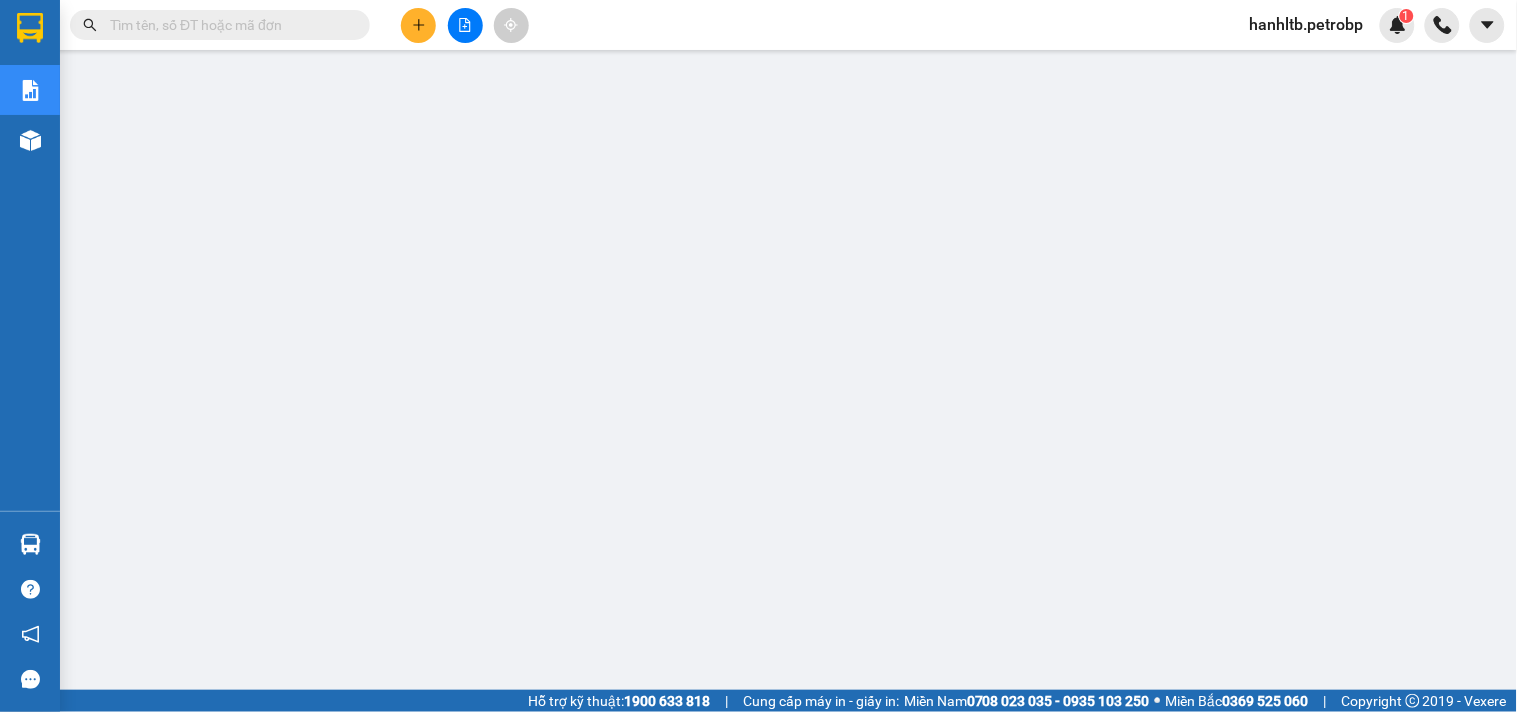 scroll, scrollTop: 0, scrollLeft: 0, axis: both 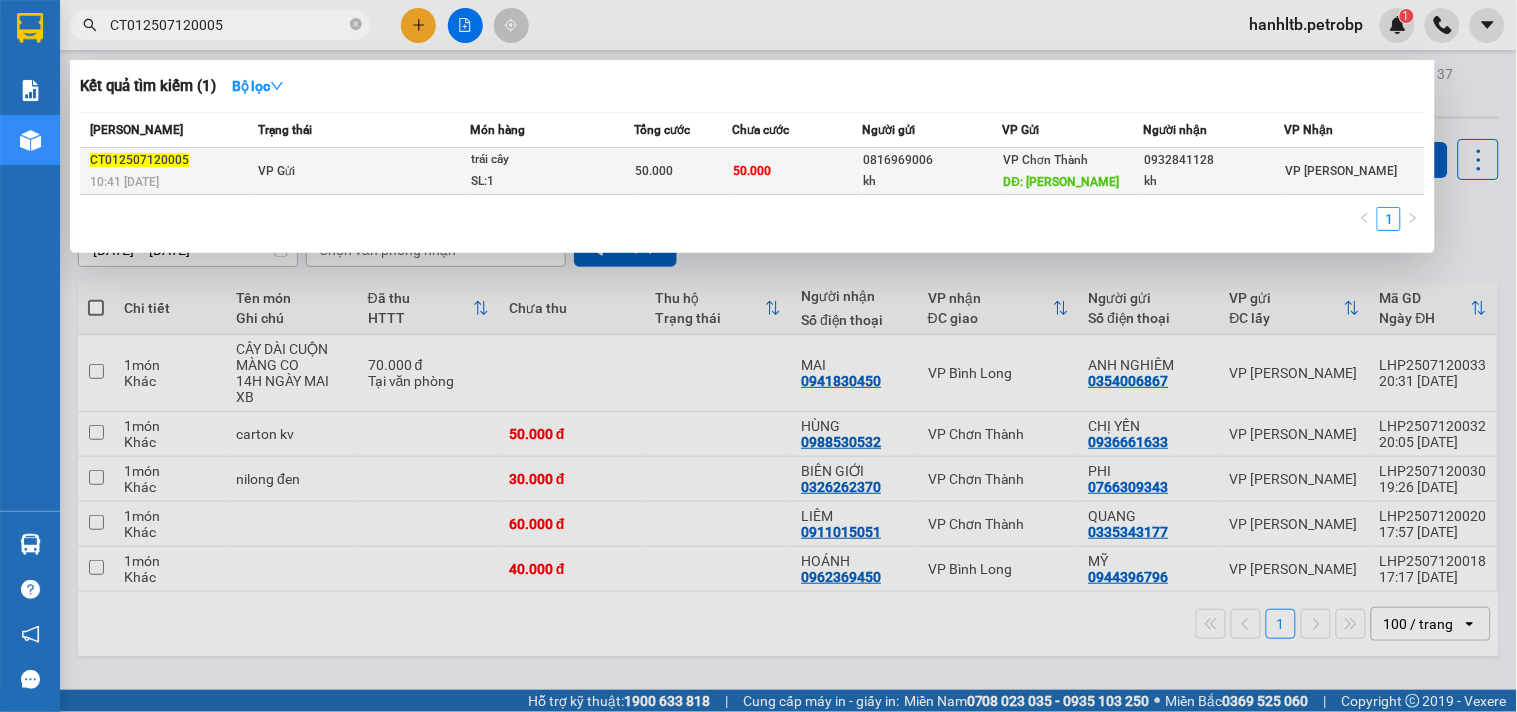 type on "CT012507120005" 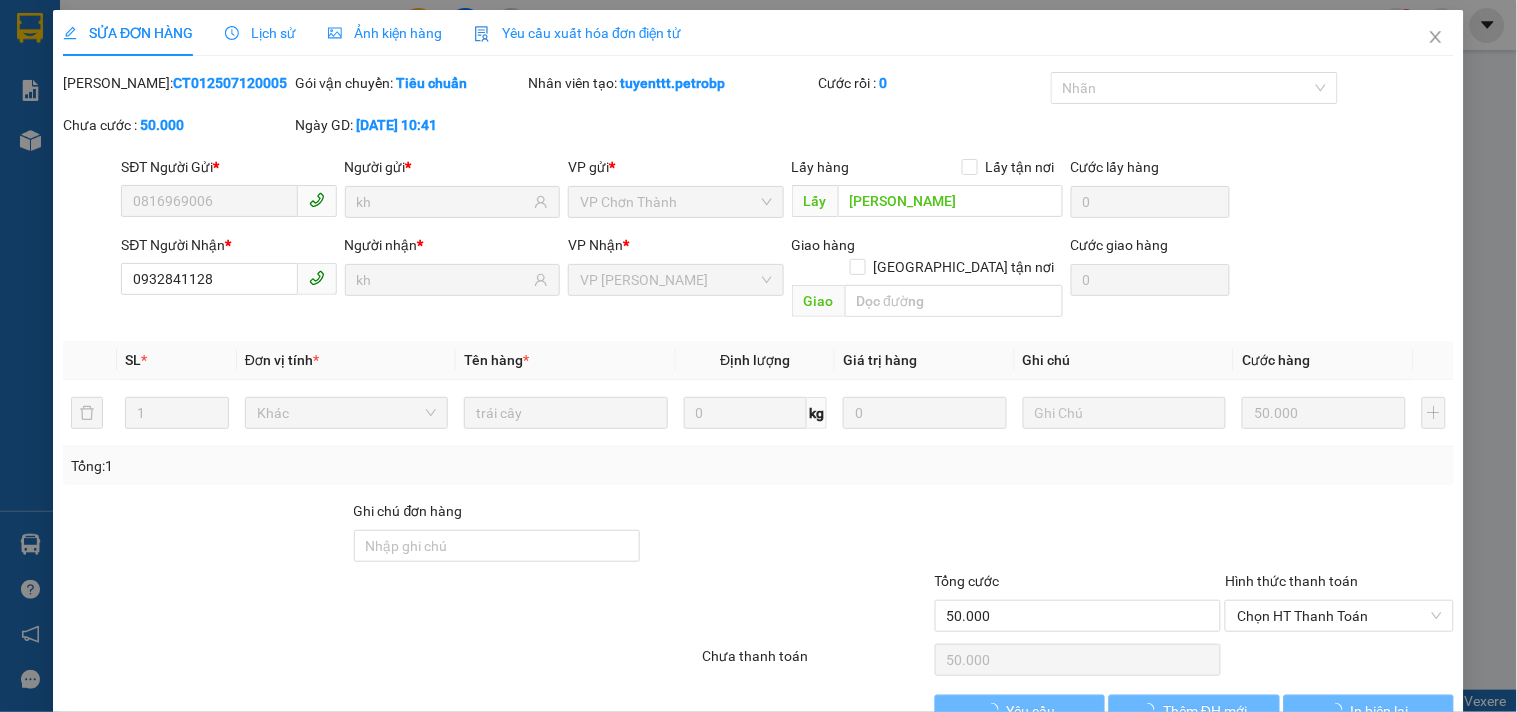 type on "0816969006" 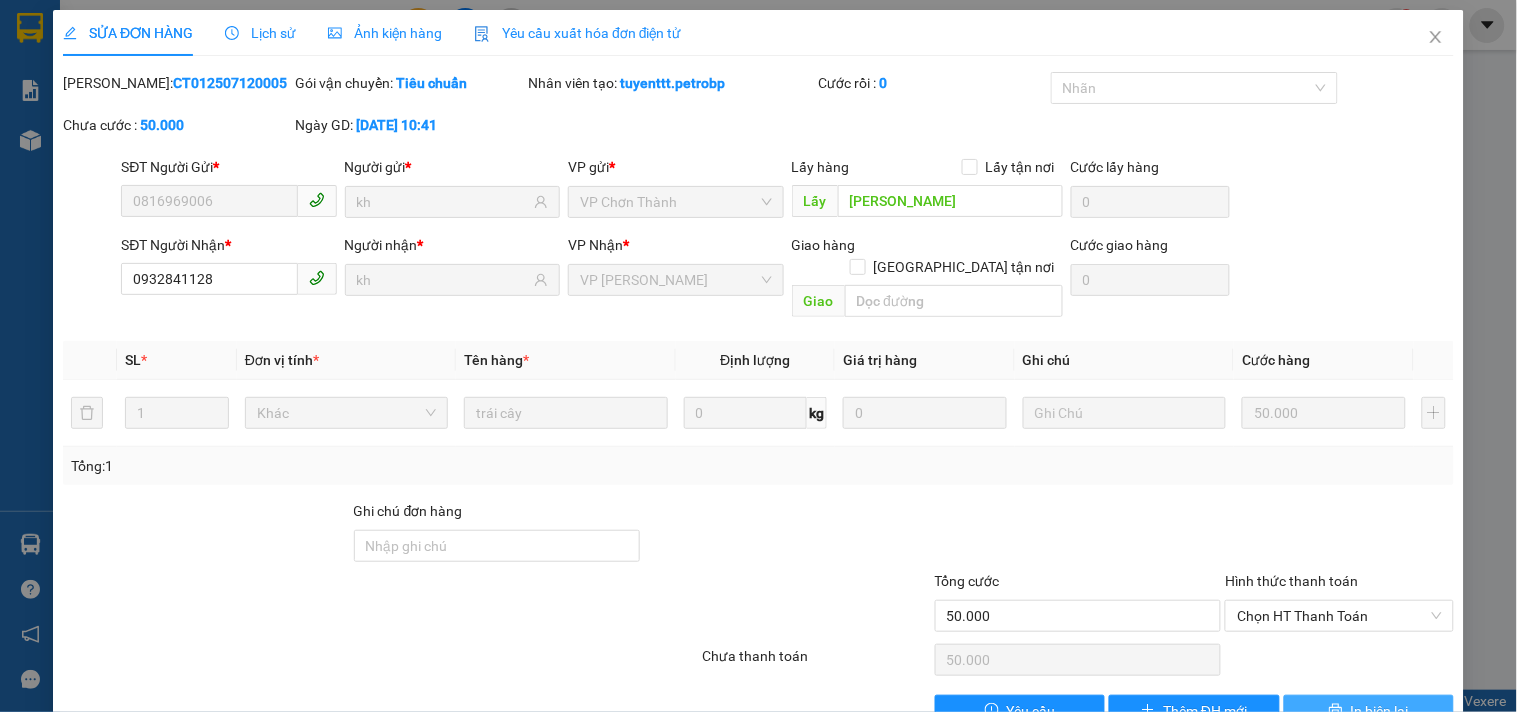 click on "In biên lai" at bounding box center (1380, 711) 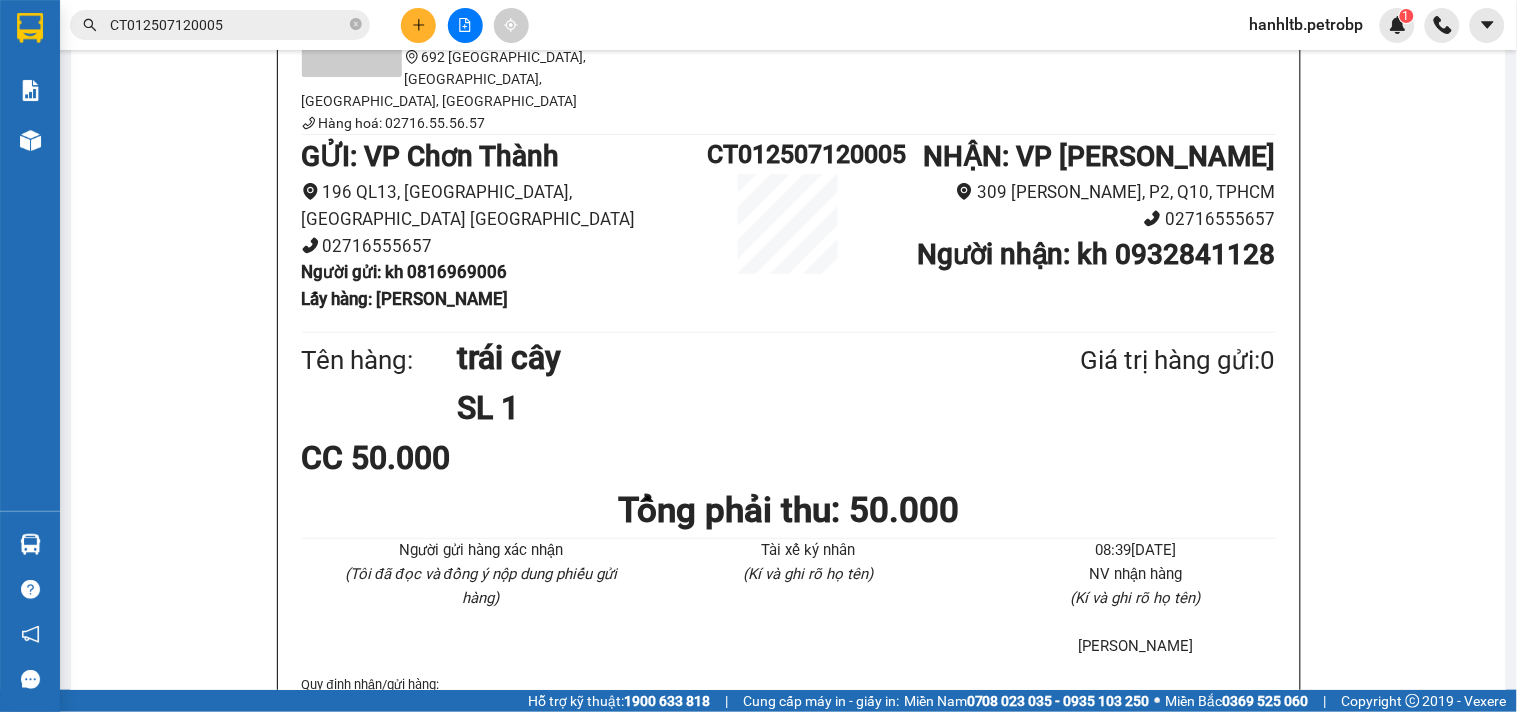 scroll, scrollTop: 111, scrollLeft: 0, axis: vertical 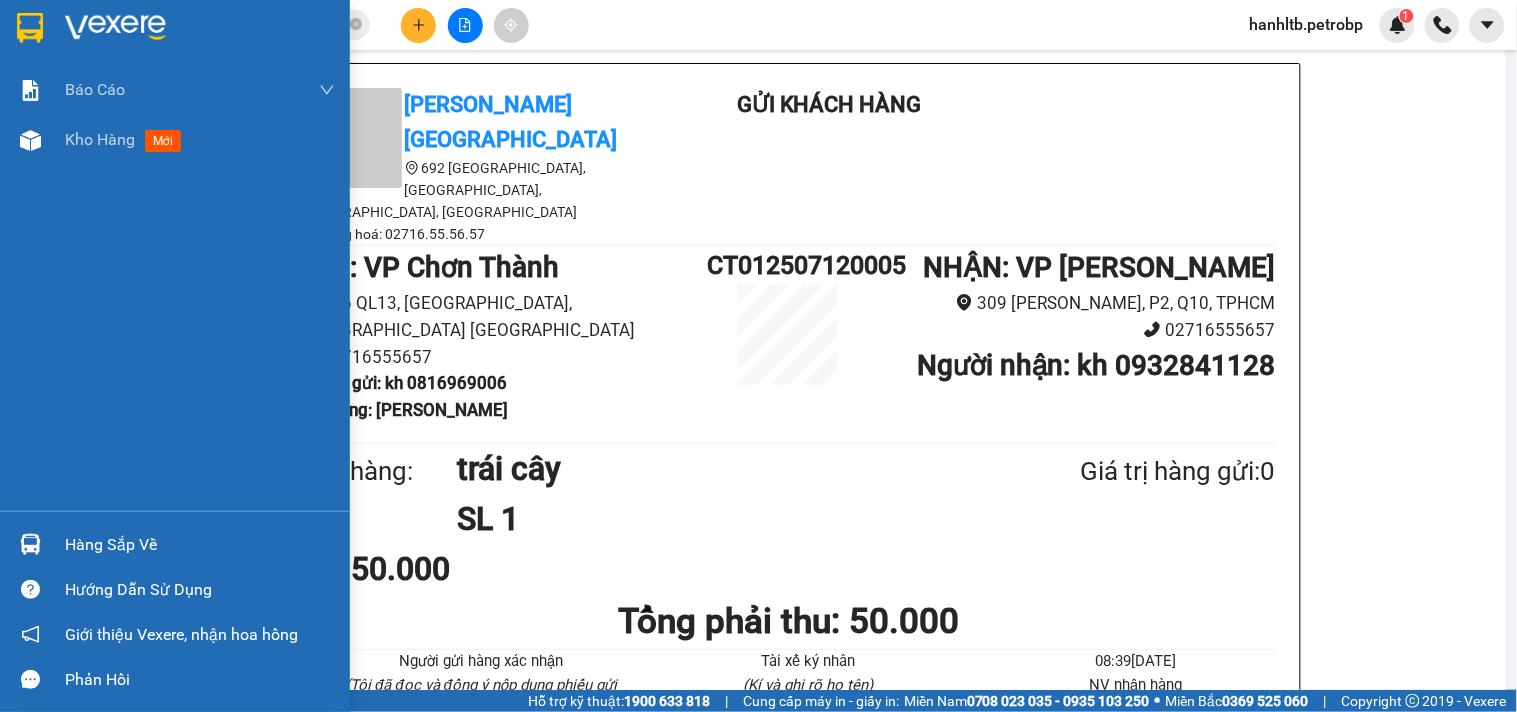 click at bounding box center [115, 28] 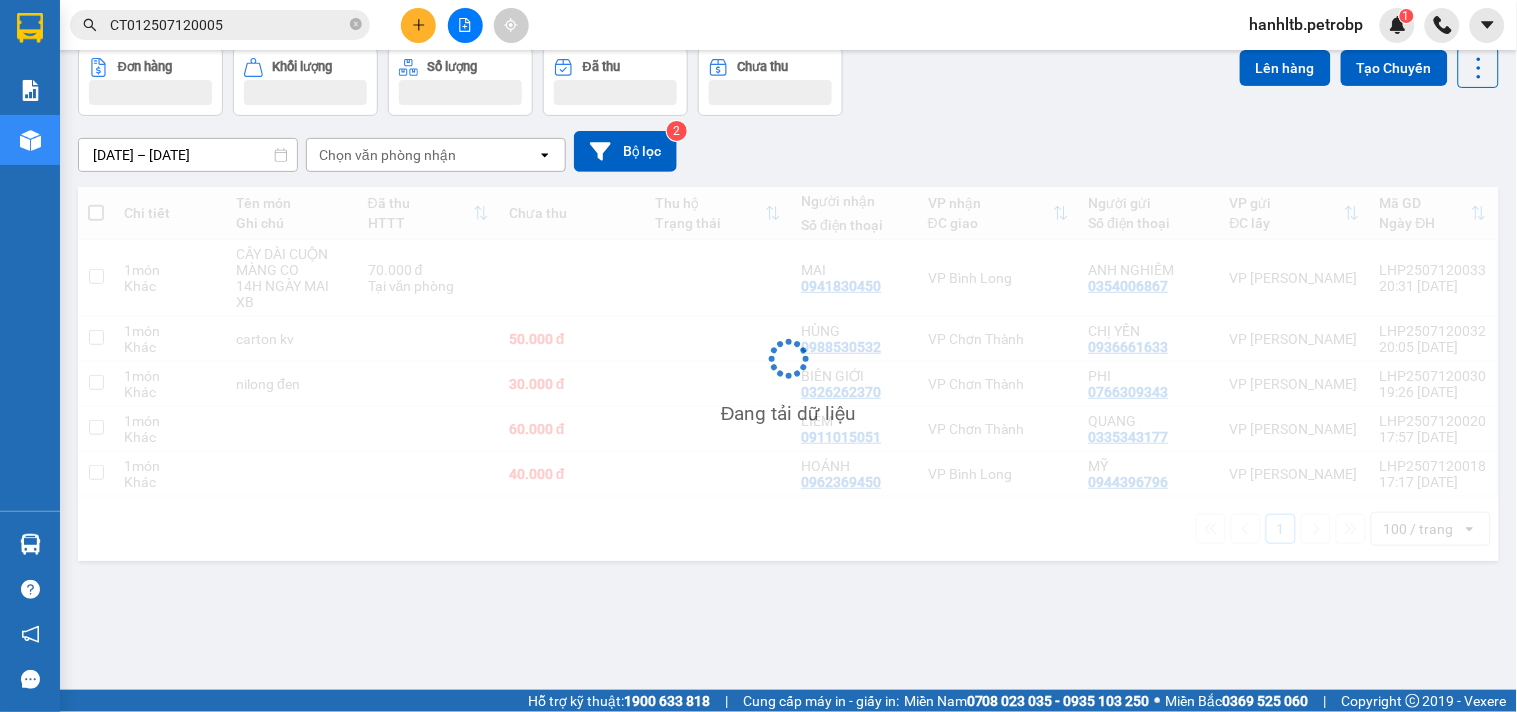 scroll, scrollTop: 92, scrollLeft: 0, axis: vertical 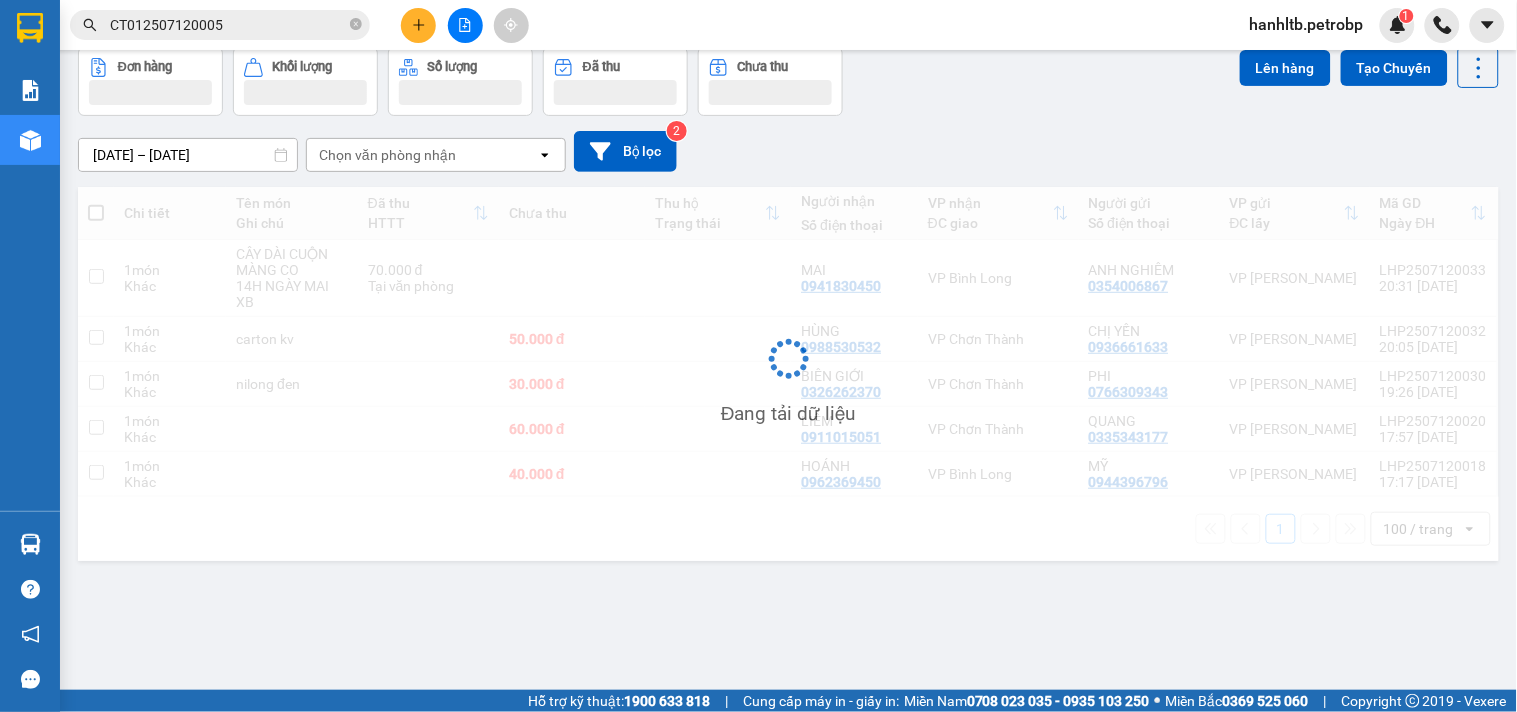 click on "[DATE] – [DATE] Press the down arrow key to interact with the calendar and select a date. Press the escape button to close the calendar. Selected date range is from [DATE] to [DATE]. Chọn văn phòng nhận open Bộ lọc 2" at bounding box center [788, 151] 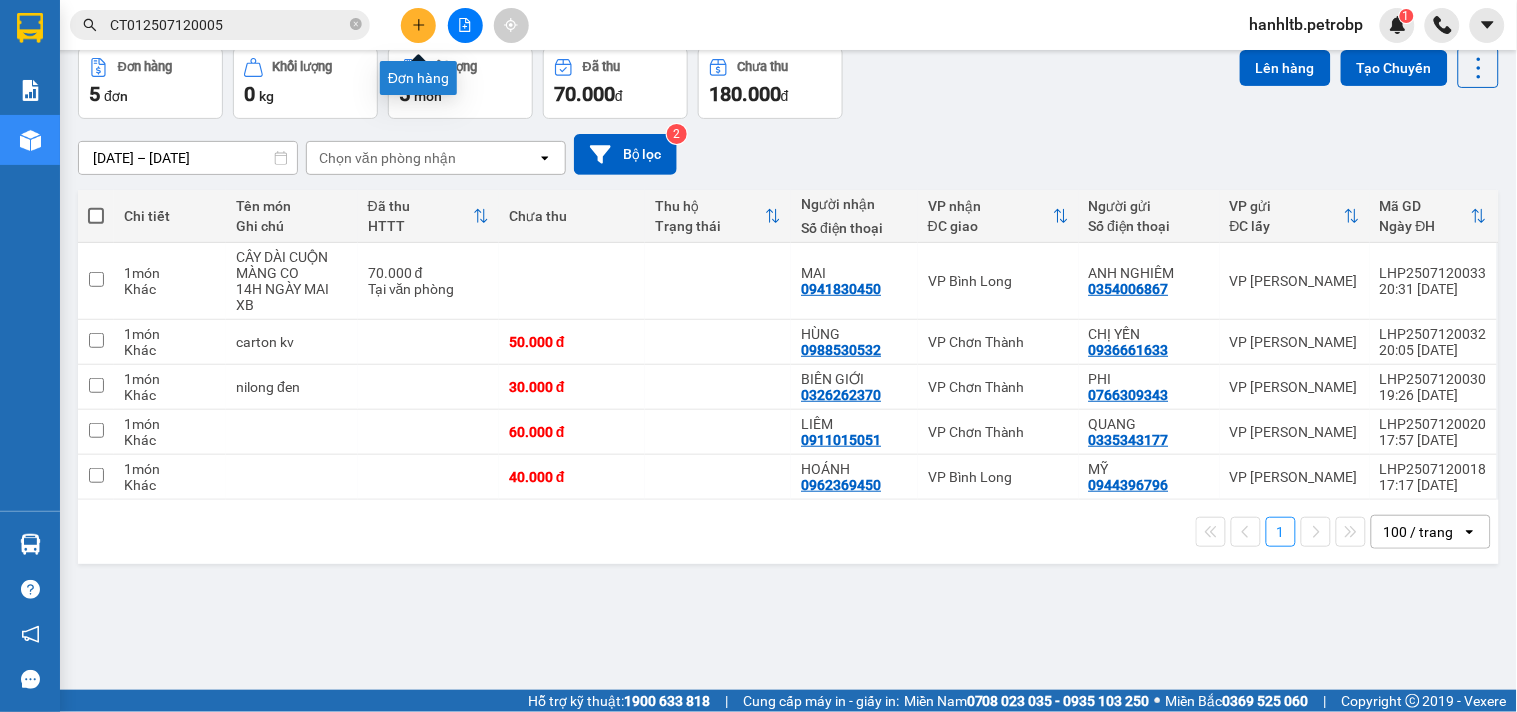 click at bounding box center (418, 25) 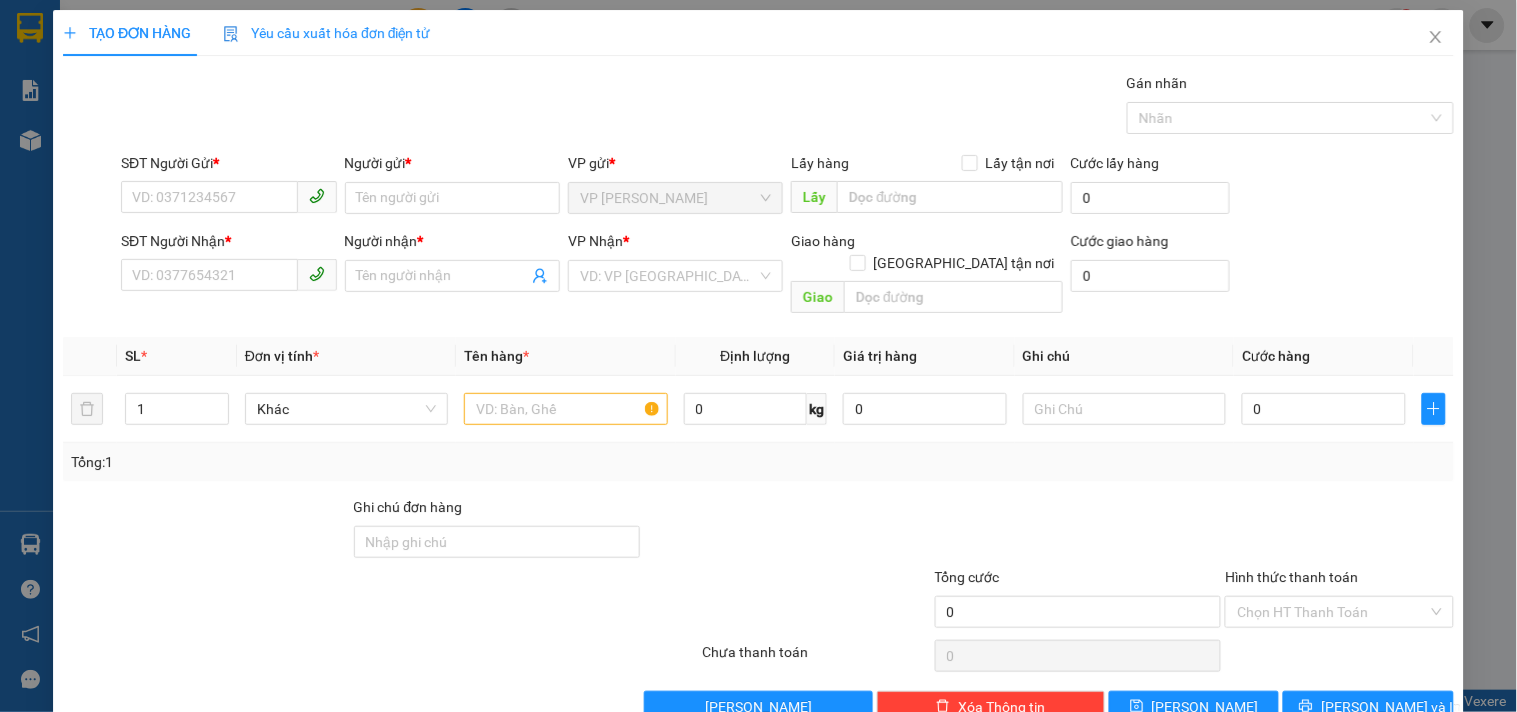 scroll, scrollTop: 0, scrollLeft: 0, axis: both 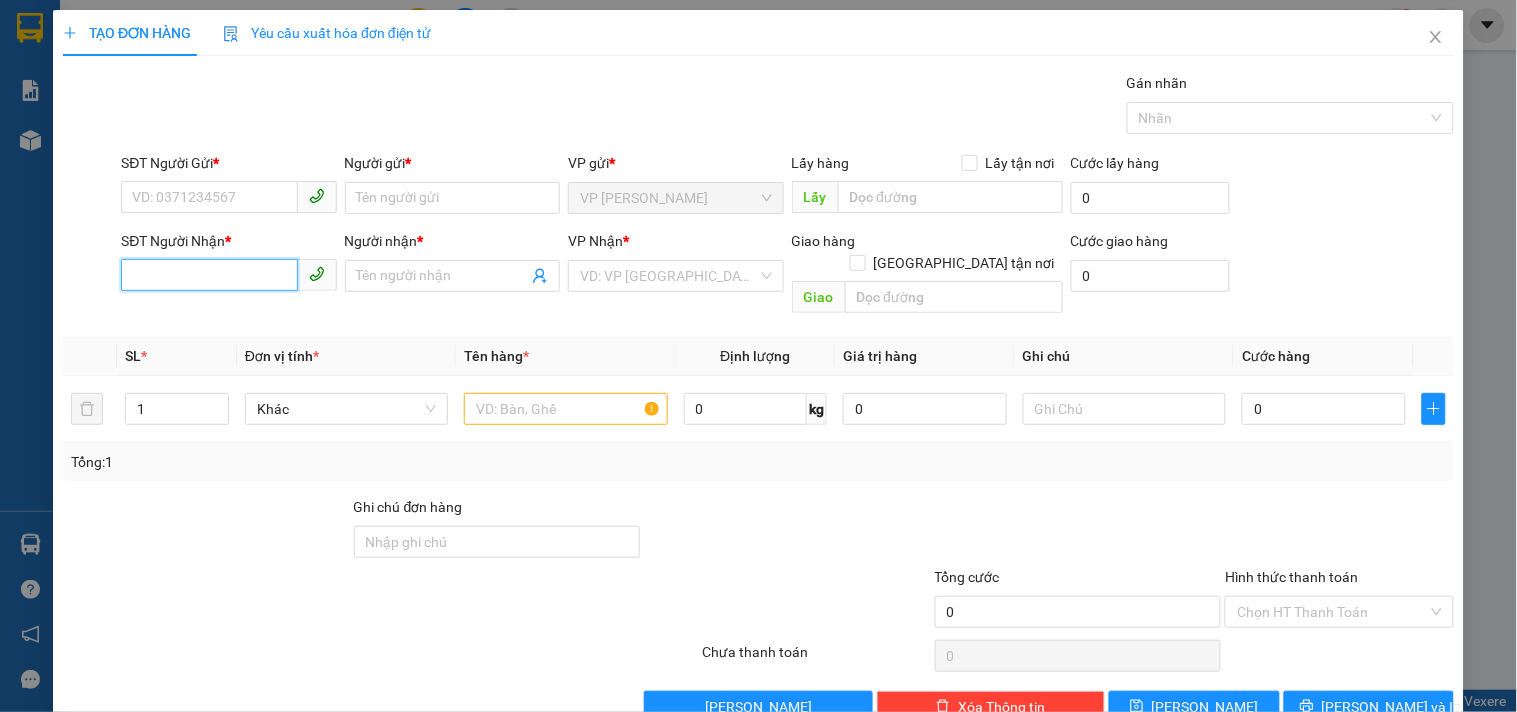 click on "SĐT Người Nhận  *" at bounding box center (209, 275) 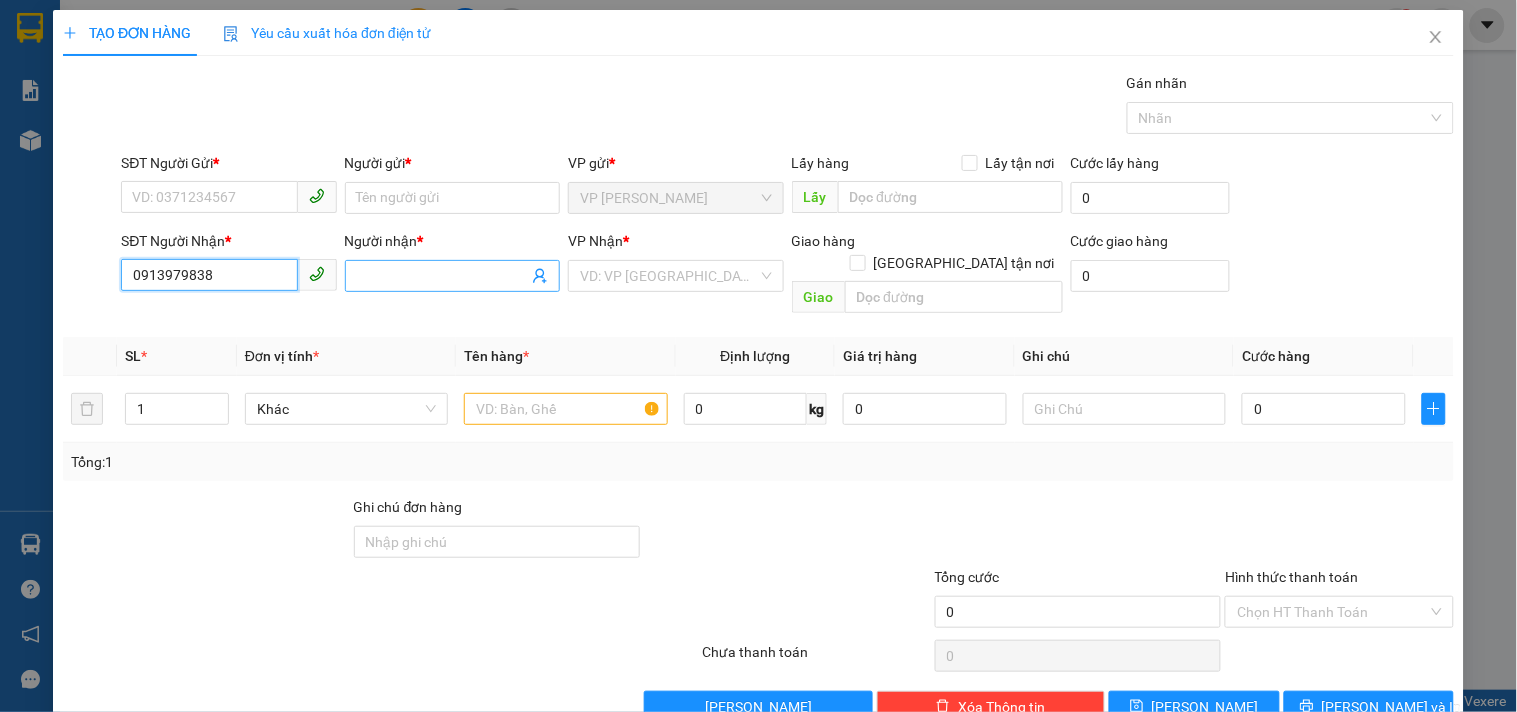 type on "0913979838" 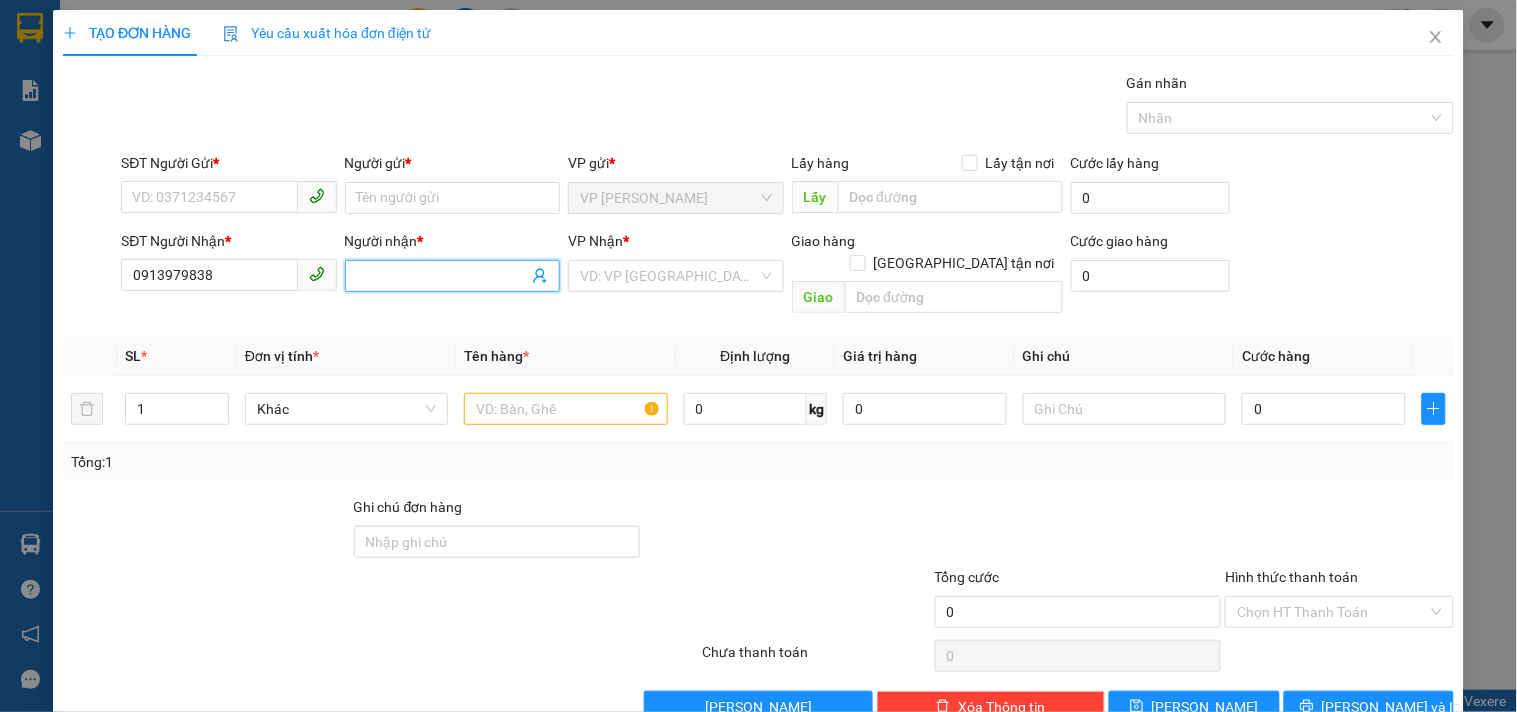 click on "Người nhận  *" at bounding box center [442, 276] 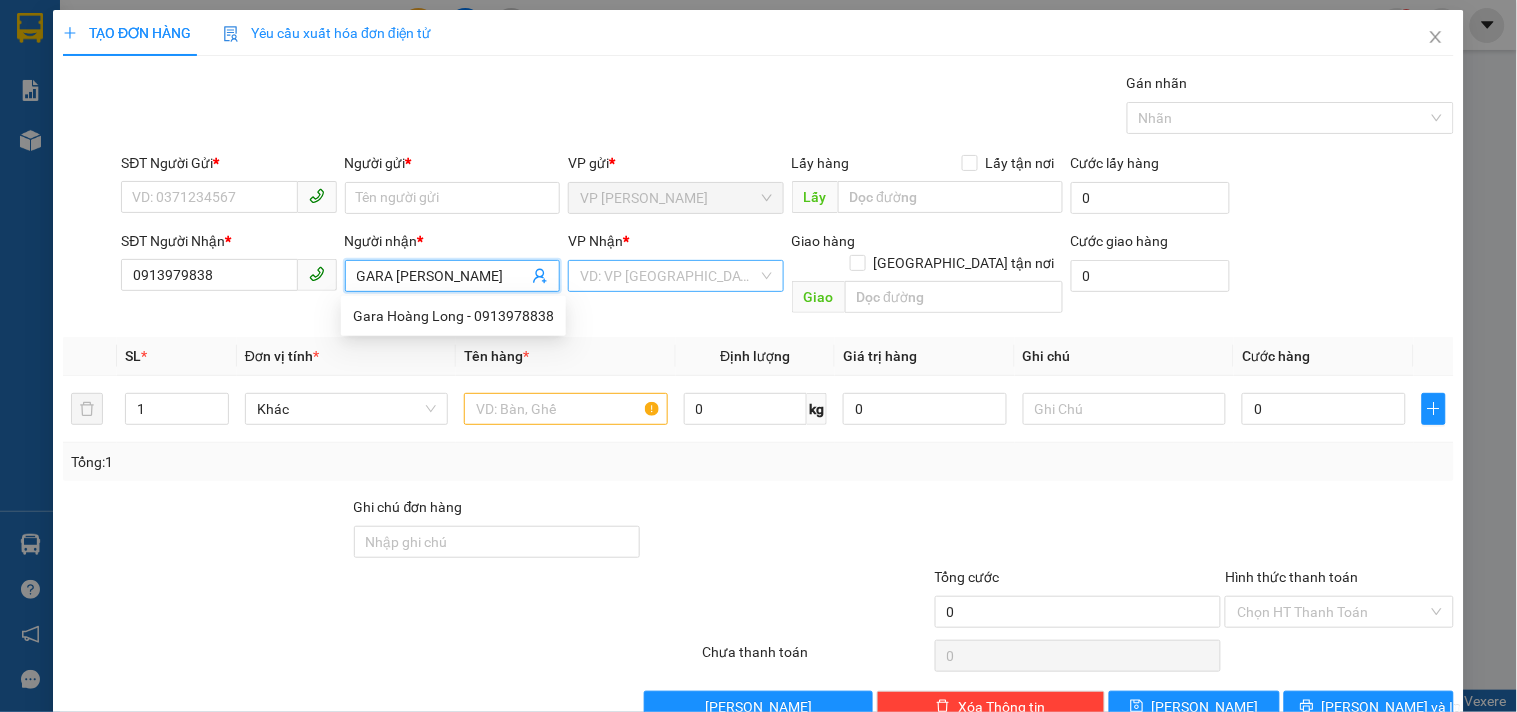type on "GARA HOÀNG LONG" 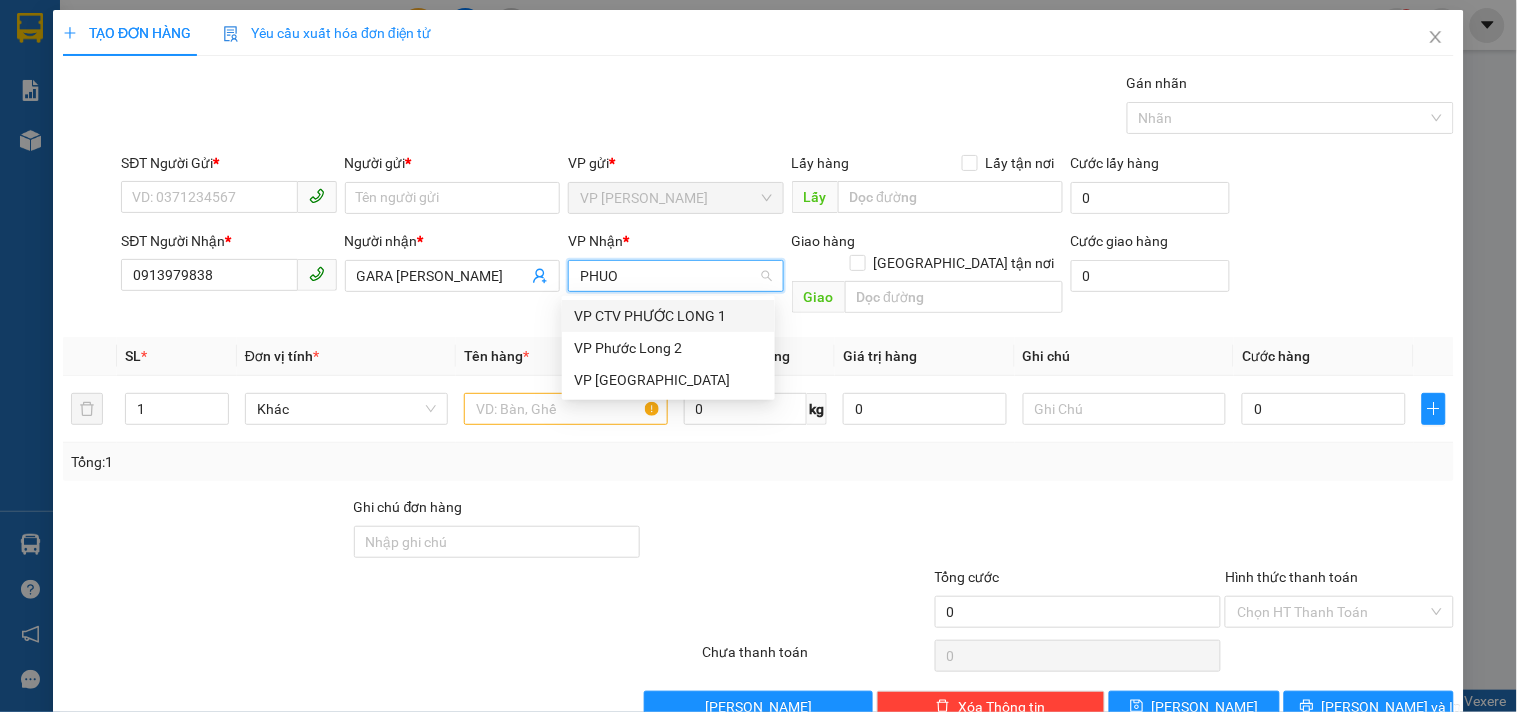 type on "PHUOC" 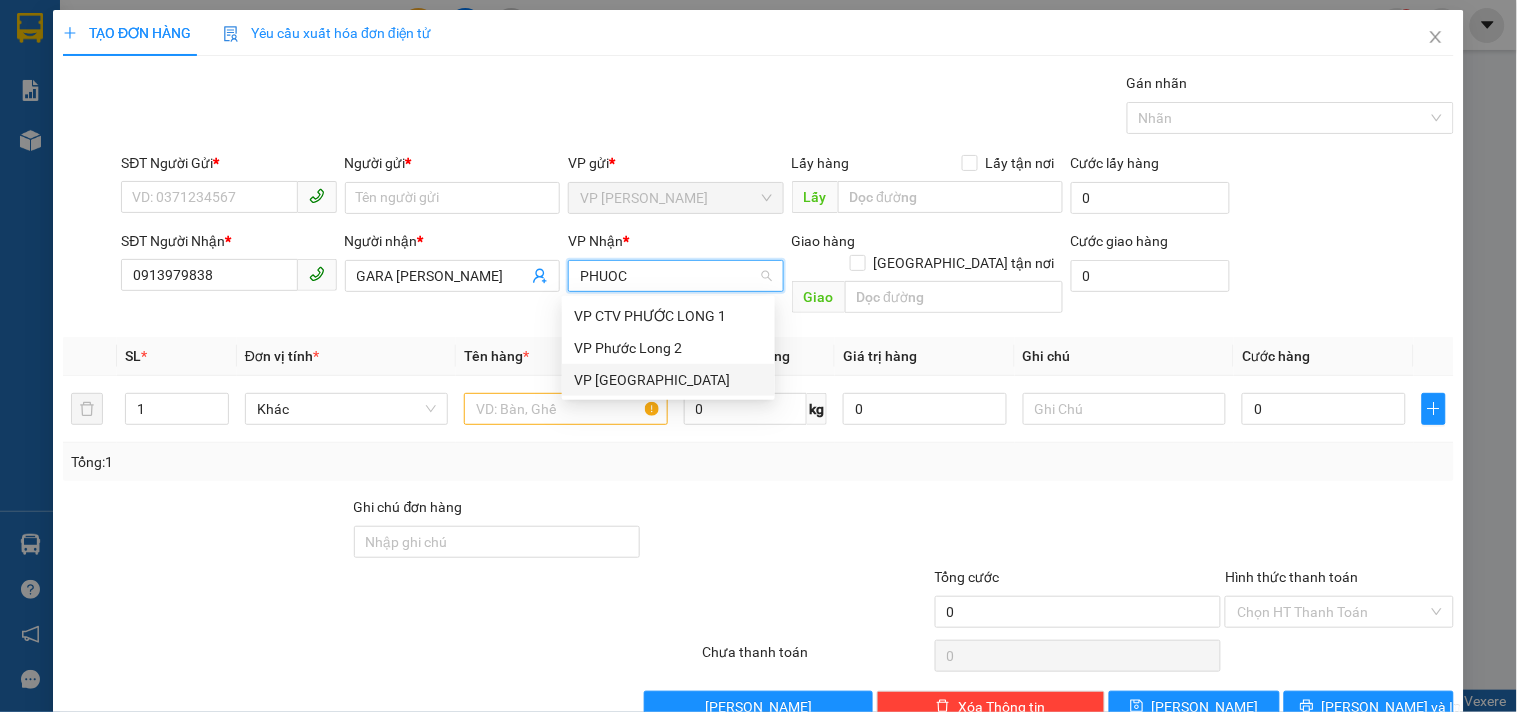 click on "VP [PERSON_NAME]" at bounding box center (668, 380) 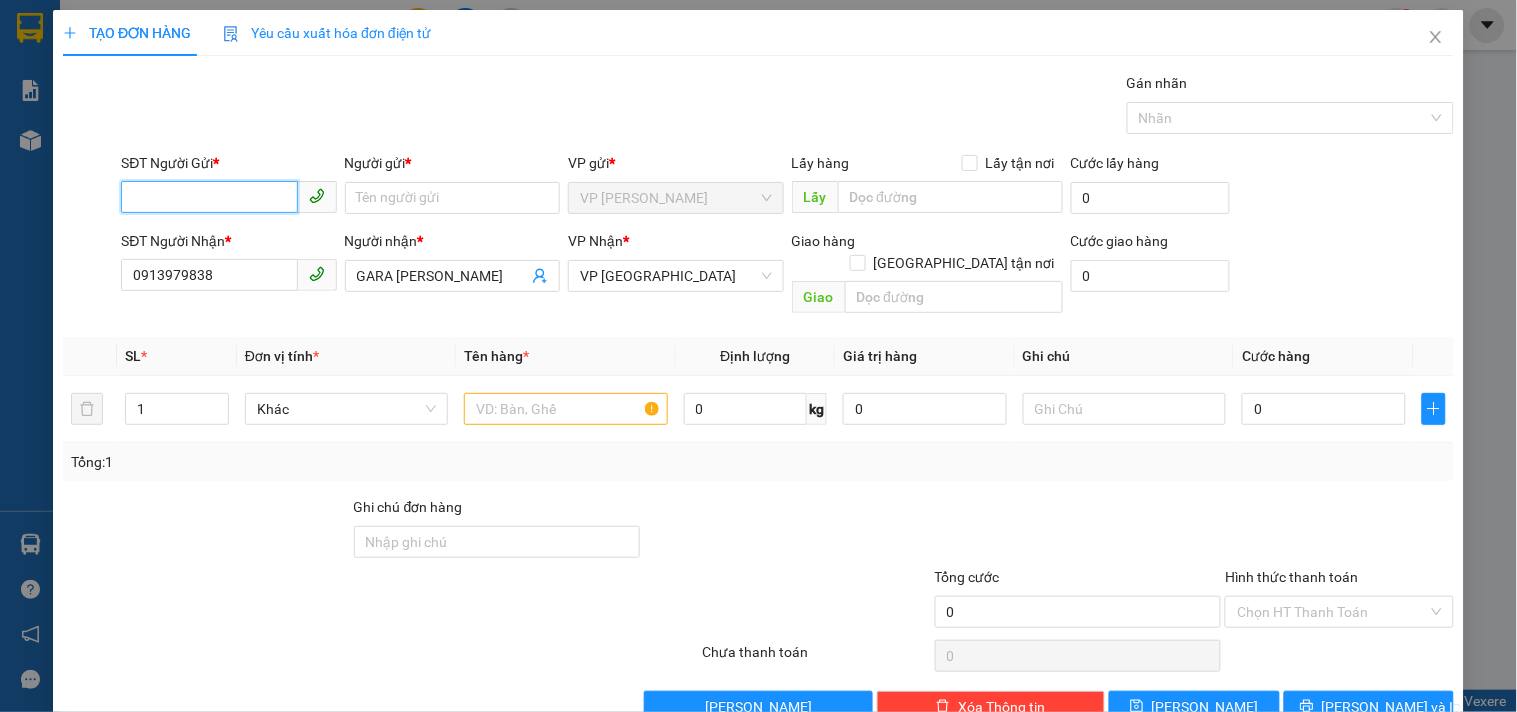 click on "SĐT Người Gửi  *" at bounding box center (209, 197) 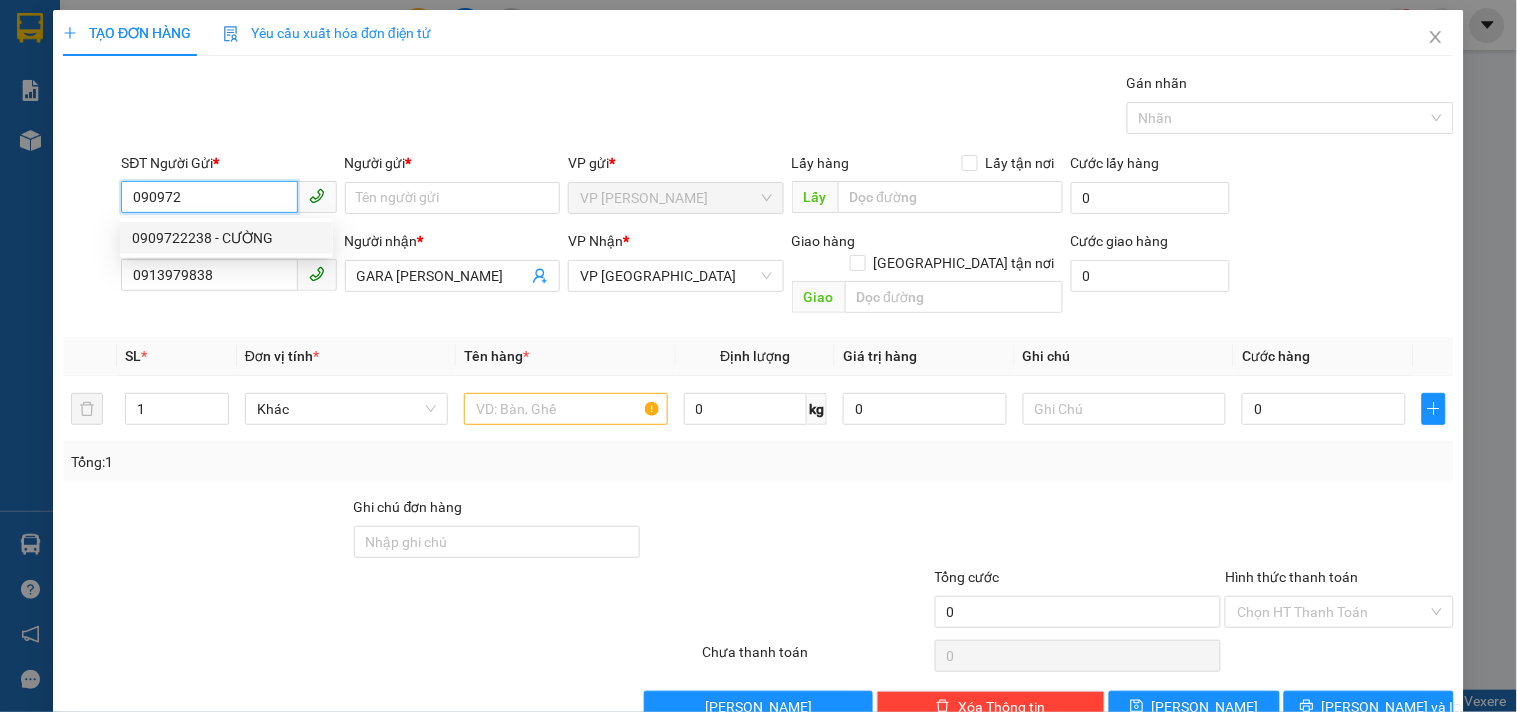 click on "0909722238 - CƯỜNG" at bounding box center (226, 238) 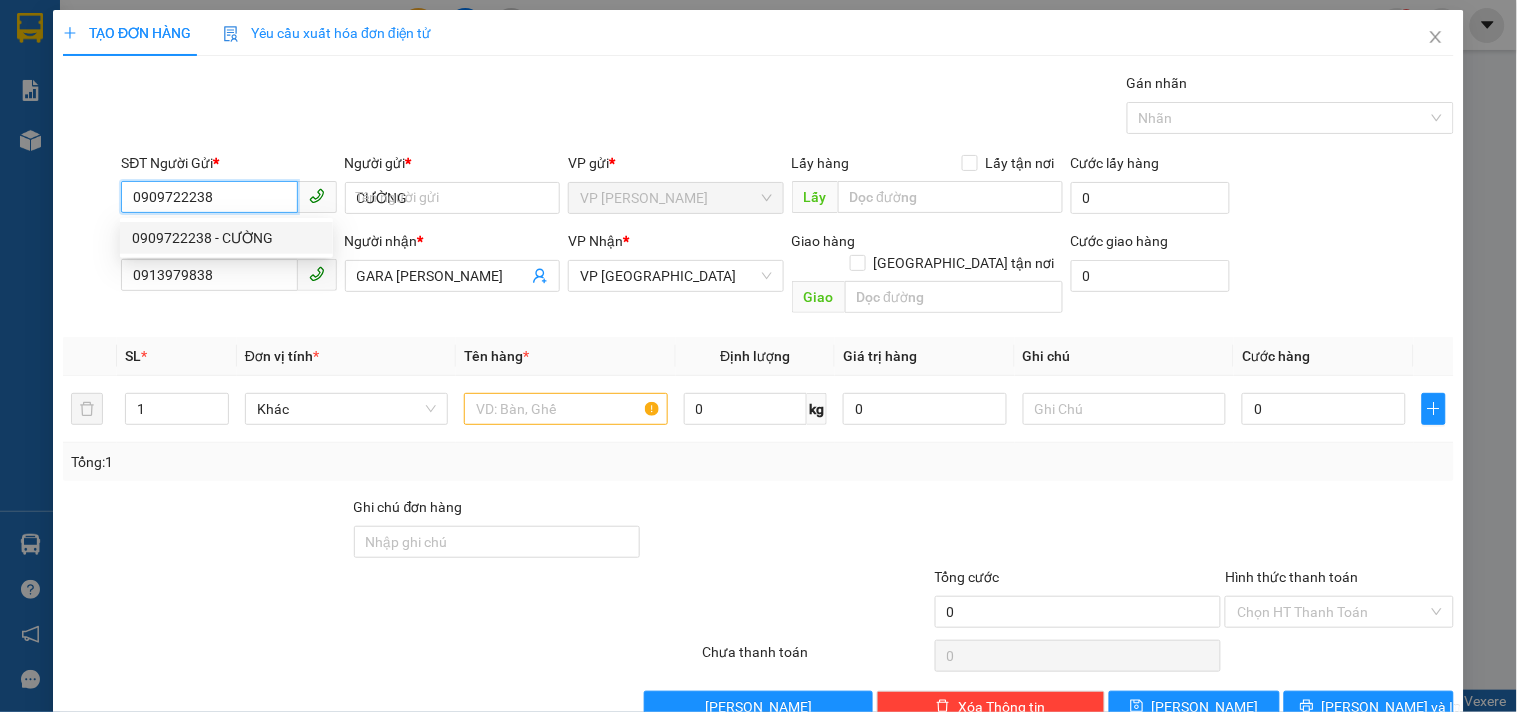 type on "30.000" 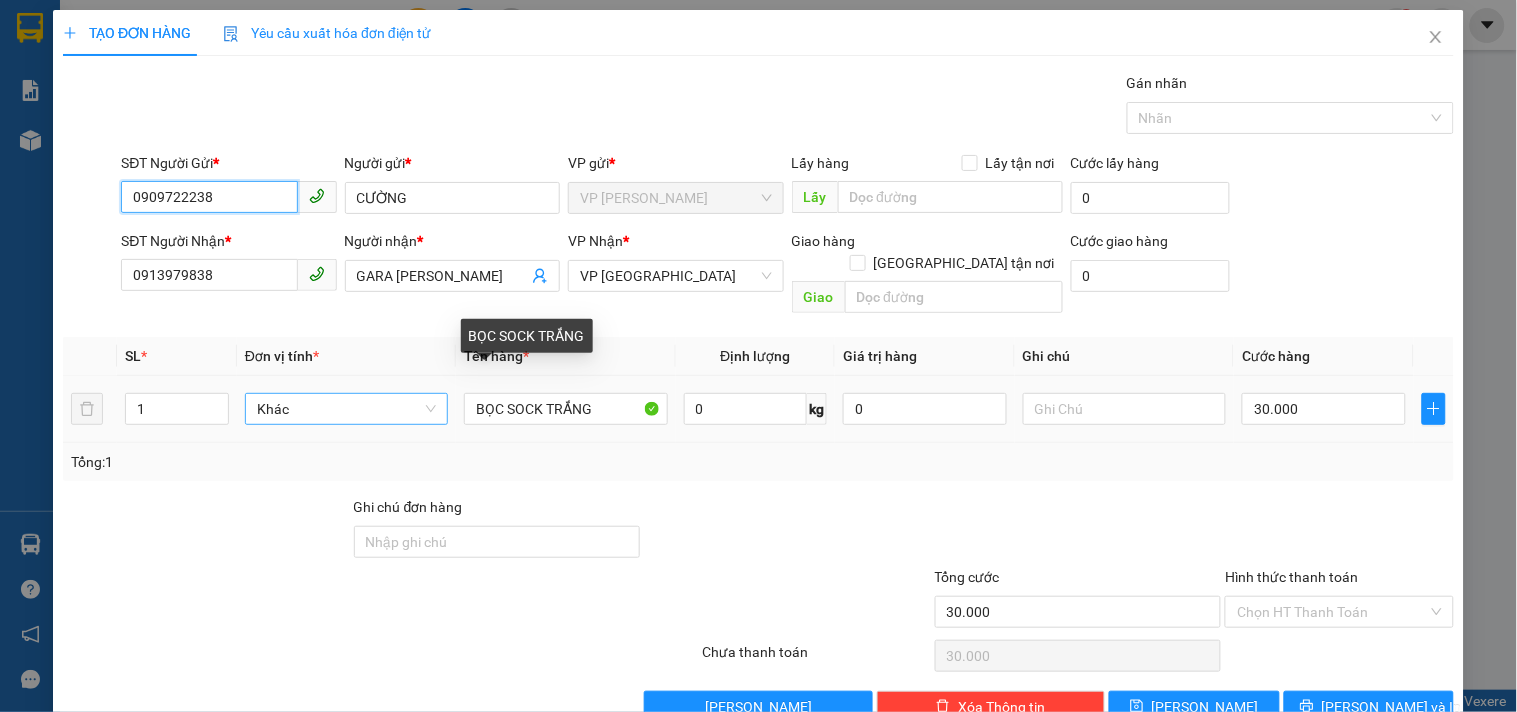 type on "0909722238" 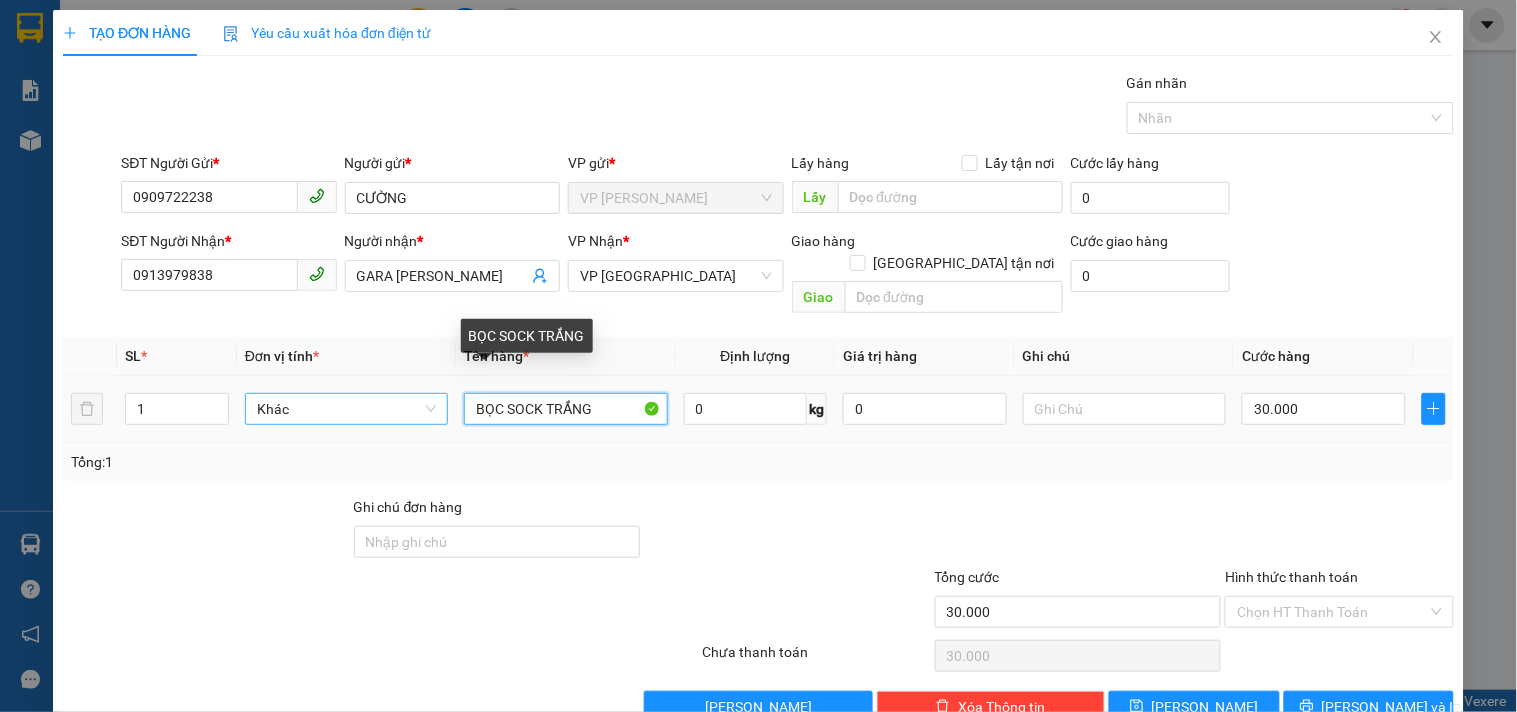 drag, startPoint x: 427, startPoint y: 378, endPoint x: 362, endPoint y: 392, distance: 66.4906 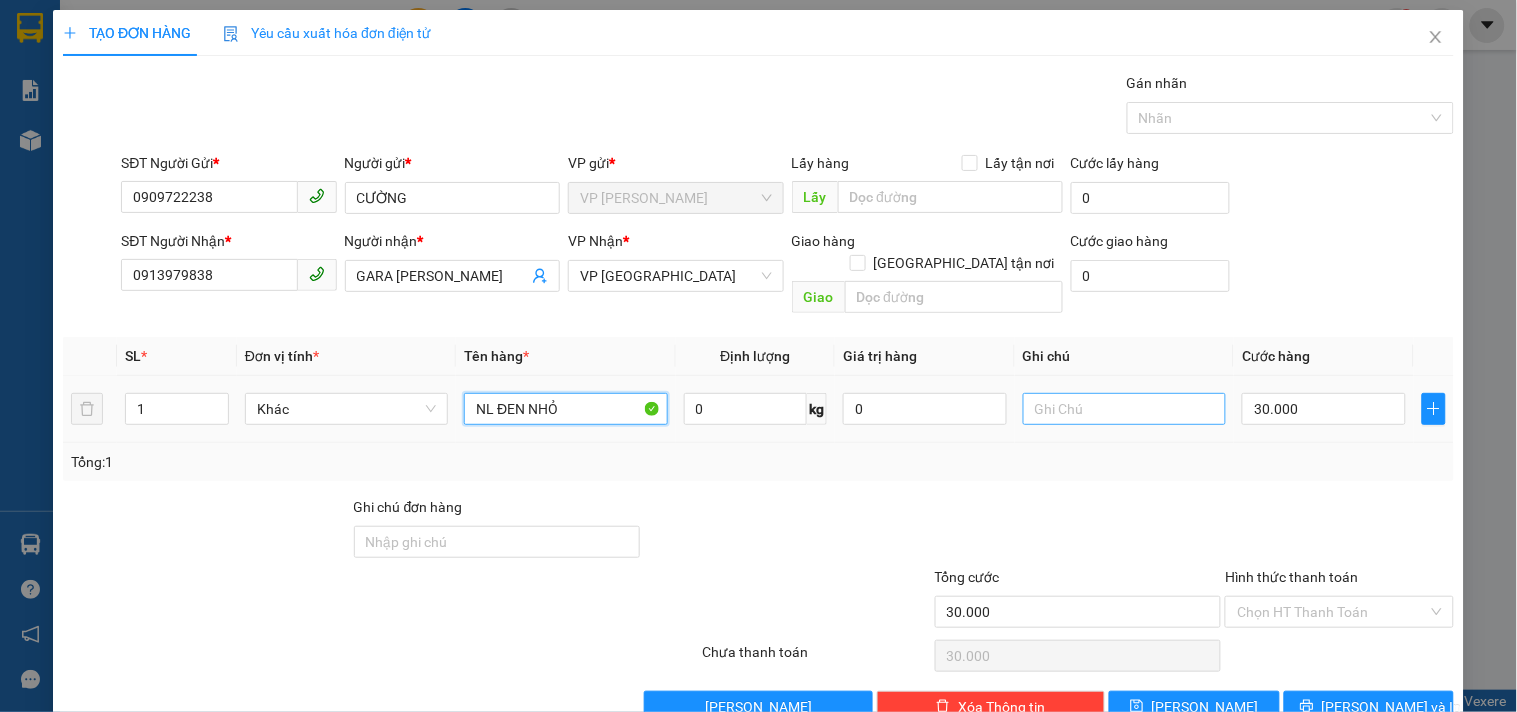 type on "NL ĐEN NHỎ" 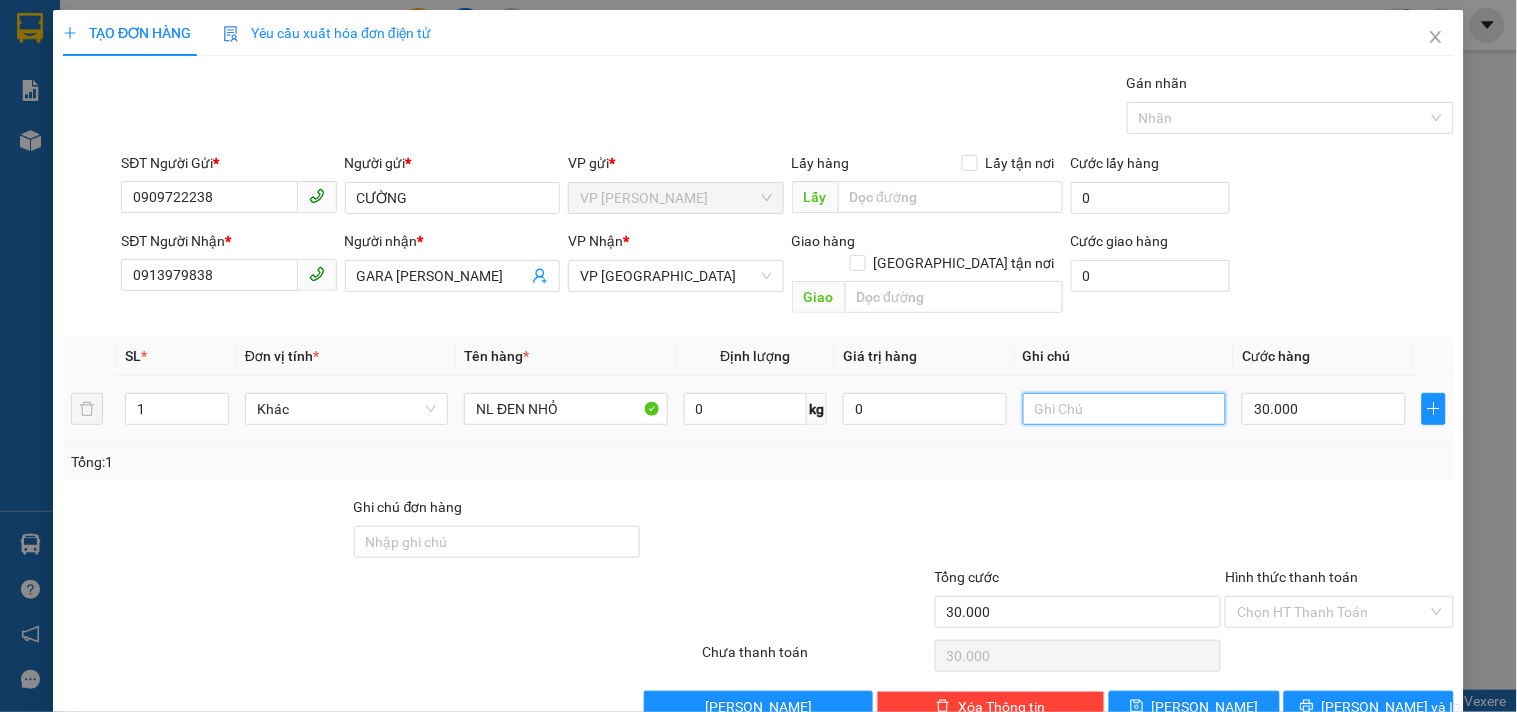 click at bounding box center (1124, 409) 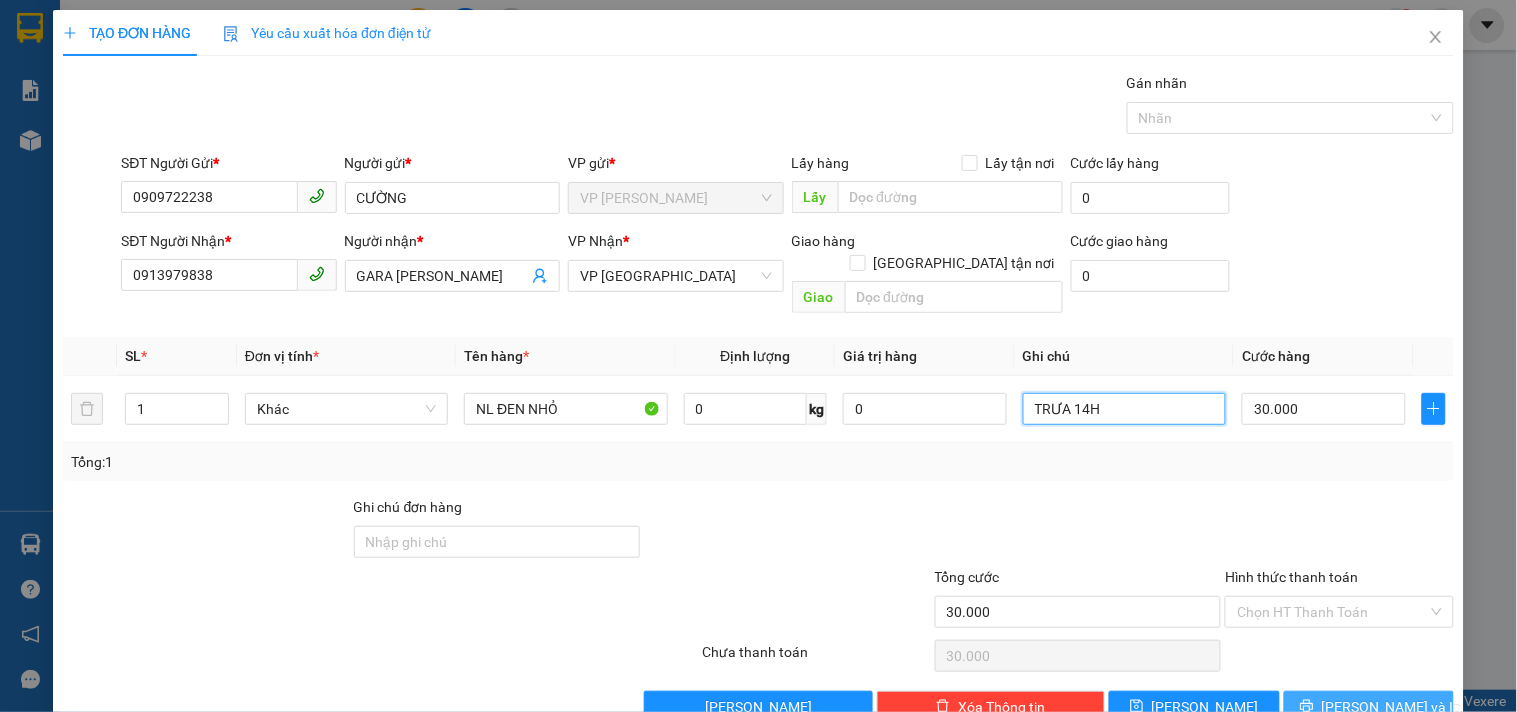 type on "TRƯA 14H" 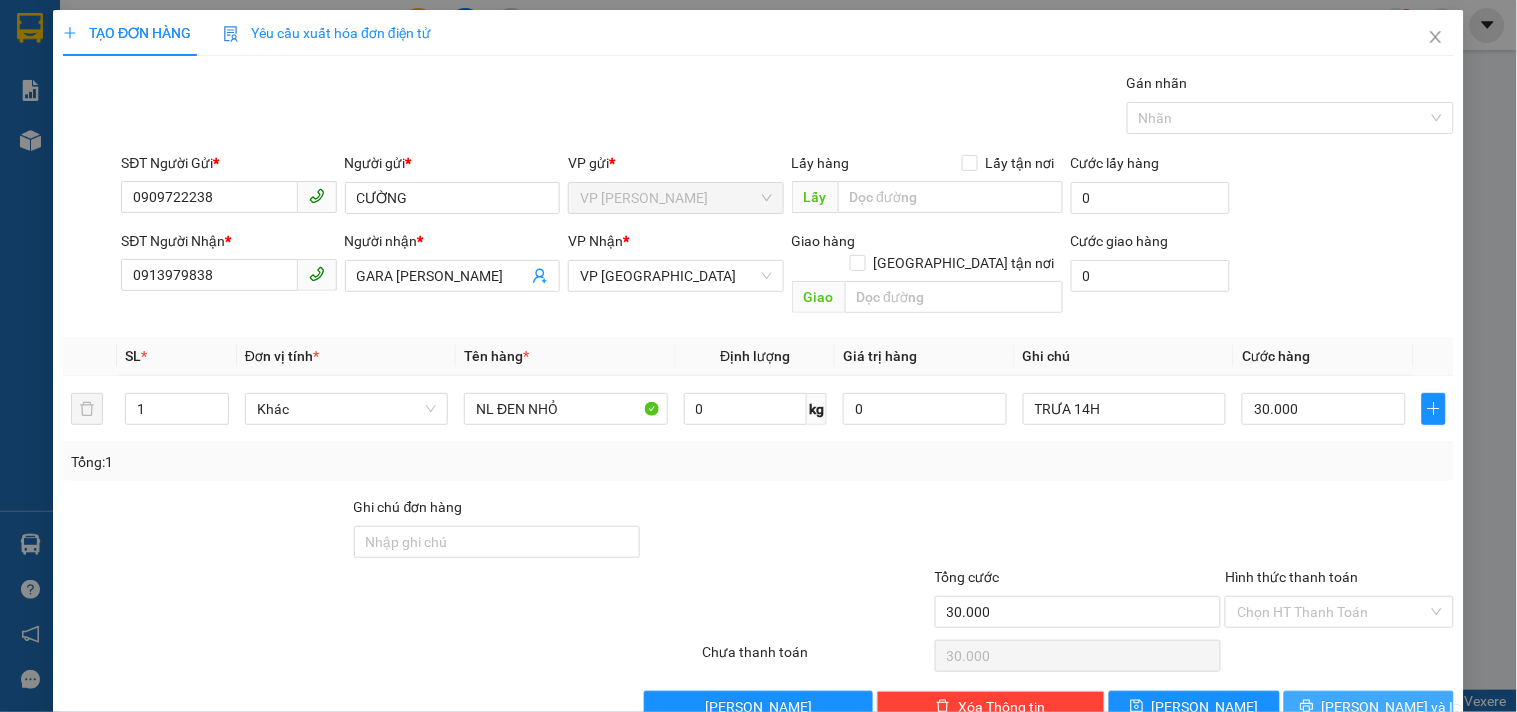 click on "Lưu và In" at bounding box center (1369, 707) 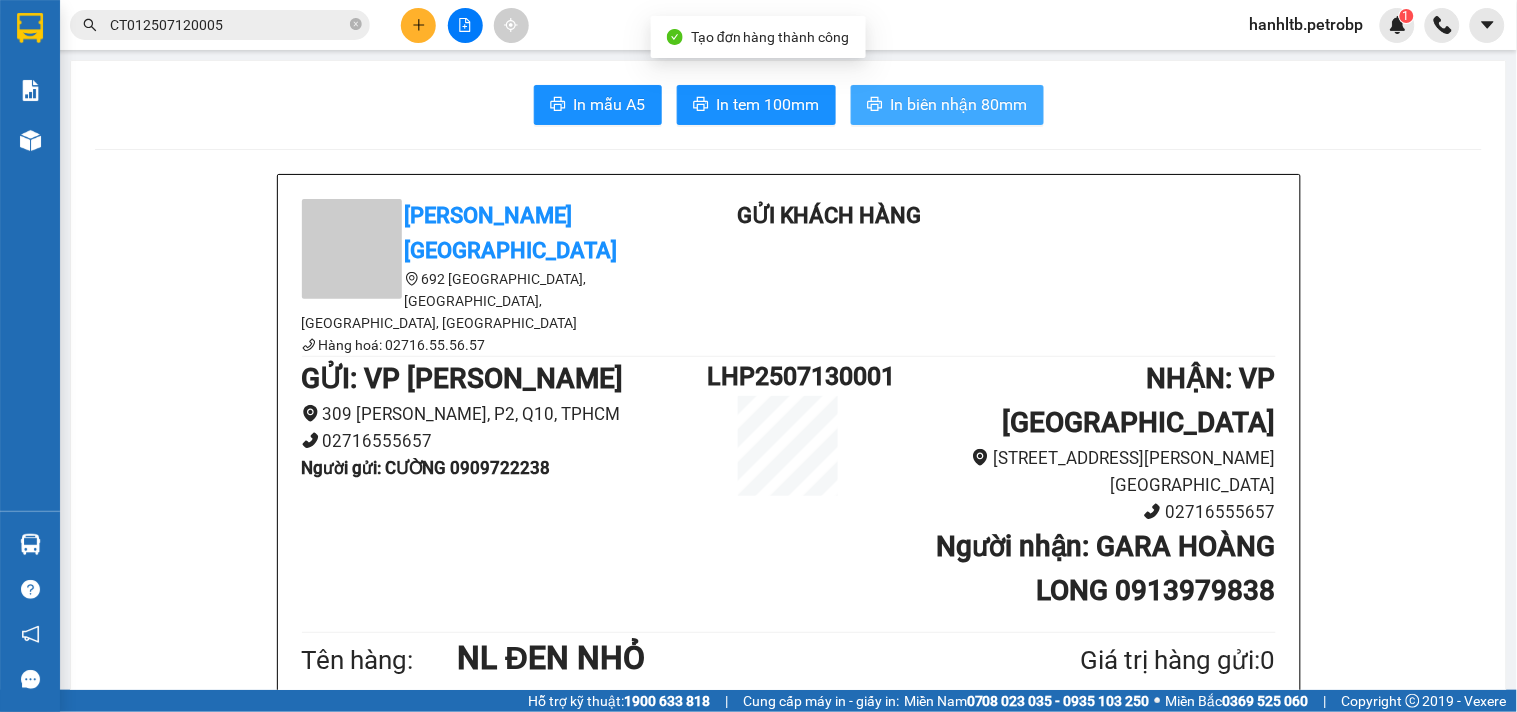 click on "In biên nhận 80mm" at bounding box center (959, 104) 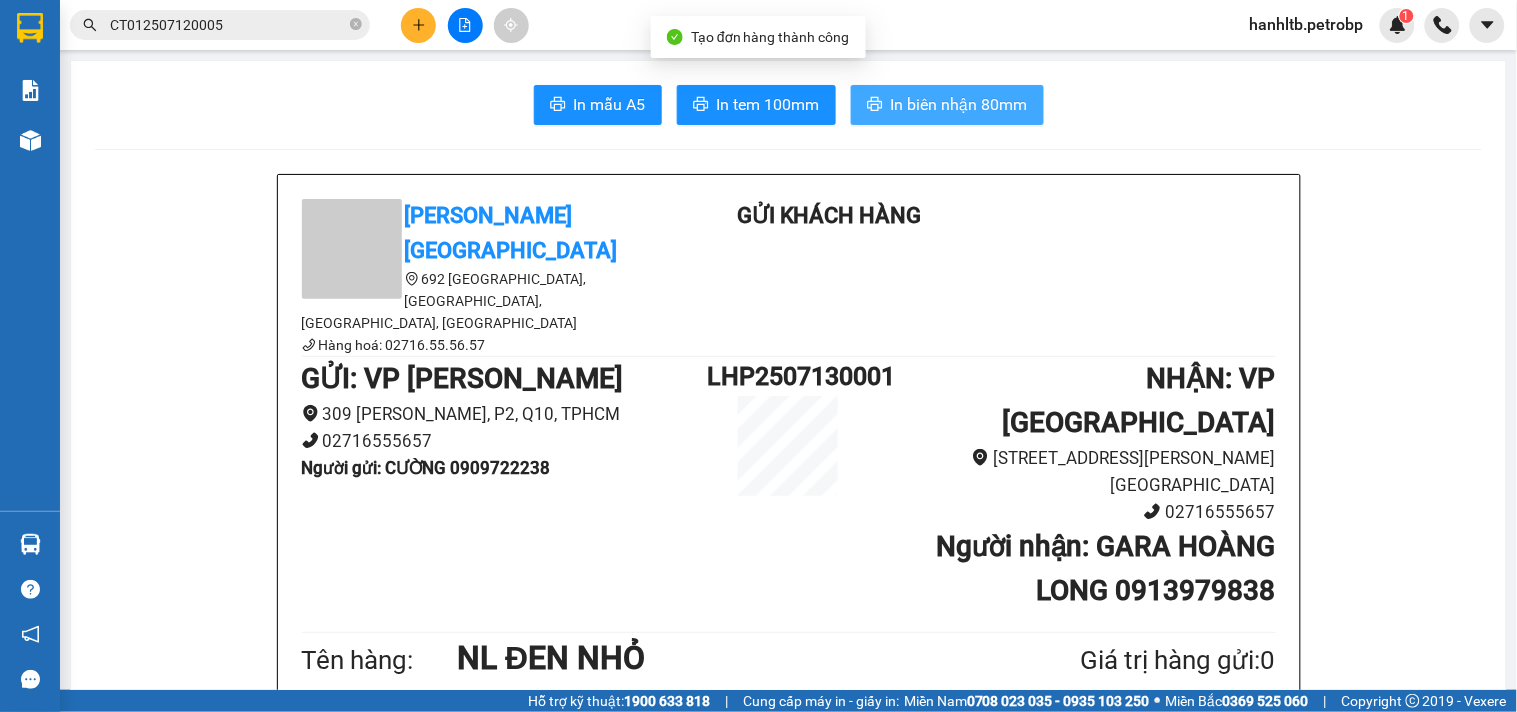 scroll, scrollTop: 0, scrollLeft: 0, axis: both 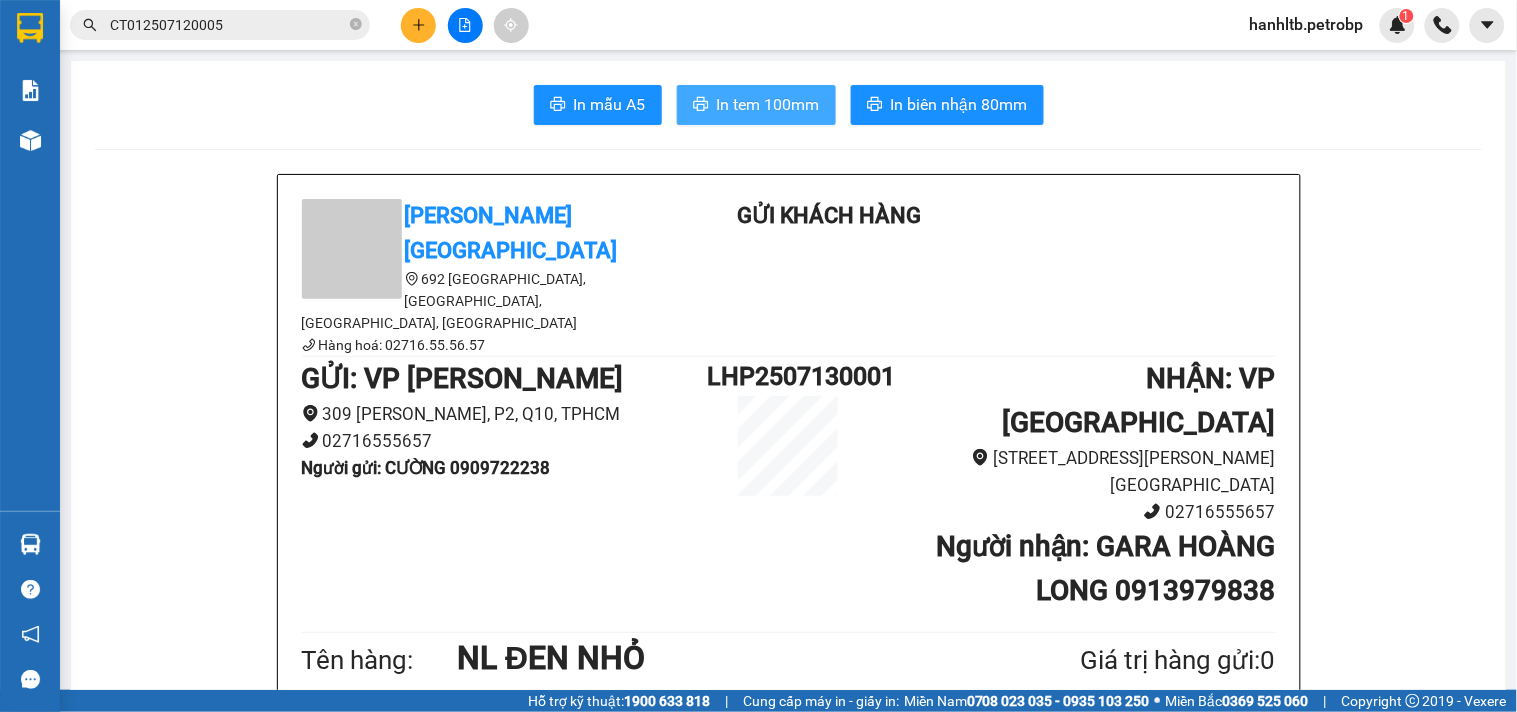 click on "In tem 100mm" at bounding box center [756, 105] 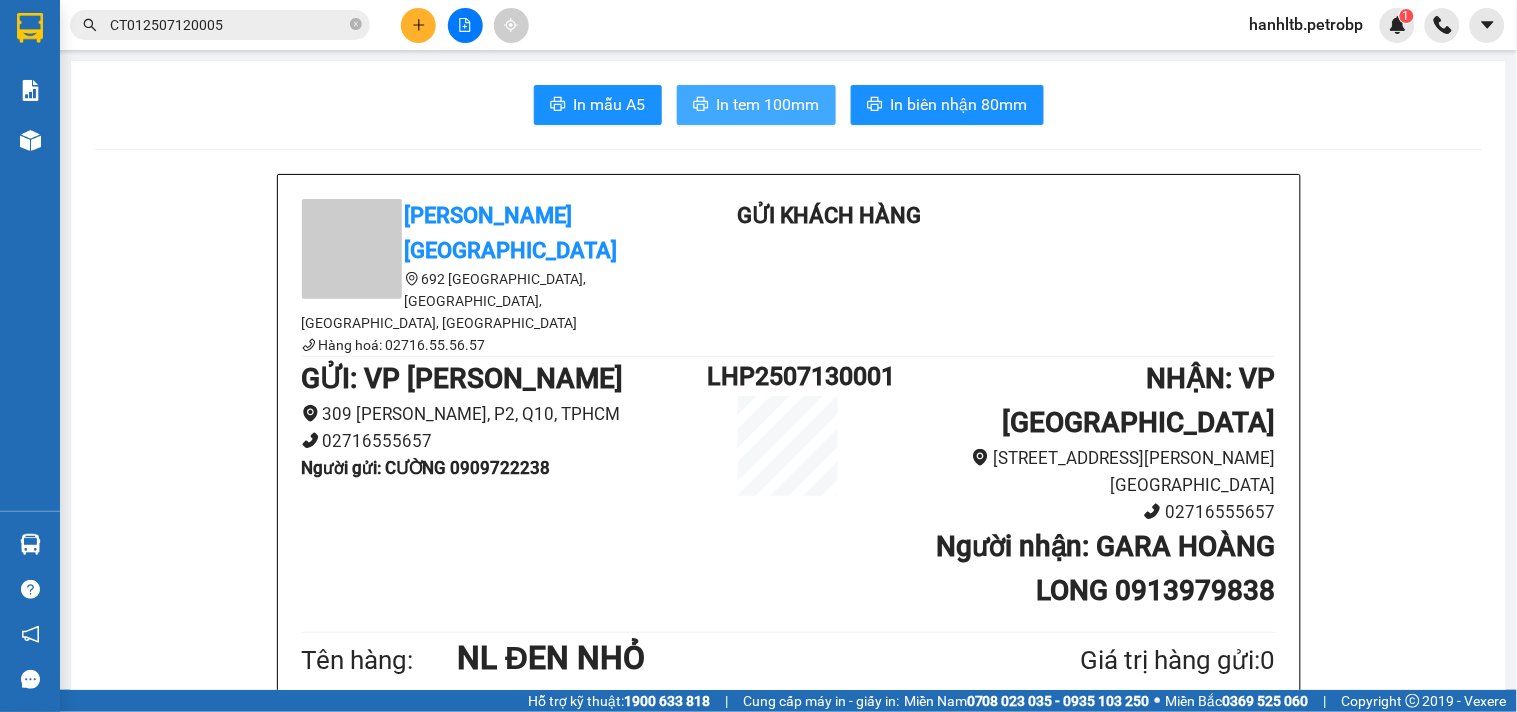 scroll, scrollTop: 0, scrollLeft: 0, axis: both 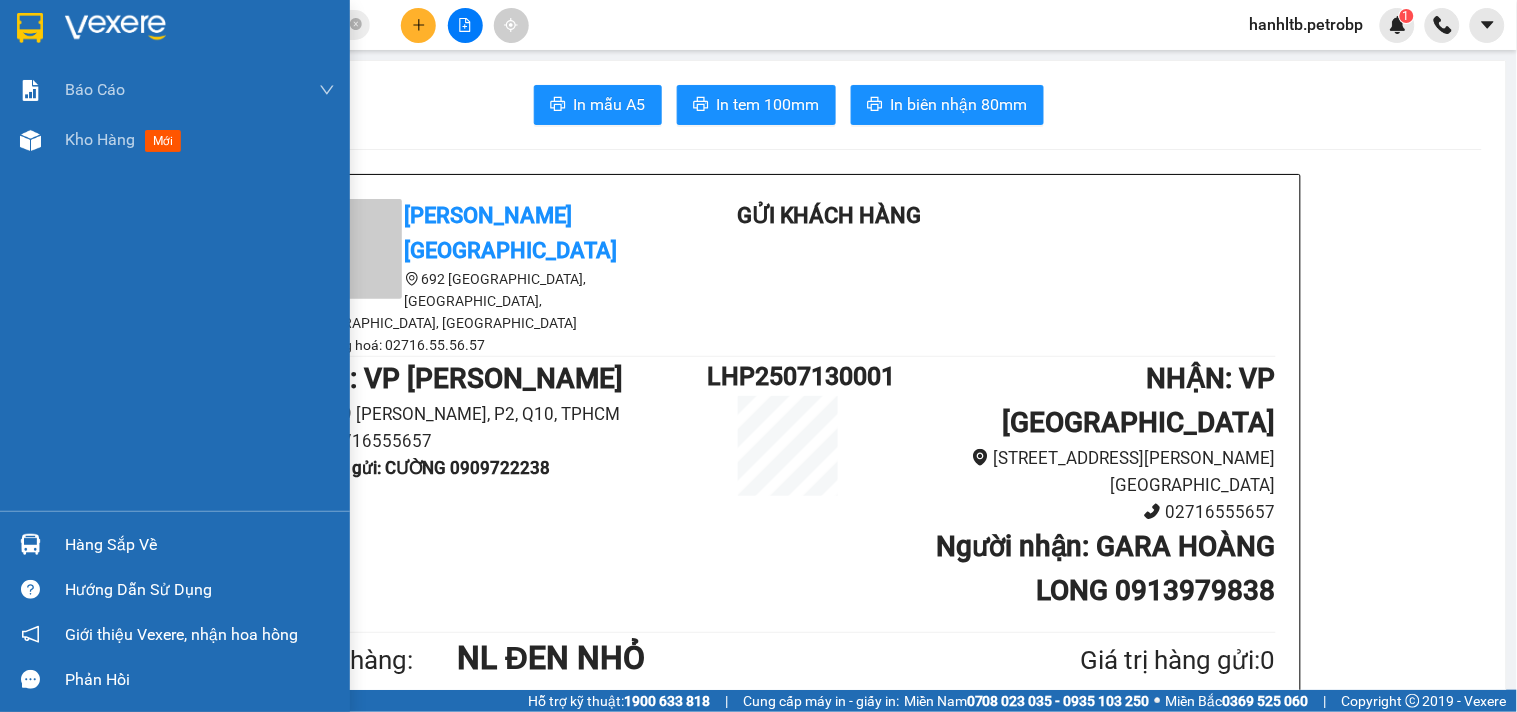 click at bounding box center [115, 28] 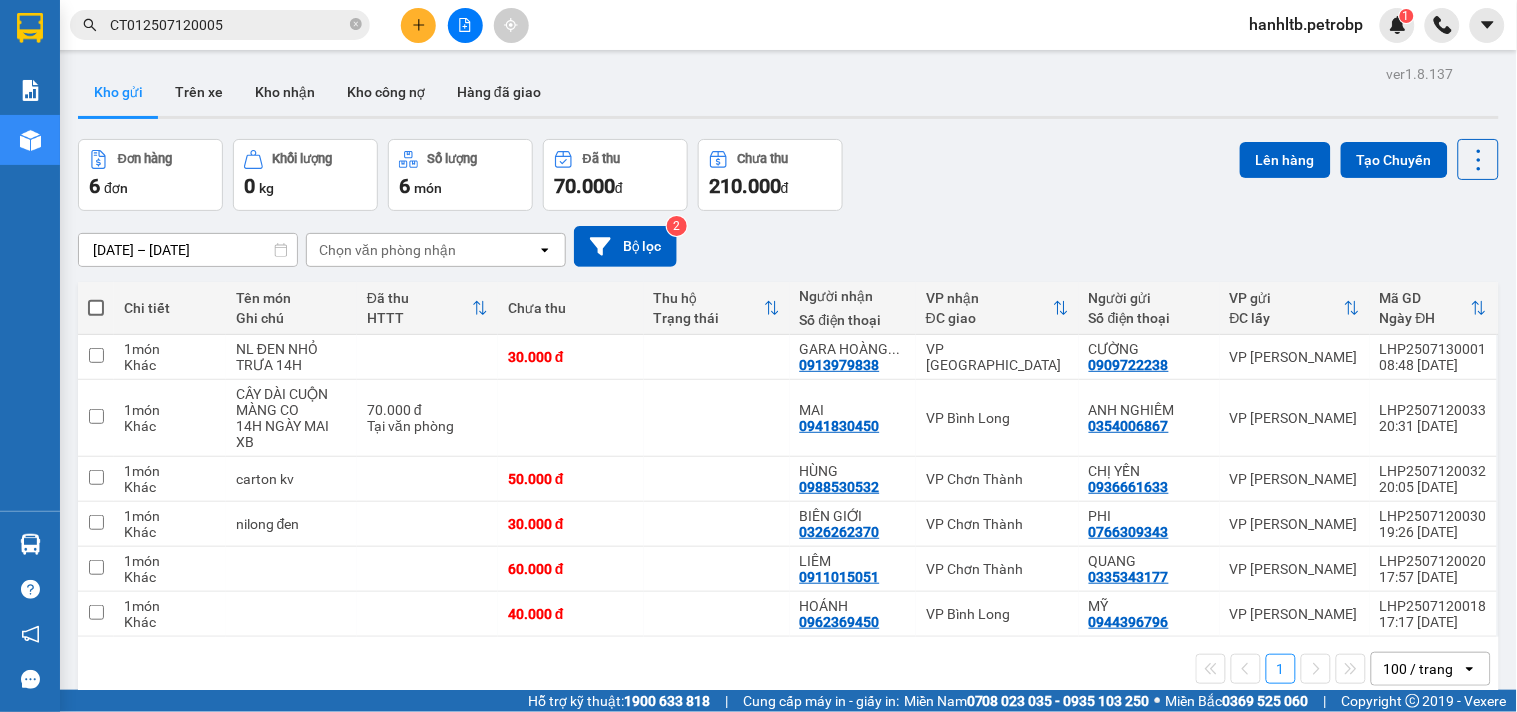 click on "Đơn hàng 6 đơn Khối lượng 0 kg Số lượng 6 món Đã thu 70.000  đ Chưa thu 210.000  đ Lên hàng Tạo Chuyến" at bounding box center [788, 175] 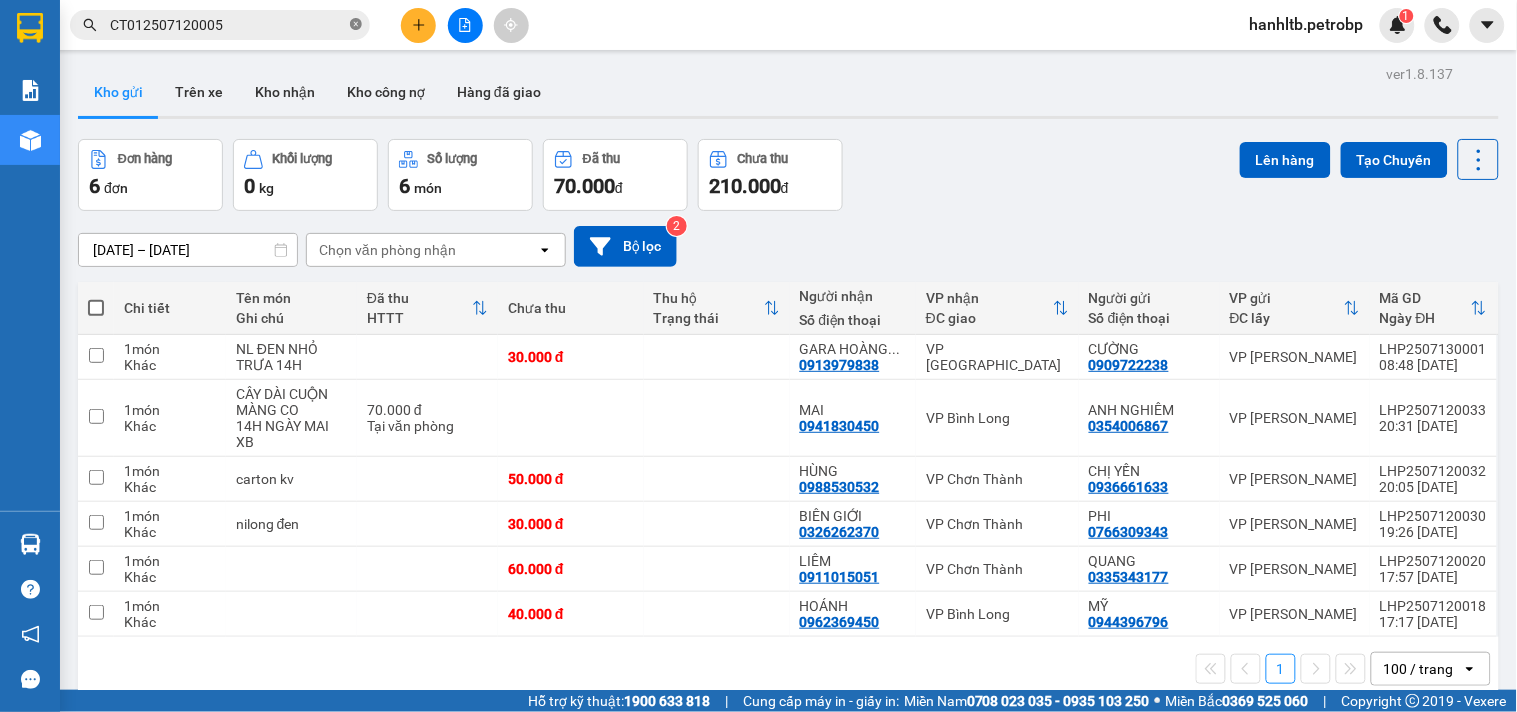 click 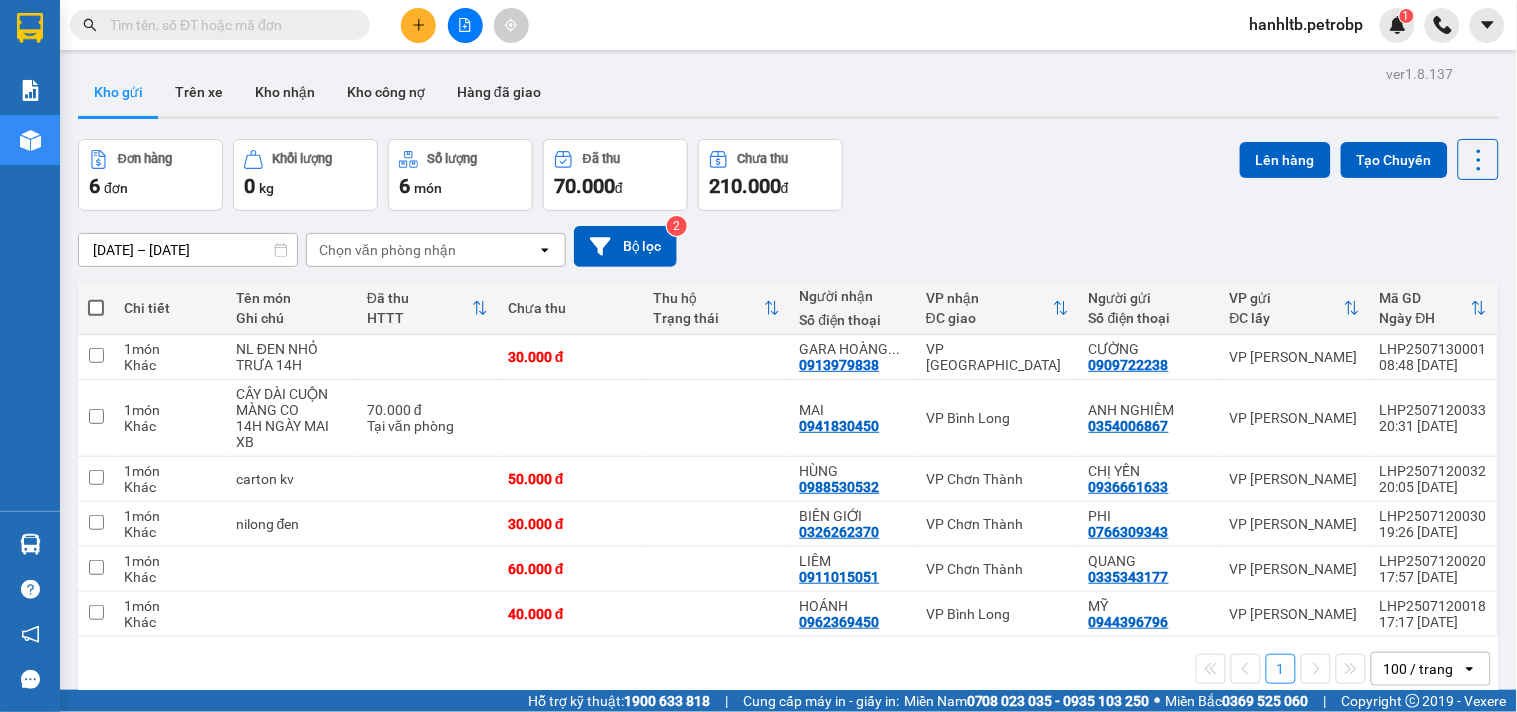 click on "ver  1.8.137 Kho gửi Trên xe Kho nhận Kho công nợ Hàng đã giao Đơn hàng 6 đơn Khối lượng 0 kg Số lượng 6 món Đã thu 70.000  đ Chưa thu 210.000  đ Lên hàng Tạo Chuyến 12/07/2025 – 13/07/2025 Press the down arrow key to interact with the calendar and select a date. Press the escape button to close the calendar. Selected date range is from 12/07/2025 to 13/07/2025. Chọn văn phòng nhận open Bộ lọc 2 Chi tiết Tên món Ghi chú Đã thu HTTT Chưa thu Thu hộ Trạng thái Người nhận Số điện thoại VP nhận ĐC giao Người gửi Số điện thoại VP gửi ĐC lấy Mã GD Ngày ĐH 1  món Khác NL ĐEN NHỎ TRƯA 14H 30.000 đ GARA HOÀNG ... 0913979838 VP Phước Bình CƯỜNG 0909722238 VP Lê Hồng Phong LHP2507130001 08:48 13/07 1  món Khác CÂY DÀI CUỘN MÀNG CO 14H NGÀY MAI XB 70.000 đ Tại văn phòng MAI  0941830450 VP Bình Long ANH NGHIÊM  0354006867 VP Lê Hồng Phong LHP2507120033 20:31 12/07 1  món Khác carton kv 1" at bounding box center (788, 416) 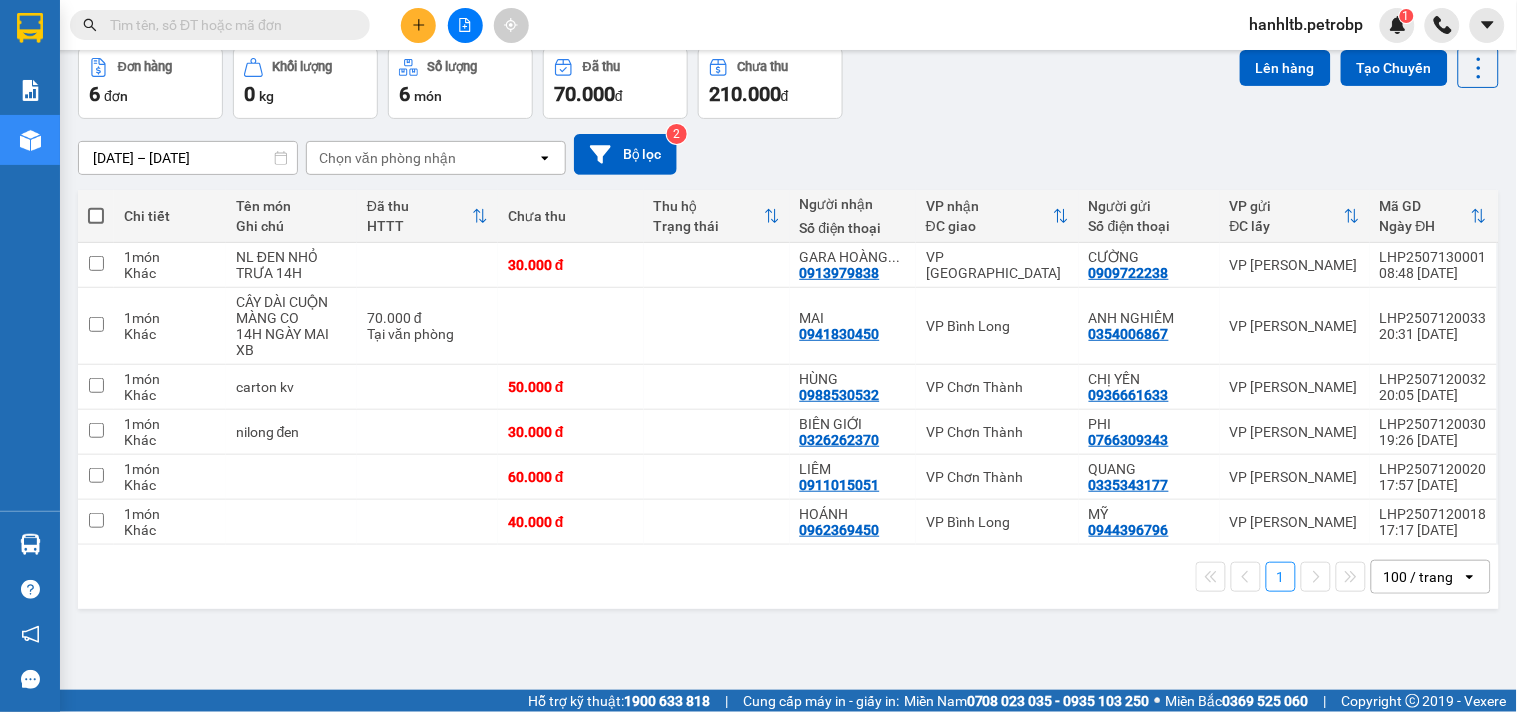 click on "Đơn hàng 6 đơn Khối lượng 0 kg Số lượng 6 món Đã thu 70.000  đ Chưa thu 210.000  đ Lên hàng Tạo Chuyến" at bounding box center (788, 83) 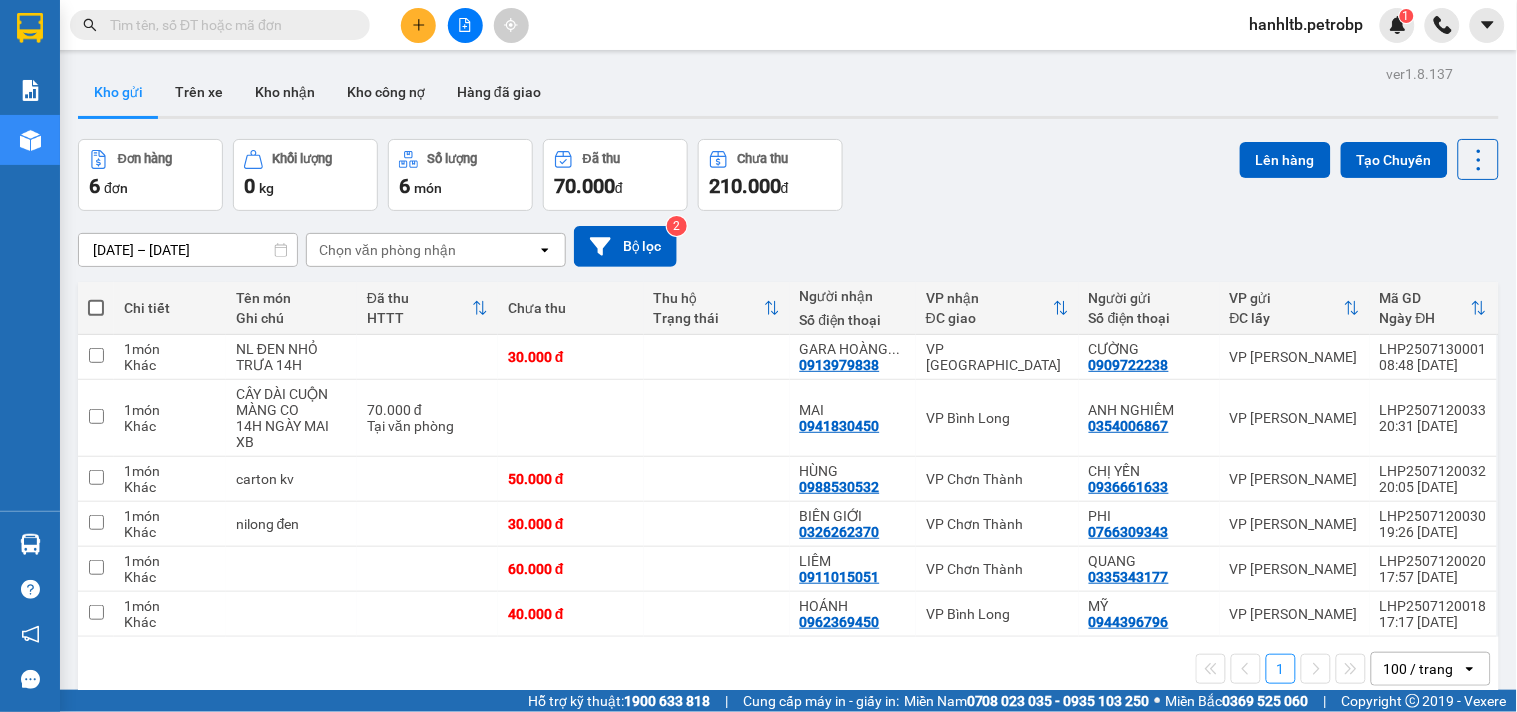 click on "Đơn hàng 6 đơn Khối lượng 0 kg Số lượng 6 món Đã thu 70.000  đ Chưa thu 210.000  đ Lên hàng Tạo Chuyến" at bounding box center [788, 175] 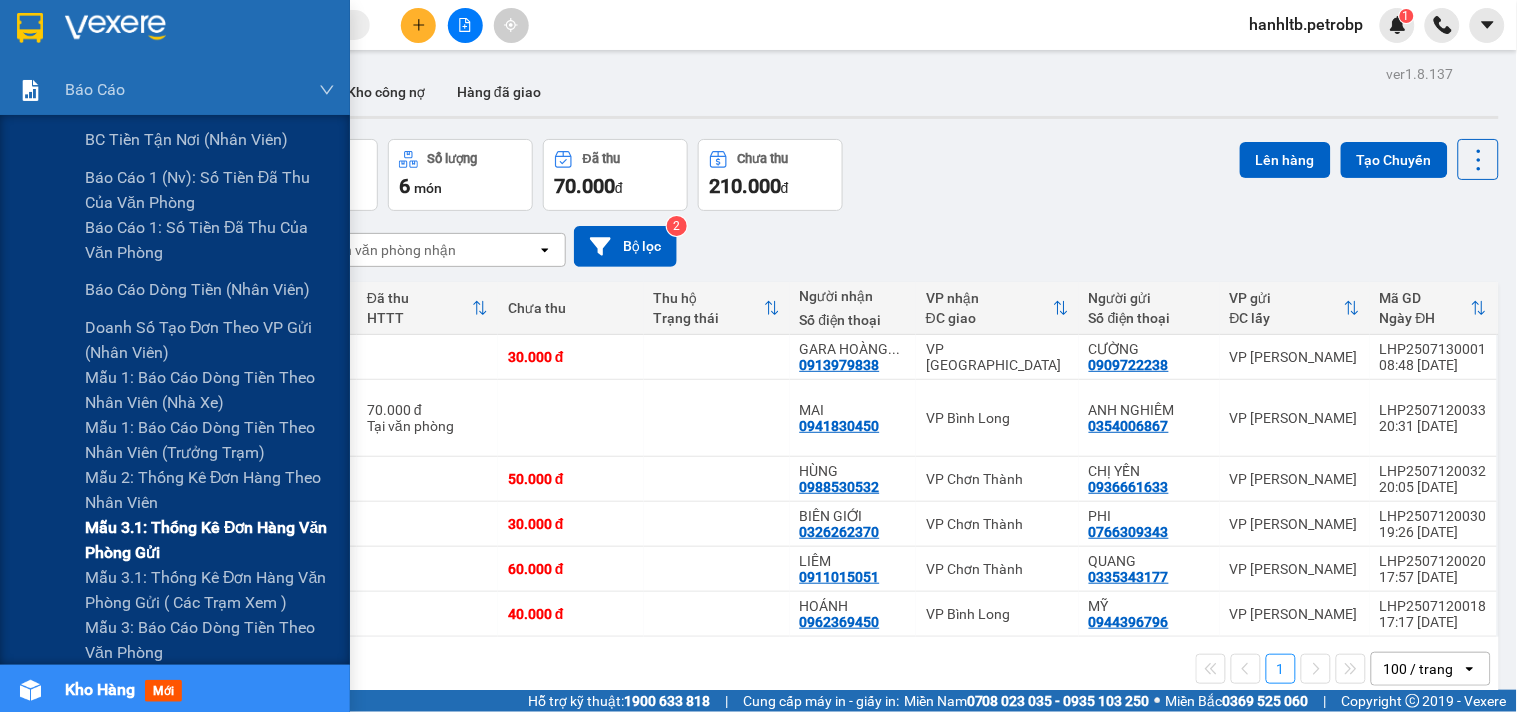 click on "Mẫu 3.1: Thống kê đơn hàng văn phòng gửi" at bounding box center (210, 540) 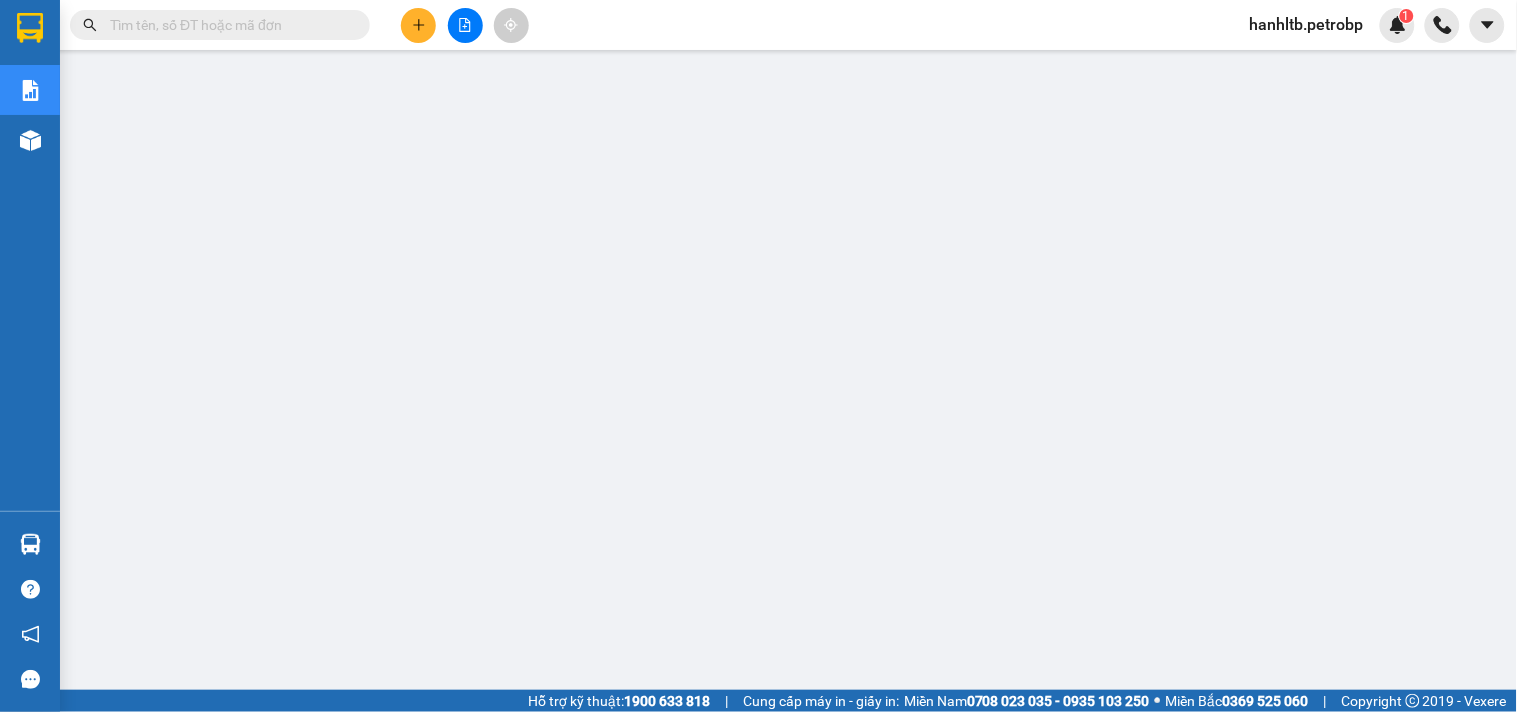 click at bounding box center (418, 25) 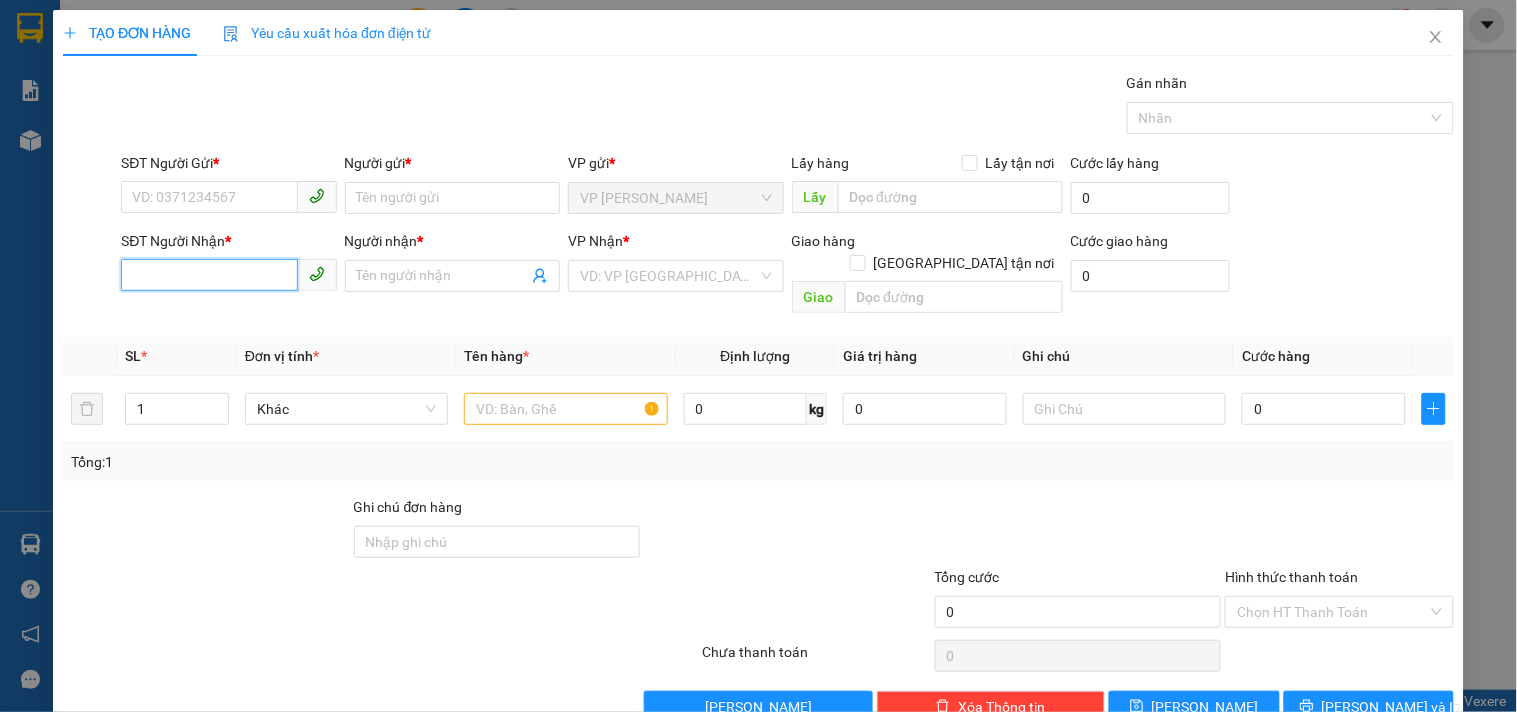 click on "SĐT Người Nhận  *" at bounding box center (209, 275) 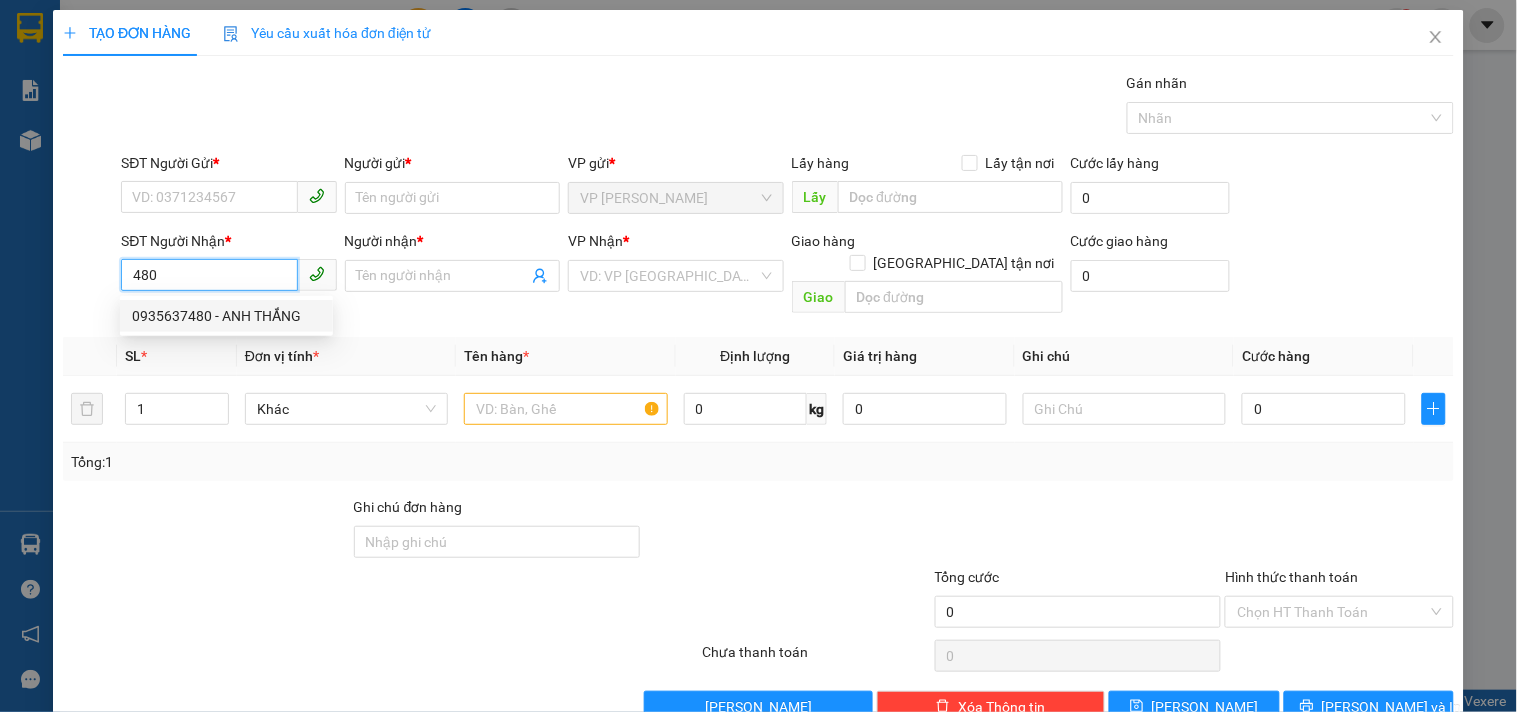 click on "0935637480 - ANH THẮNG" at bounding box center (226, 316) 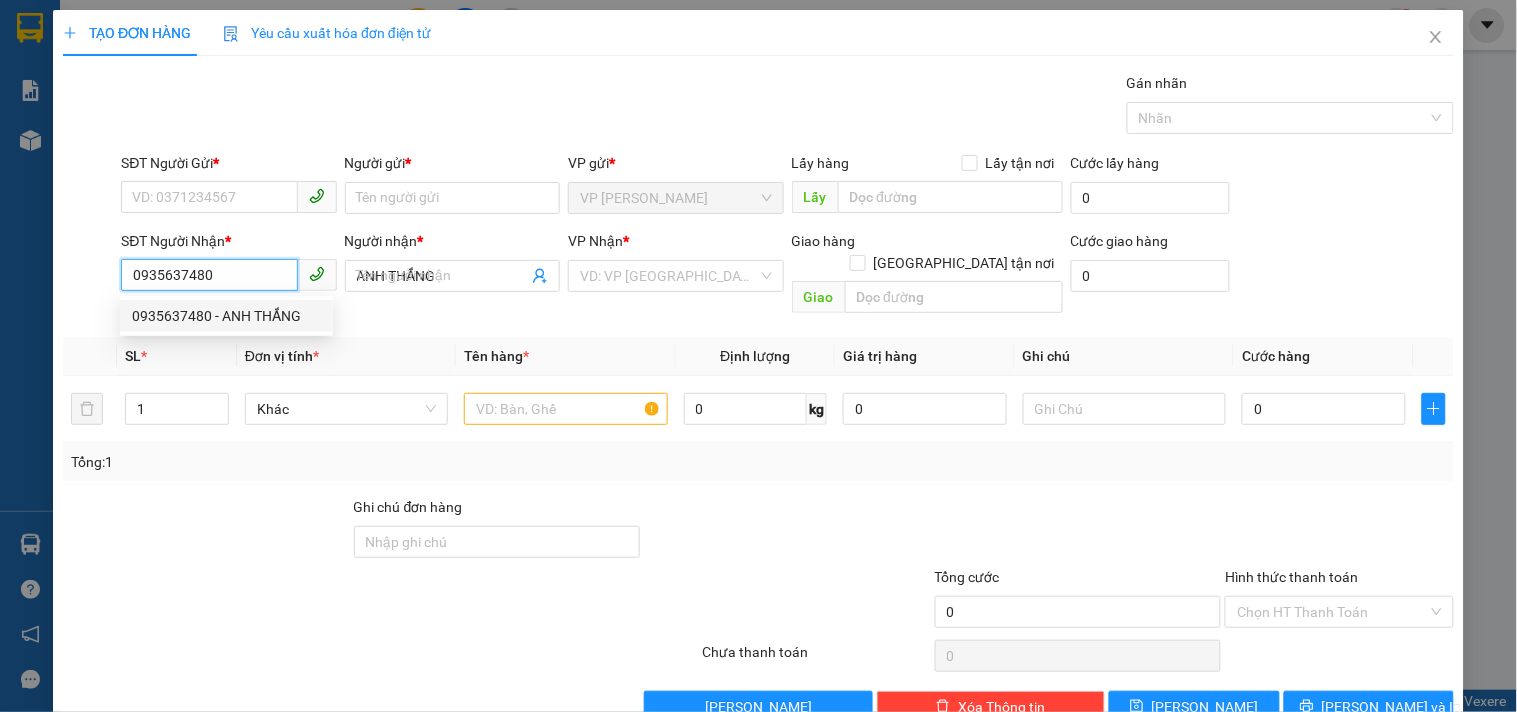 type on "30.000" 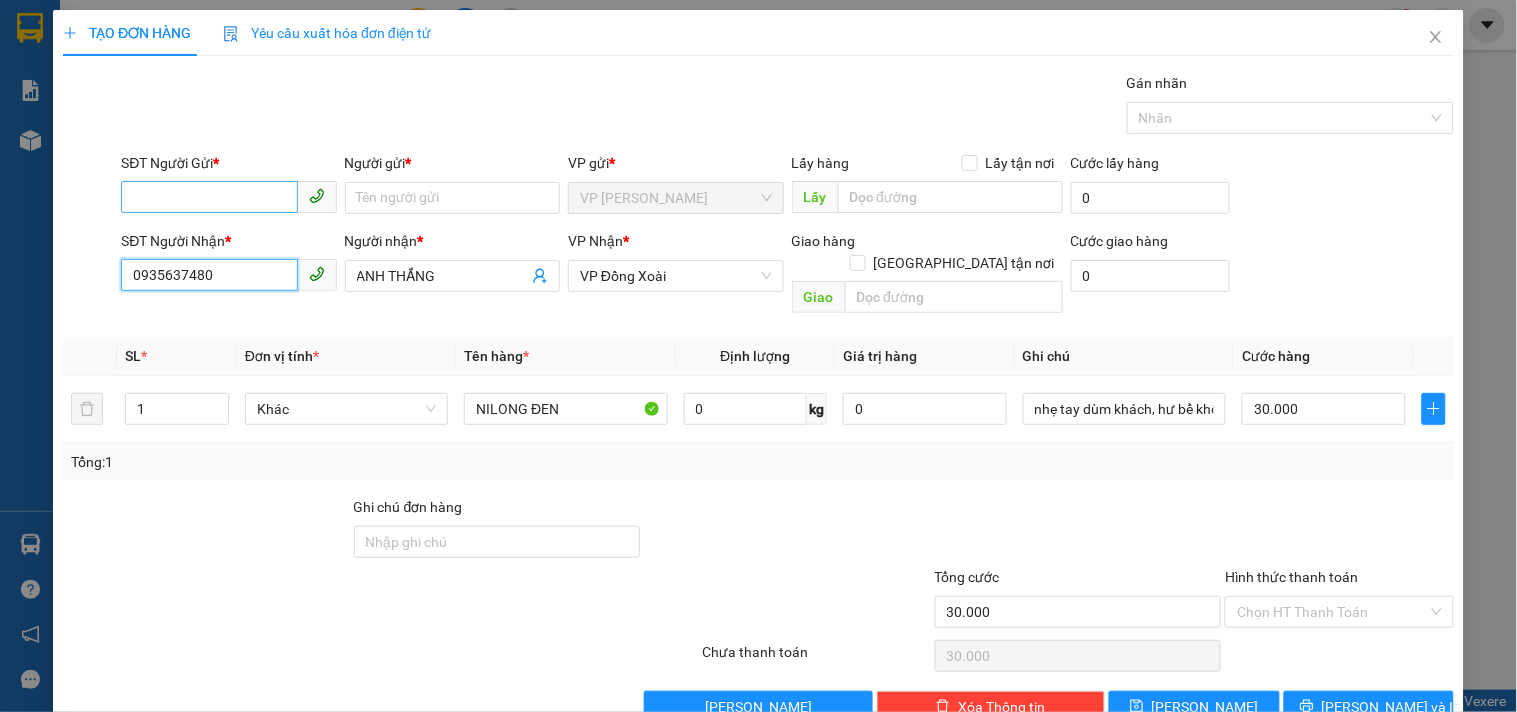 type on "0935637480" 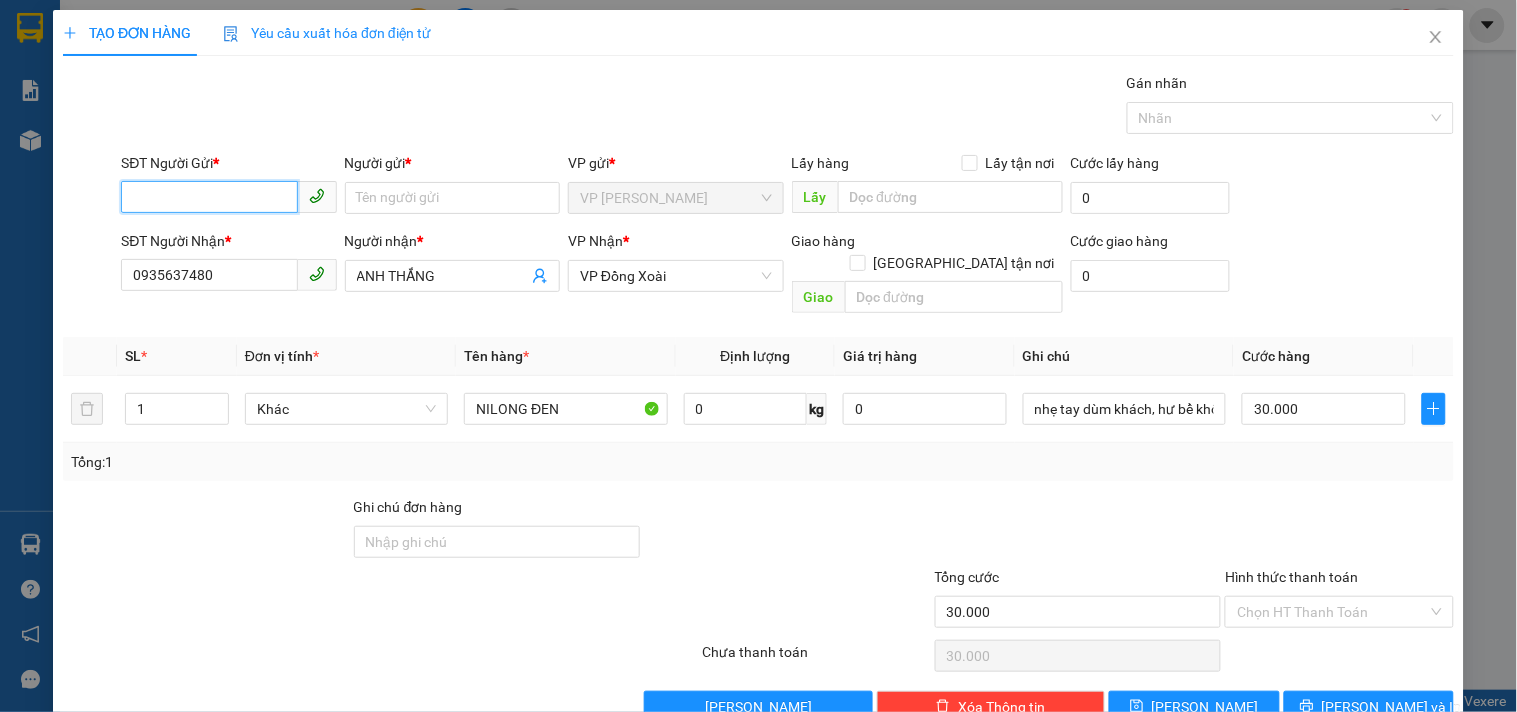 click on "SĐT Người Gửi  *" at bounding box center [209, 197] 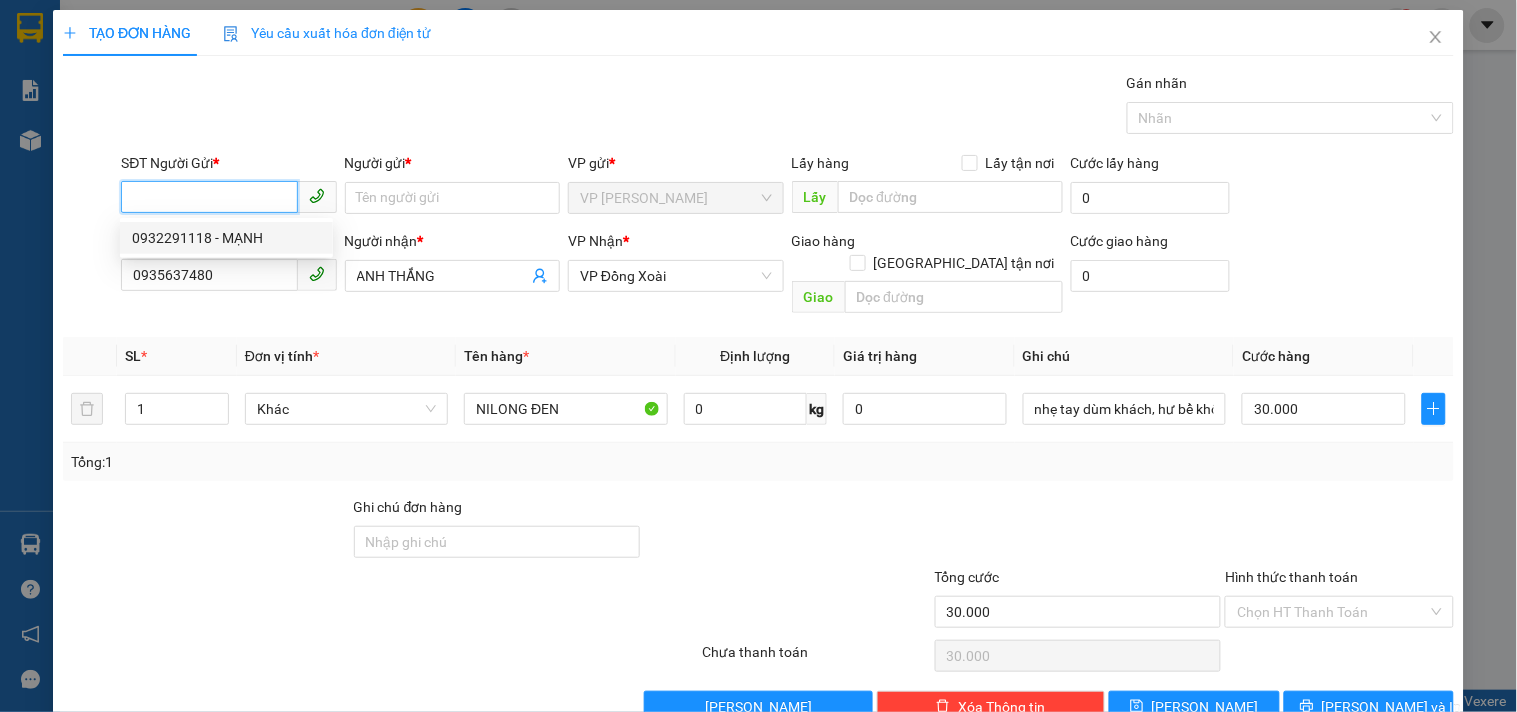 click on "0932291118 - MẠNH" at bounding box center [226, 238] 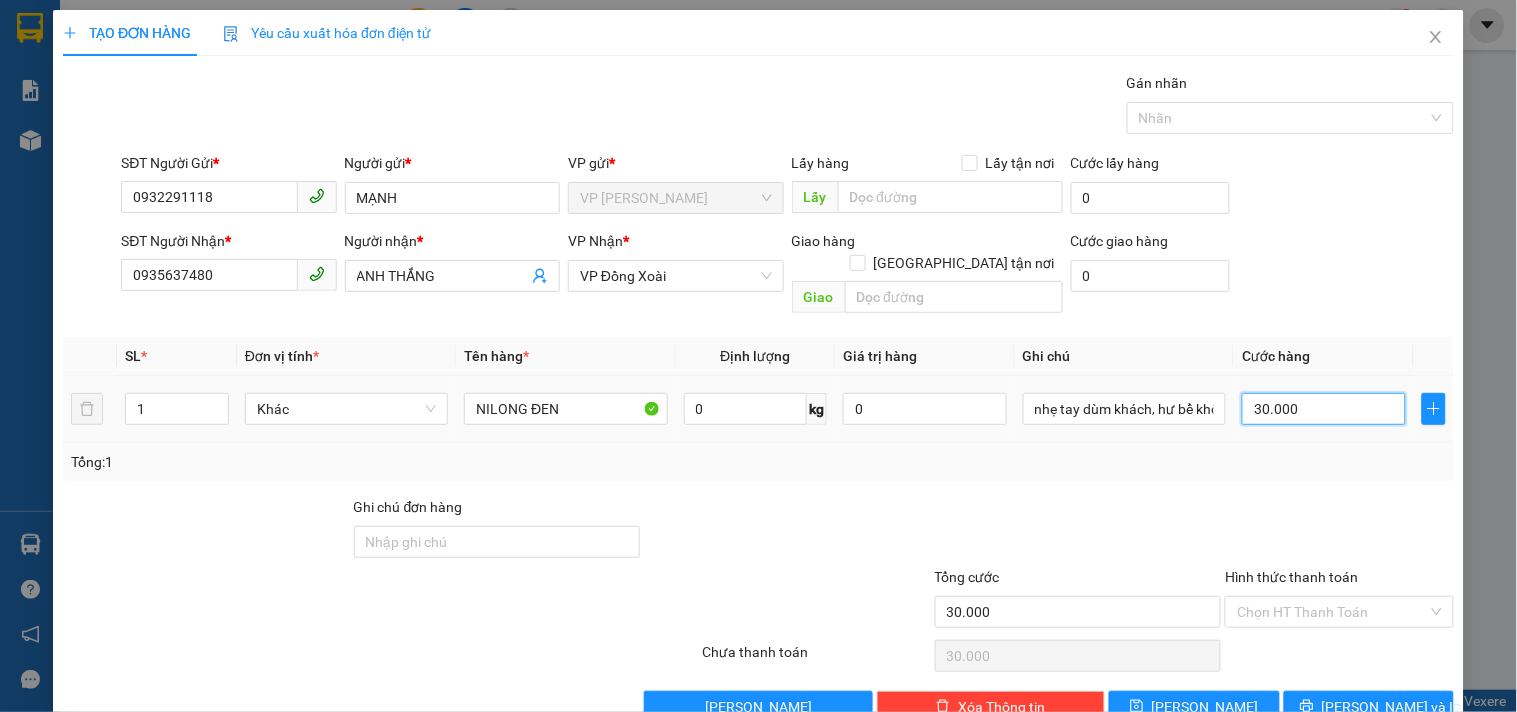 click on "30.000" at bounding box center [1324, 409] 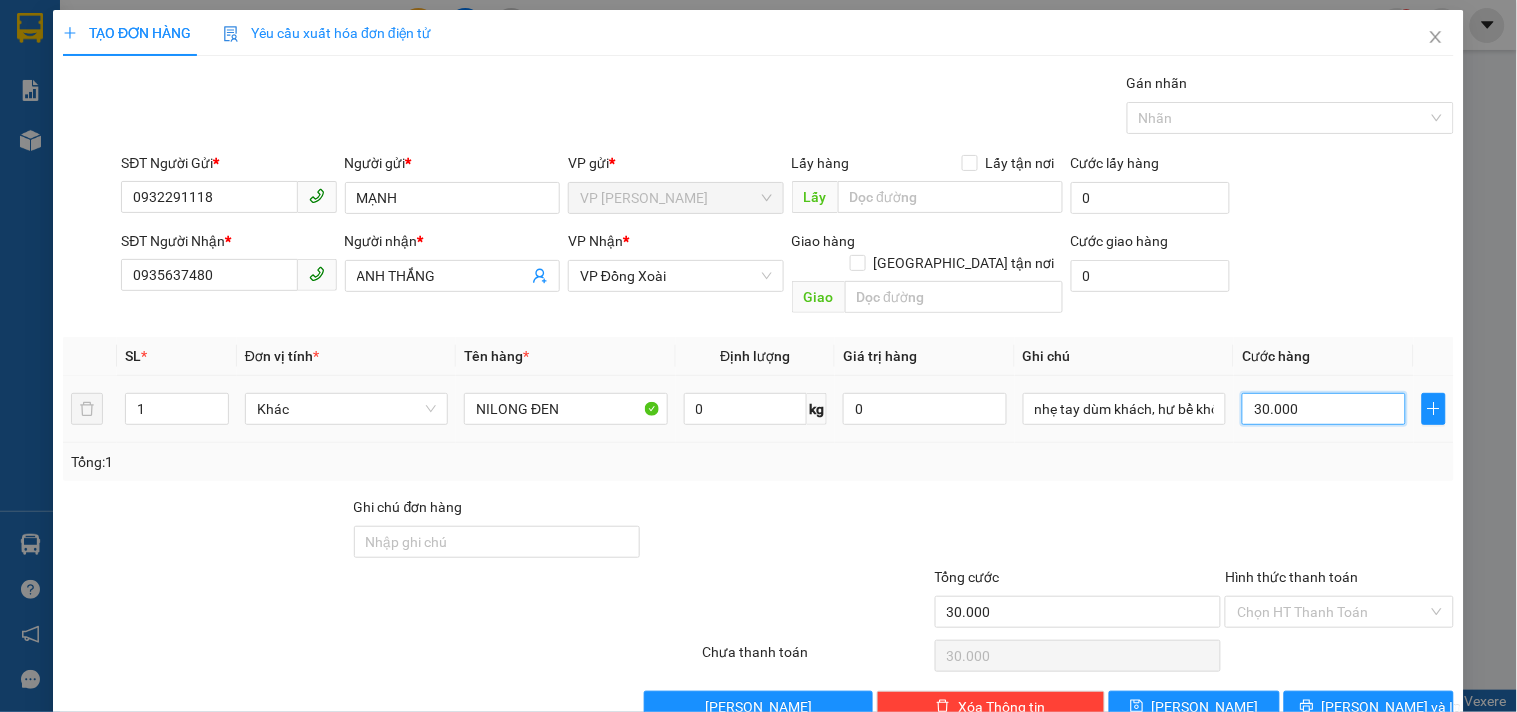 type on "1" 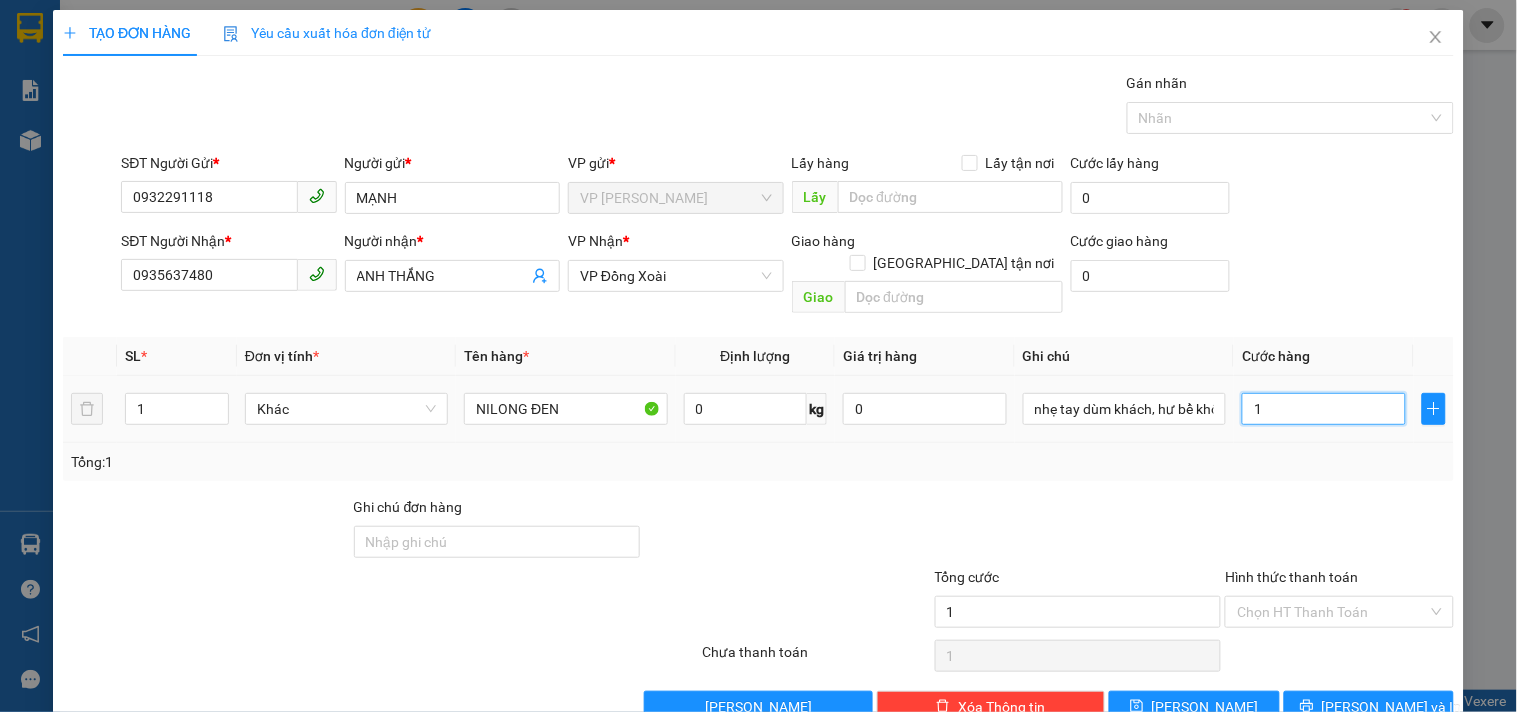 type on "15" 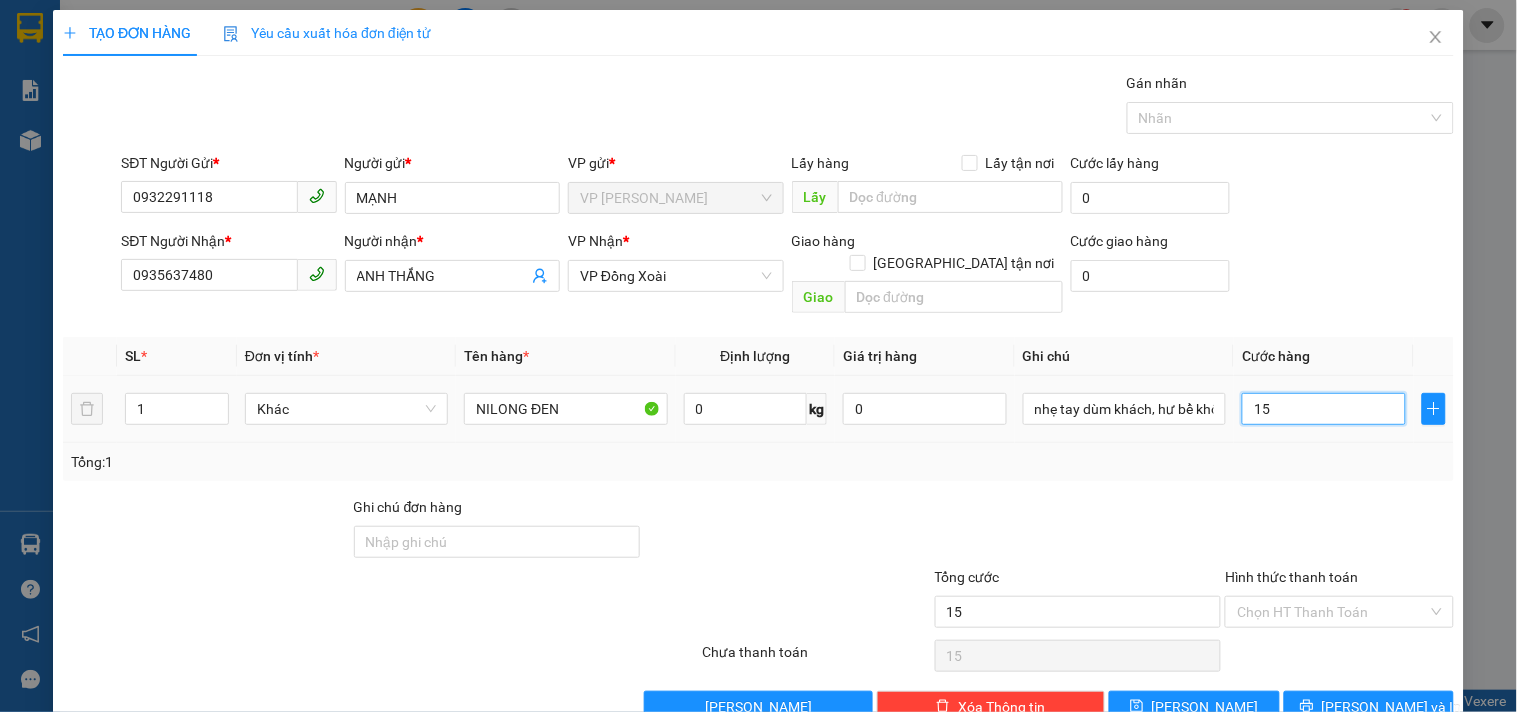 type on "150" 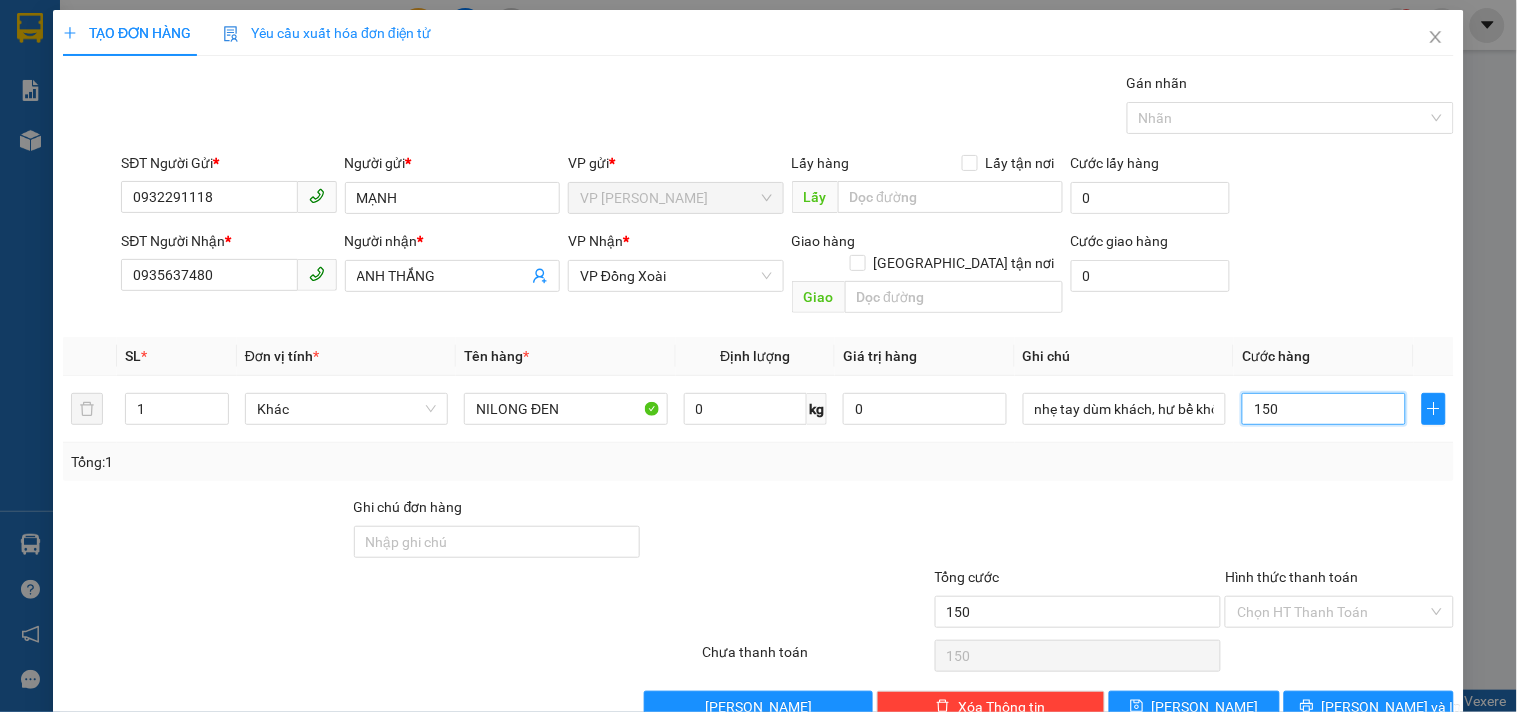 type on "150" 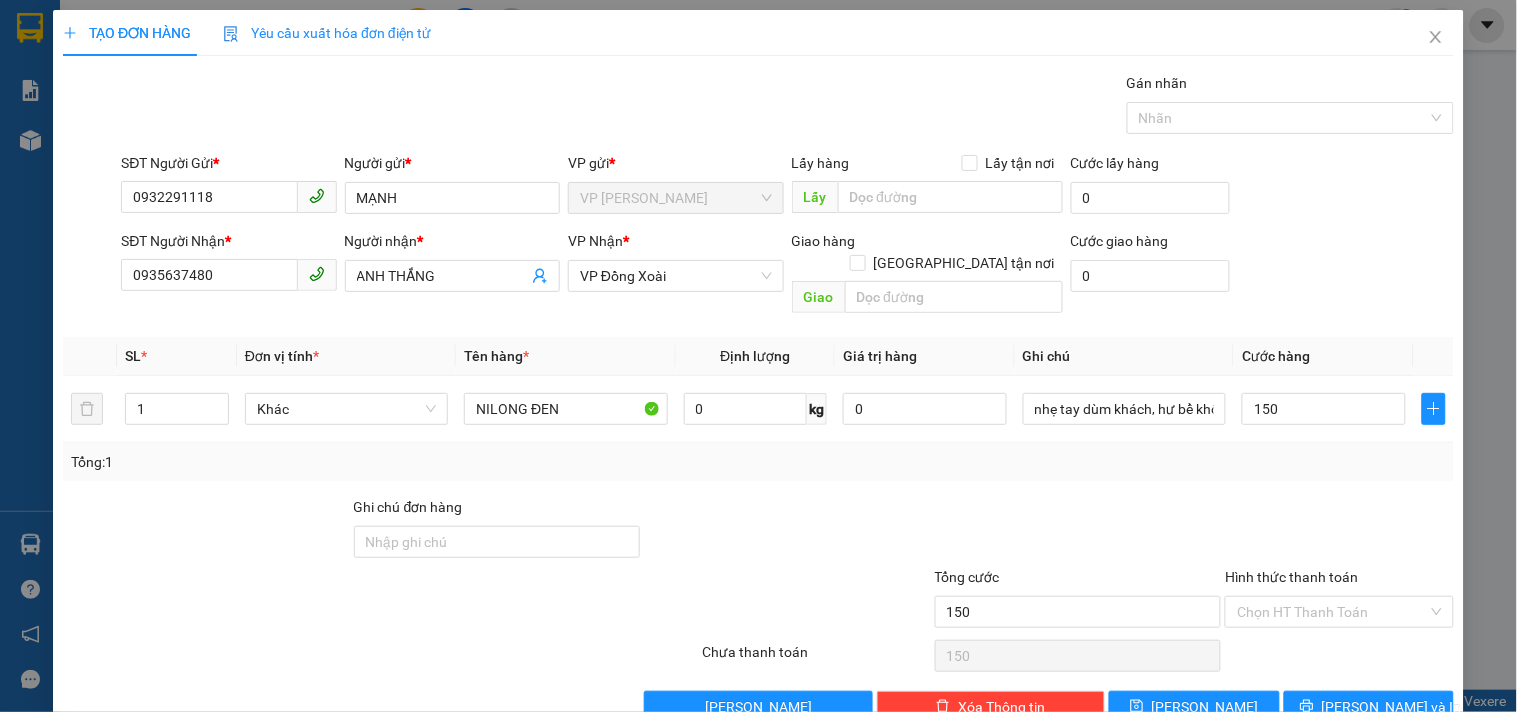 type on "150.000" 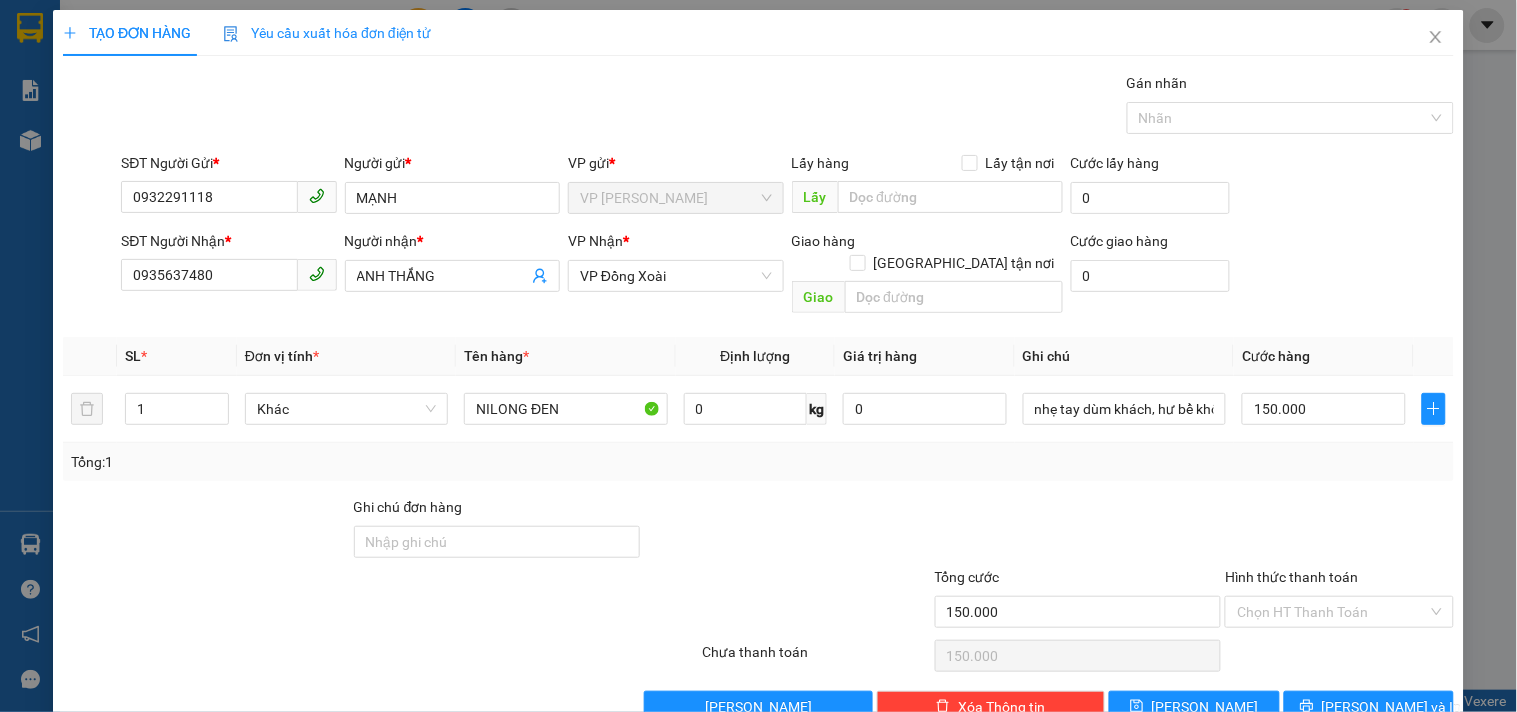 click on "Tổng:  1" at bounding box center [758, 462] 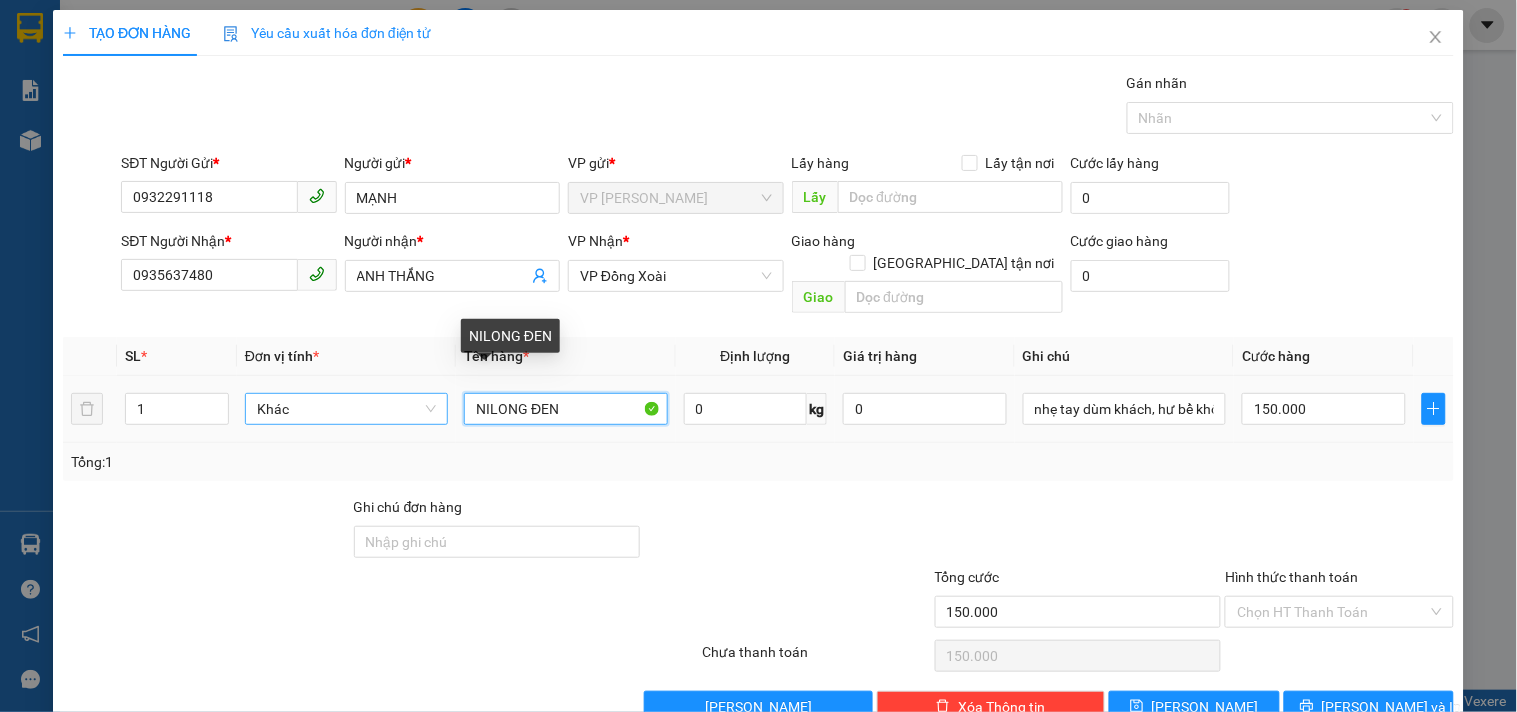 drag, startPoint x: 580, startPoint y: 383, endPoint x: 363, endPoint y: 372, distance: 217.27863 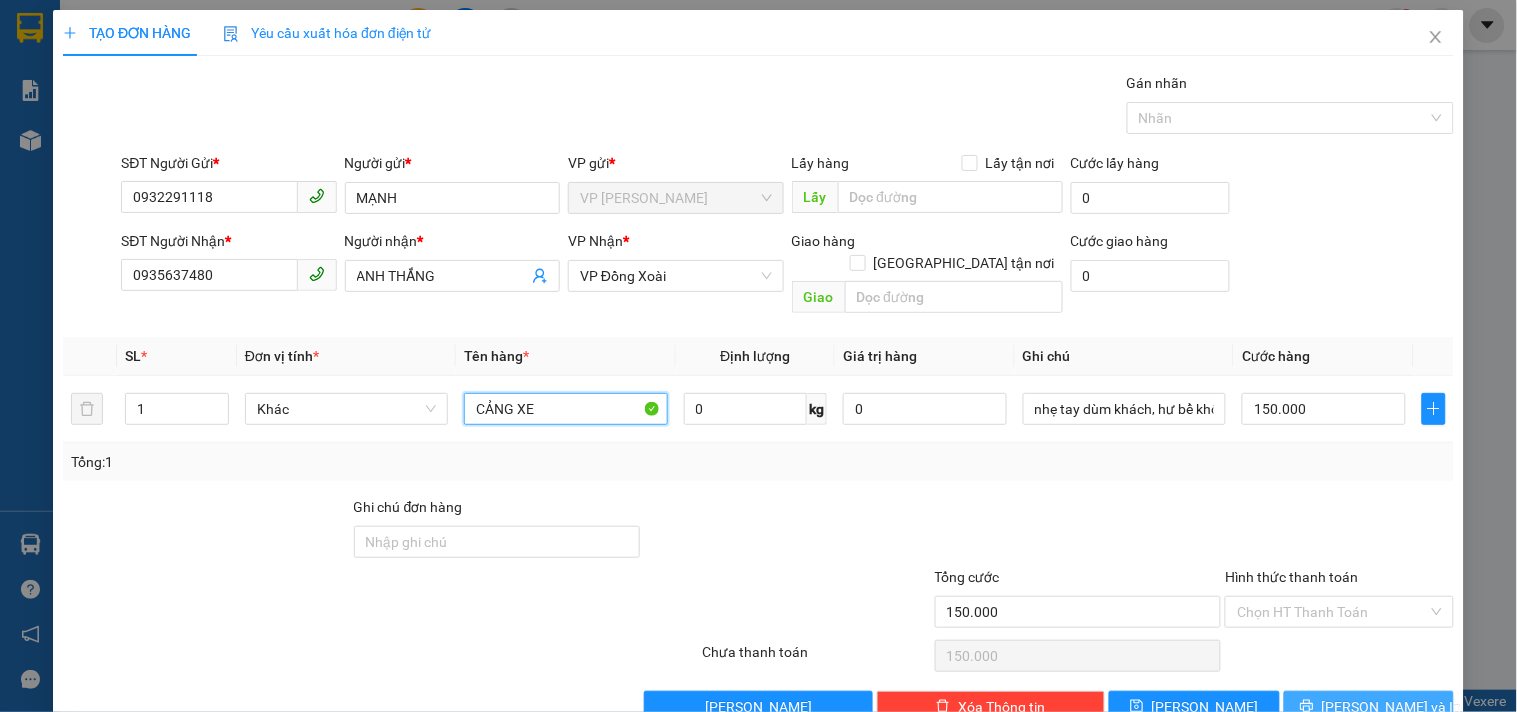 type on "CẢNG XE" 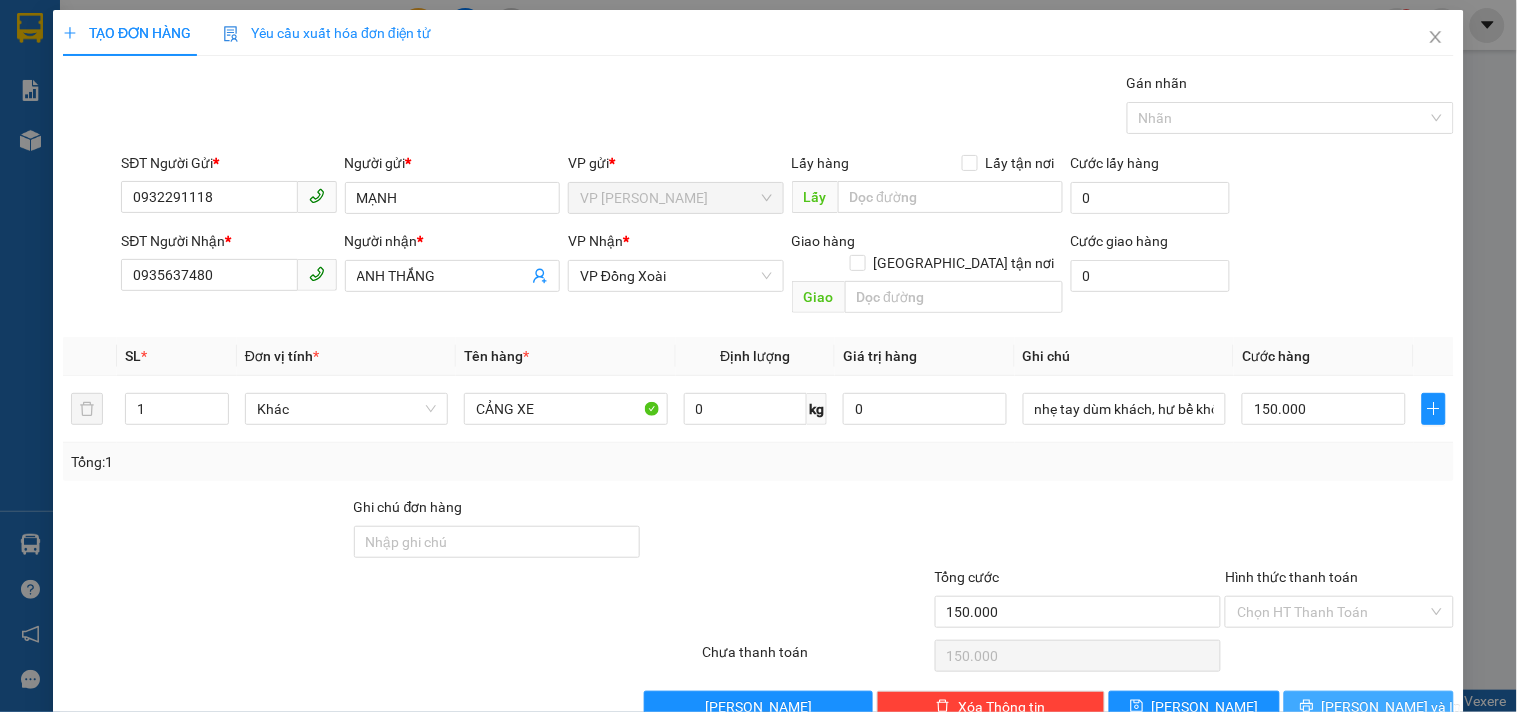click on "Lưu và In" at bounding box center (1369, 707) 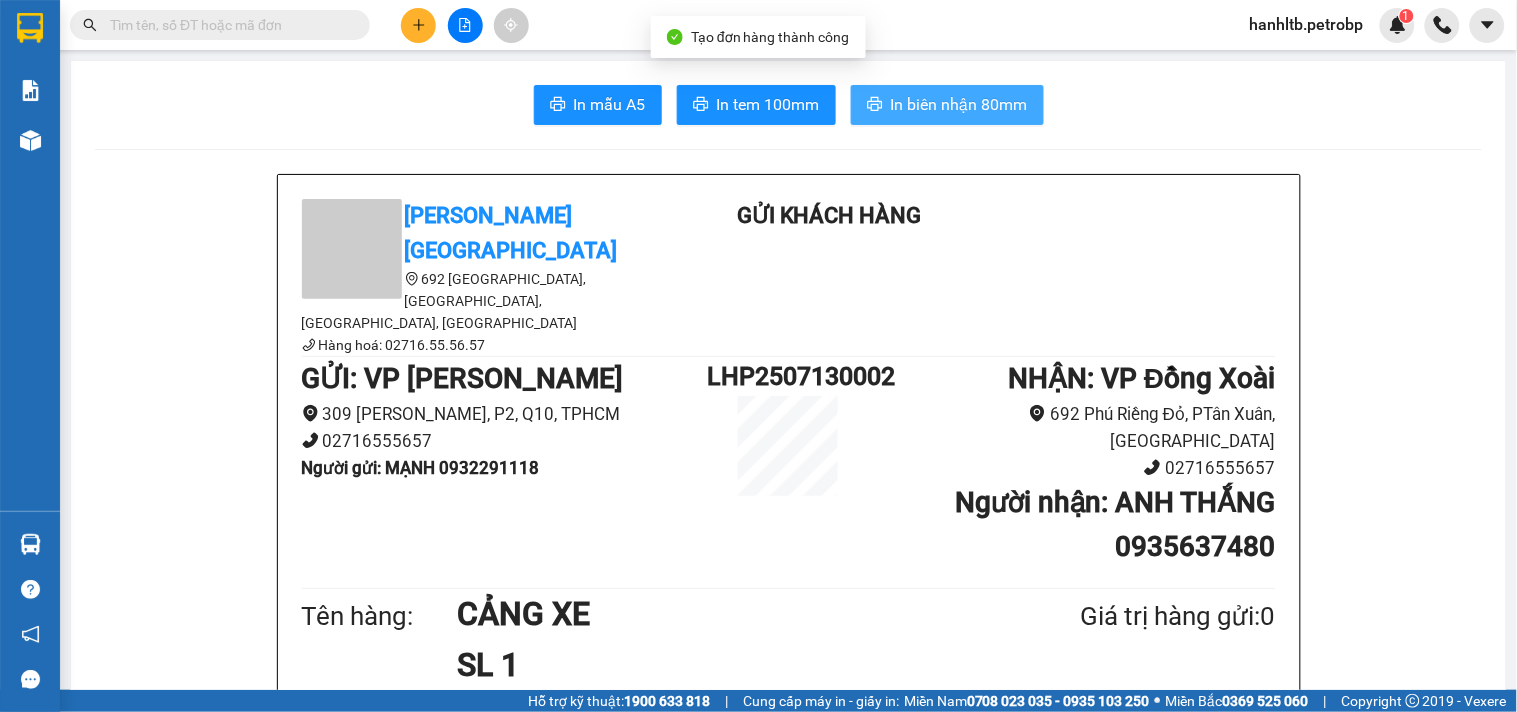 click on "In biên nhận 80mm" at bounding box center (959, 104) 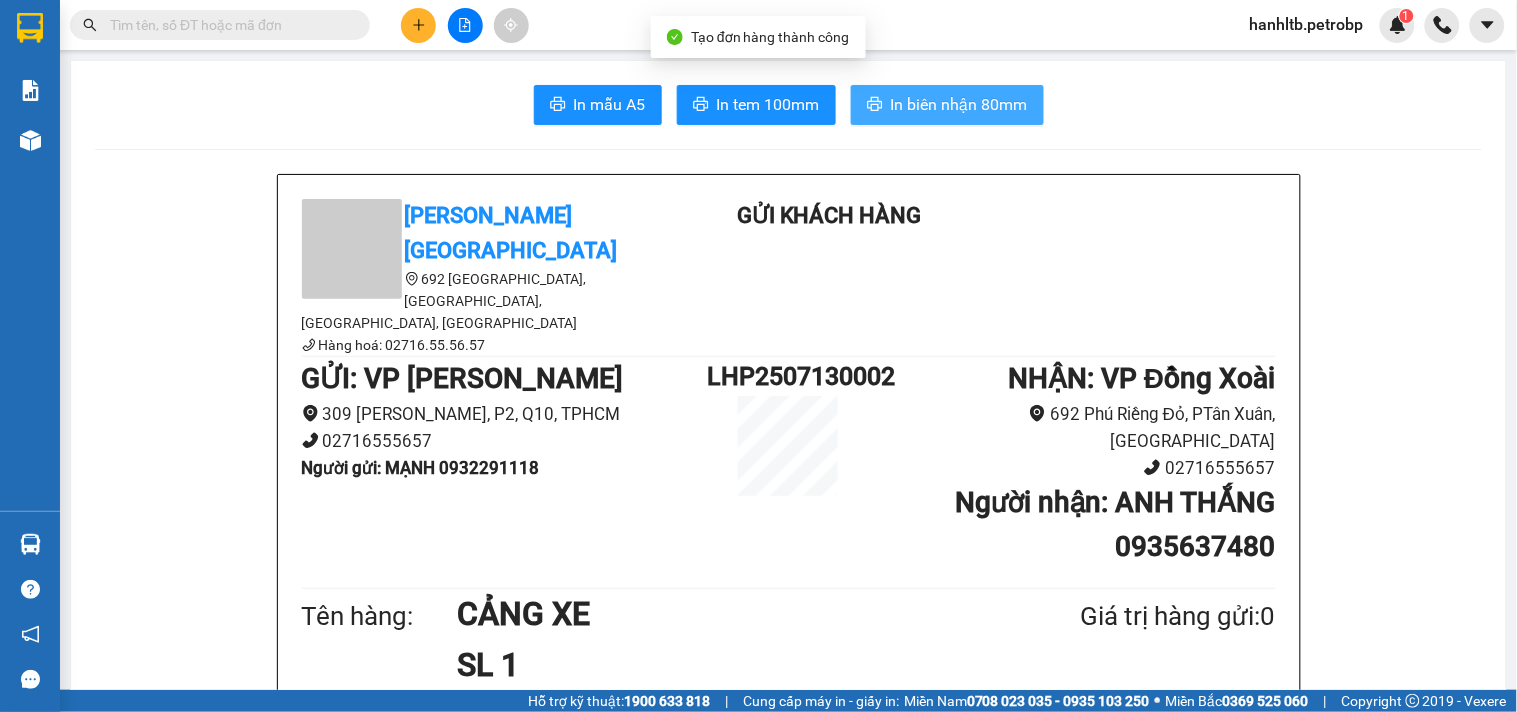 scroll, scrollTop: 0, scrollLeft: 0, axis: both 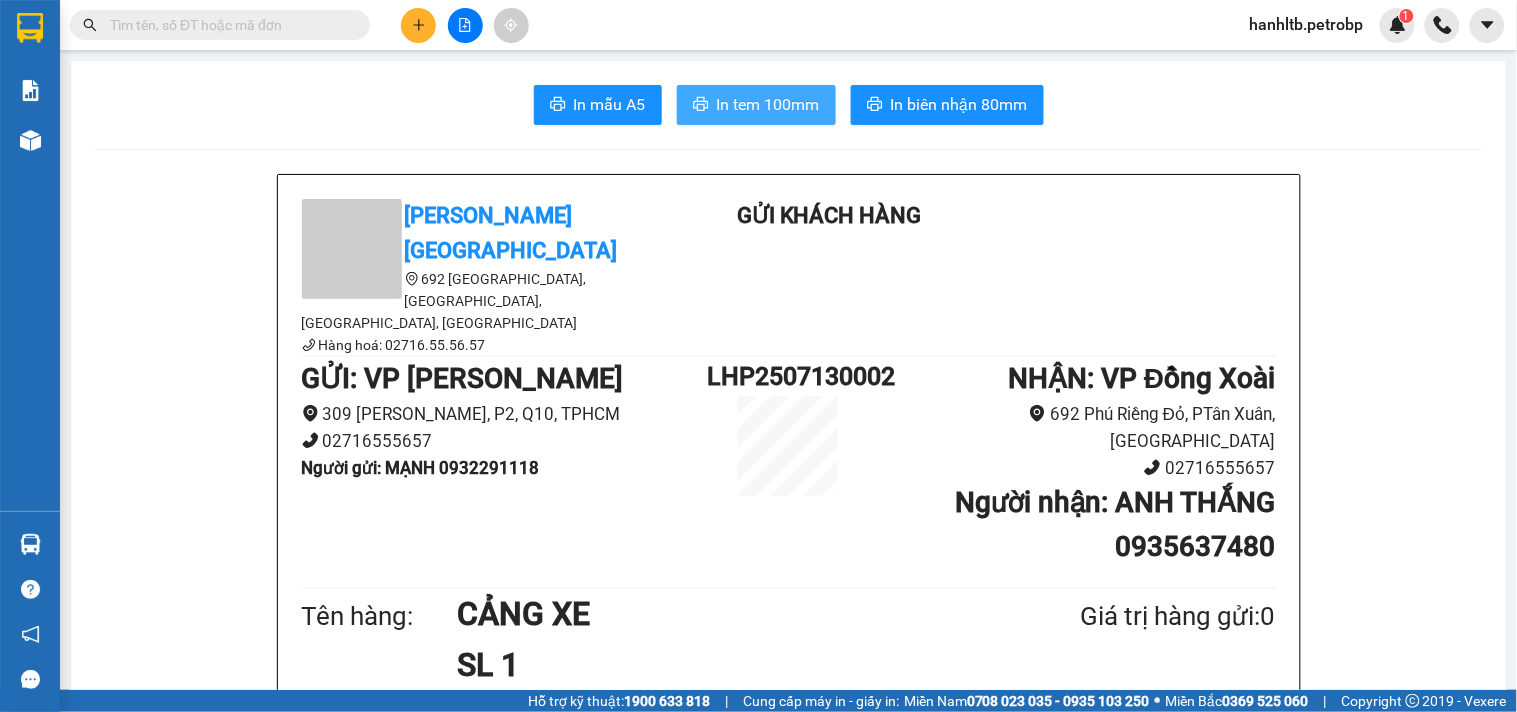 click on "In tem 100mm" at bounding box center [756, 105] 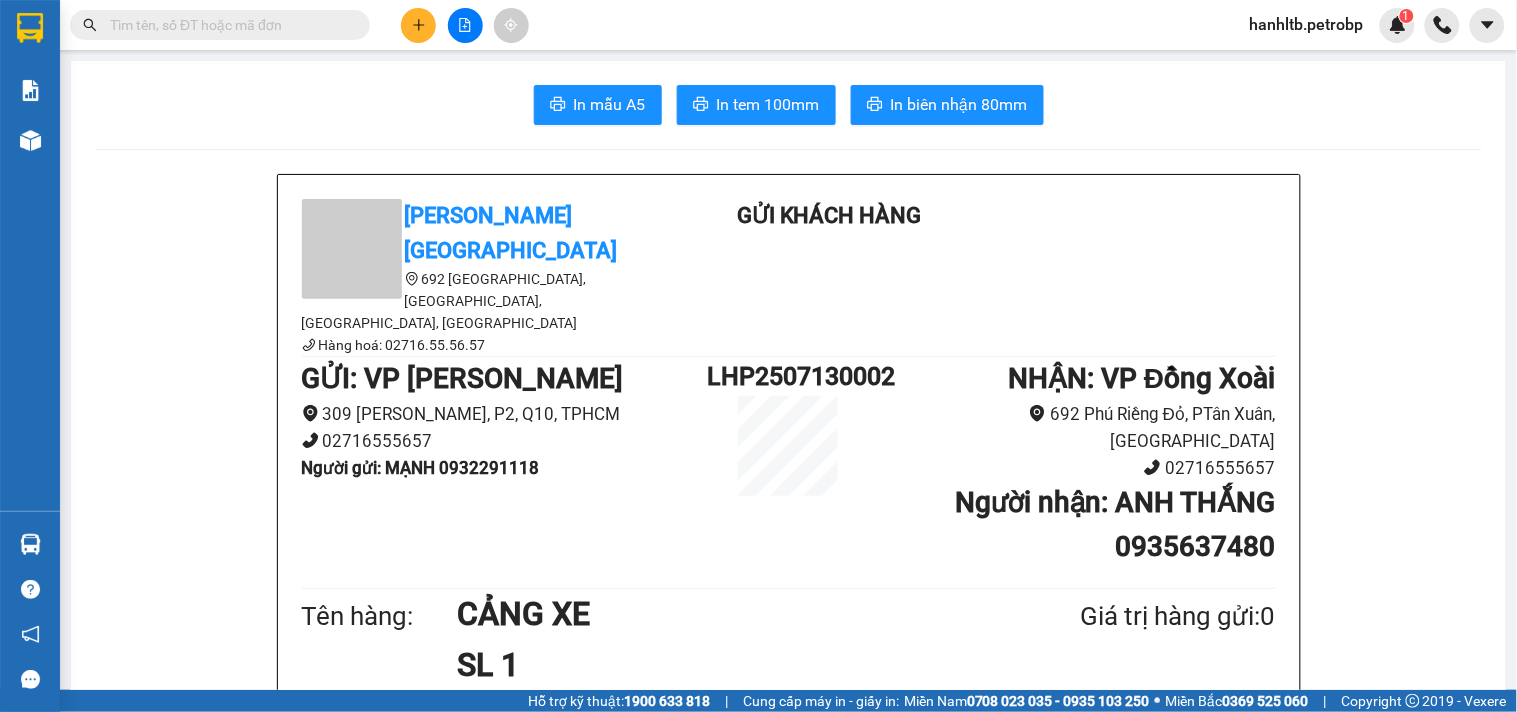 scroll, scrollTop: 250, scrollLeft: 0, axis: vertical 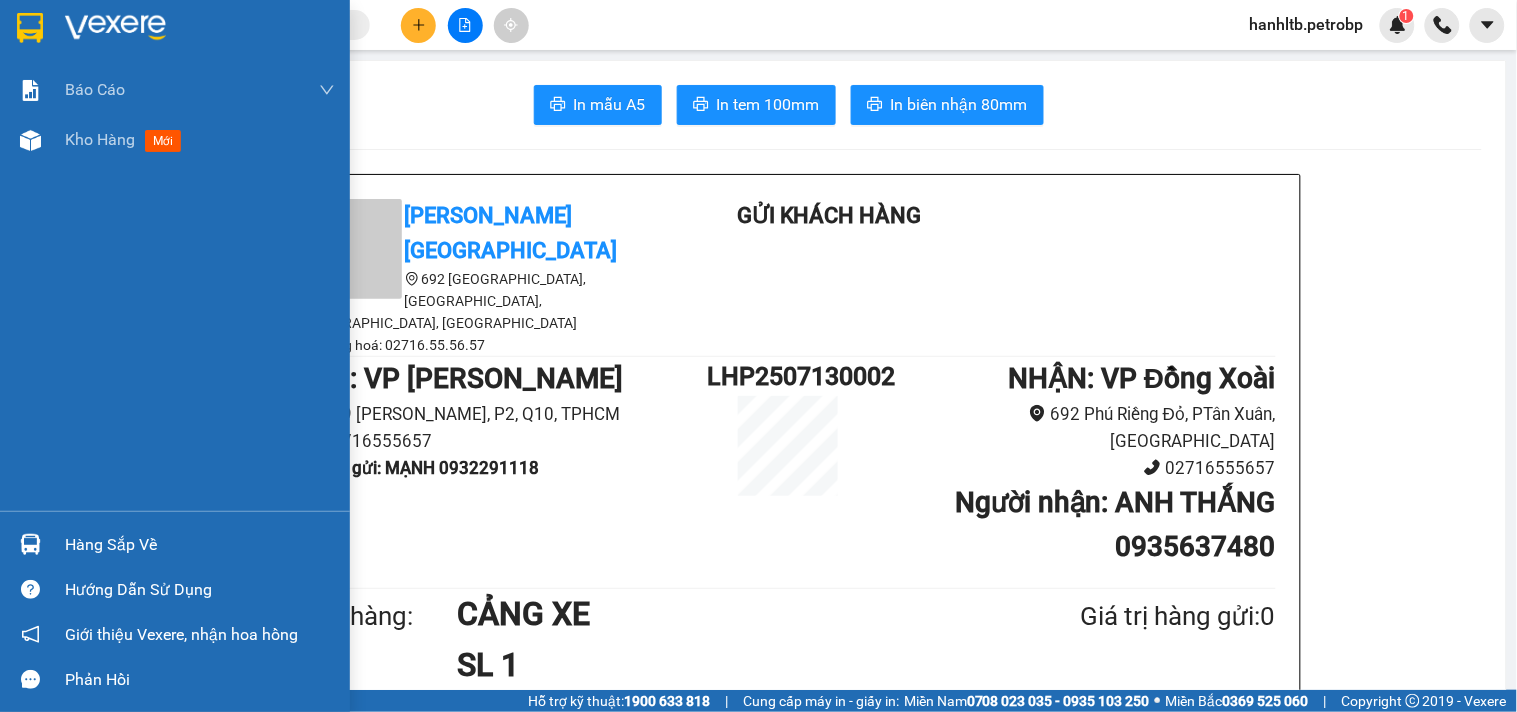 click at bounding box center [200, 28] 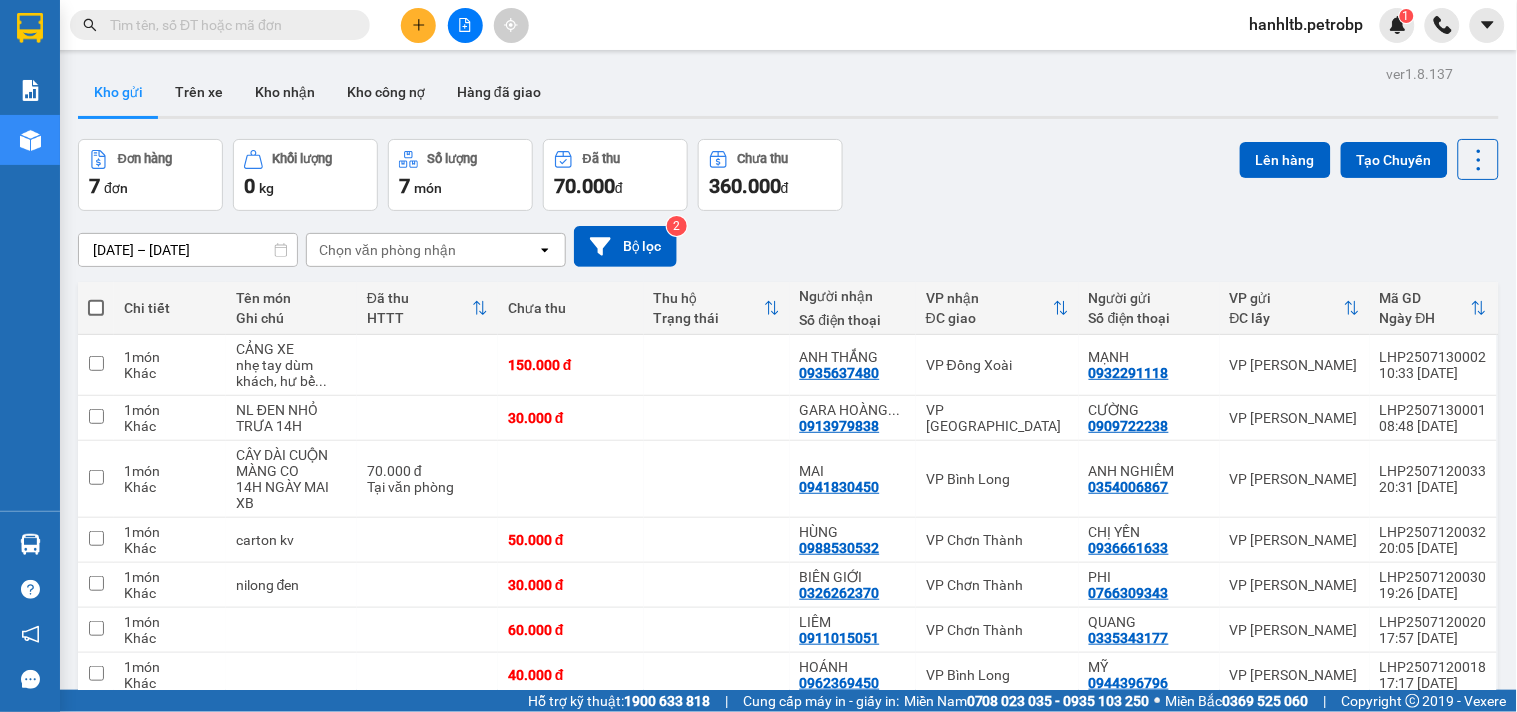 click on "ver  1.8.137 Kho gửi Trên xe Kho nhận Kho công nợ Hàng đã giao Đơn hàng 7 đơn Khối lượng 0 kg Số lượng 7 món Đã thu 70.000  đ Chưa thu 360.000  đ Lên hàng Tạo Chuyến 12/07/2025 – 13/07/2025 Press the down arrow key to interact with the calendar and select a date. Press the escape button to close the calendar. Selected date range is from 12/07/2025 to 13/07/2025. Chọn văn phòng nhận open Bộ lọc 2 Chi tiết Tên món Ghi chú Đã thu HTTT Chưa thu Thu hộ Trạng thái Người nhận Số điện thoại VP nhận ĐC giao Người gửi Số điện thoại VP gửi ĐC lấy Mã GD Ngày ĐH 1  món Khác CẢNG XE   nhẹ tay dùm khách, hư bể ... 150.000 đ ANH THẮNG 0935637480 VP Đồng Xoài MẠNH 0932291118 VP Lê Hồng Phong LHP2507130002 10:33 13/07 1  món Khác NL ĐEN NHỎ TRƯA 14H 30.000 đ GARA HOÀNG ... 0913979838 VP Phước Bình CƯỜNG 0909722238 VP Lê Hồng Phong LHP2507130001 08:48 13/07 1  món Khác 14H NGÀY MAI XB 1 1" at bounding box center [788, 416] 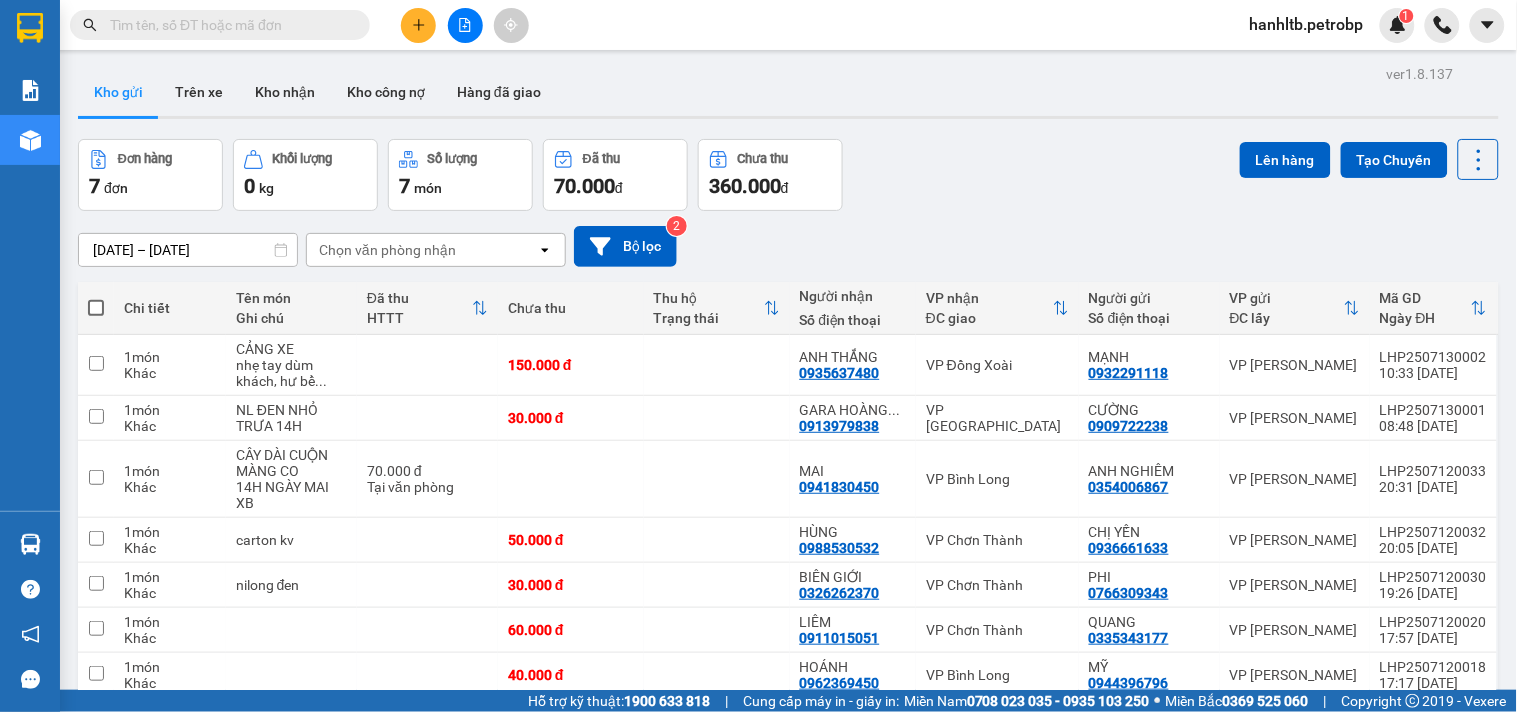 click on "Đơn hàng 7 đơn Khối lượng 0 kg Số lượng 7 món Đã thu 70.000  đ Chưa thu 360.000  đ Lên hàng Tạo Chuyến" at bounding box center (788, 175) 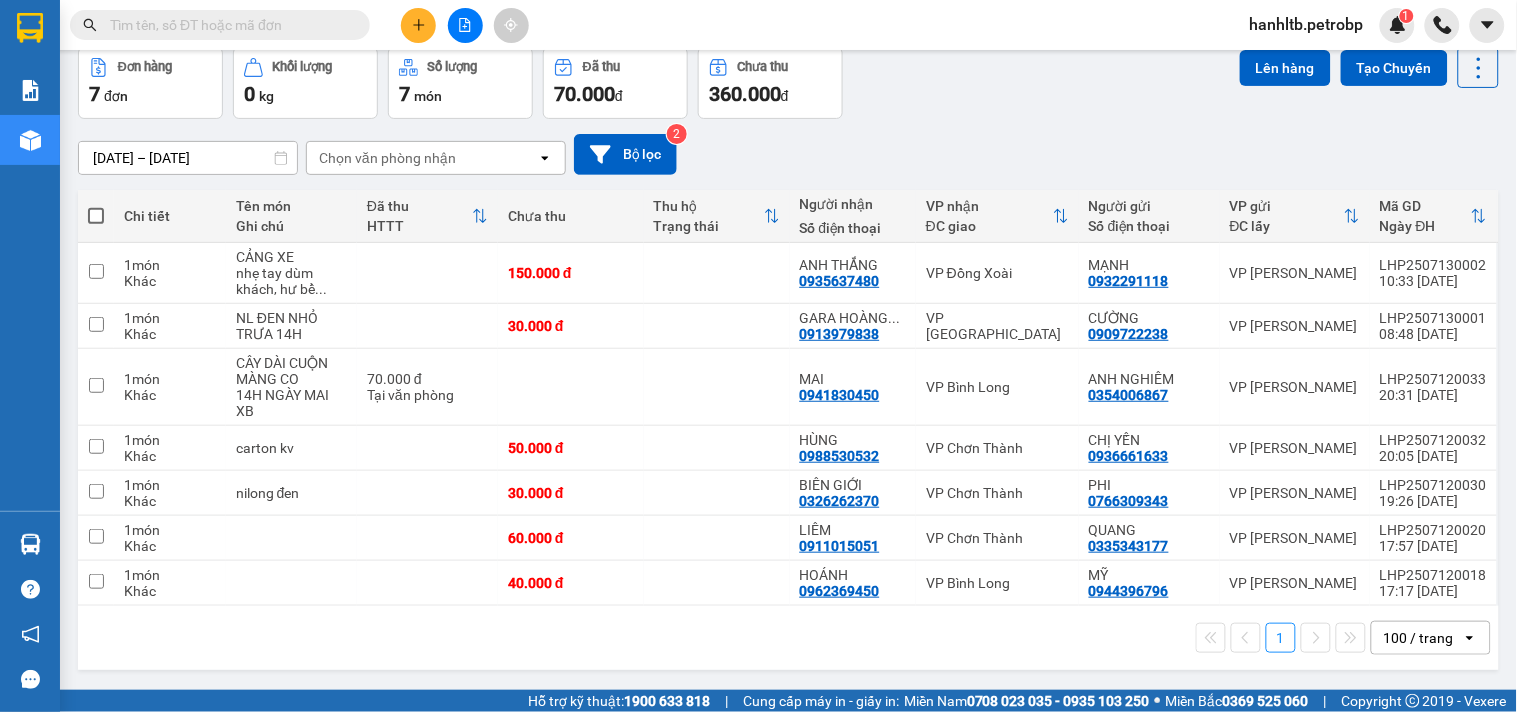 scroll, scrollTop: 0, scrollLeft: 0, axis: both 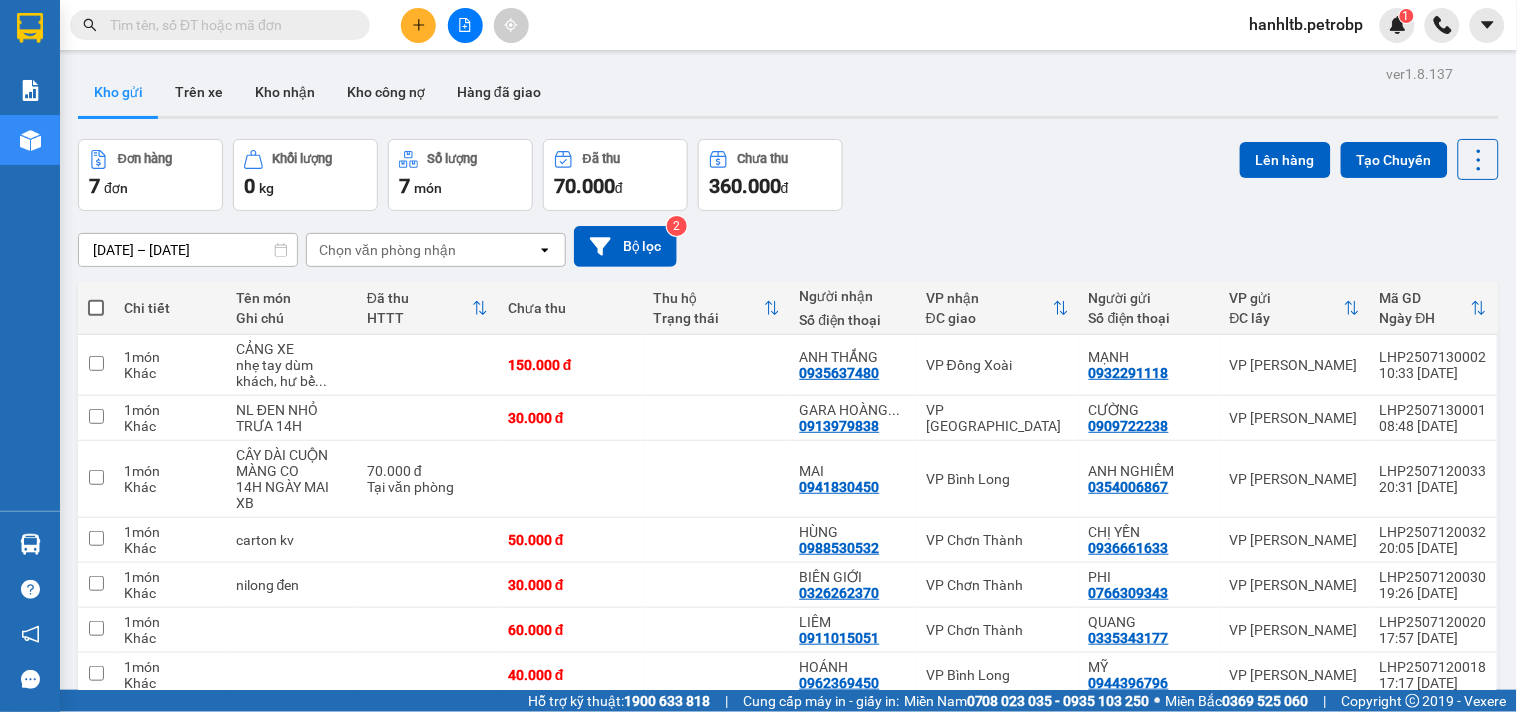 click on "ver  1.8.137 Kho gửi Trên xe Kho nhận Kho công nợ Hàng đã giao Đơn hàng 7 đơn Khối lượng 0 kg Số lượng 7 món Đã thu 70.000  đ Chưa thu 360.000  đ Lên hàng Tạo Chuyến 12/07/2025 – 13/07/2025 Press the down arrow key to interact with the calendar and select a date. Press the escape button to close the calendar. Selected date range is from 12/07/2025 to 13/07/2025. Chọn văn phòng nhận open Bộ lọc 2 Chi tiết Tên món Ghi chú Đã thu HTTT Chưa thu Thu hộ Trạng thái Người nhận Số điện thoại VP nhận ĐC giao Người gửi Số điện thoại VP gửi ĐC lấy Mã GD Ngày ĐH 1  món Khác CẢNG XE   nhẹ tay dùm khách, hư bể ... 150.000 đ ANH THẮNG 0935637480 VP Đồng Xoài MẠNH 0932291118 VP Lê Hồng Phong LHP2507130002 10:33 13/07 1  món Khác NL ĐEN NHỎ TRƯA 14H 30.000 đ GARA HOÀNG ... 0913979838 VP Phước Bình CƯỜNG 0909722238 VP Lê Hồng Phong LHP2507130001 08:48 13/07 1  món Khác 14H NGÀY MAI XB 1 1" at bounding box center [788, 416] 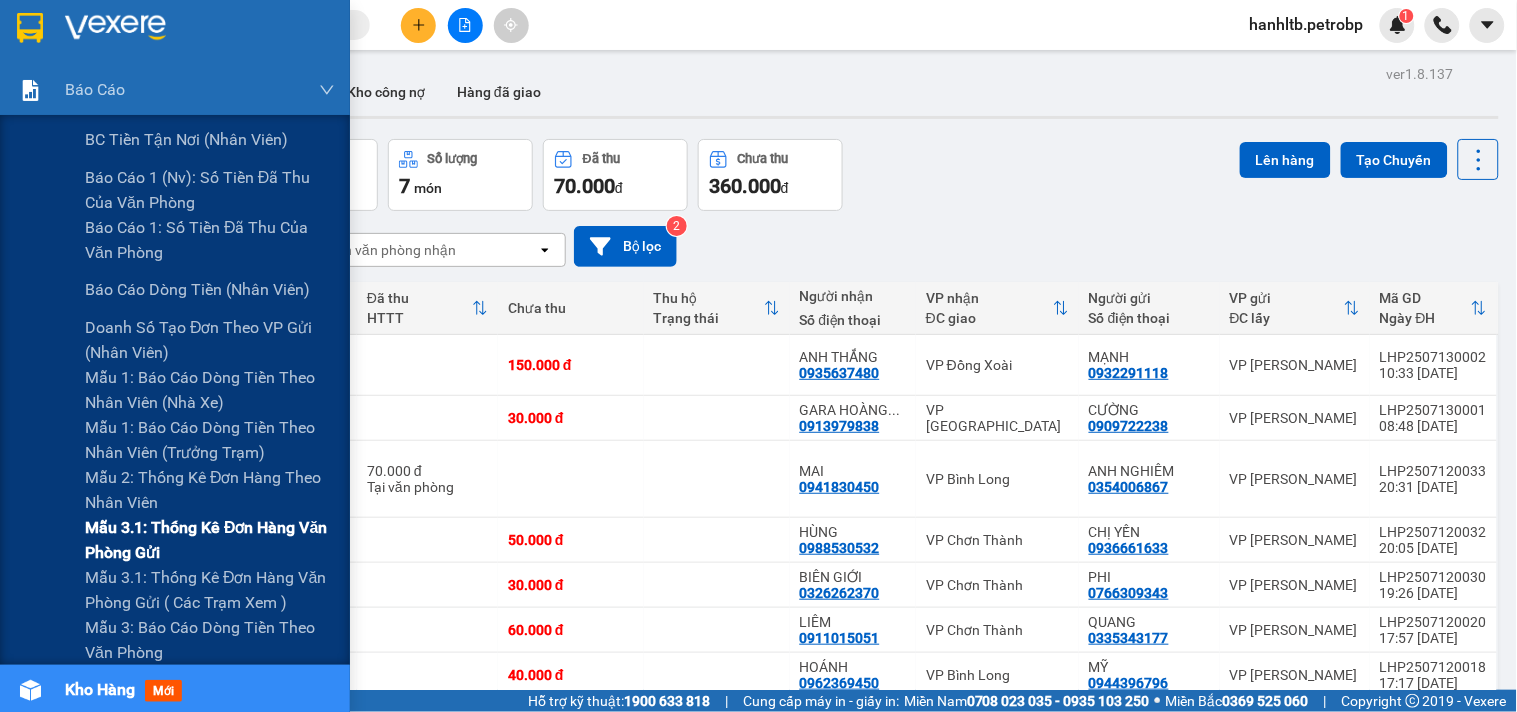 click on "Mẫu 3.1: Thống kê đơn hàng văn phòng gửi" at bounding box center [210, 540] 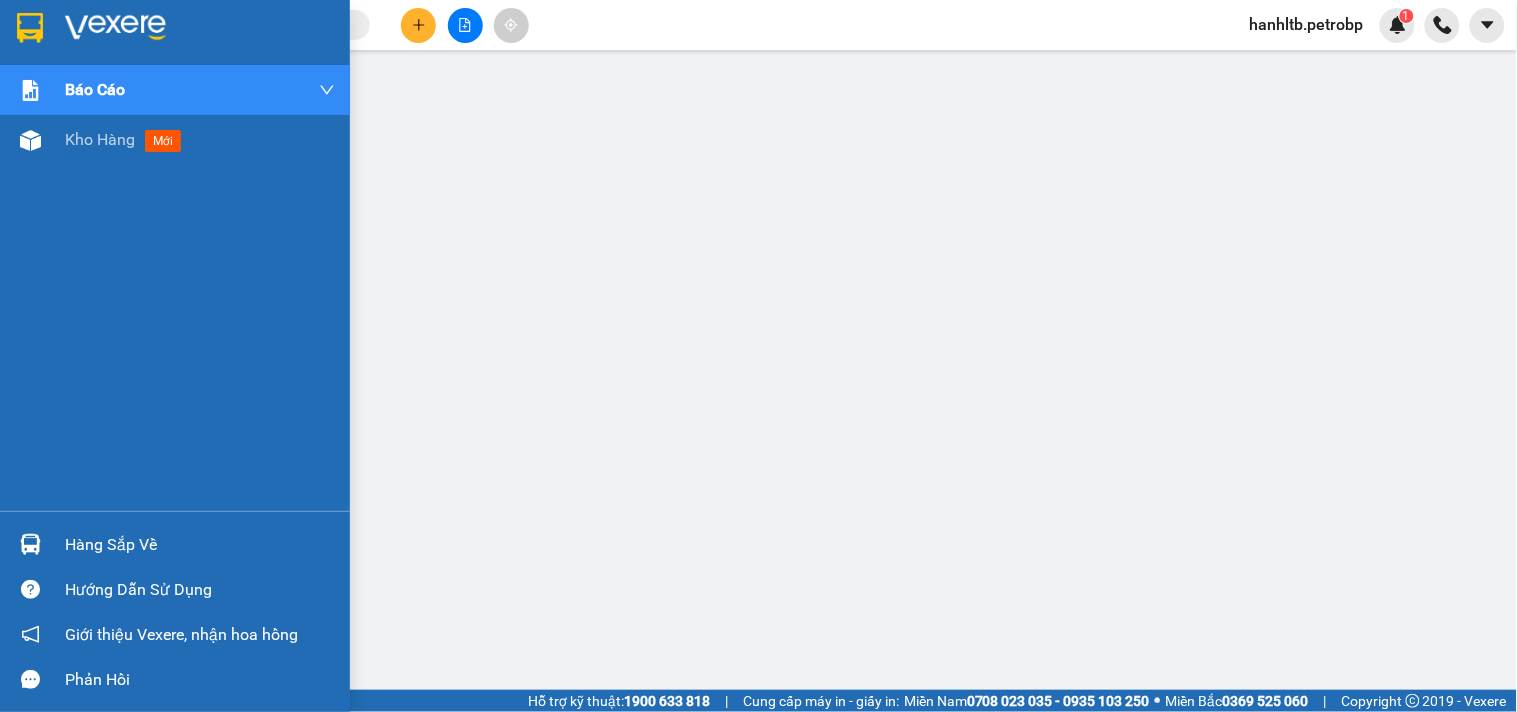 click at bounding box center (115, 28) 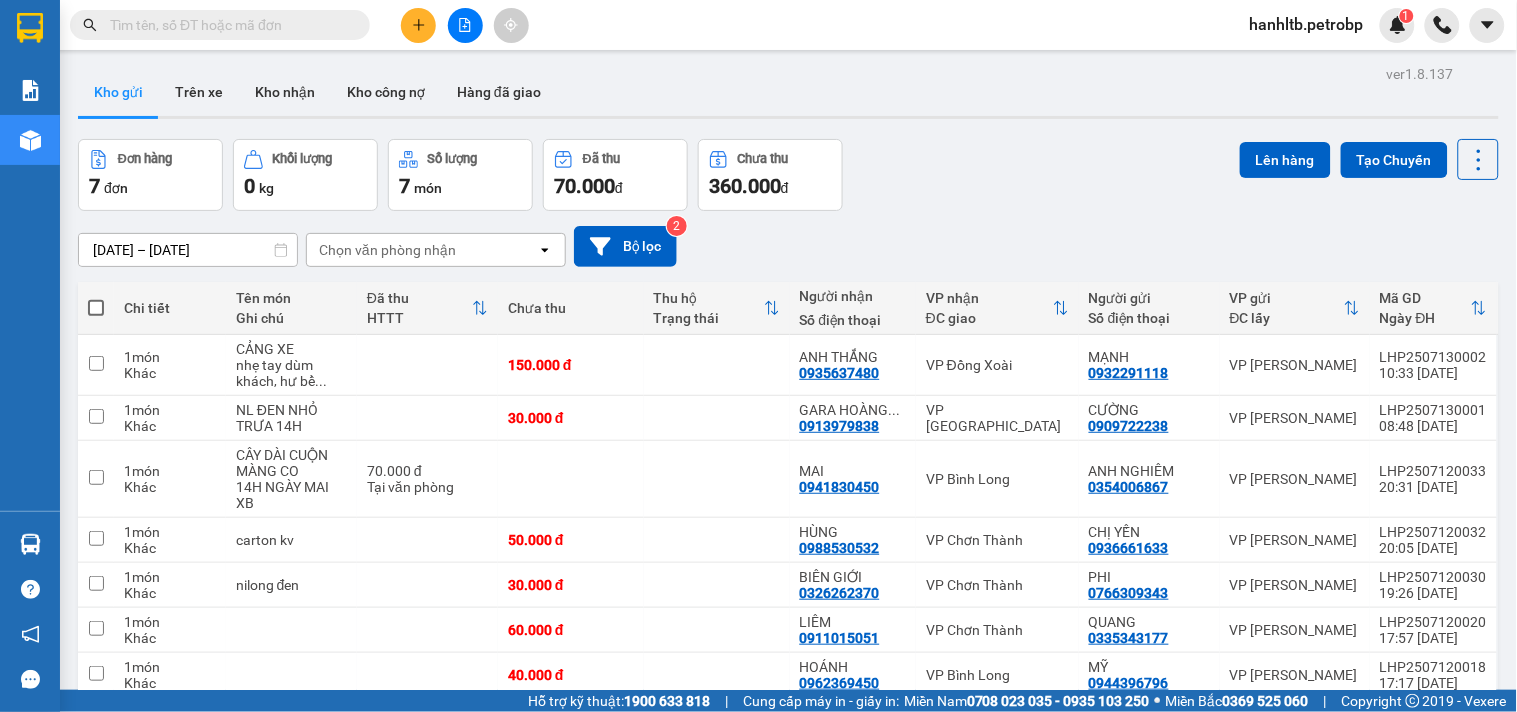 click on "Đơn hàng 7 đơn Khối lượng 0 kg Số lượng 7 món Đã thu 70.000  đ Chưa thu 360.000  đ Lên hàng Tạo Chuyến" at bounding box center (788, 175) 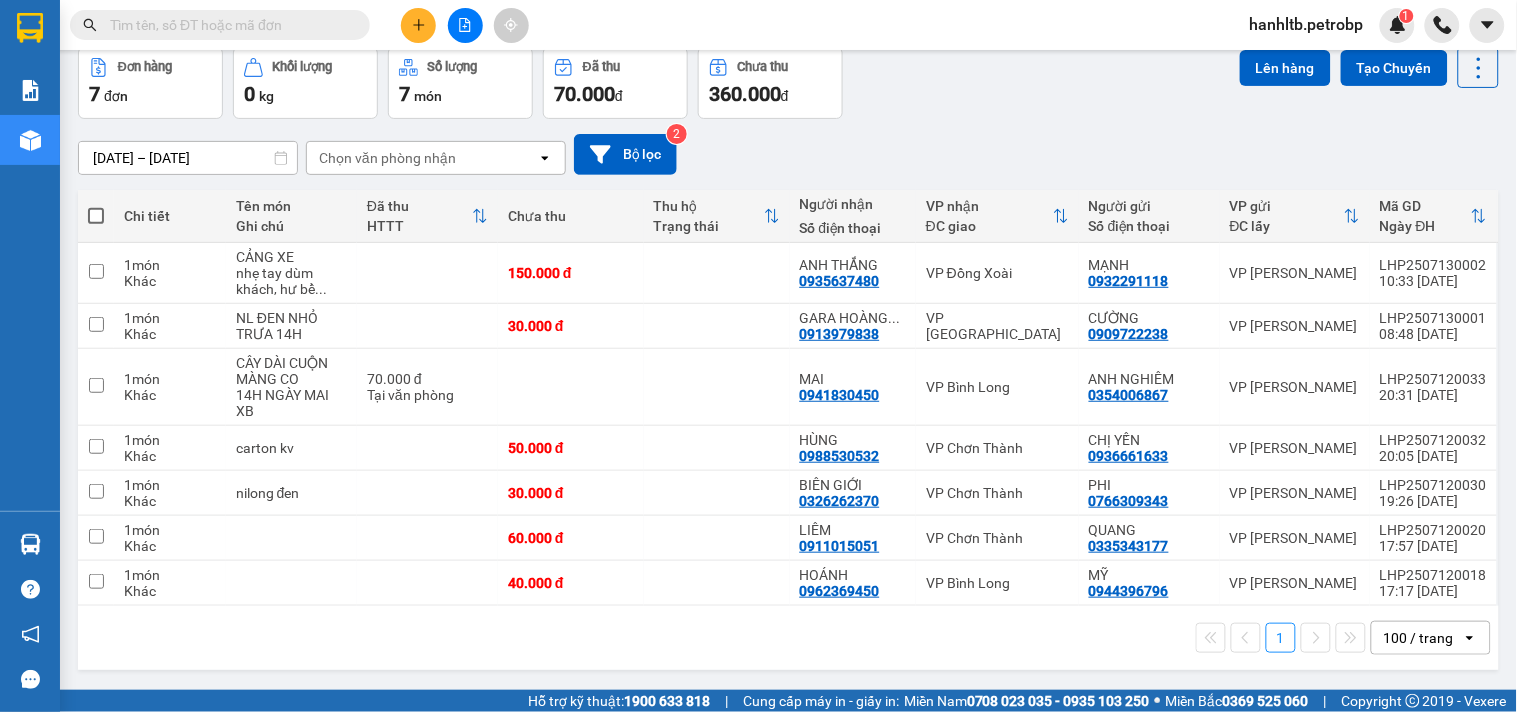 scroll, scrollTop: 0, scrollLeft: 0, axis: both 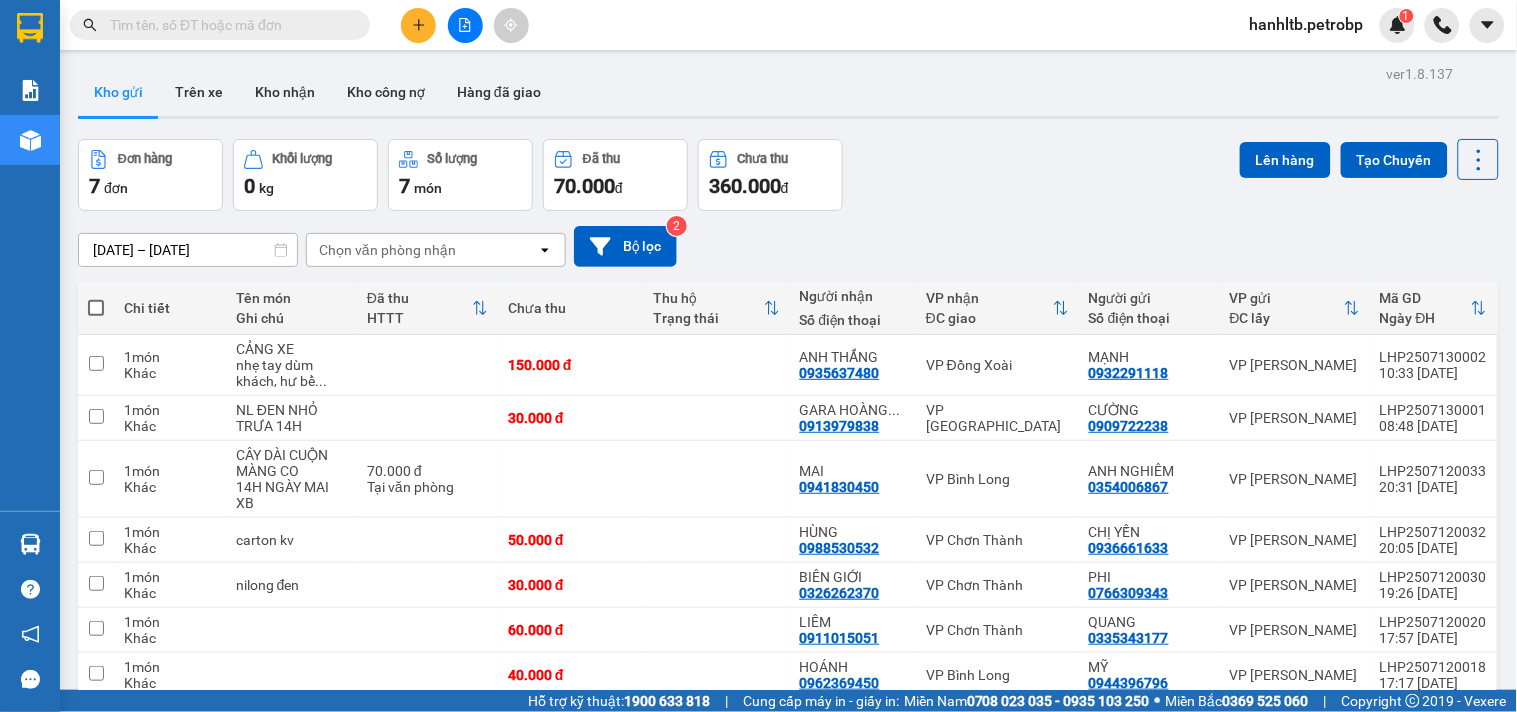 click on "Kho gửi Trên xe Kho nhận Kho công nợ Hàng đã giao" at bounding box center [788, 94] 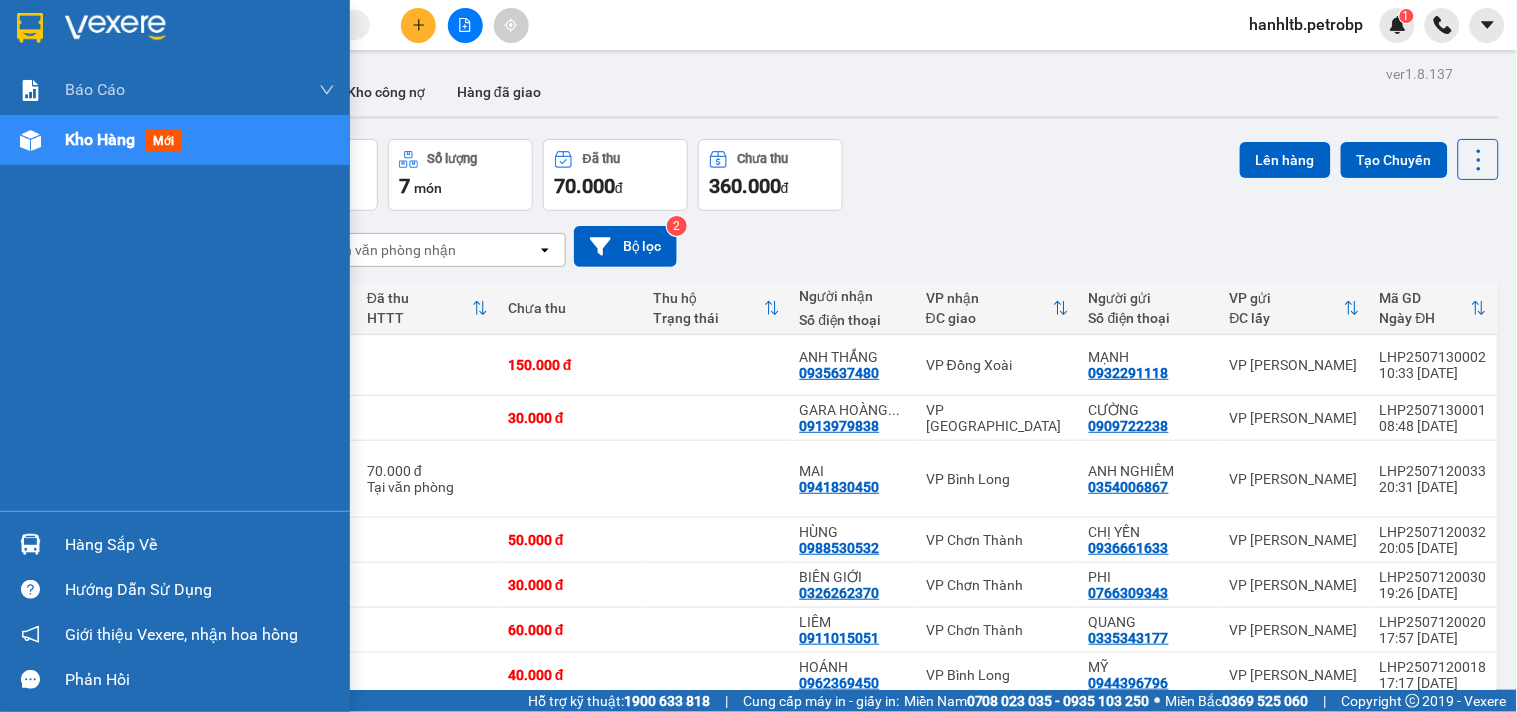 click at bounding box center (115, 28) 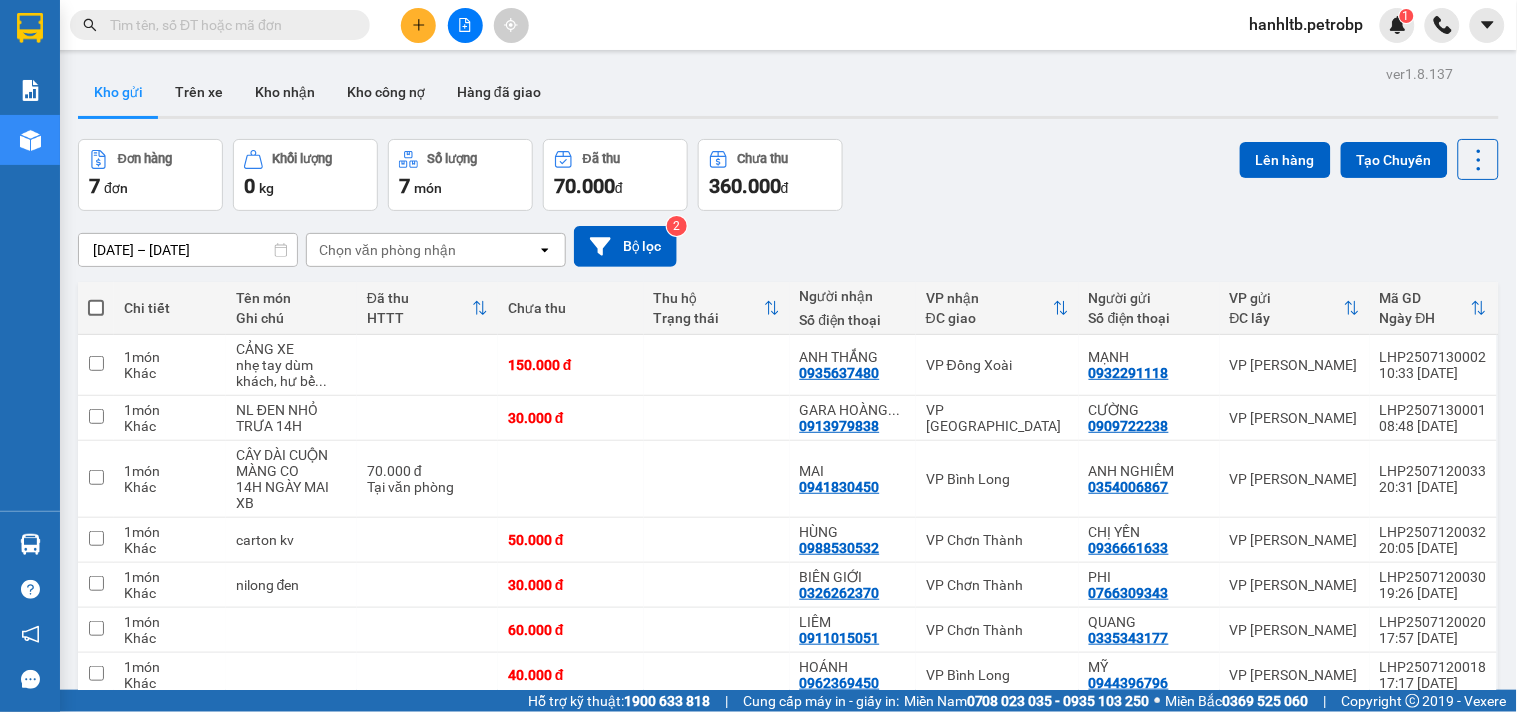 click on "Đơn hàng 7 đơn Khối lượng 0 kg Số lượng 7 món Đã thu 70.000  đ Chưa thu 360.000  đ Lên hàng Tạo Chuyến" at bounding box center [788, 175] 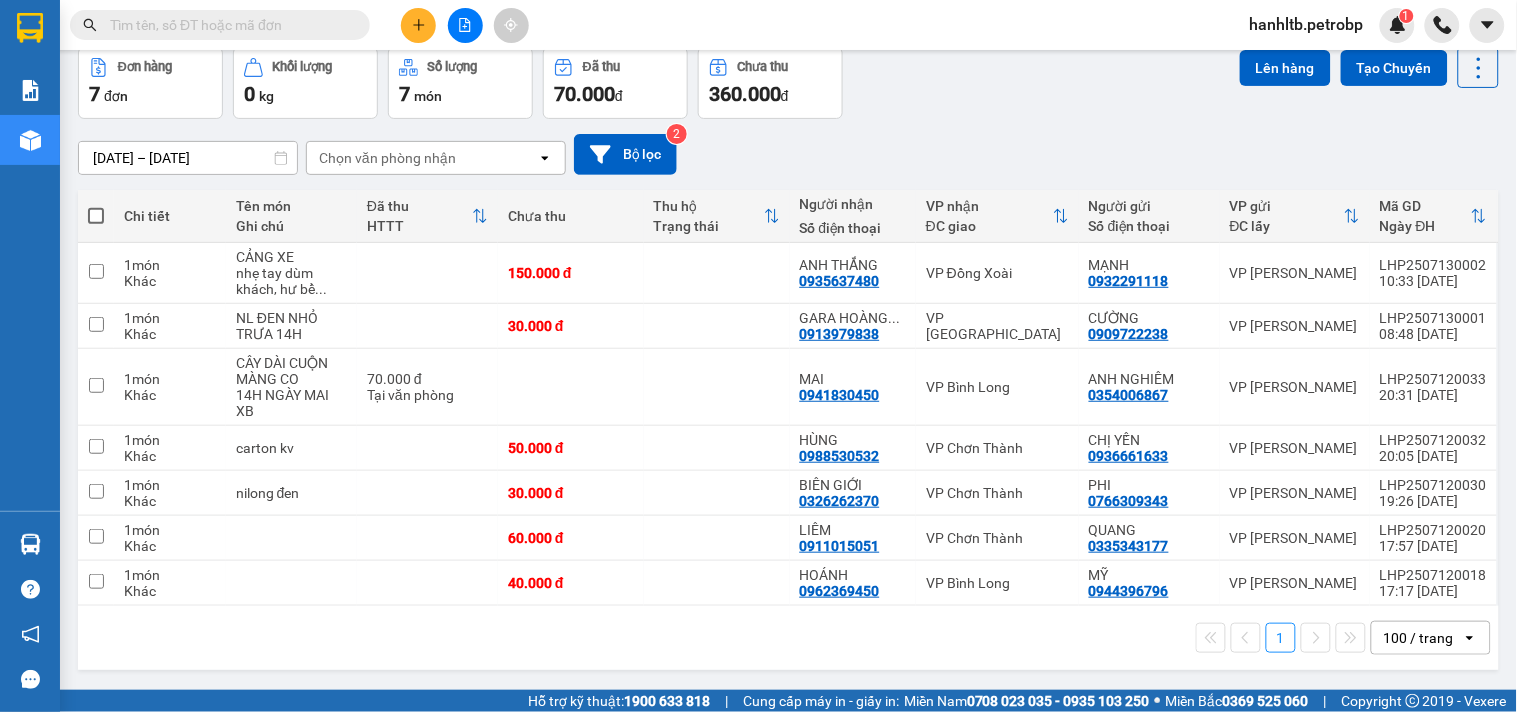scroll, scrollTop: 0, scrollLeft: 0, axis: both 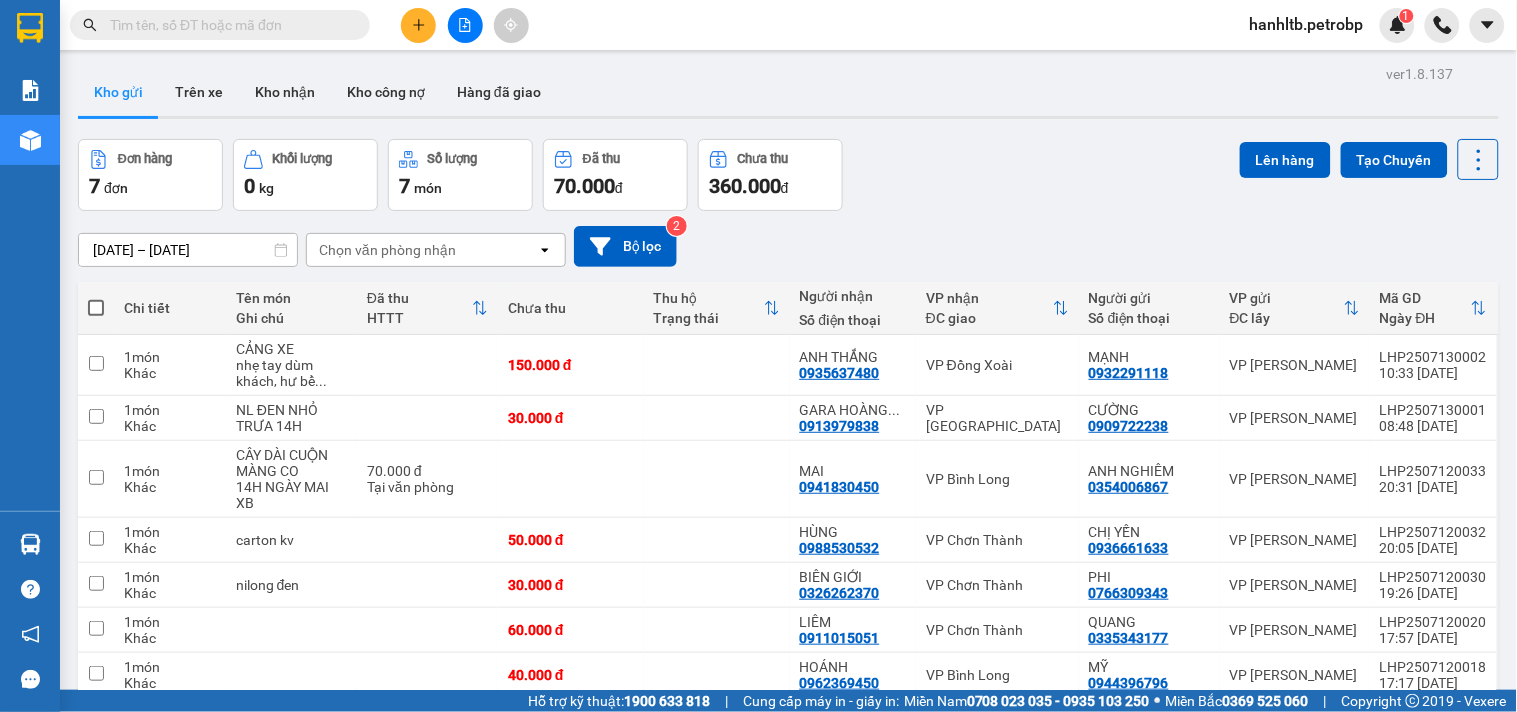 click on "Kho gửi Trên xe Kho nhận Kho công nợ Hàng đã giao" at bounding box center (788, 94) 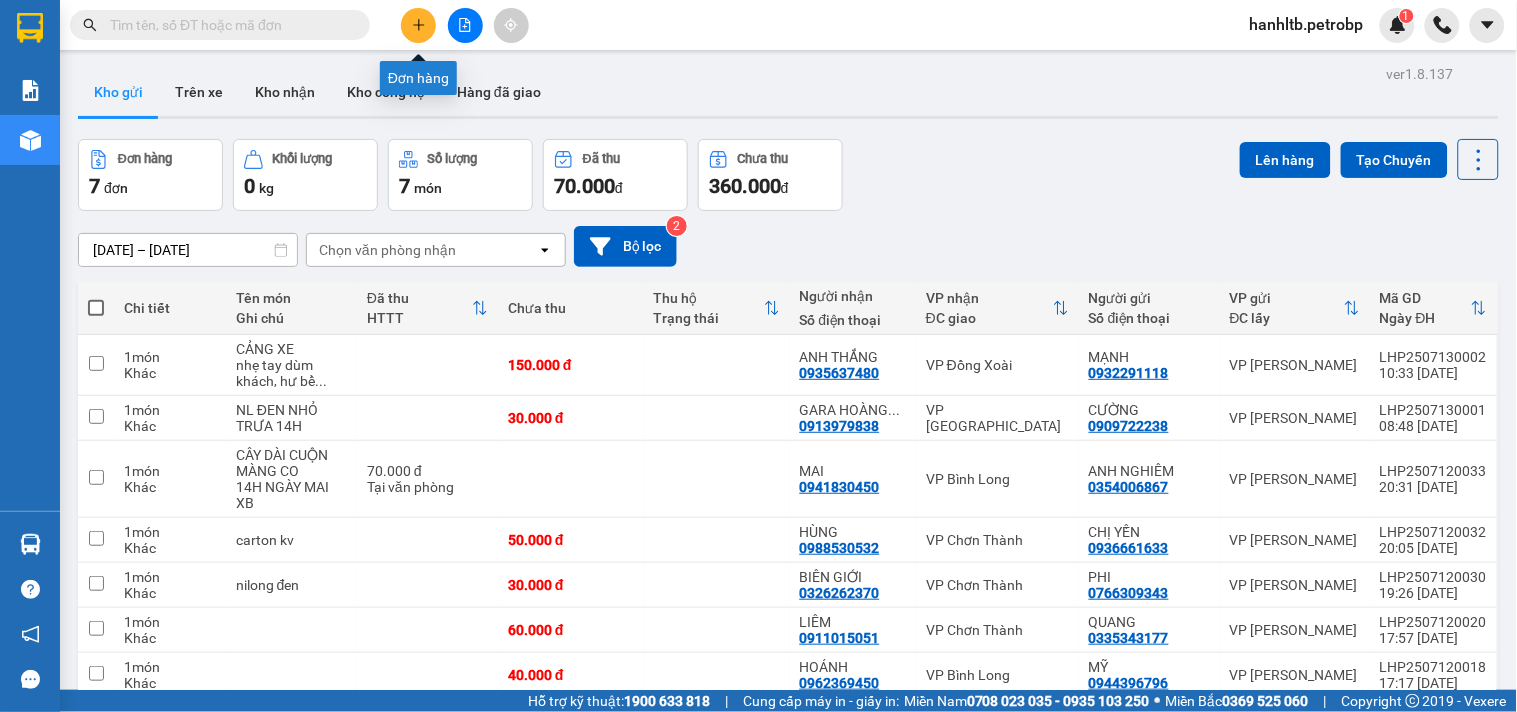 click 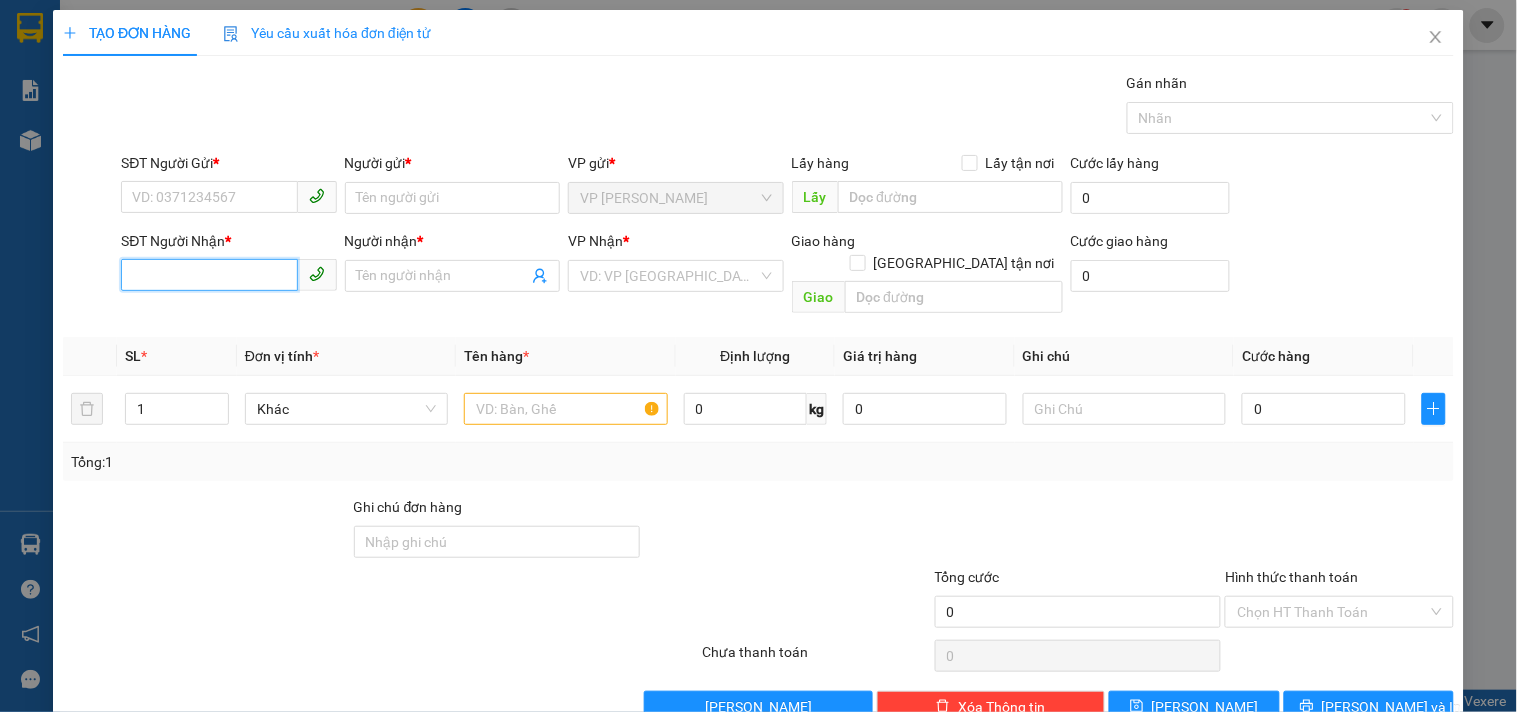 click on "SĐT Người Nhận  *" at bounding box center (209, 275) 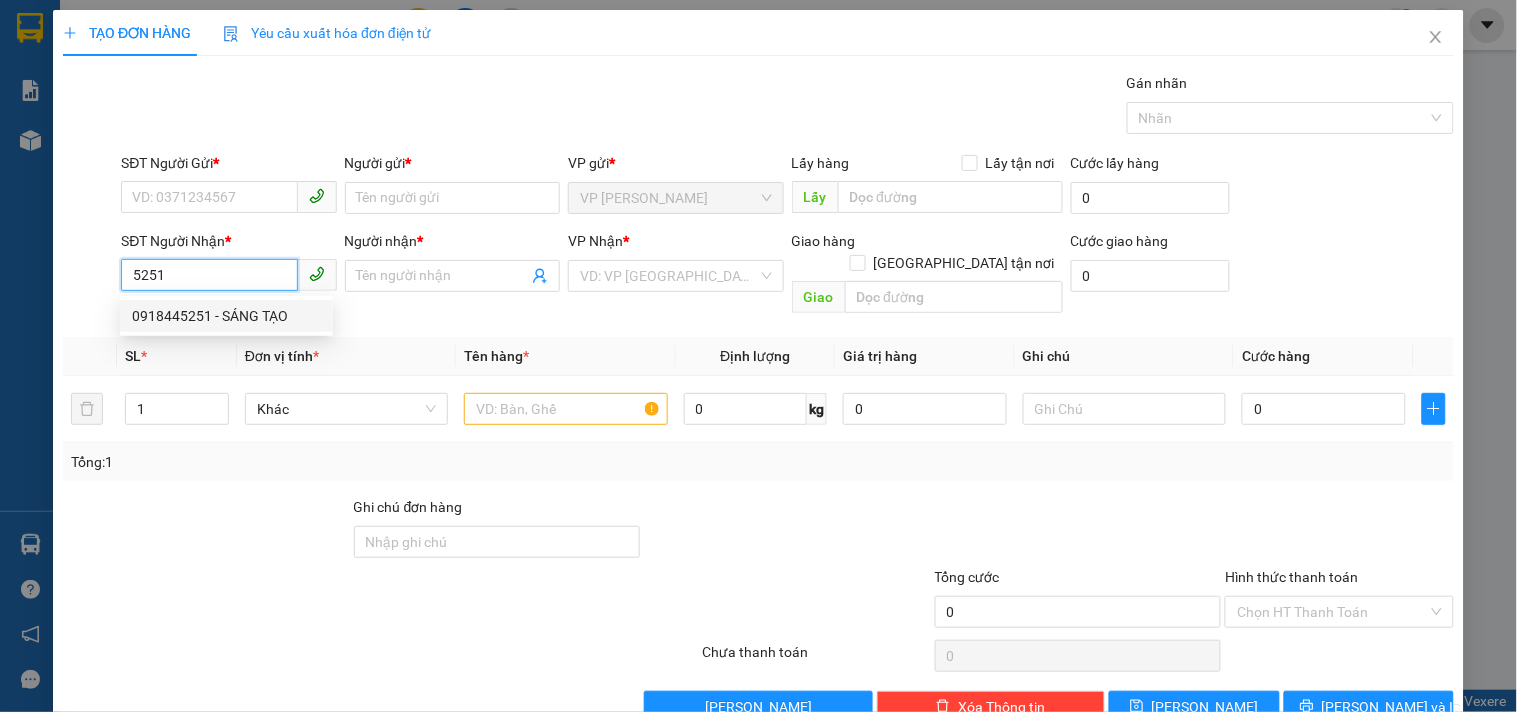 click on "0918445251 - SÁNG  TẠO" at bounding box center [226, 316] 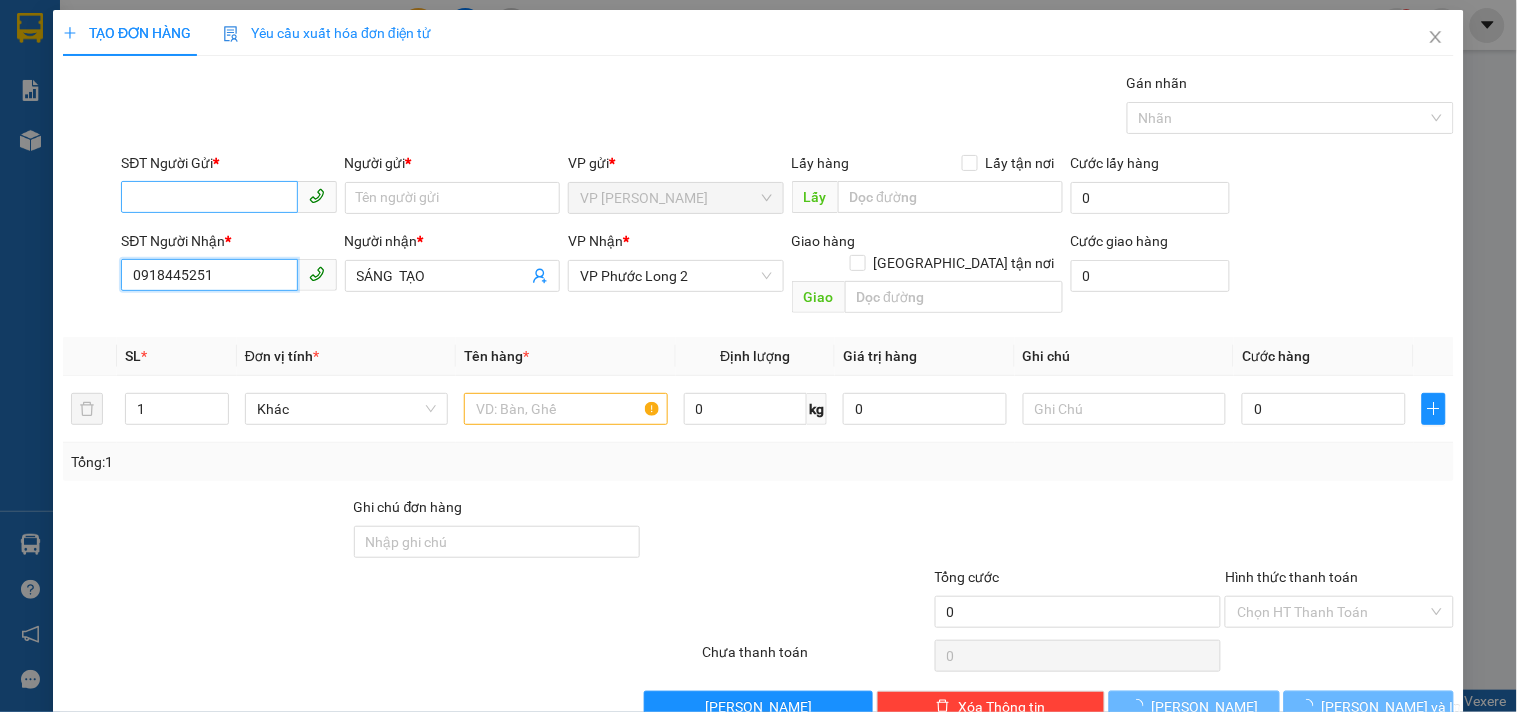 type on "0918445251" 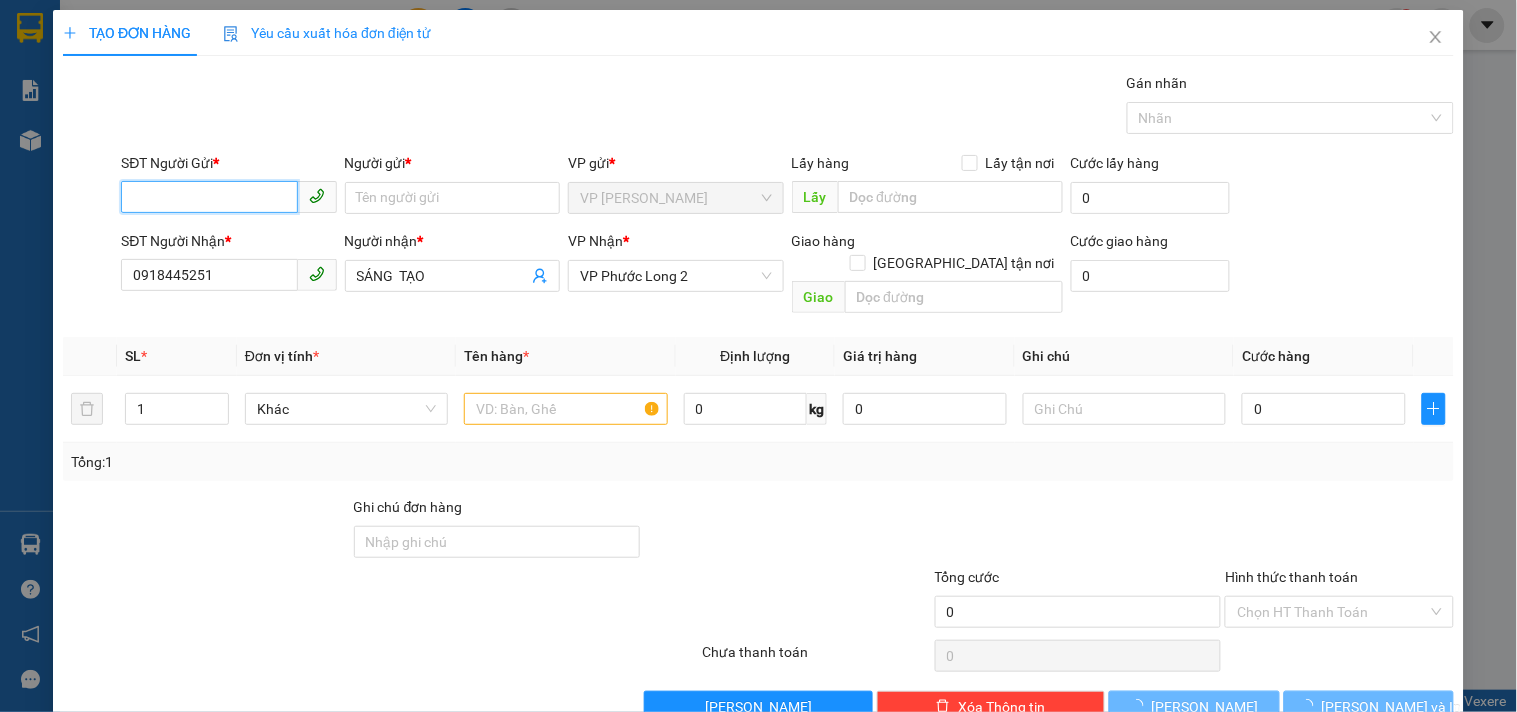 click on "SĐT Người Gửi  *" at bounding box center (209, 197) 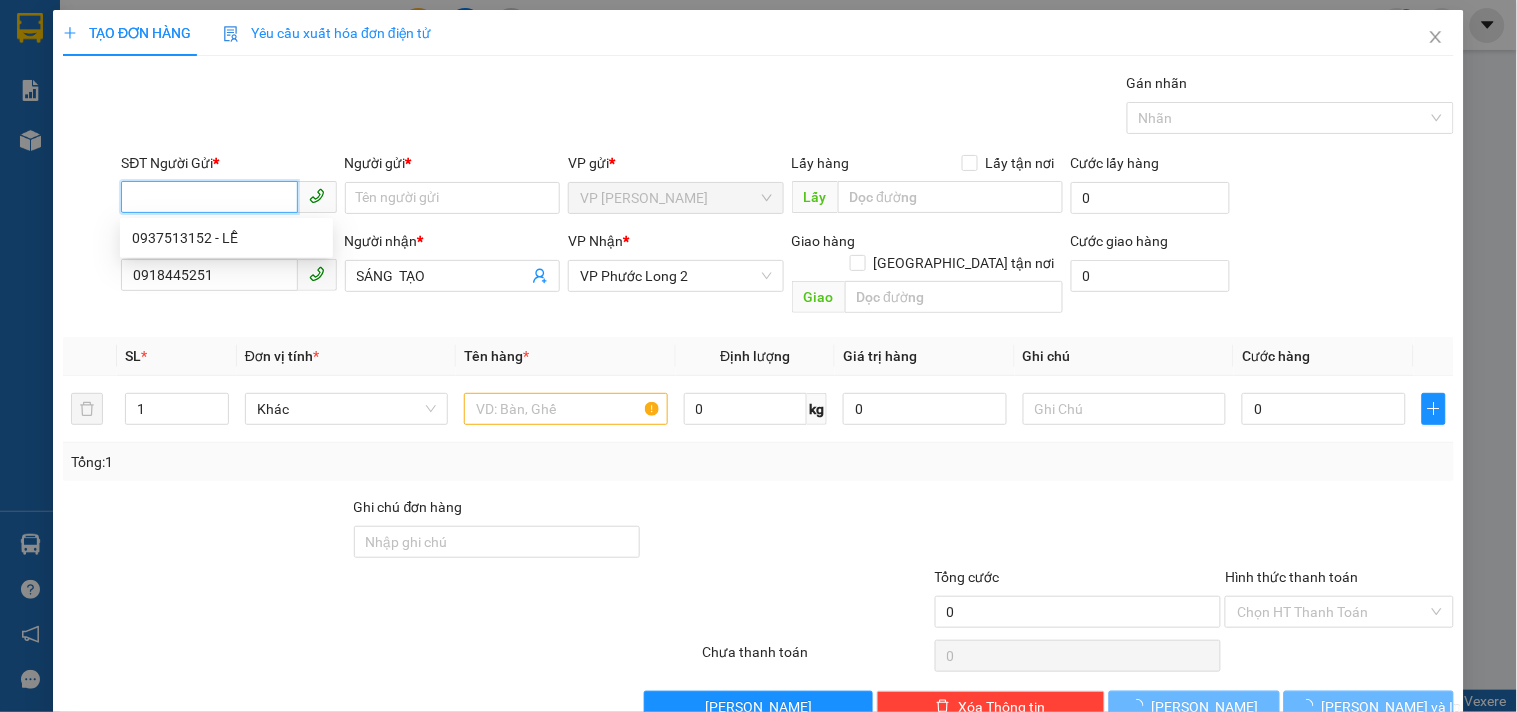type on "30.000" 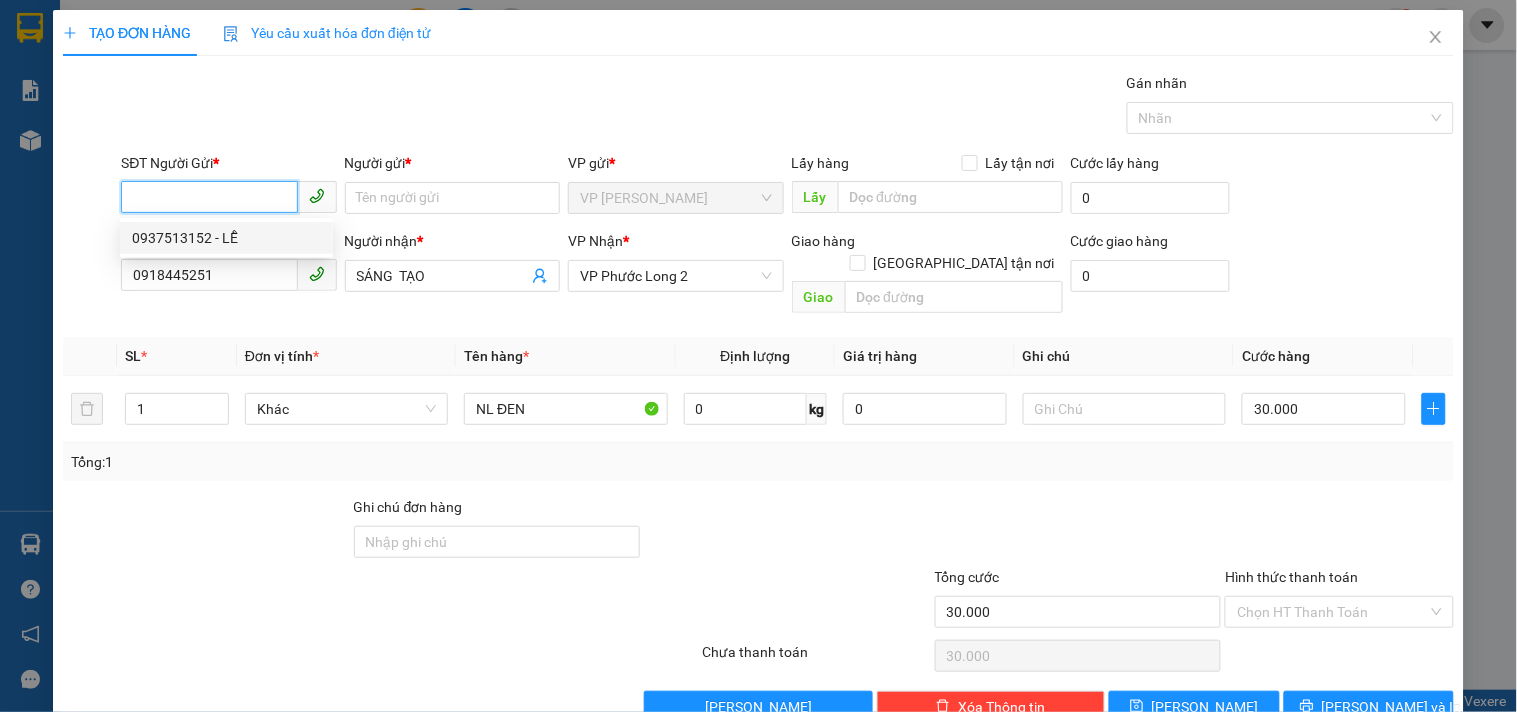 click on "0937513152 - LỄ" at bounding box center [226, 238] 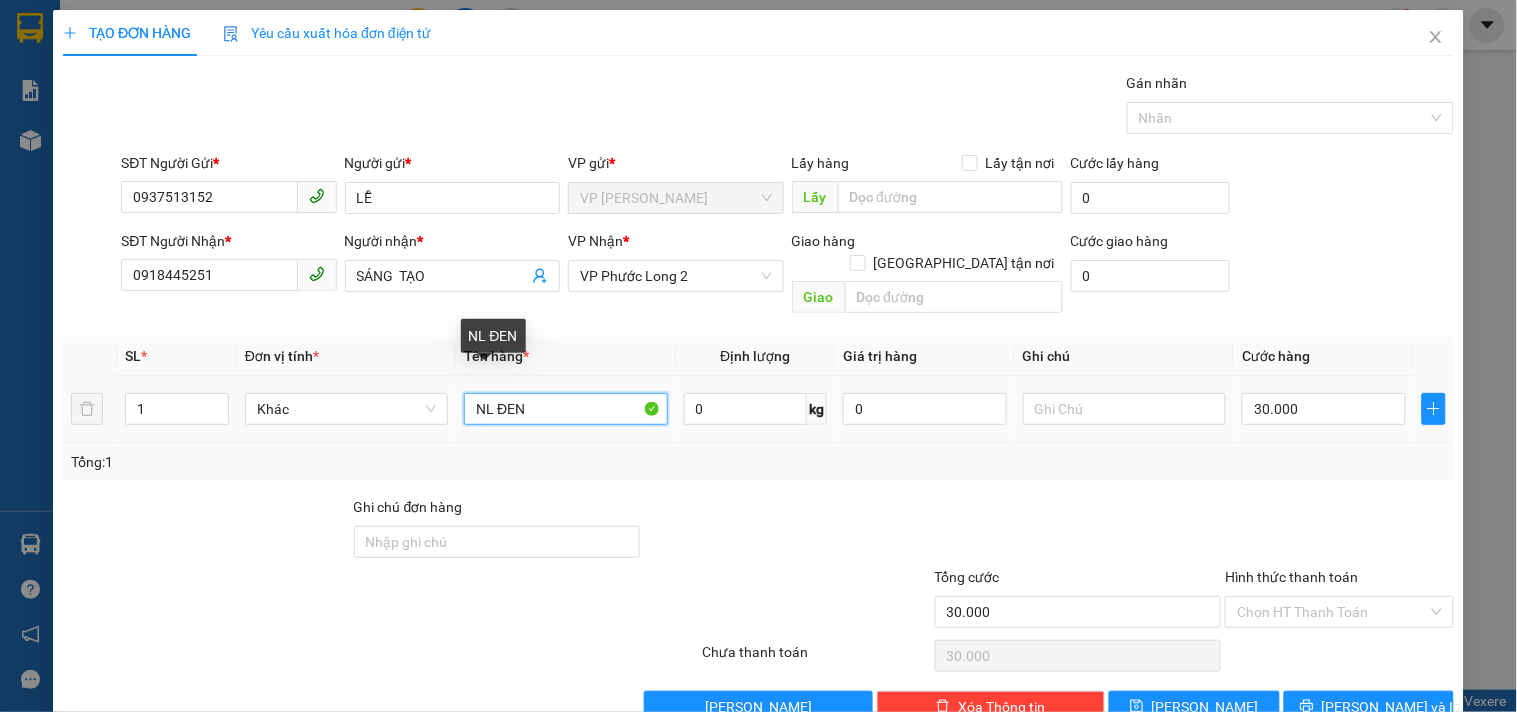 click on "NL ĐEN" at bounding box center (565, 409) 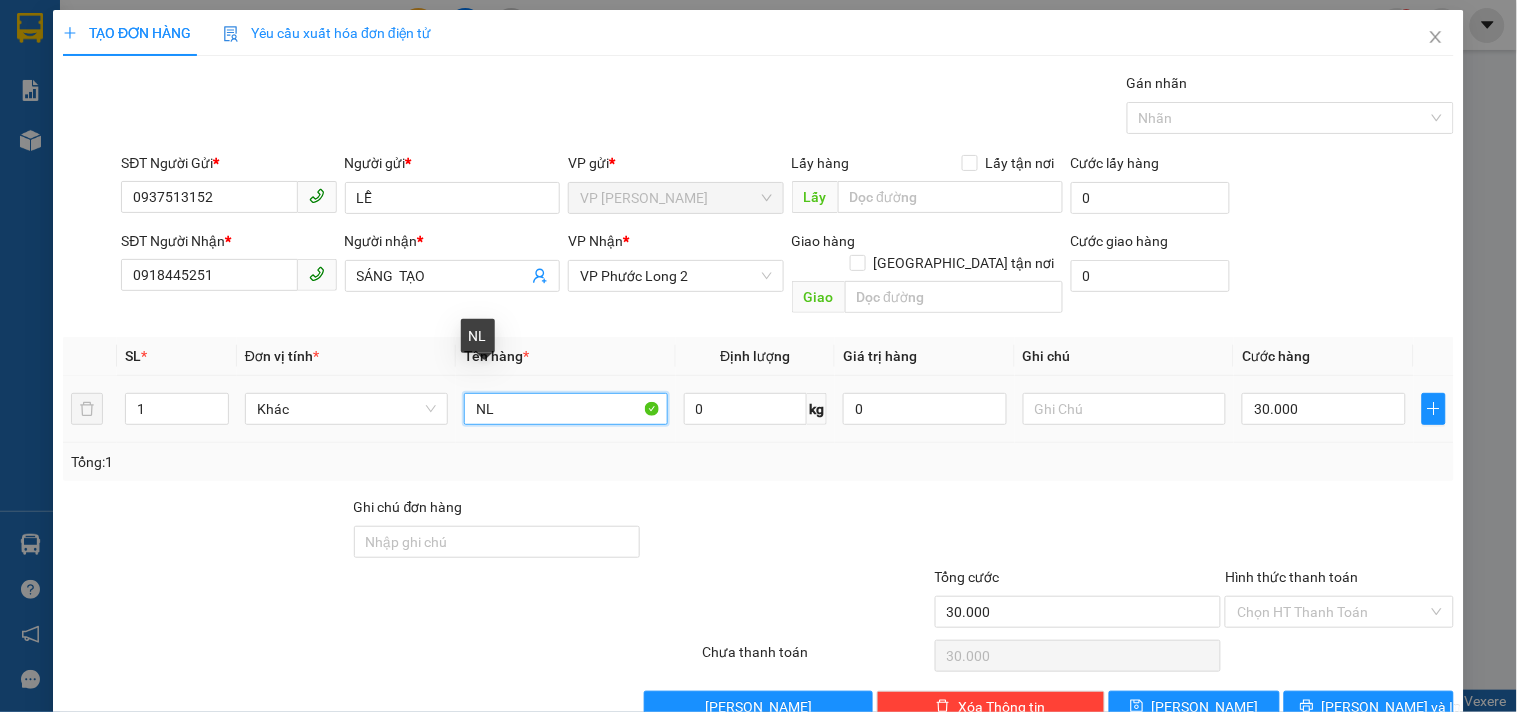 type on "N" 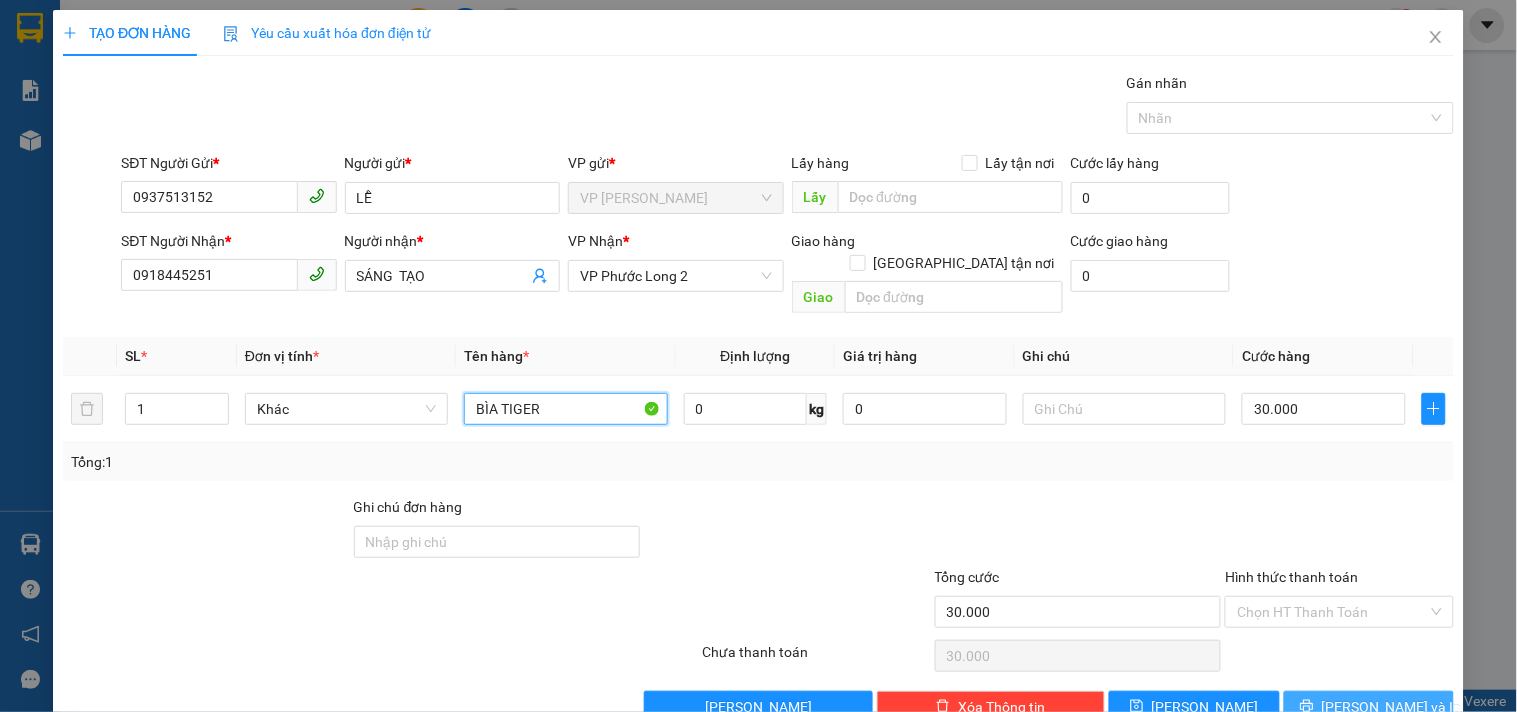 type on "BÌA TIGER" 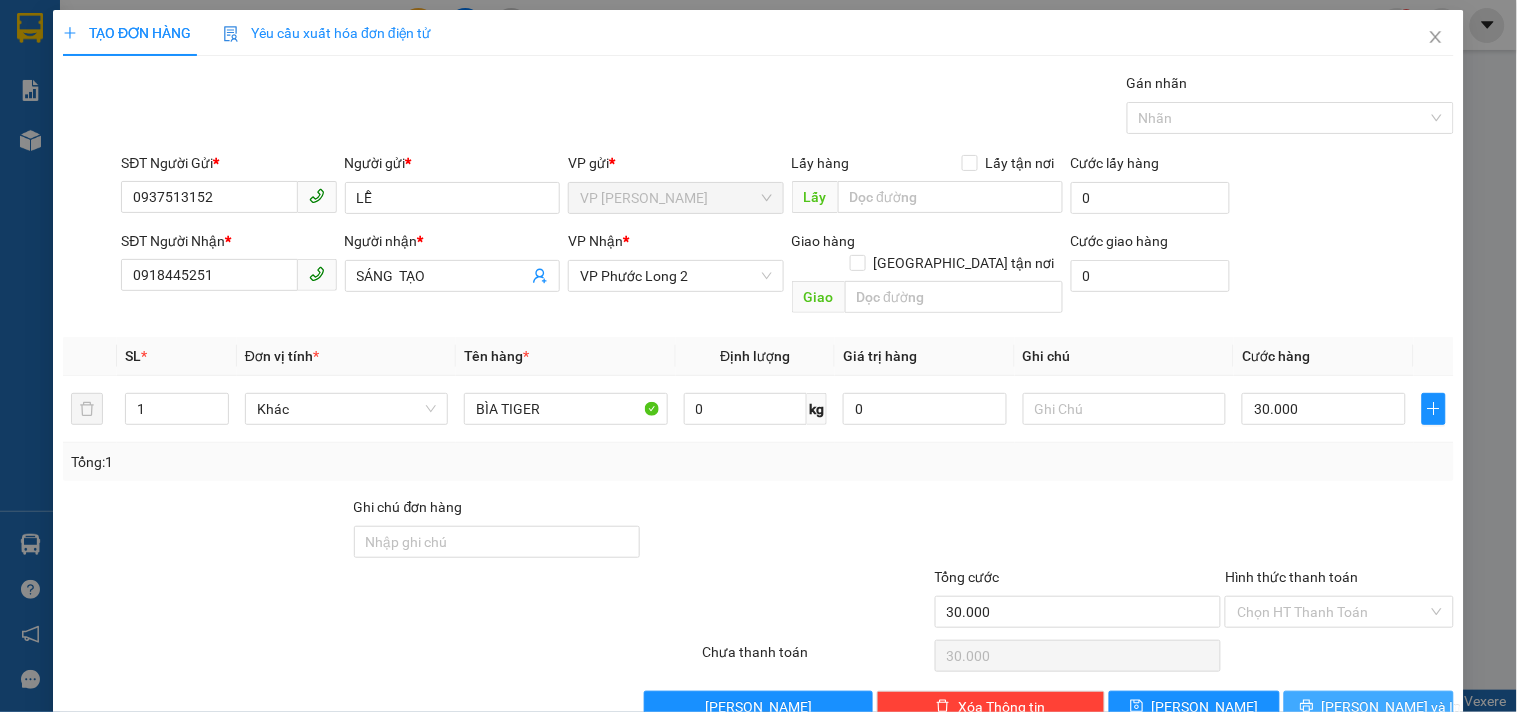 click on "Lưu và In" at bounding box center (1369, 707) 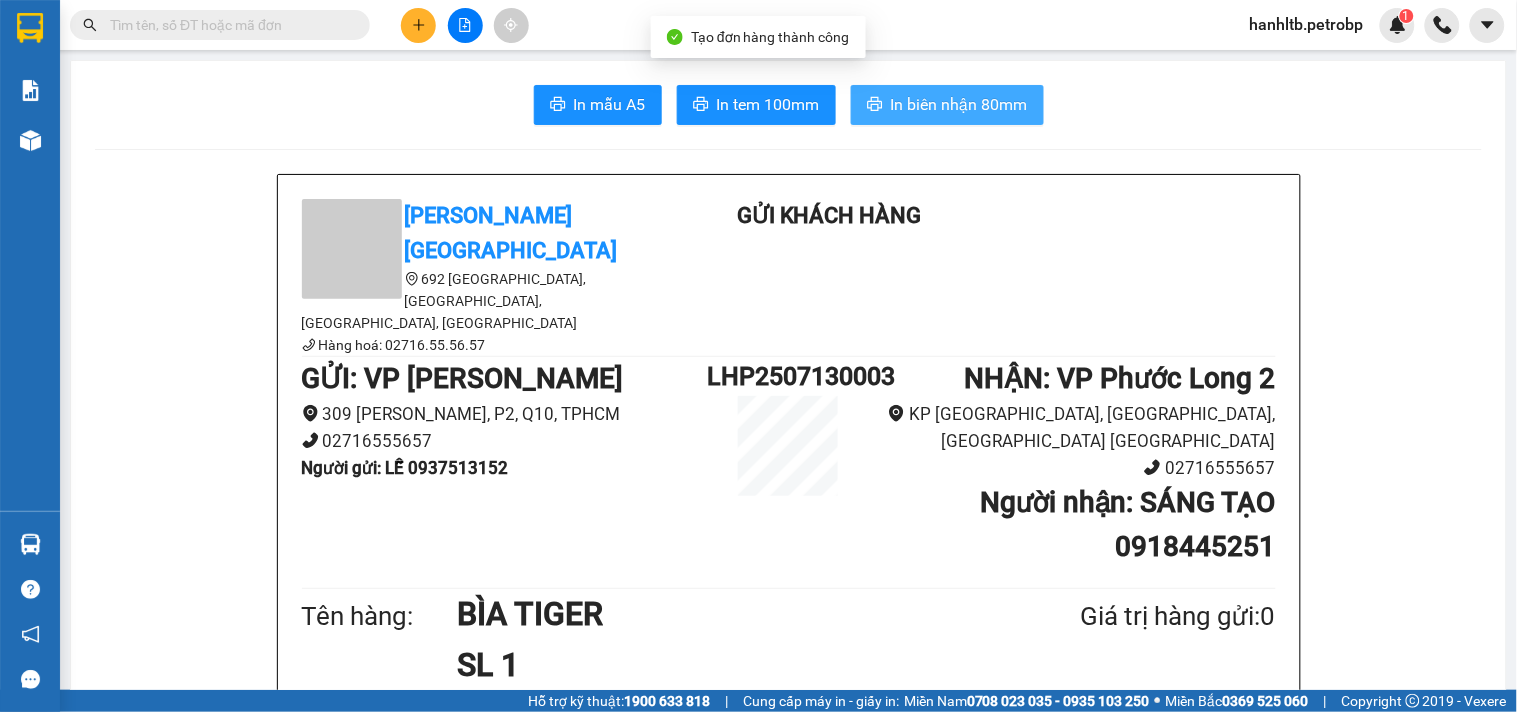 click on "In biên nhận 80mm" at bounding box center (959, 104) 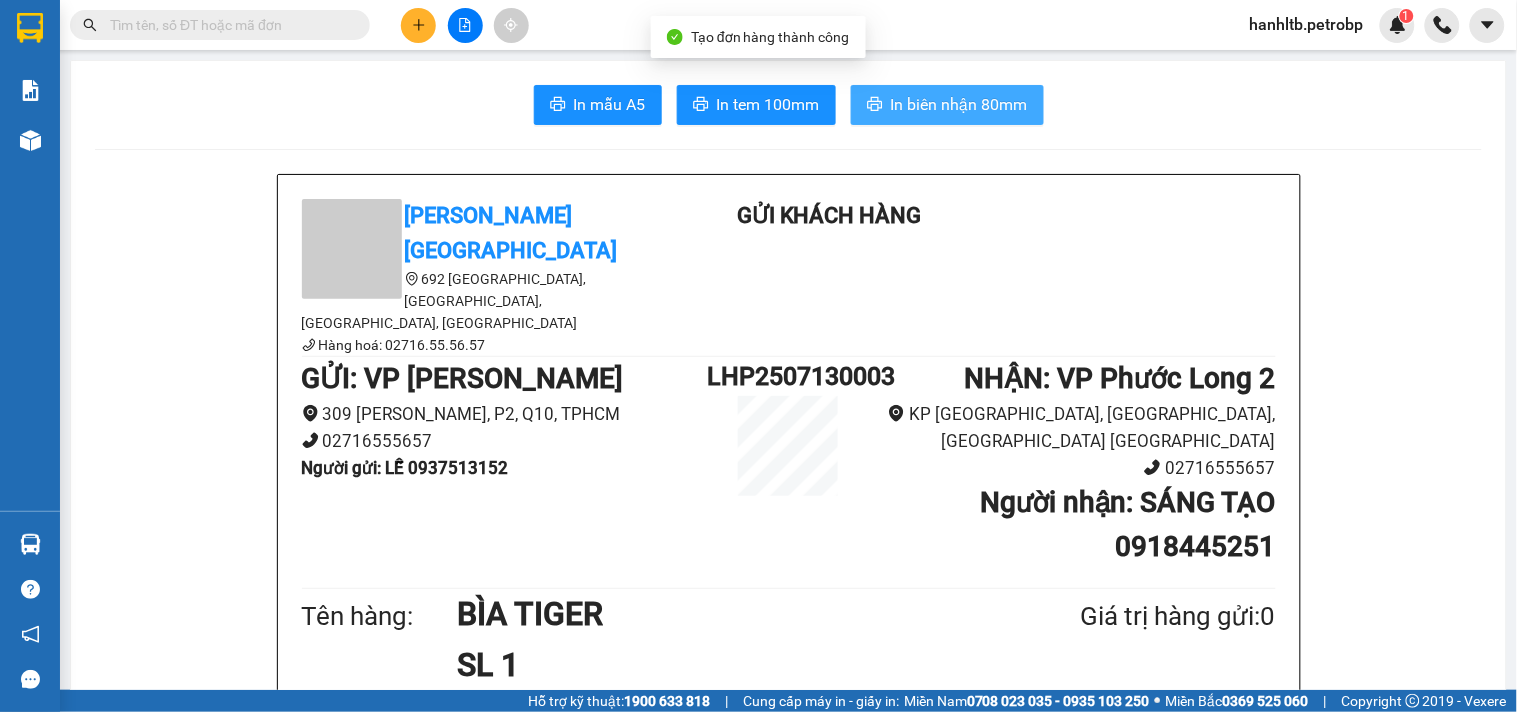 scroll, scrollTop: 0, scrollLeft: 0, axis: both 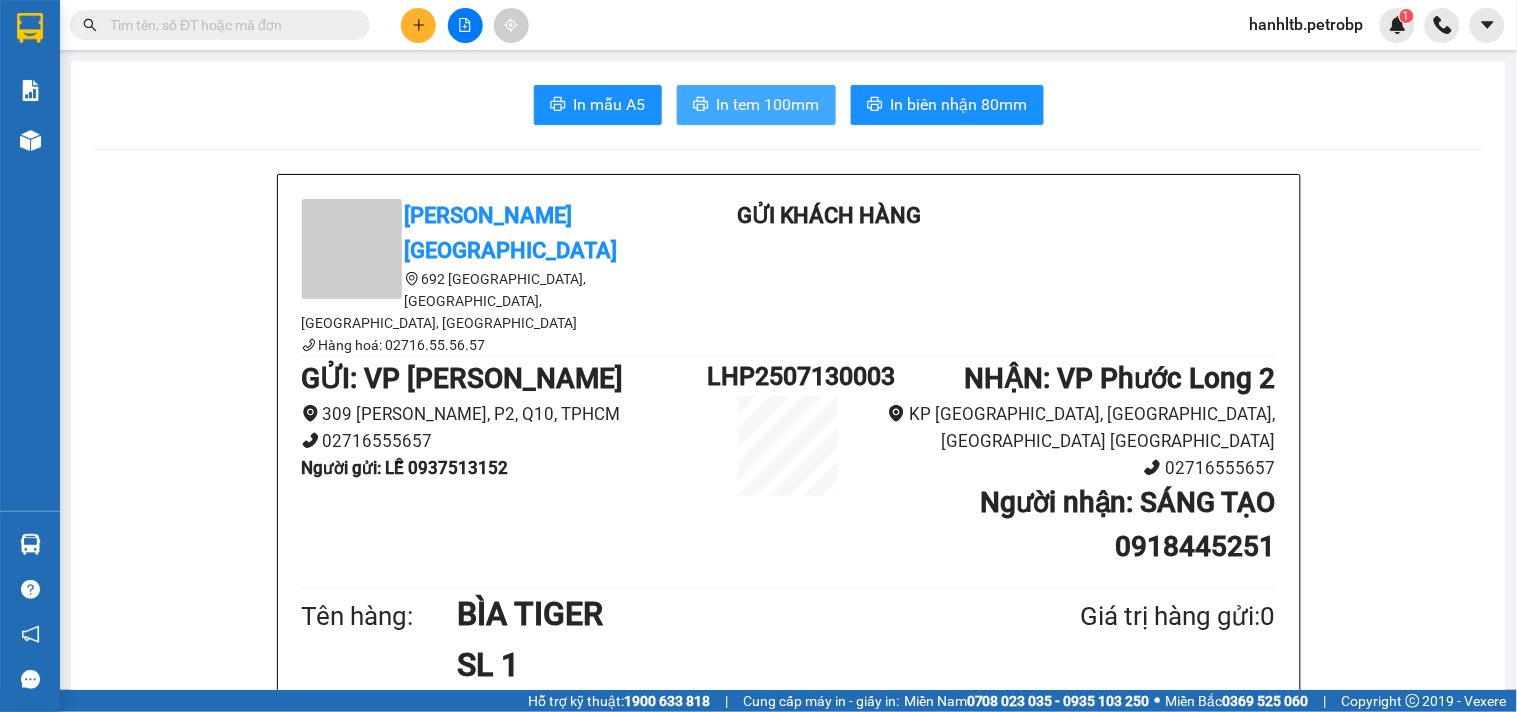 click on "In tem 100mm" at bounding box center [768, 104] 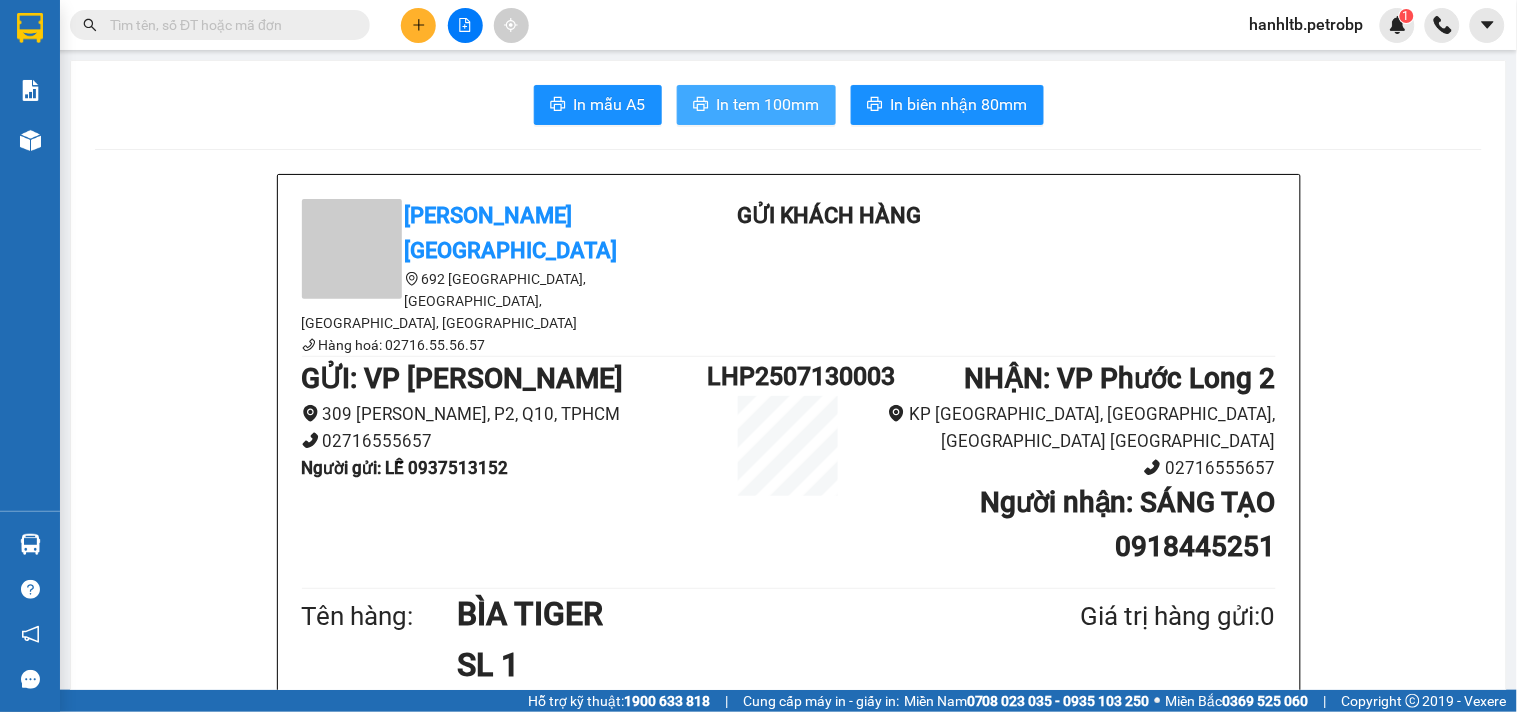 scroll, scrollTop: 0, scrollLeft: 0, axis: both 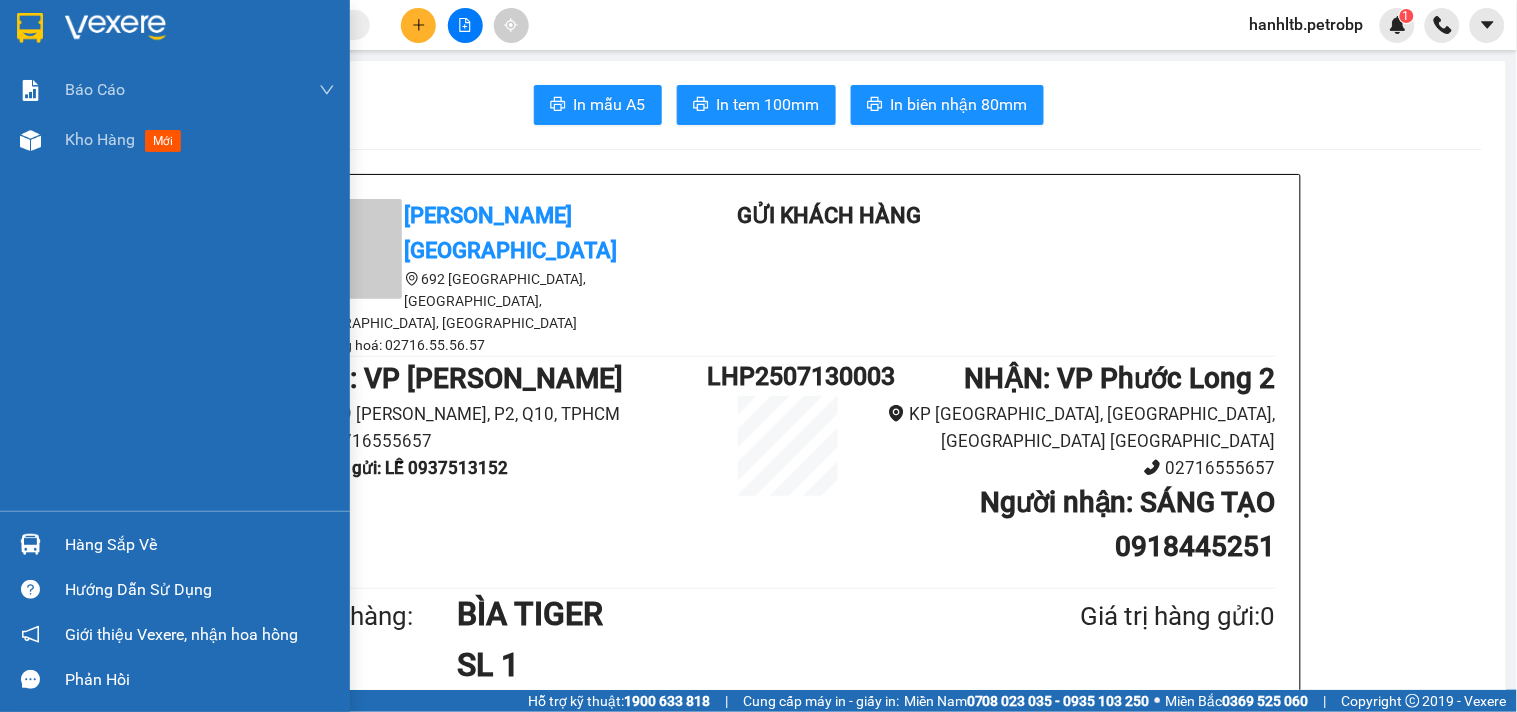 click at bounding box center [115, 28] 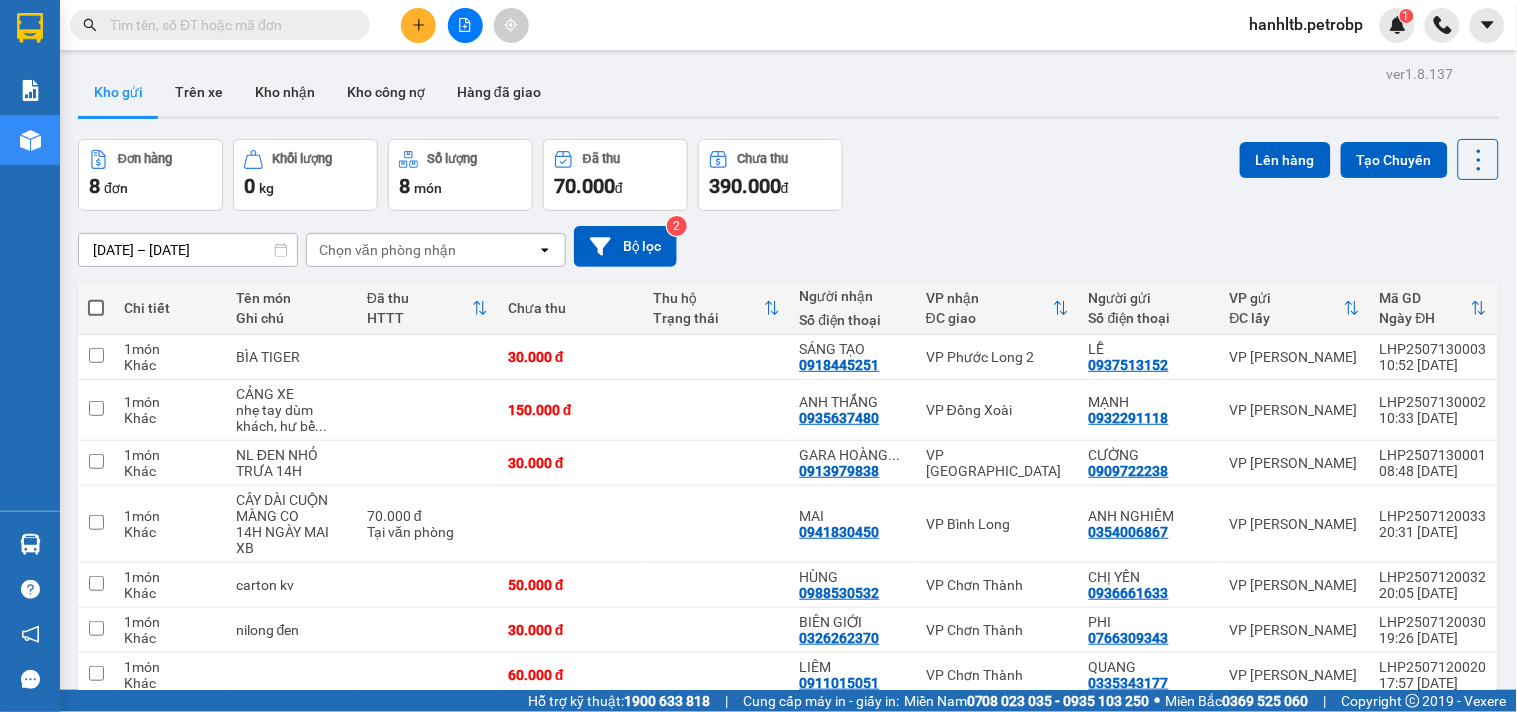 click on "12/07/2025 – 13/07/2025 Press the down arrow key to interact with the calendar and select a date. Press the escape button to close the calendar. Selected date range is from 12/07/2025 to 13/07/2025. Chọn văn phòng nhận open Bộ lọc 2" at bounding box center [788, 246] 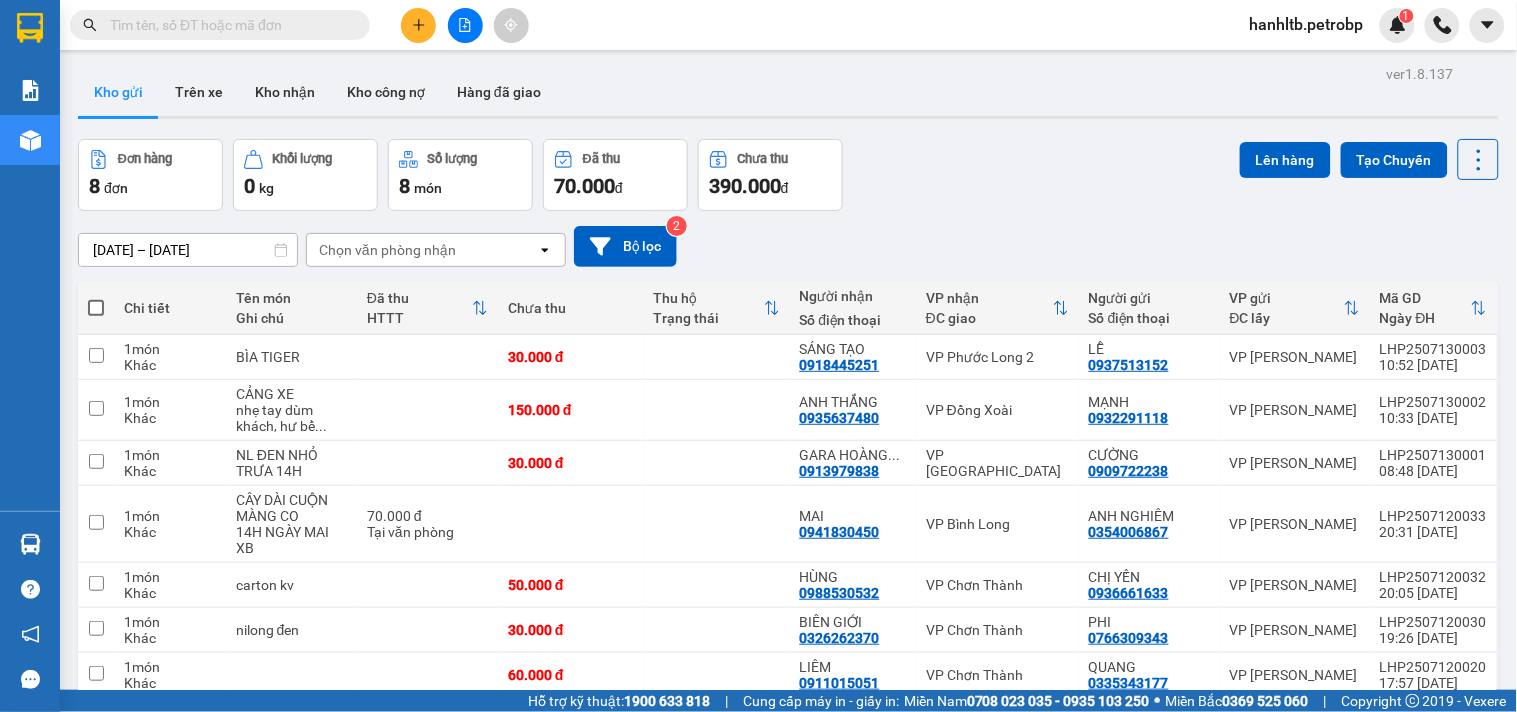 drag, startPoint x: 0, startPoint y: 435, endPoint x: 1072, endPoint y: 124, distance: 1116.2012 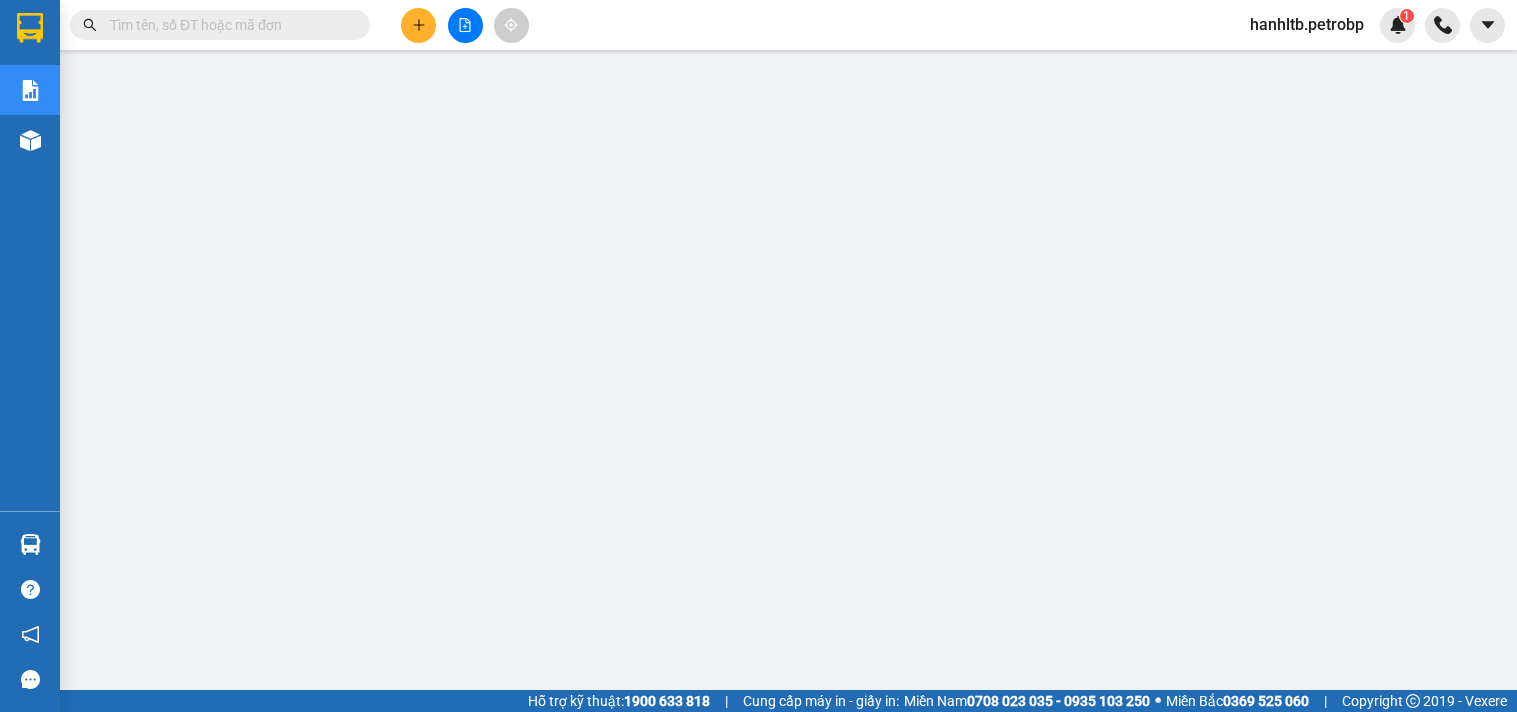 scroll, scrollTop: 0, scrollLeft: 0, axis: both 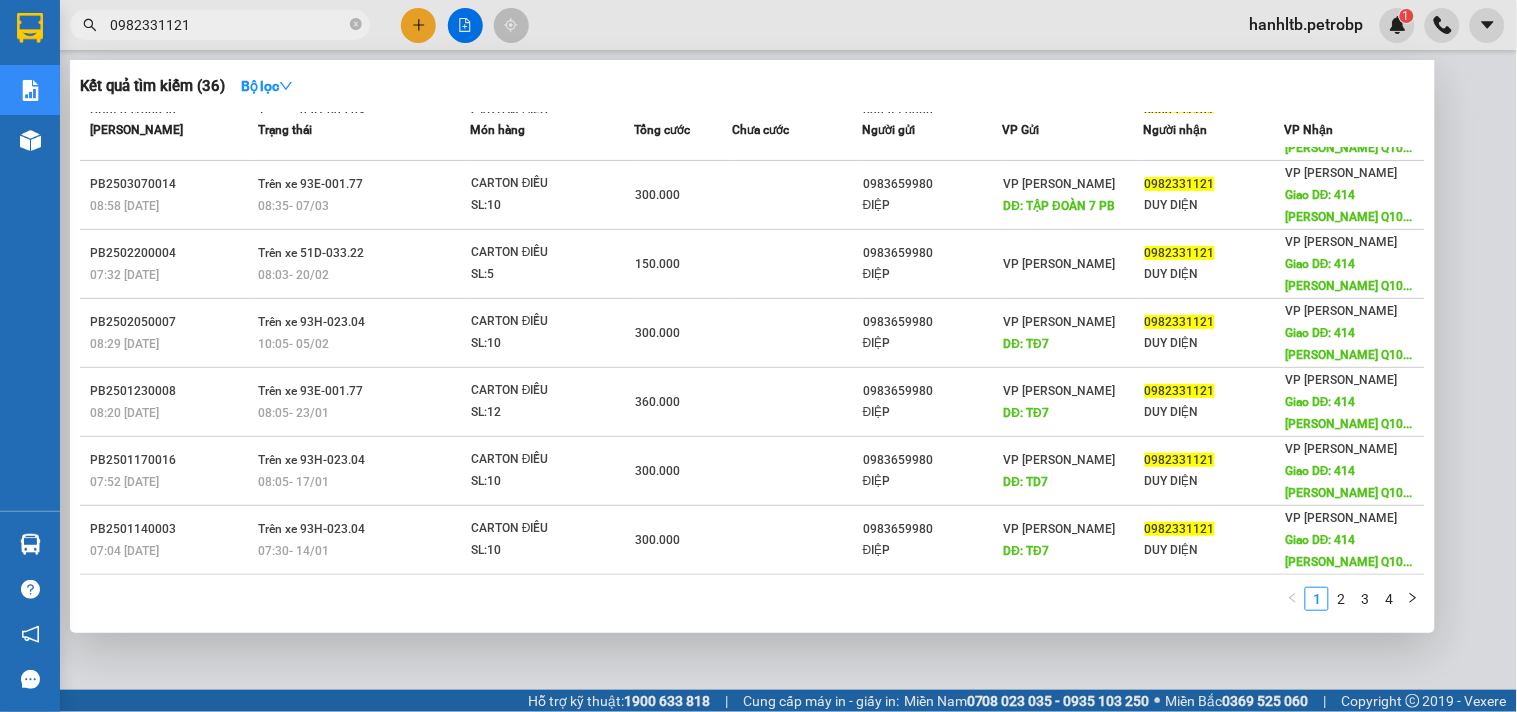 type on "0982331121" 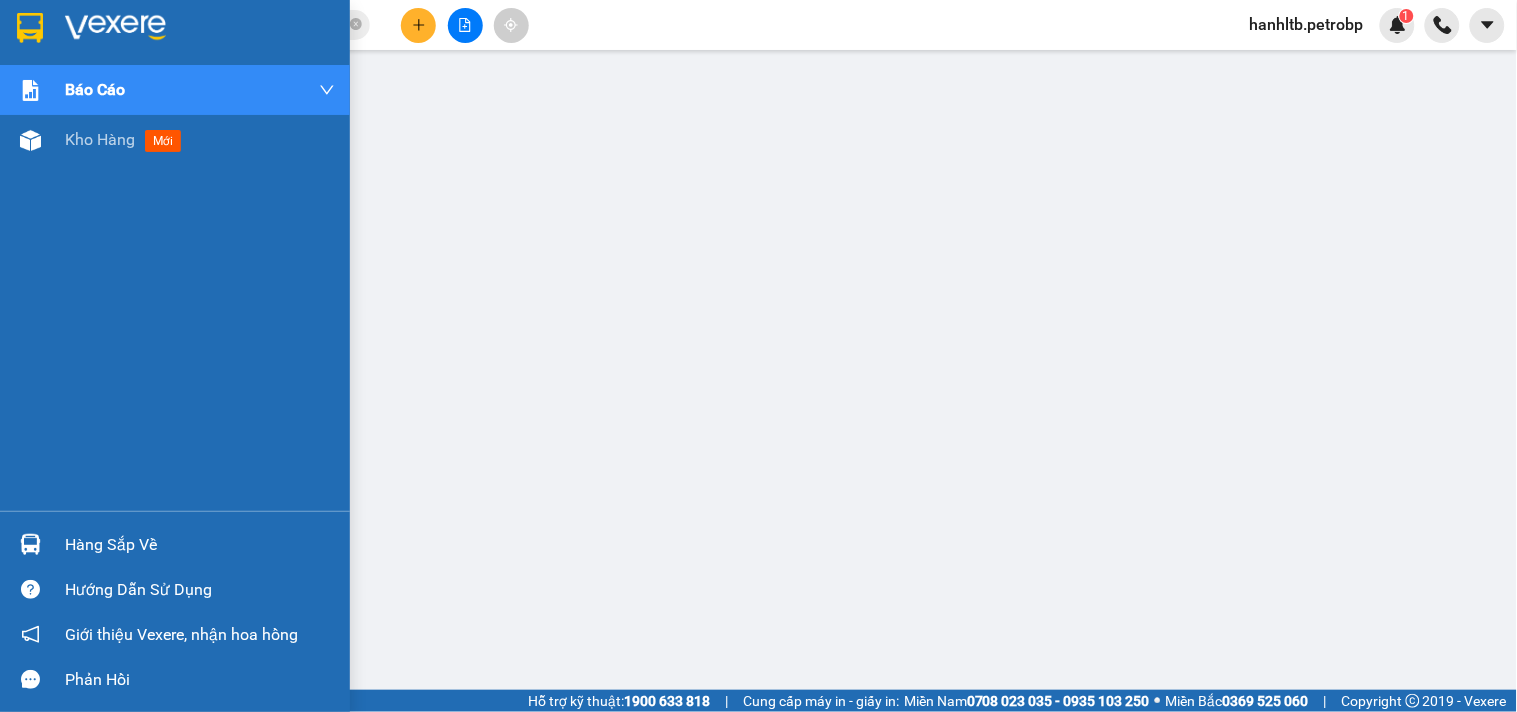 click at bounding box center [115, 28] 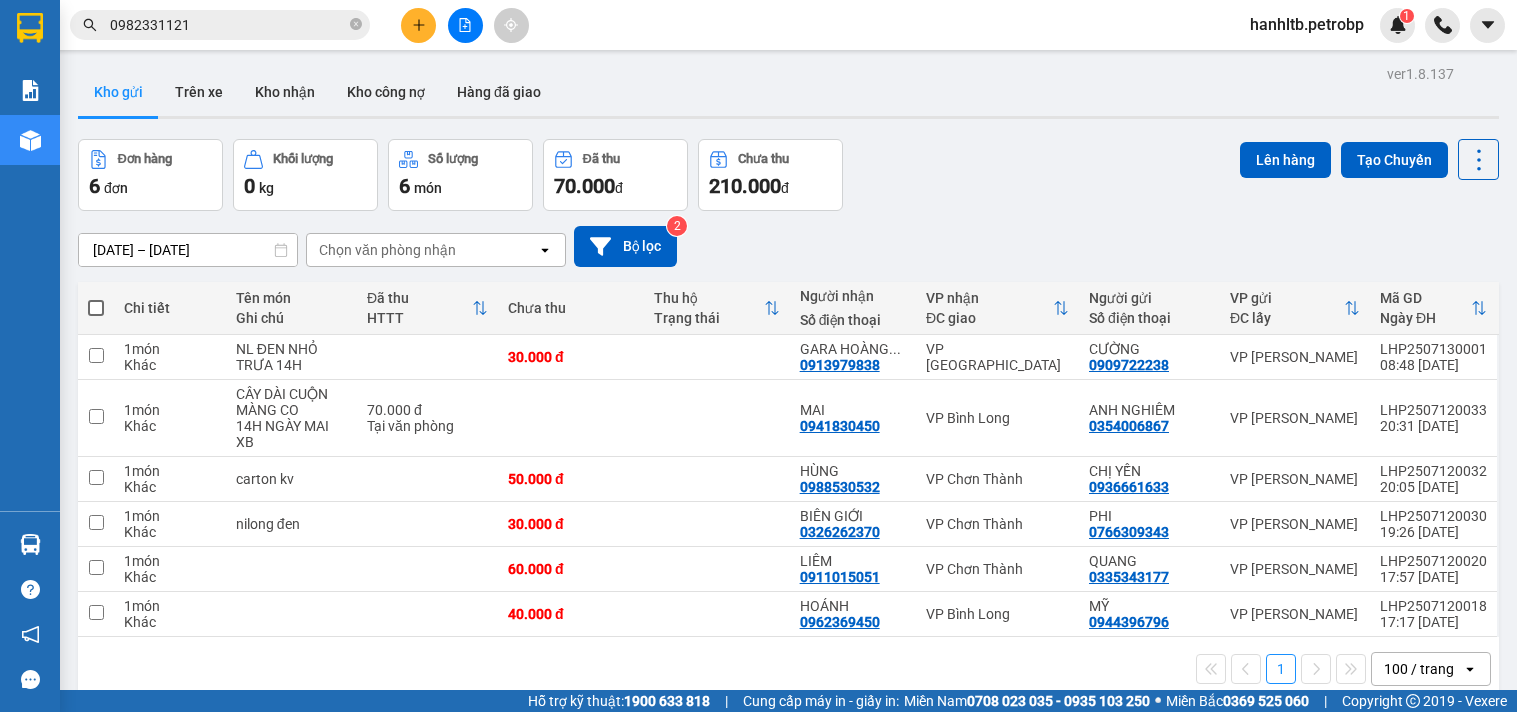 scroll, scrollTop: 0, scrollLeft: 0, axis: both 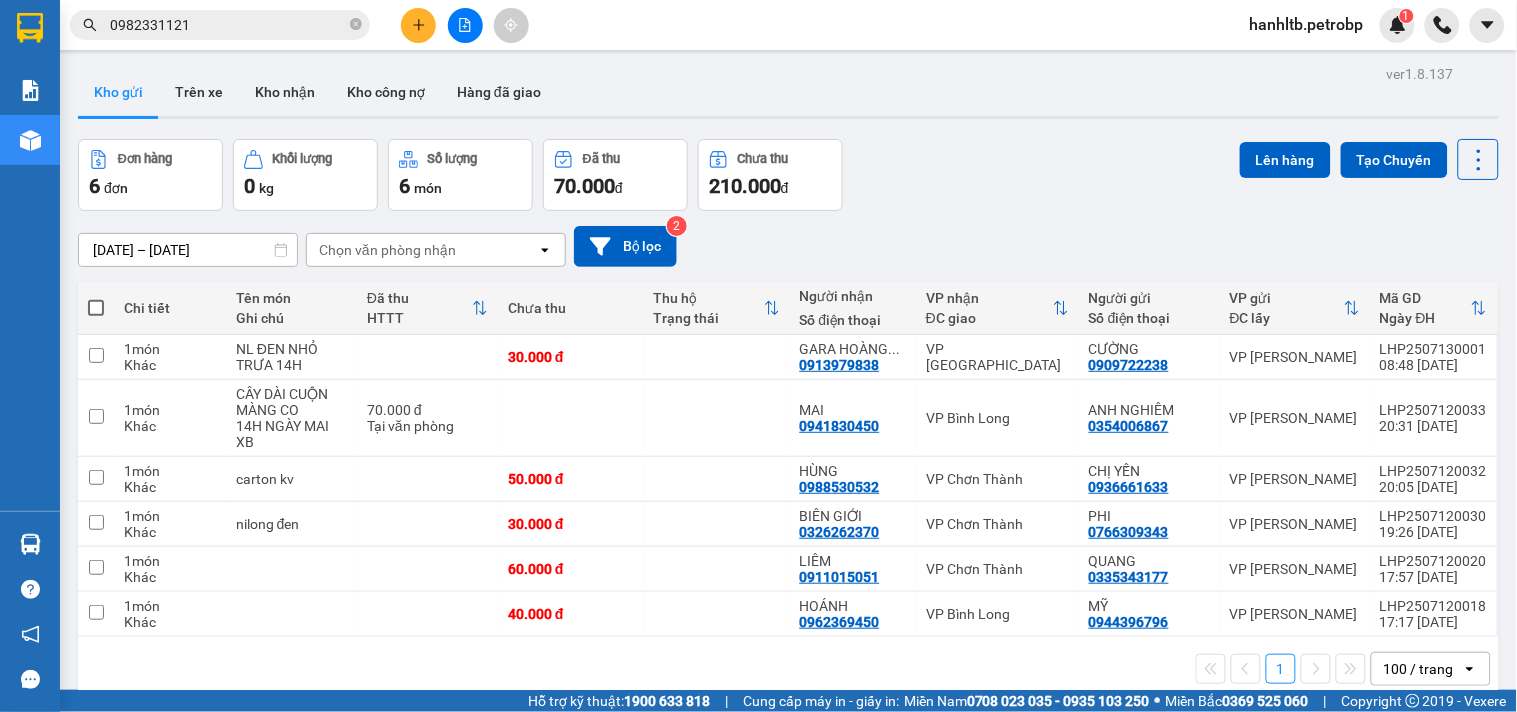 click at bounding box center [418, 25] 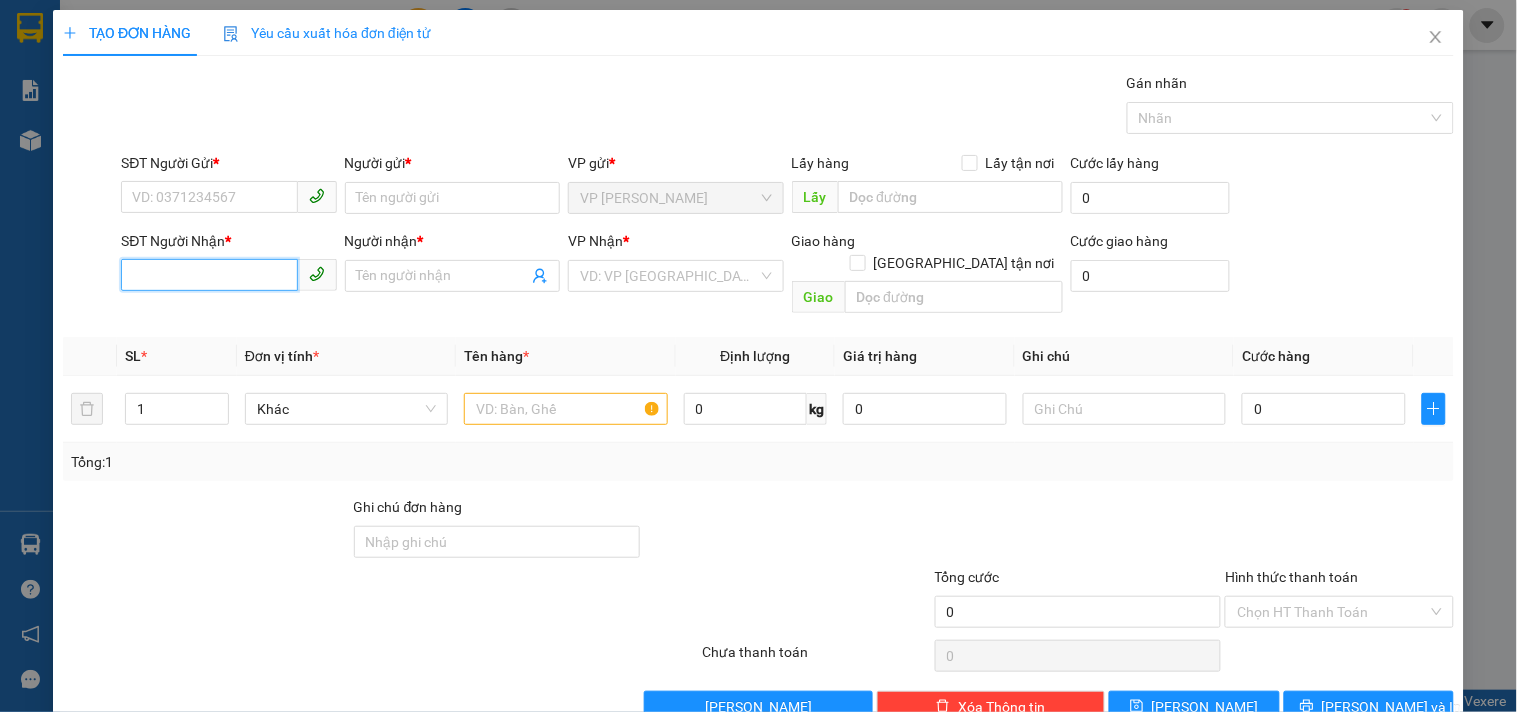 click on "SĐT Người Nhận  *" at bounding box center (209, 275) 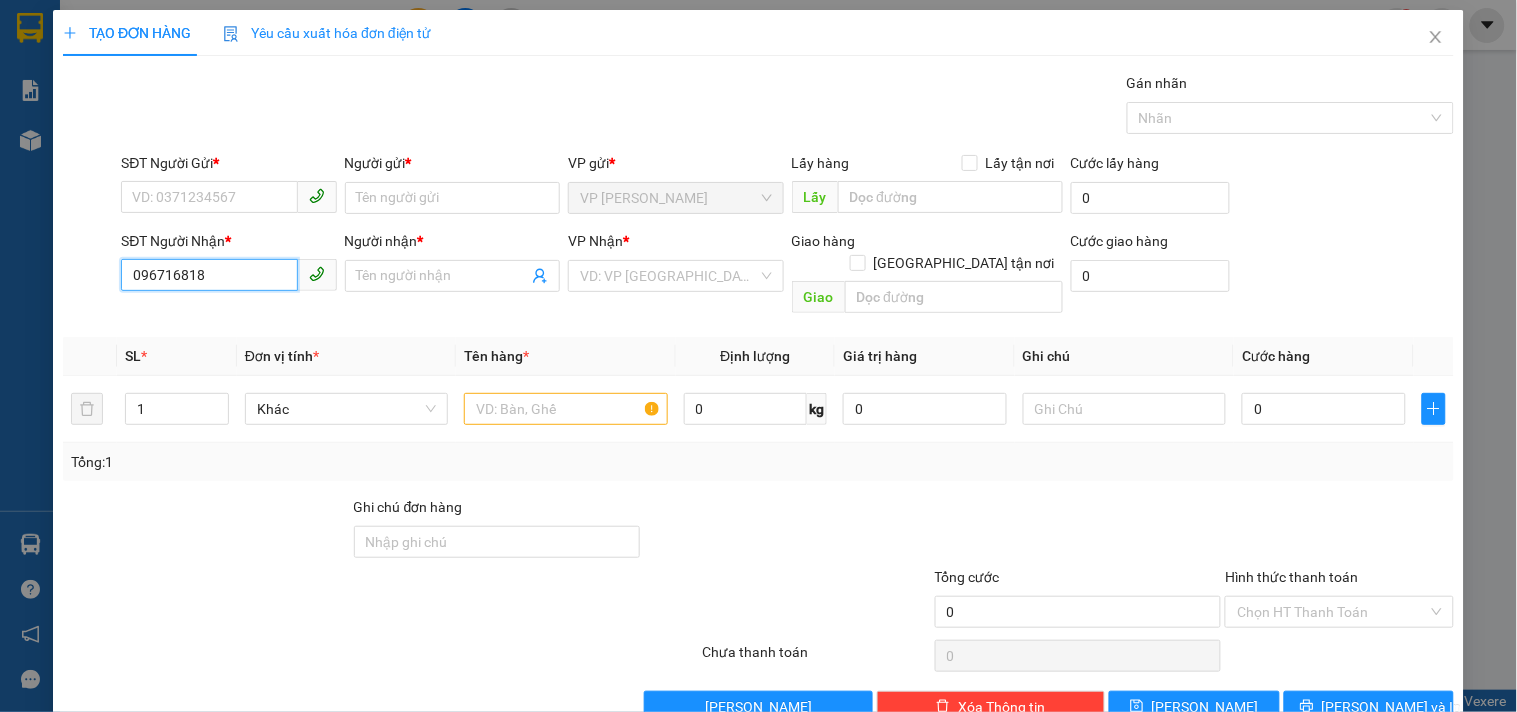 type on "0967168186" 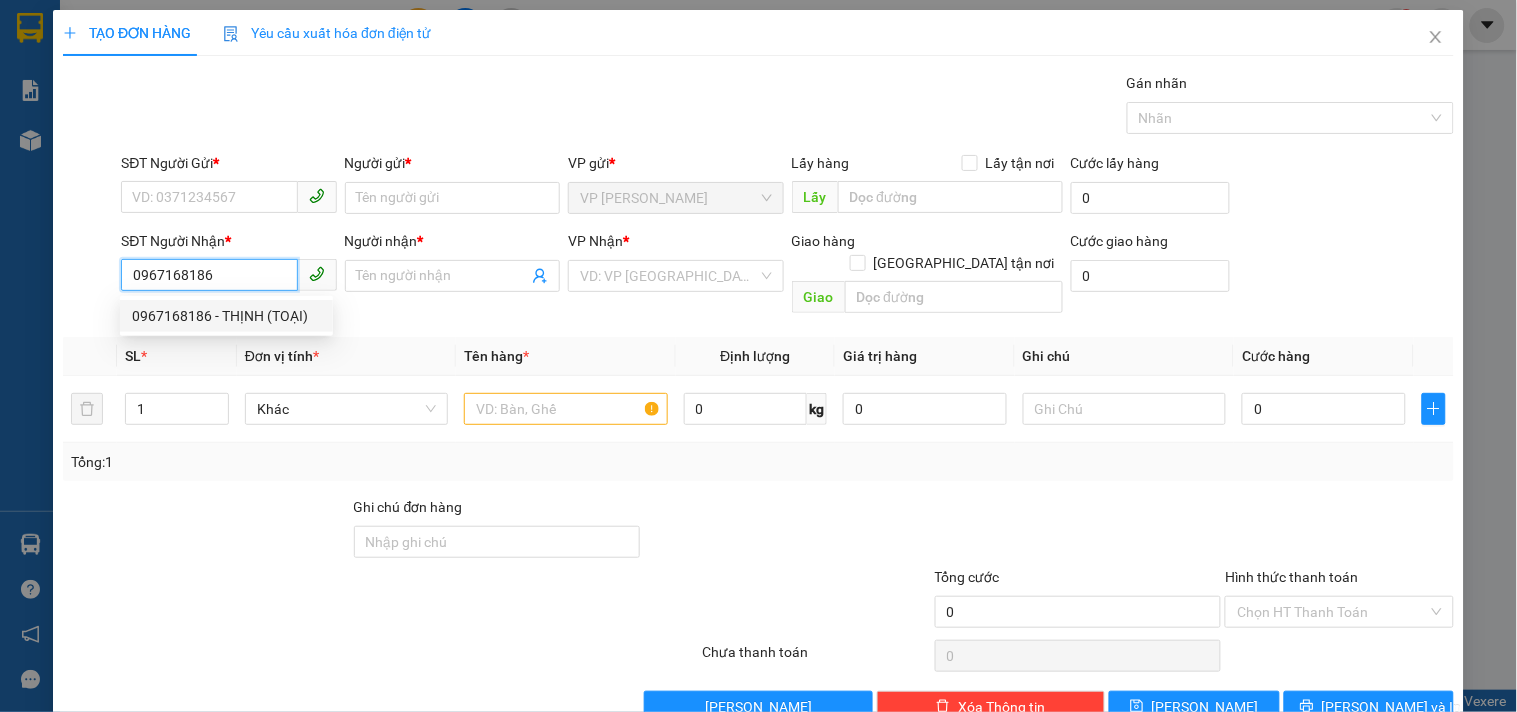 click on "0967168186 - THỊNH (TOẠI)" at bounding box center (226, 316) 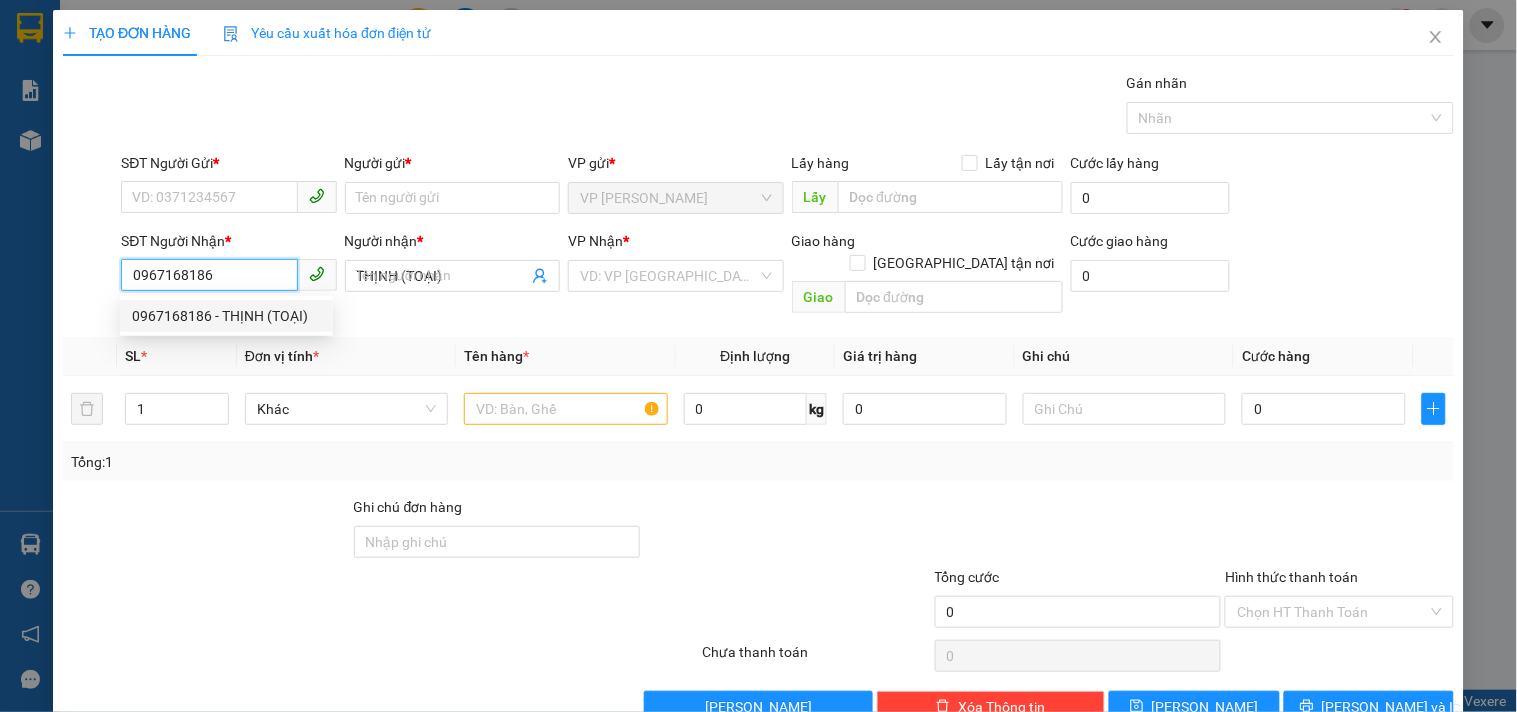 type on "40.000" 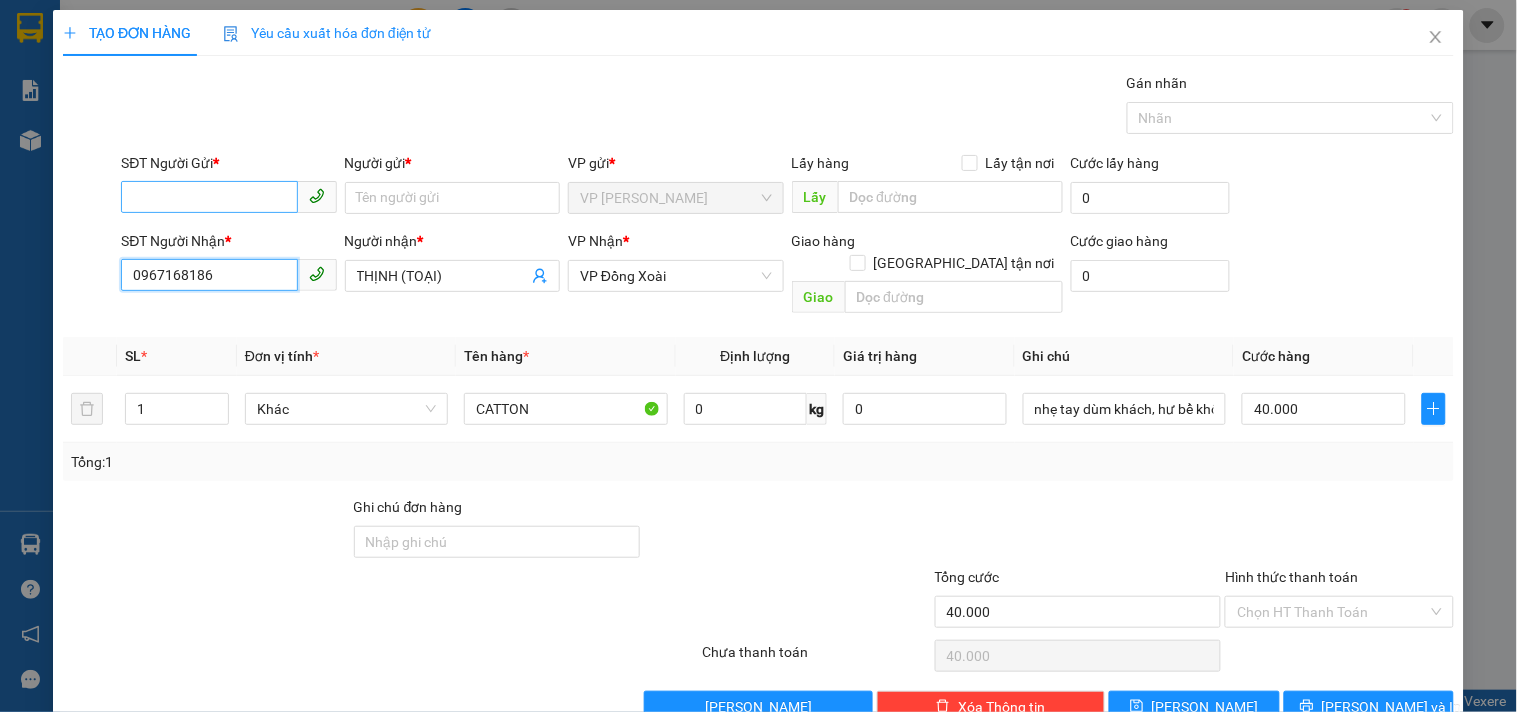 type on "0967168186" 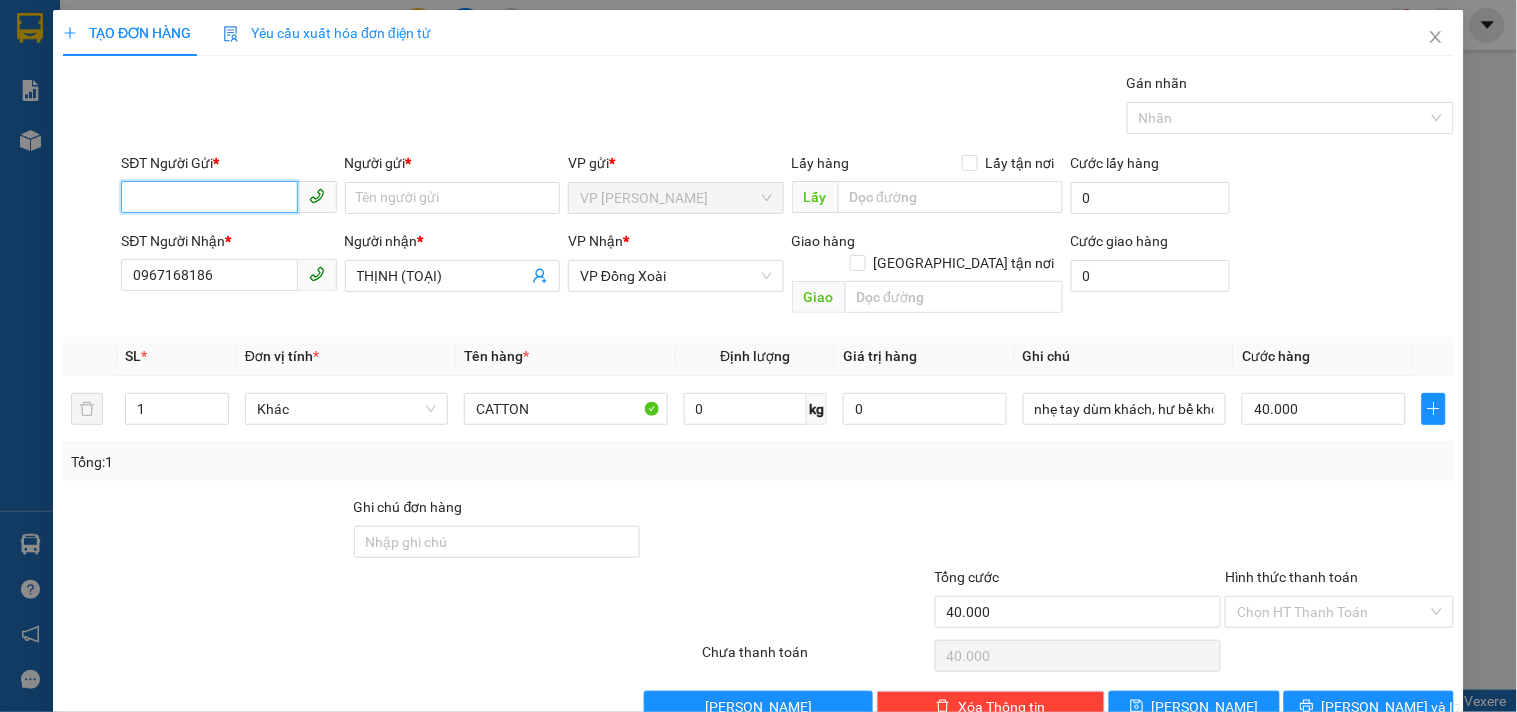 click on "SĐT Người Gửi  *" at bounding box center (209, 197) 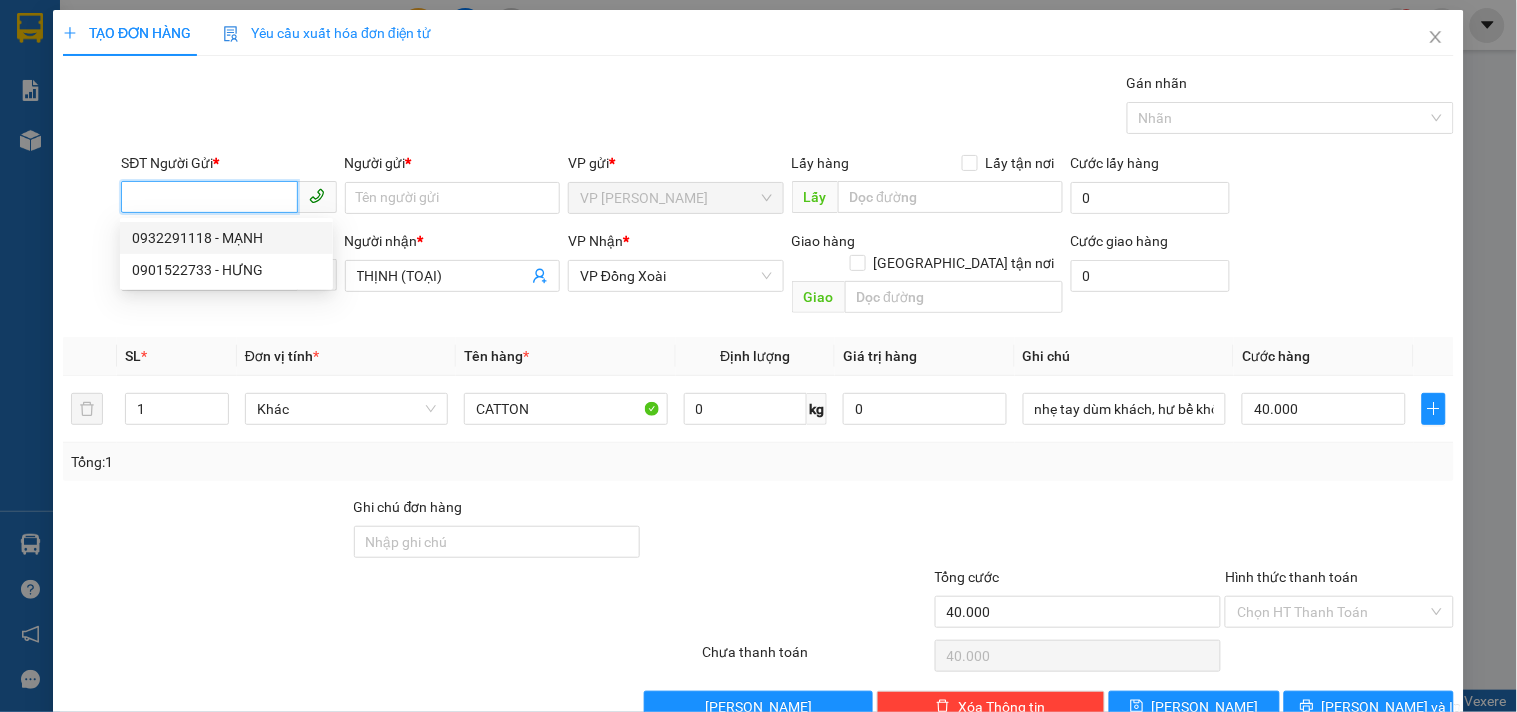 click on "0932291118 - MẠNH" at bounding box center [226, 238] 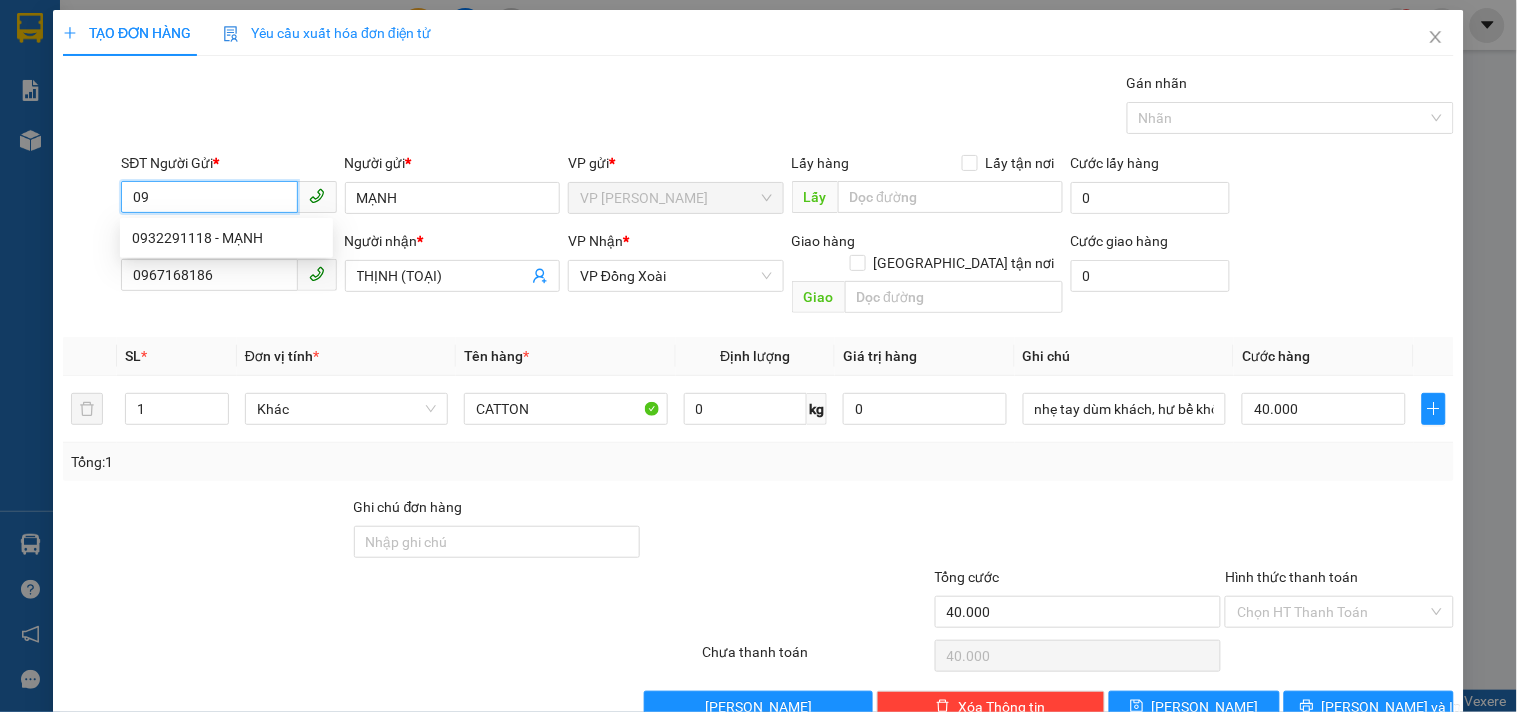 type on "0" 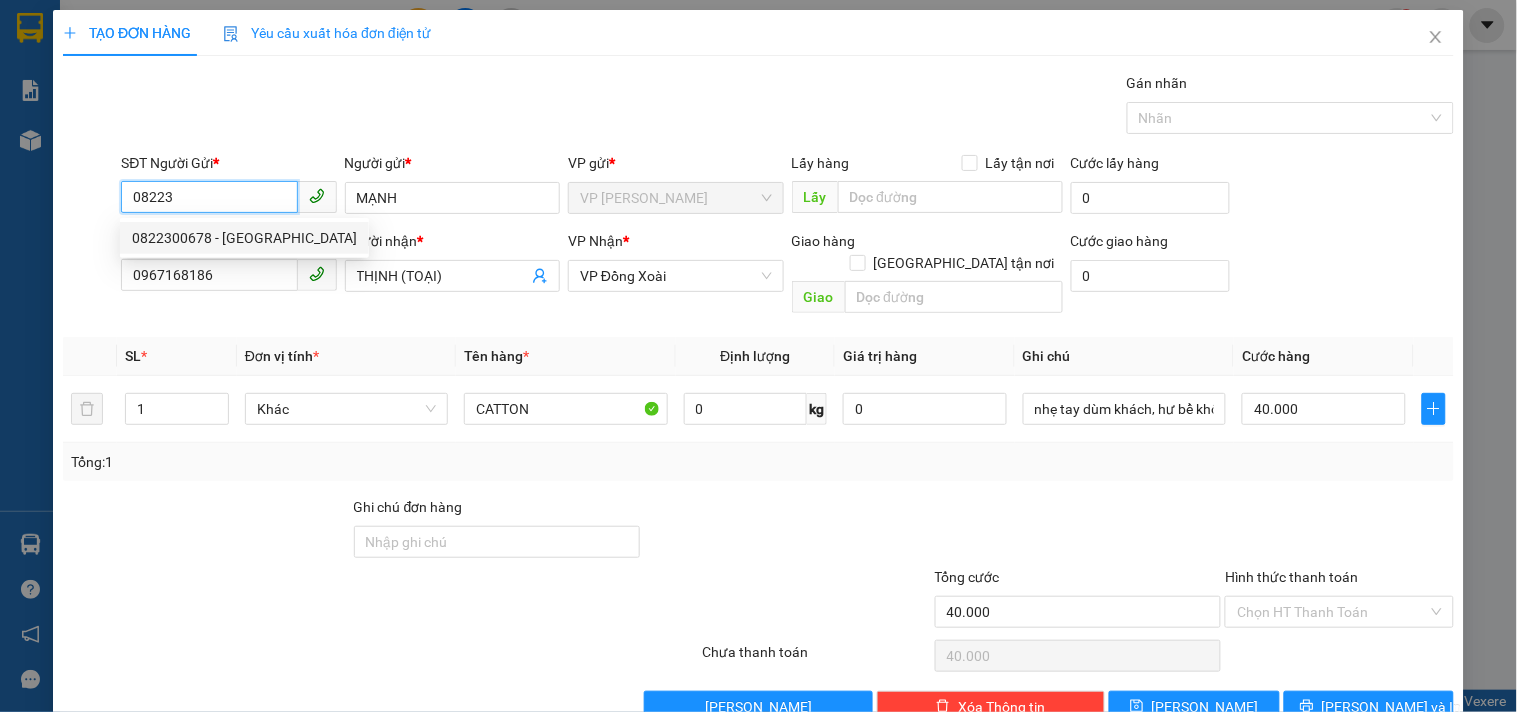 click on "0822300678 - THĂNG LONG" at bounding box center (244, 238) 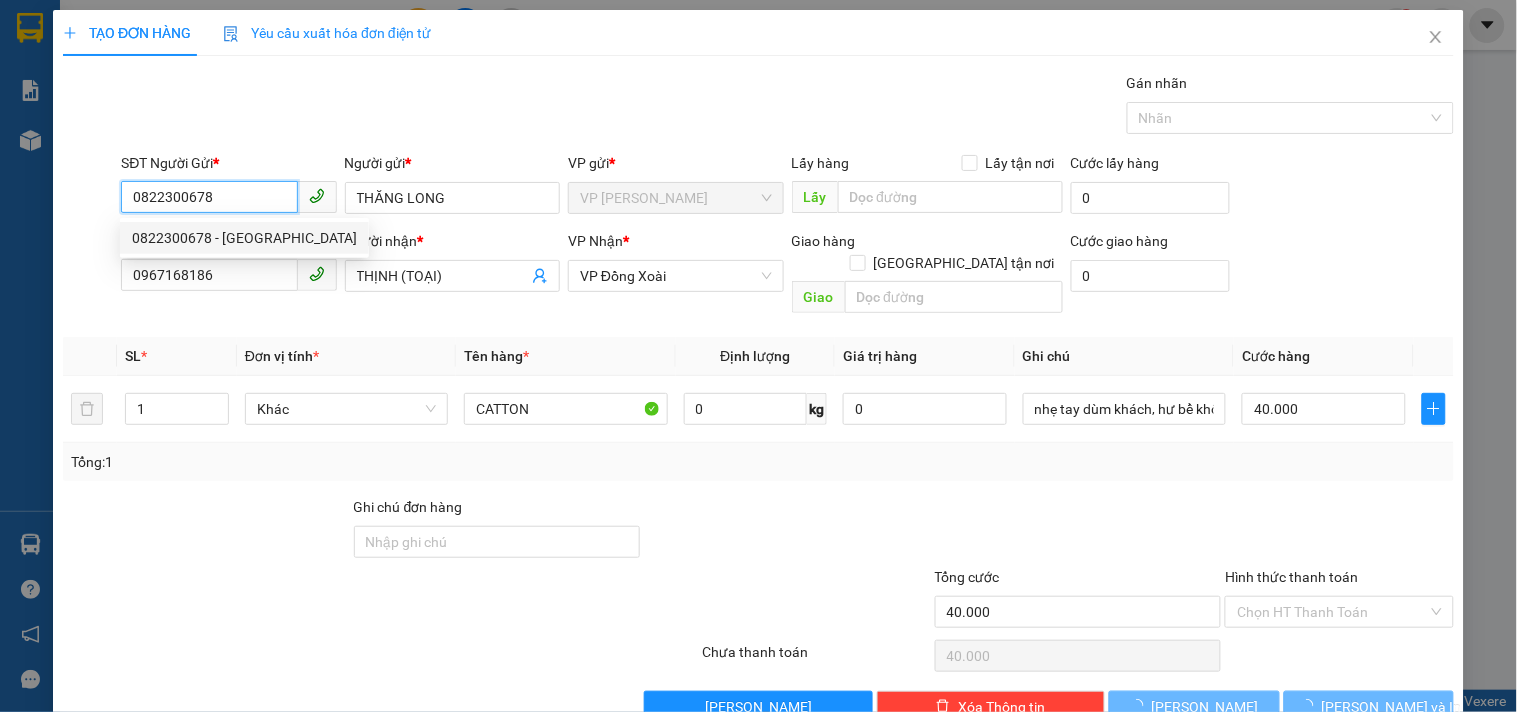 type on "30.000" 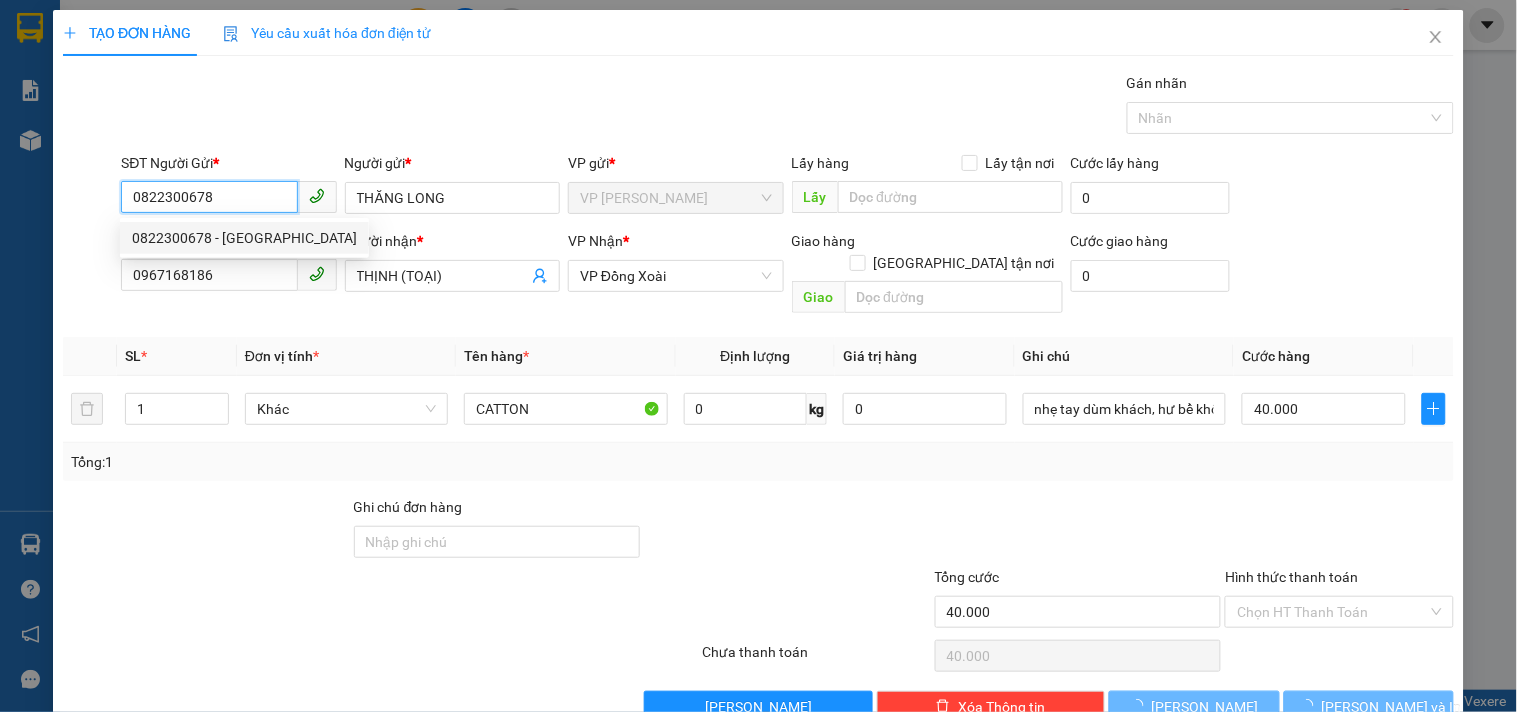 type on "30.000" 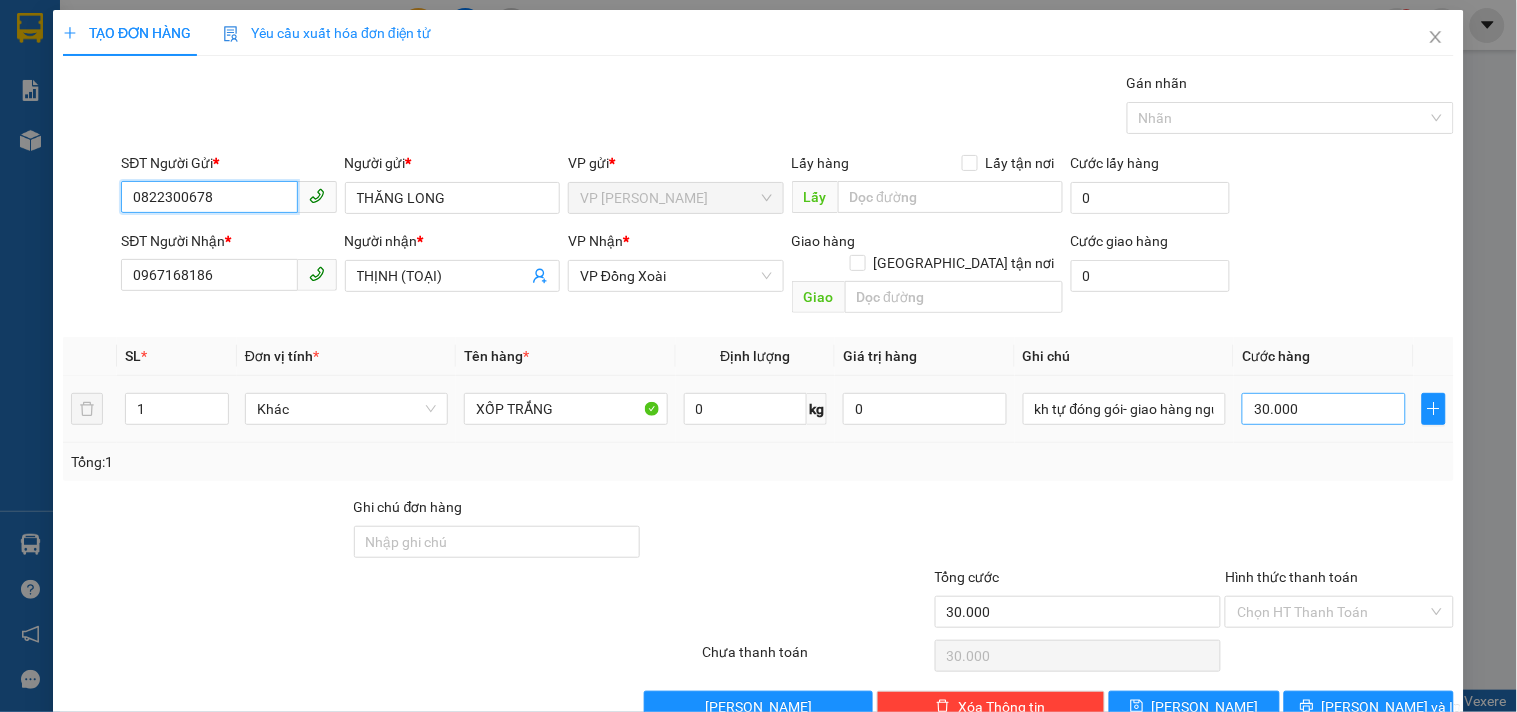 type on "0822300678" 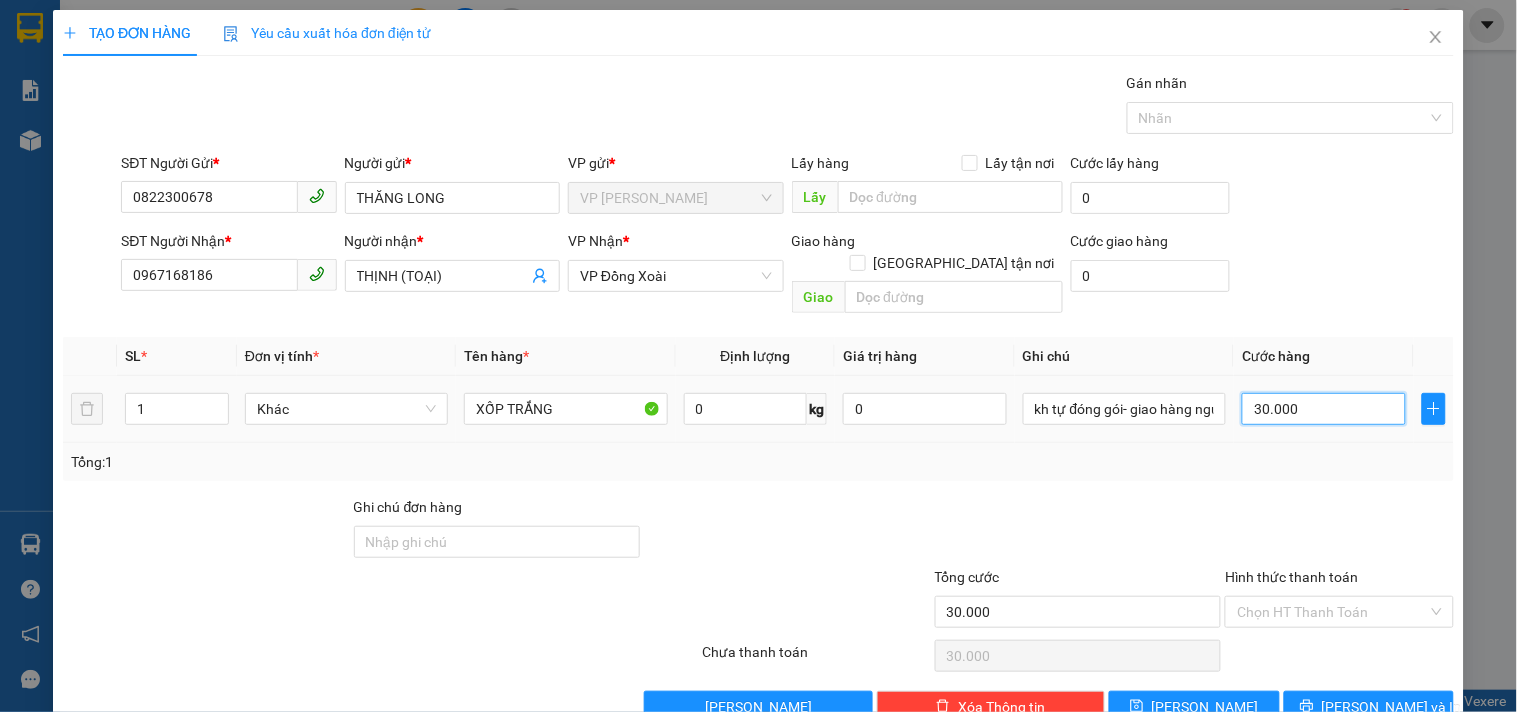 click on "30.000" at bounding box center [1324, 409] 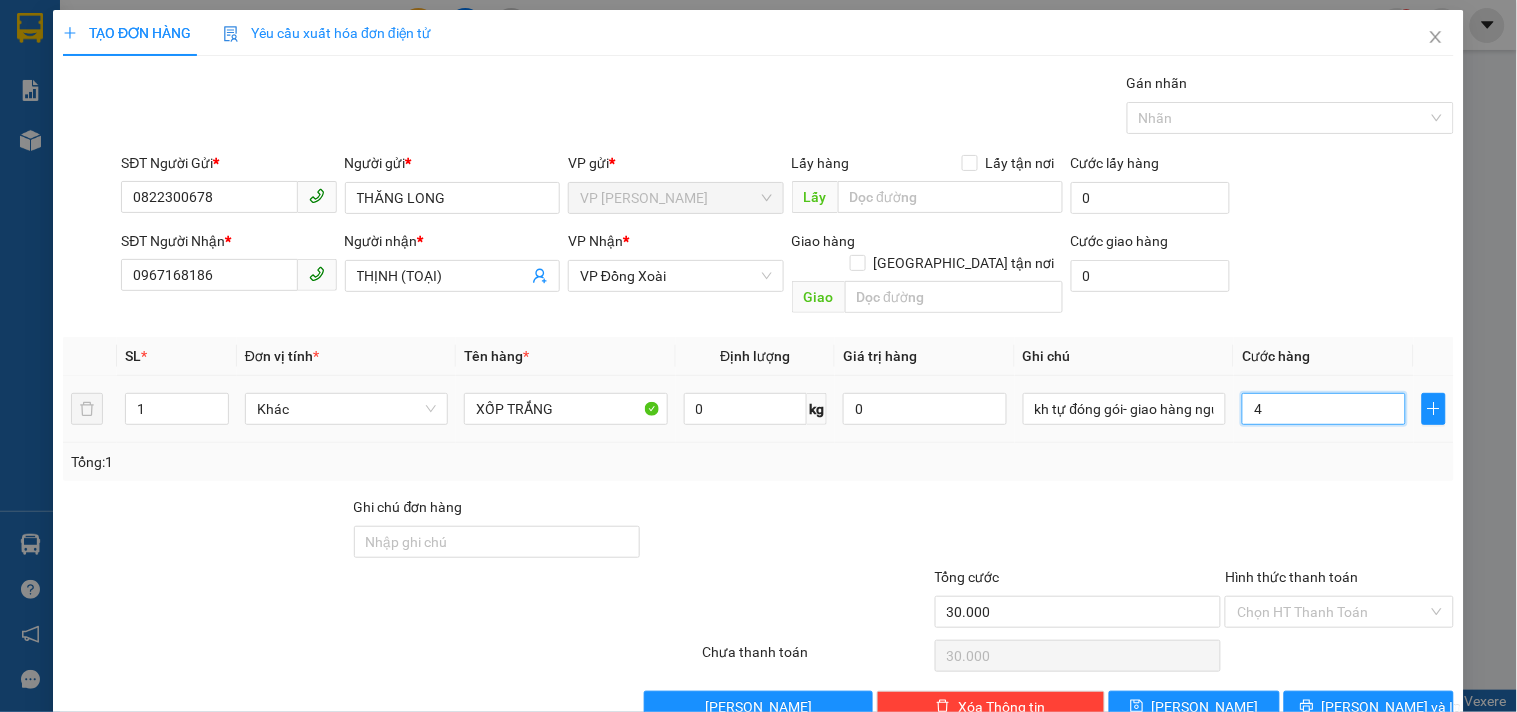 type on "4" 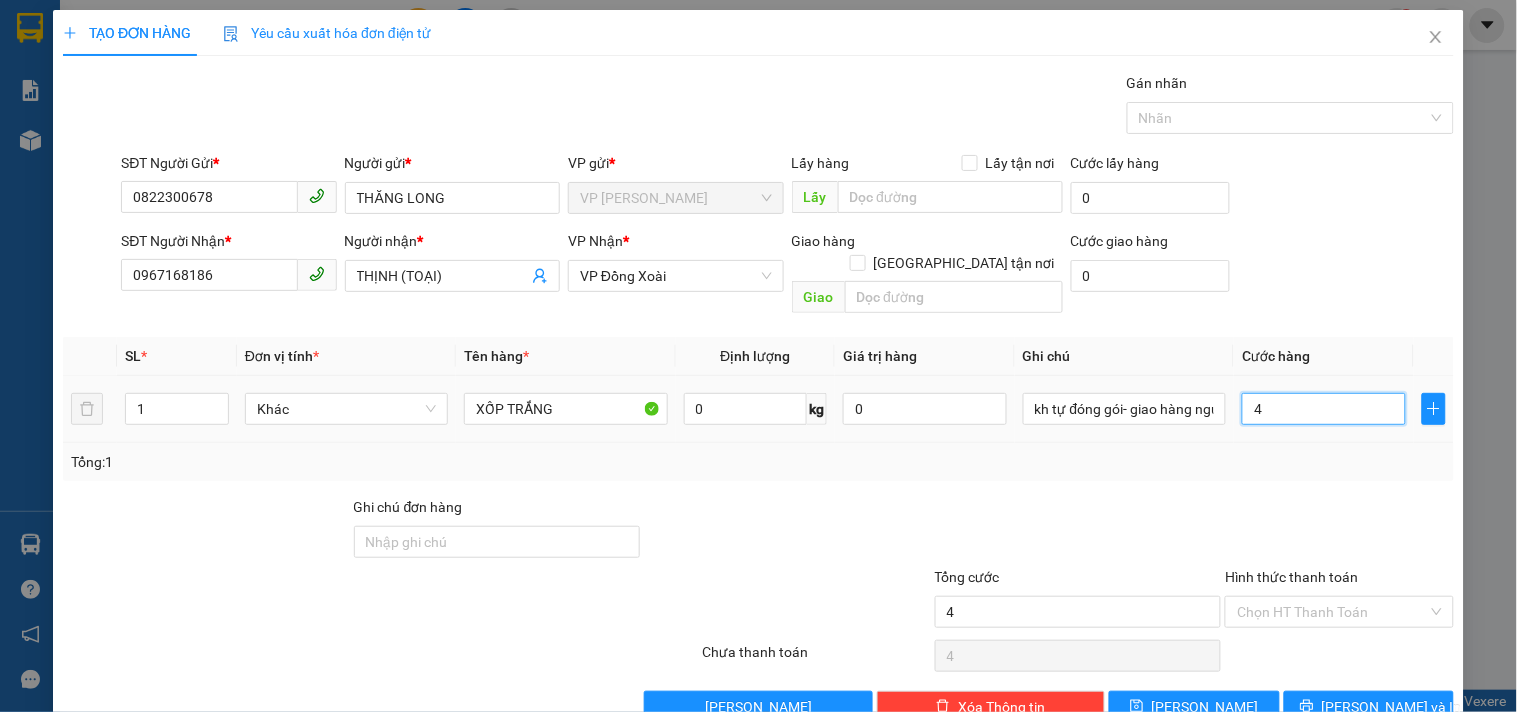 type on "40" 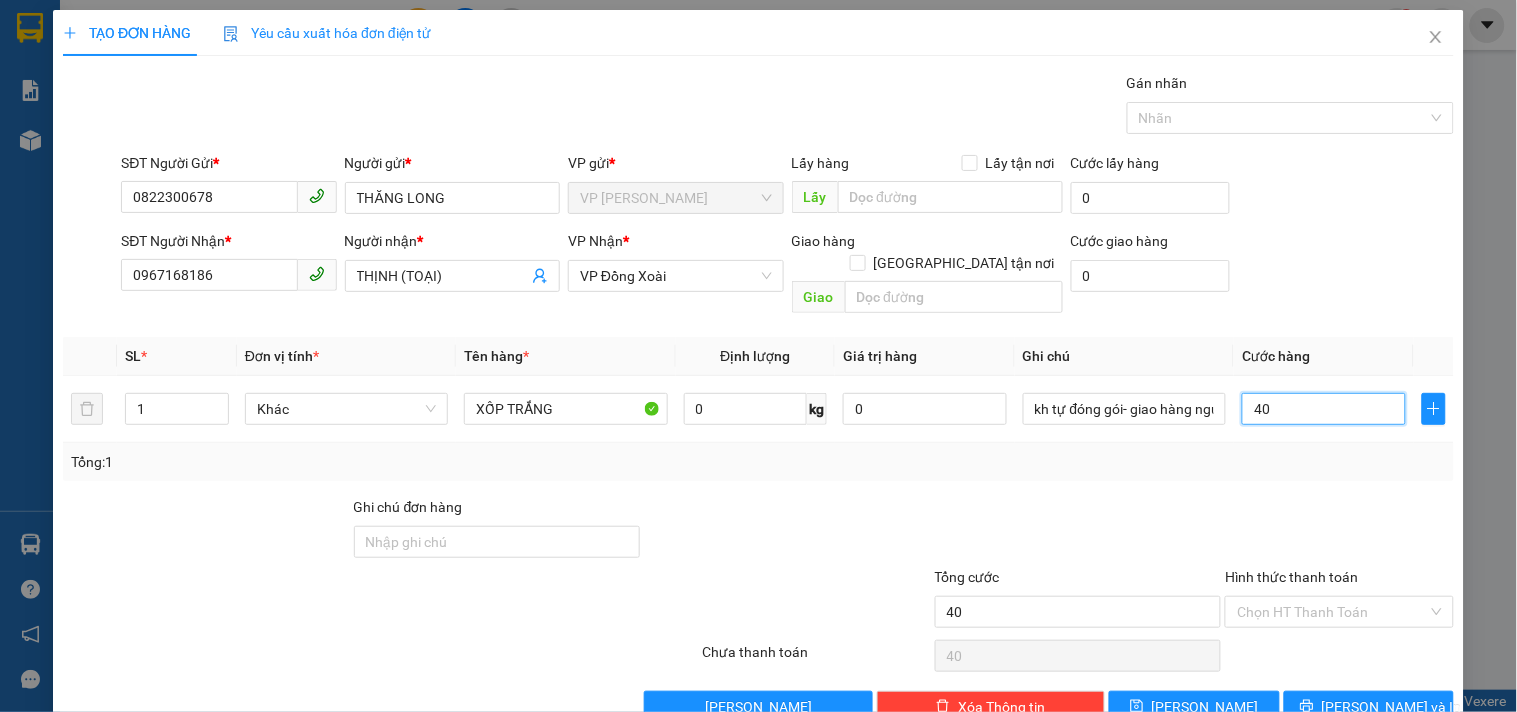 type on "40" 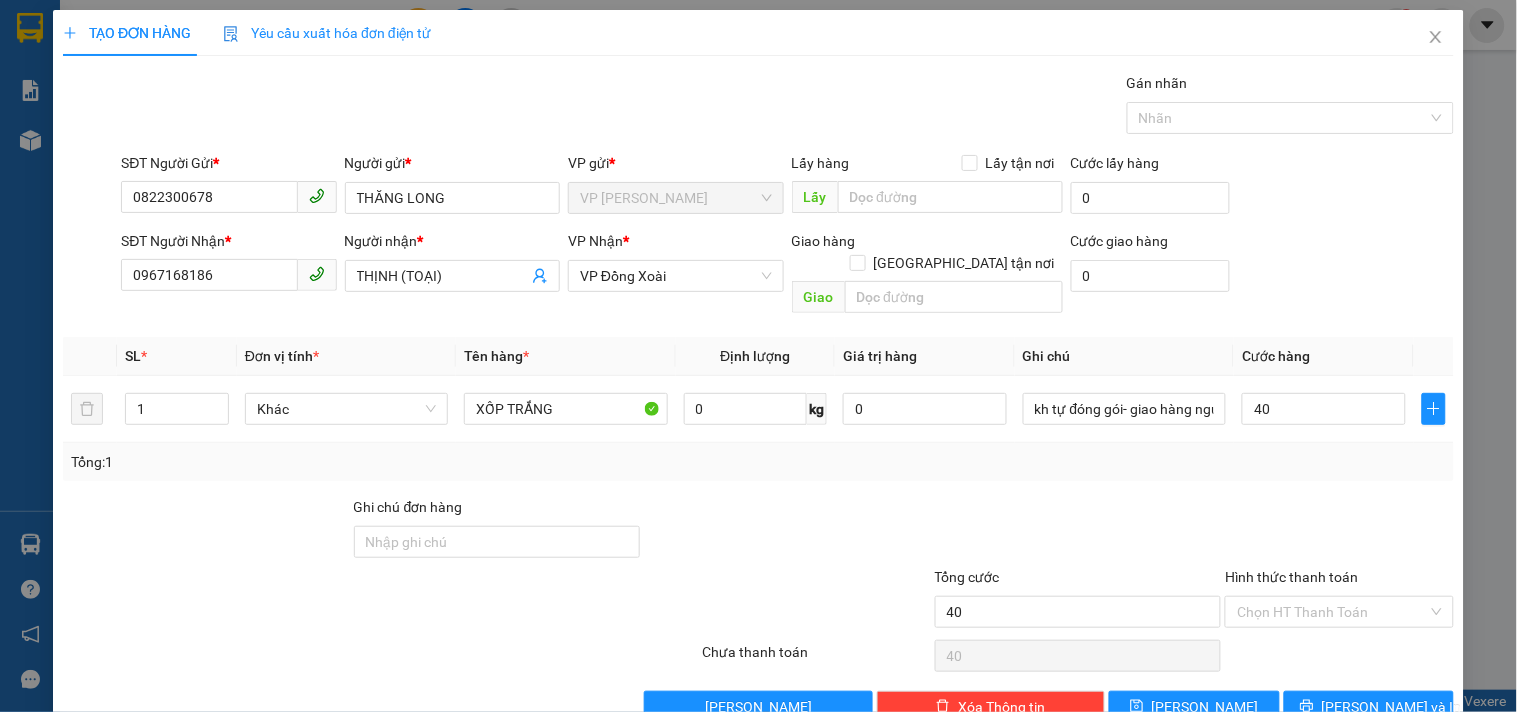 type on "40.000" 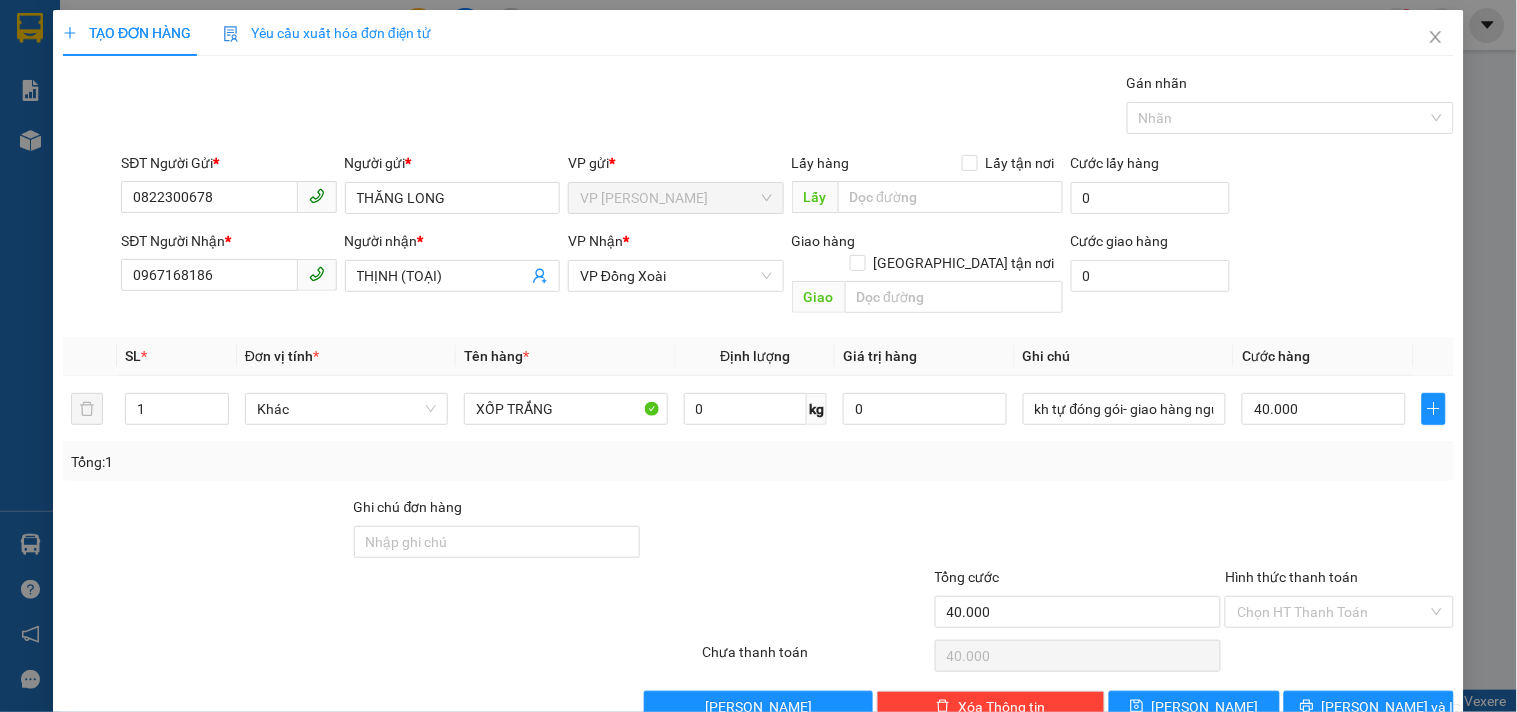 click on "Tổng:  1" at bounding box center (758, 462) 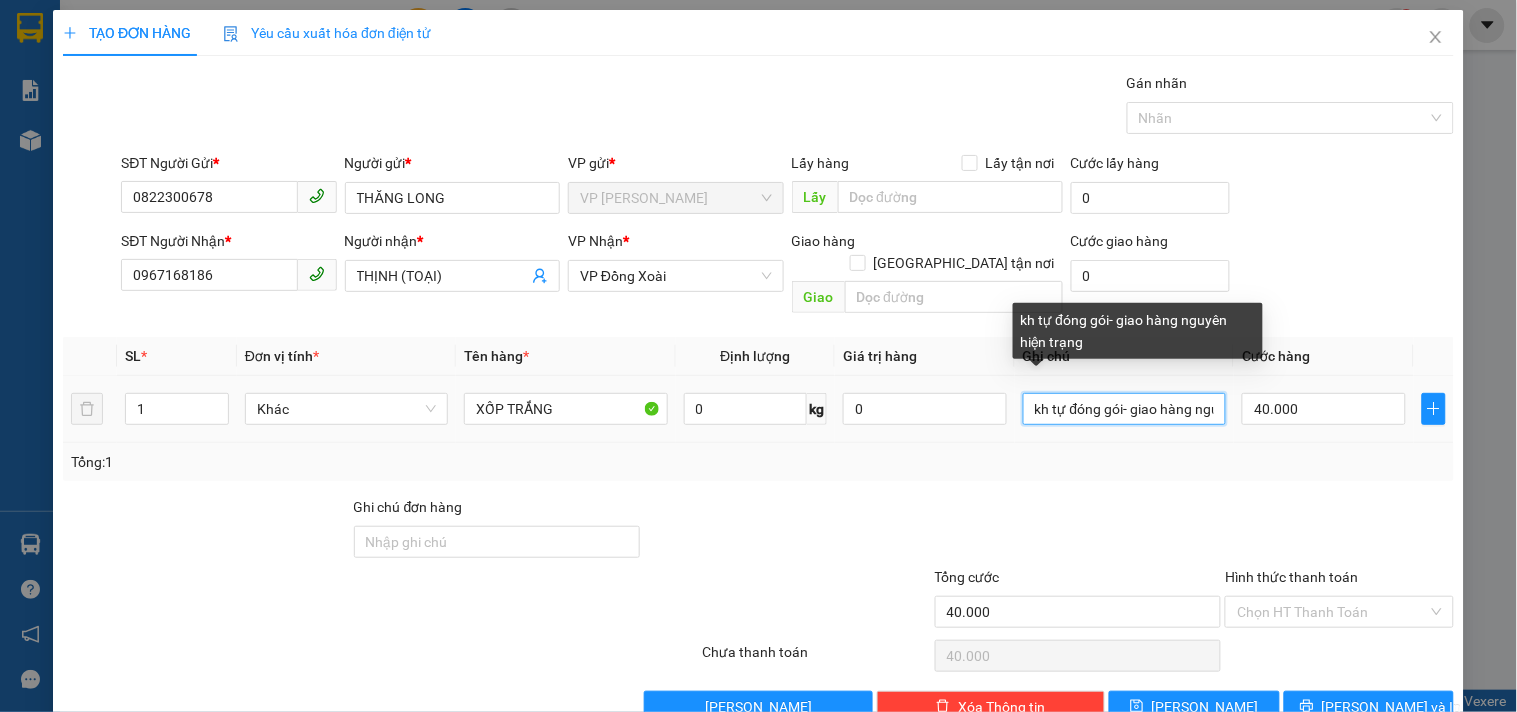 click on "kh tự đóng gói- giao hàng nguyên hiện trạng" at bounding box center [1124, 409] 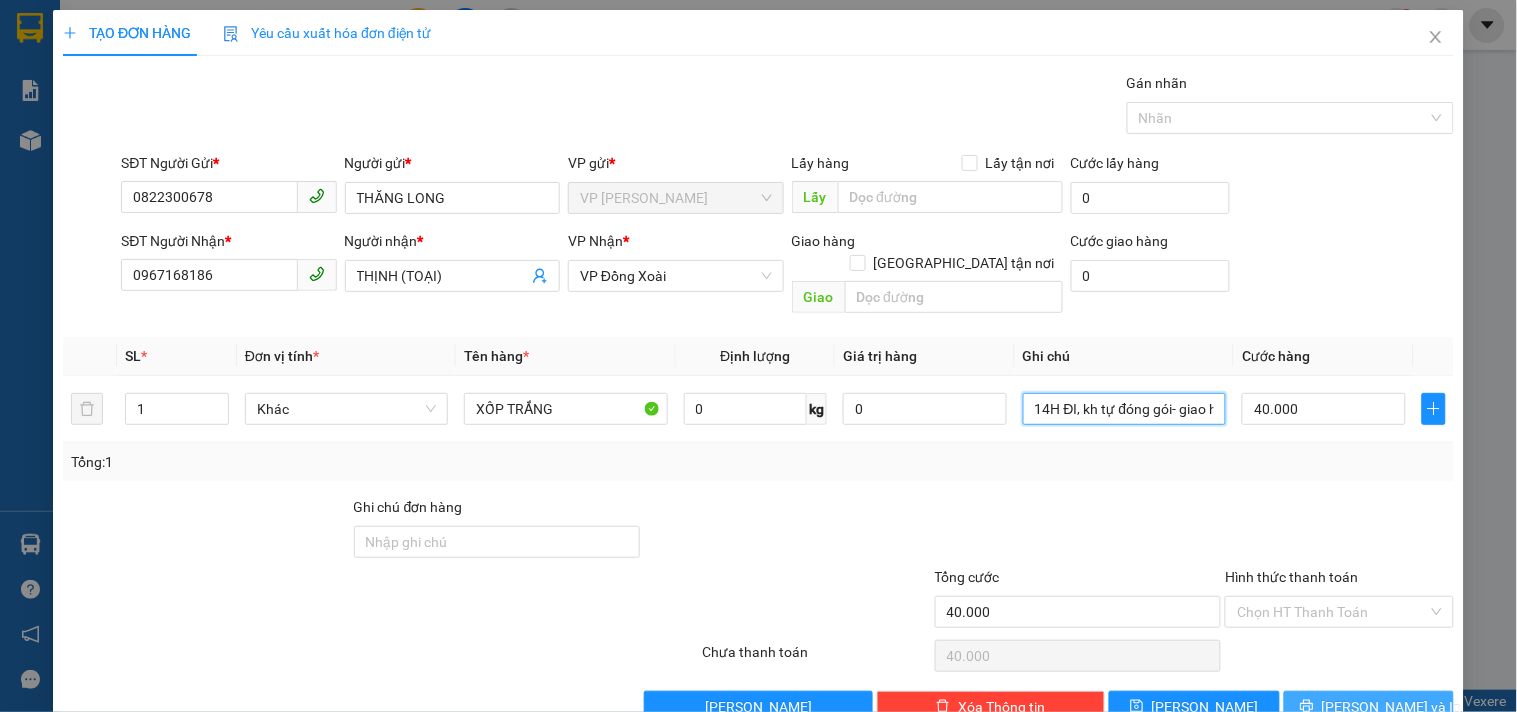 type on "14H ĐI, kh tự đóng gói- giao hàng nguyên hiện trạng" 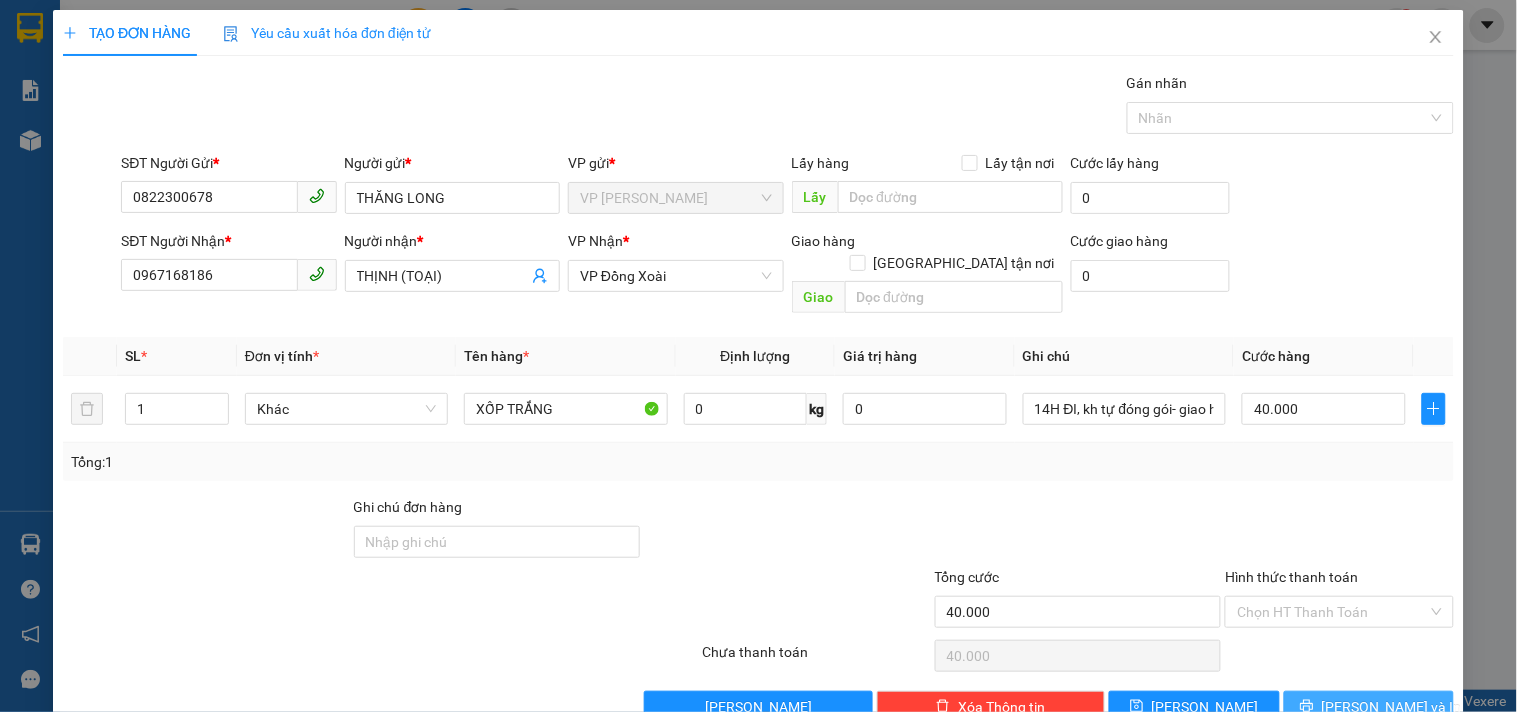click on "Lưu và In" at bounding box center [1369, 707] 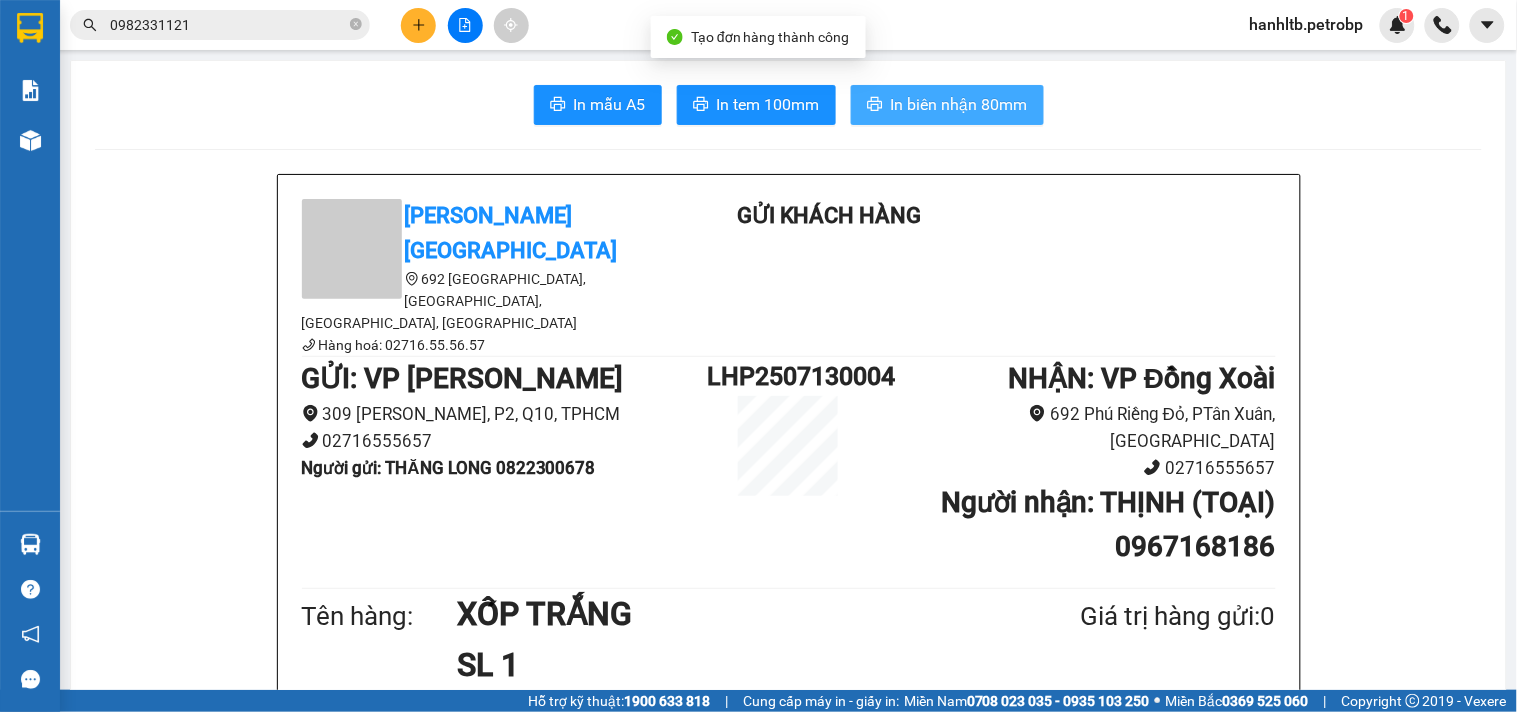 click on "In biên nhận 80mm" at bounding box center [959, 104] 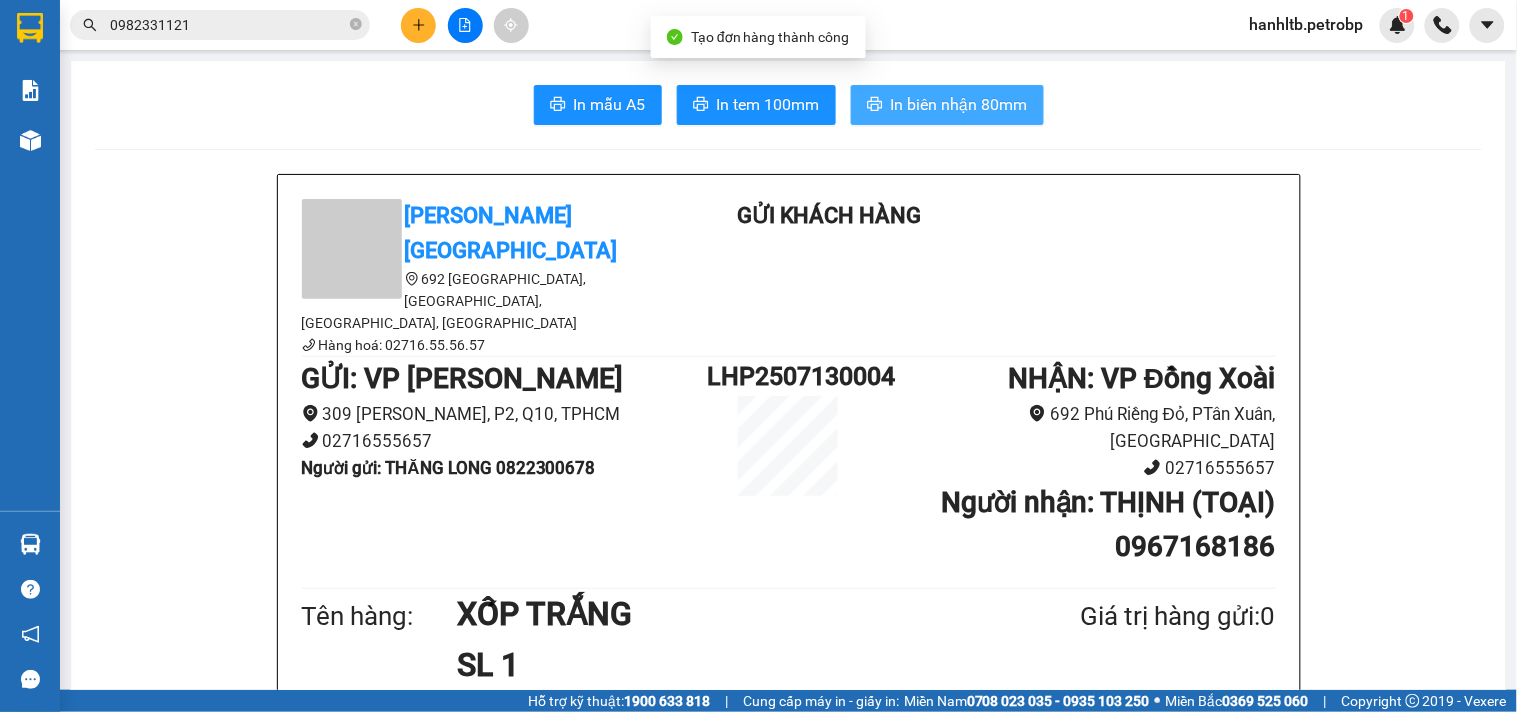 scroll, scrollTop: 0, scrollLeft: 0, axis: both 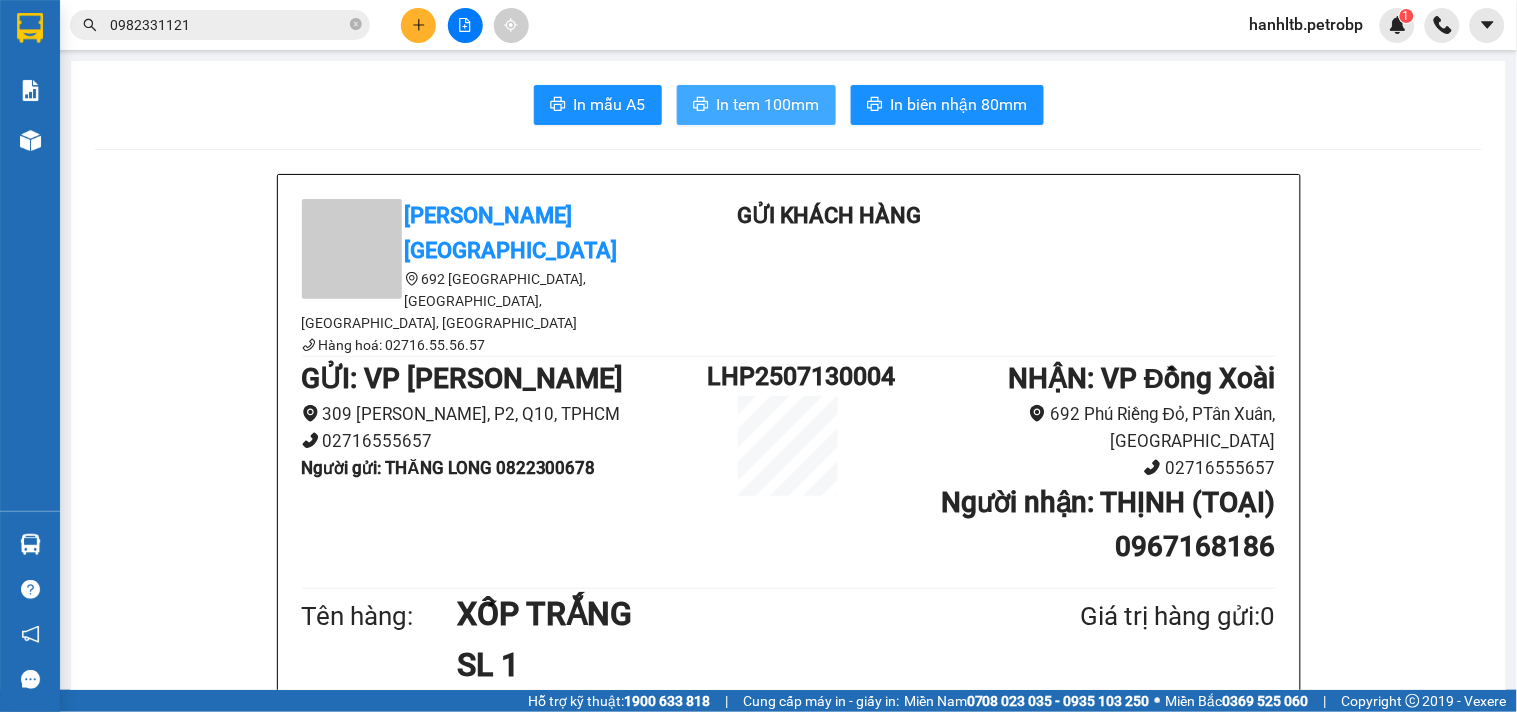 click on "In tem 100mm" at bounding box center (768, 104) 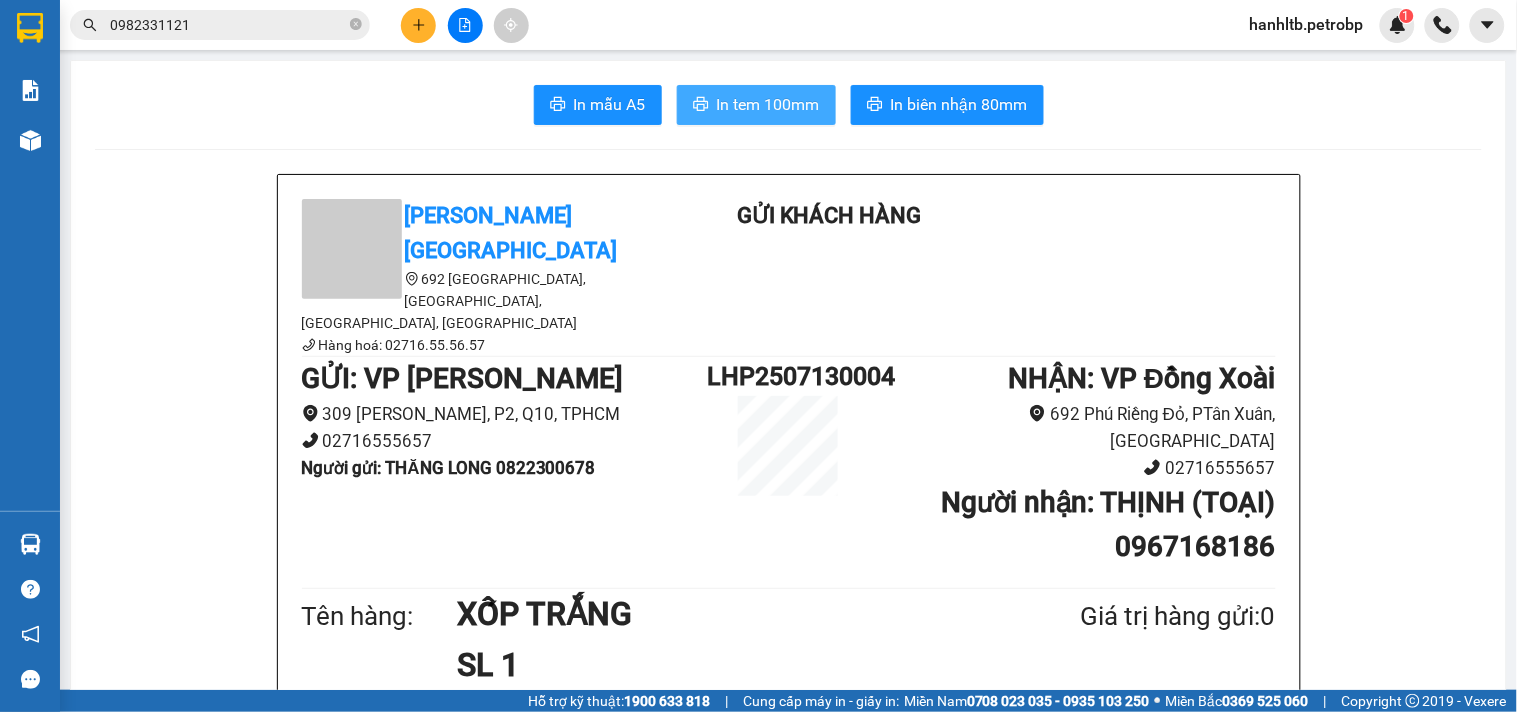 scroll, scrollTop: 0, scrollLeft: 0, axis: both 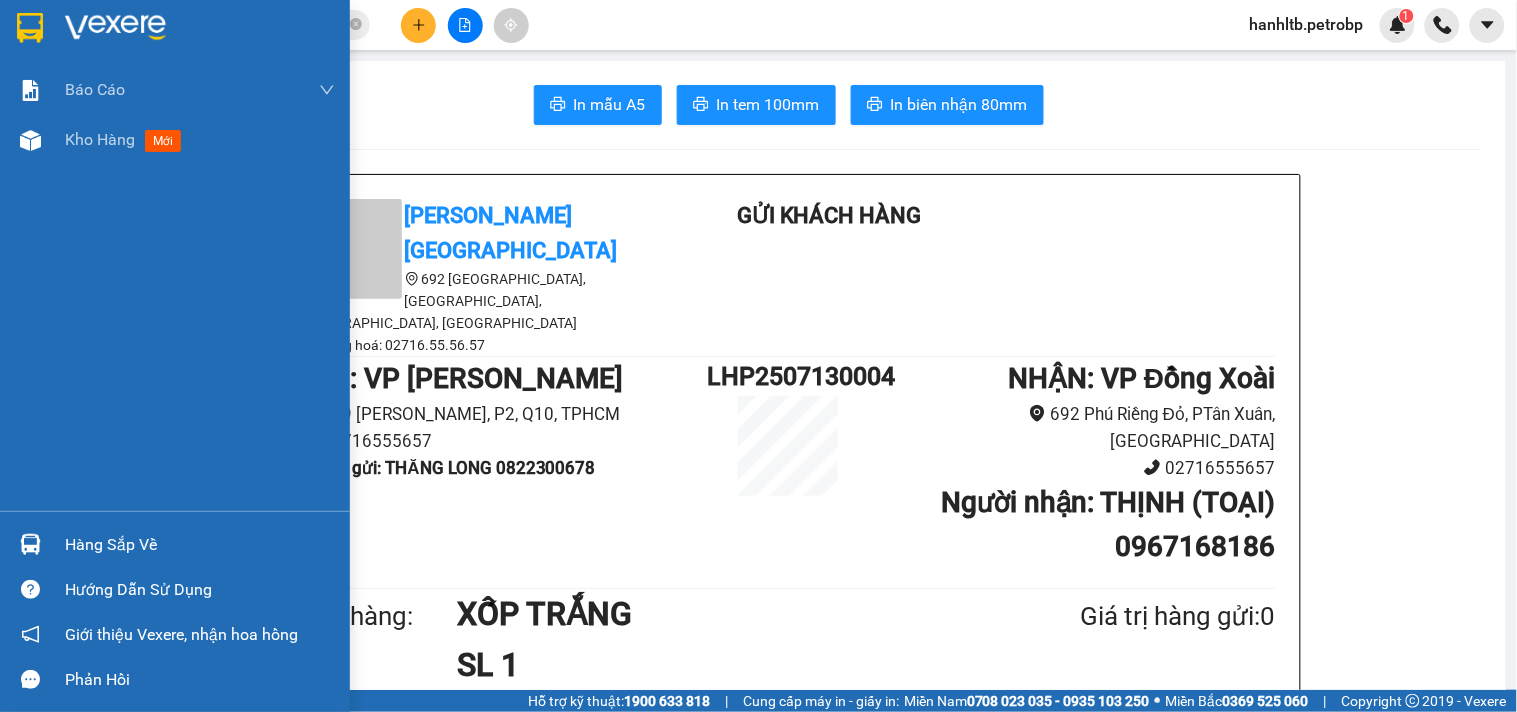 click at bounding box center (115, 28) 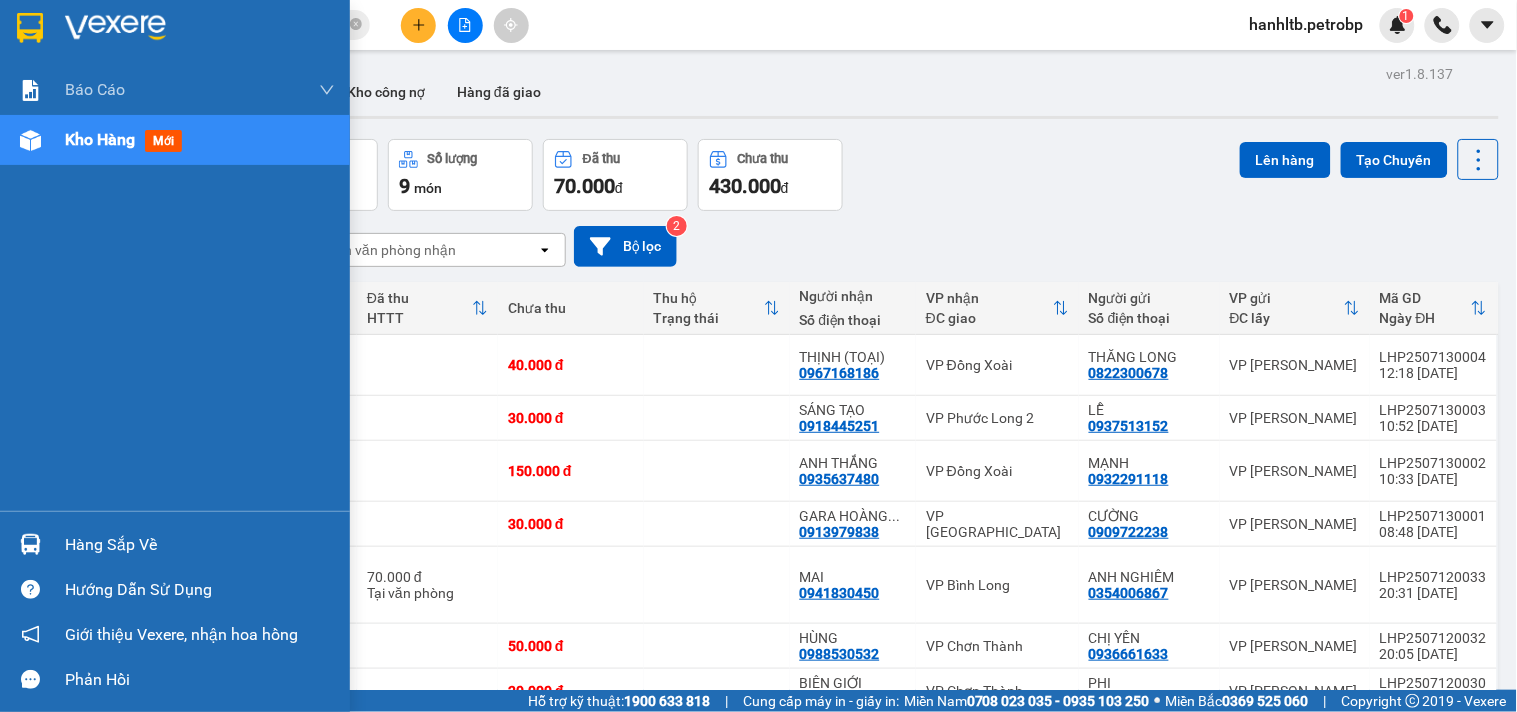 click at bounding box center (115, 28) 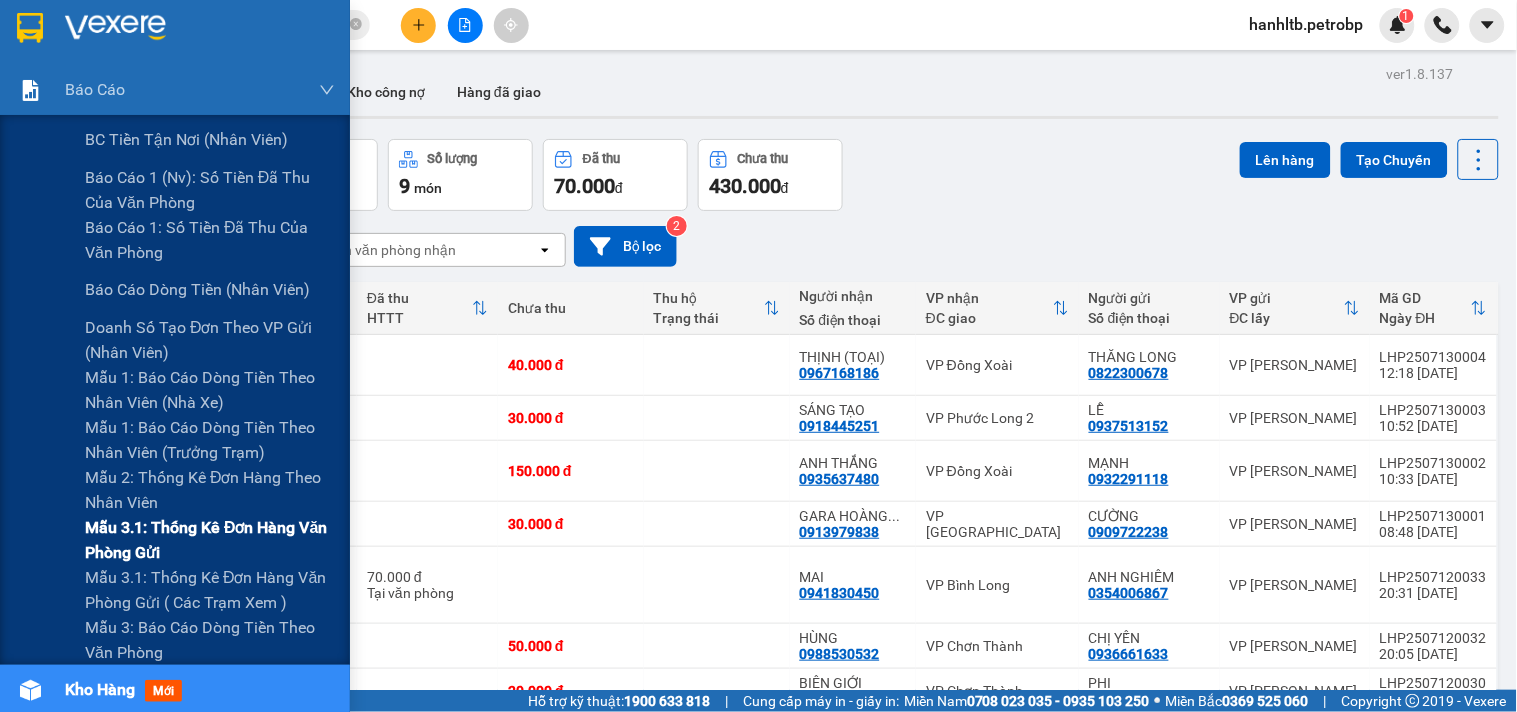 click on "Mẫu 3.1: Thống kê đơn hàng văn phòng gửi" at bounding box center (210, 540) 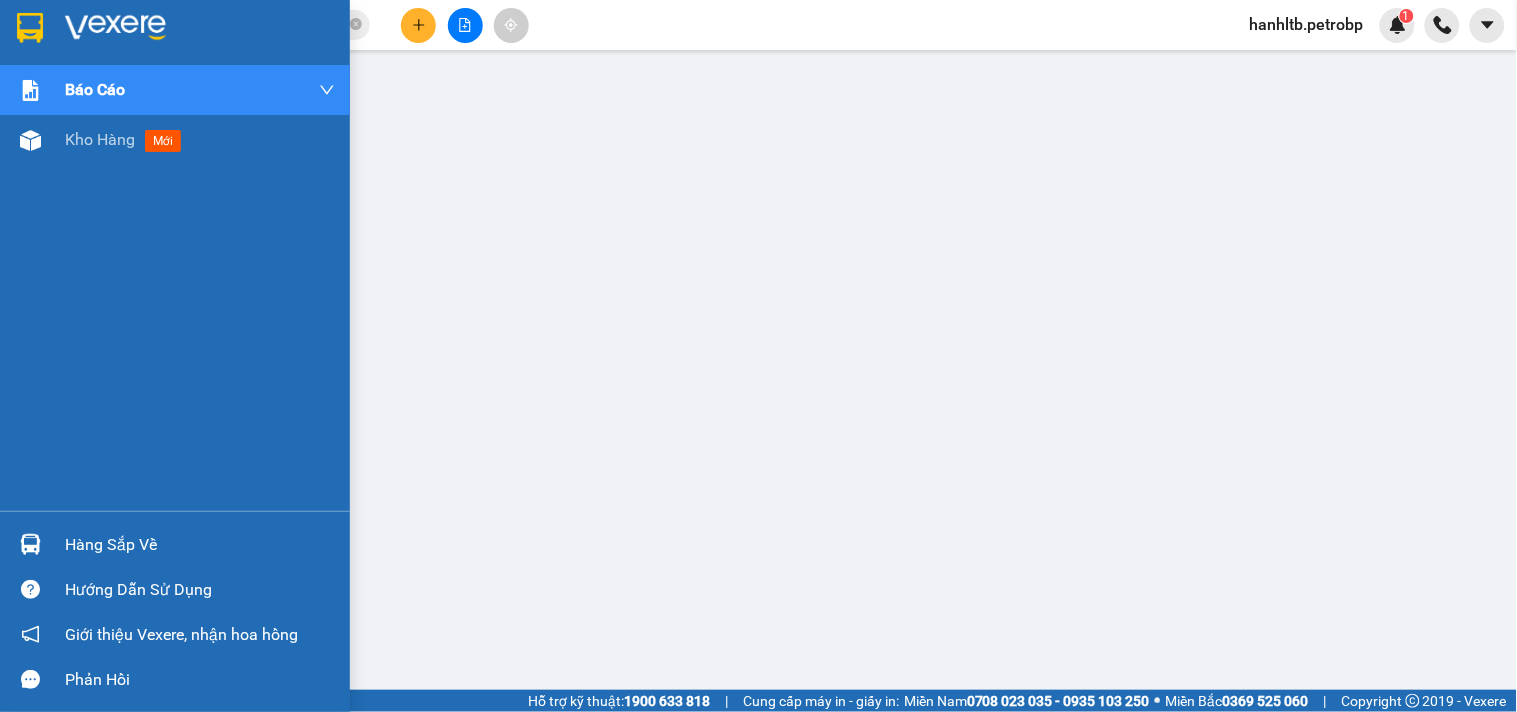 click at bounding box center [115, 28] 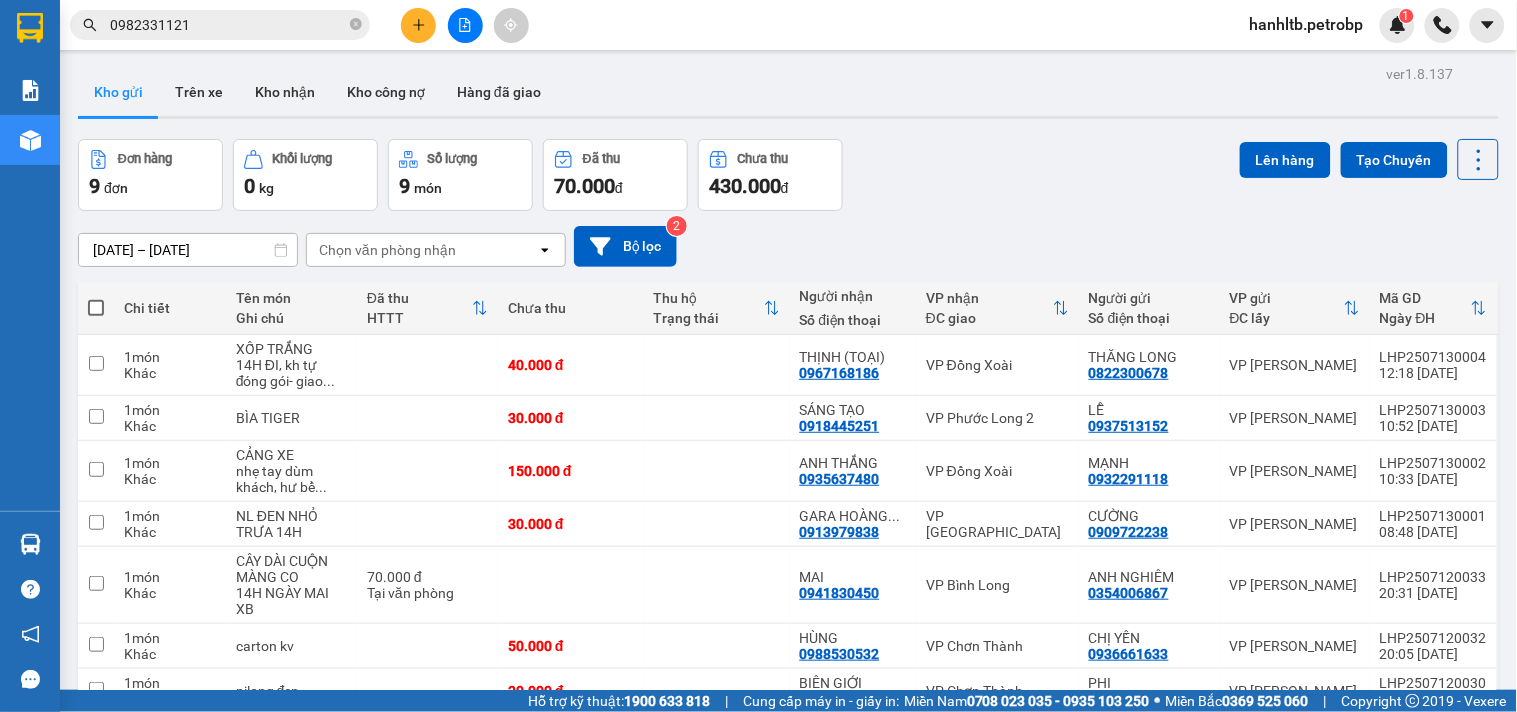click on "12/07/2025 – 13/07/2025 Press the down arrow key to interact with the calendar and select a date. Press the escape button to close the calendar. Selected date range is from 12/07/2025 to 13/07/2025. Chọn văn phòng nhận open Bộ lọc 2" at bounding box center [788, 246] 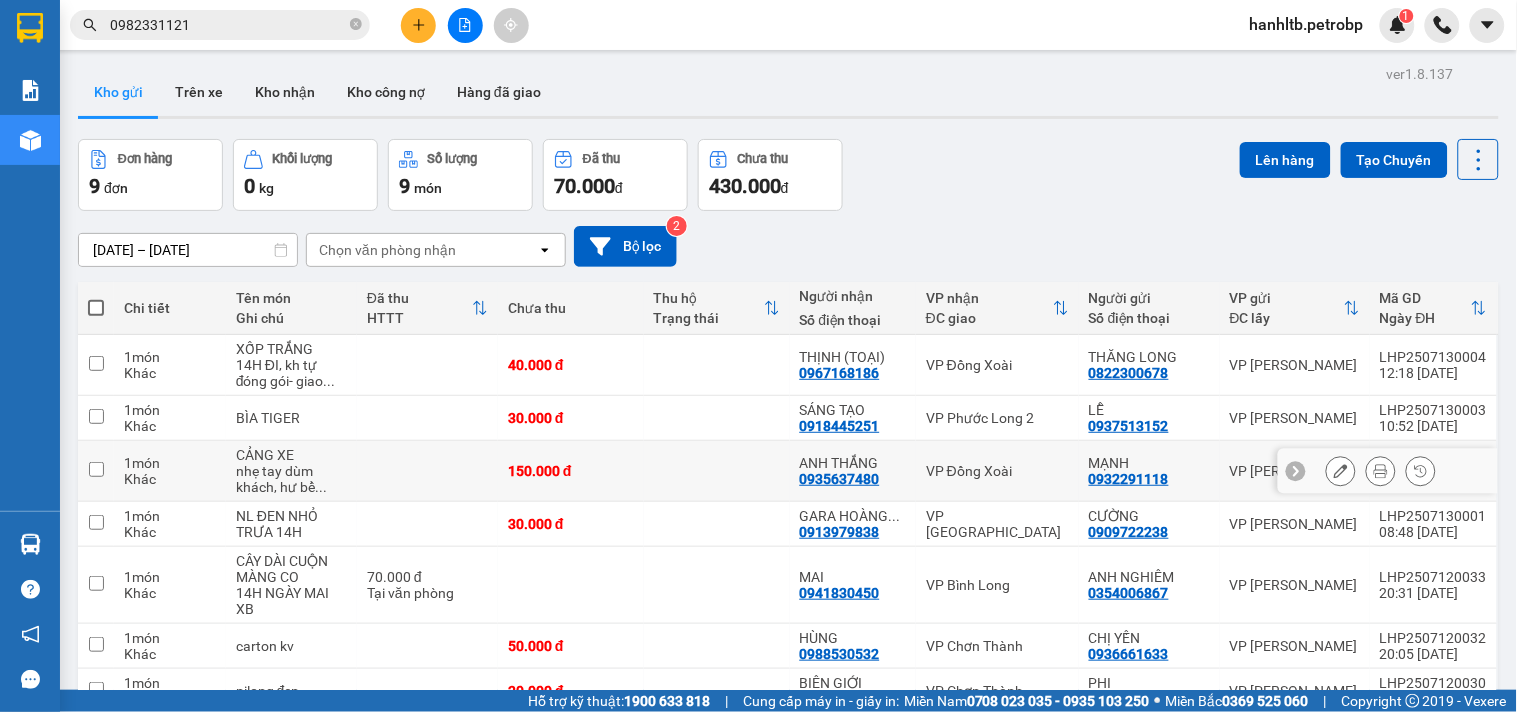 click at bounding box center (717, 471) 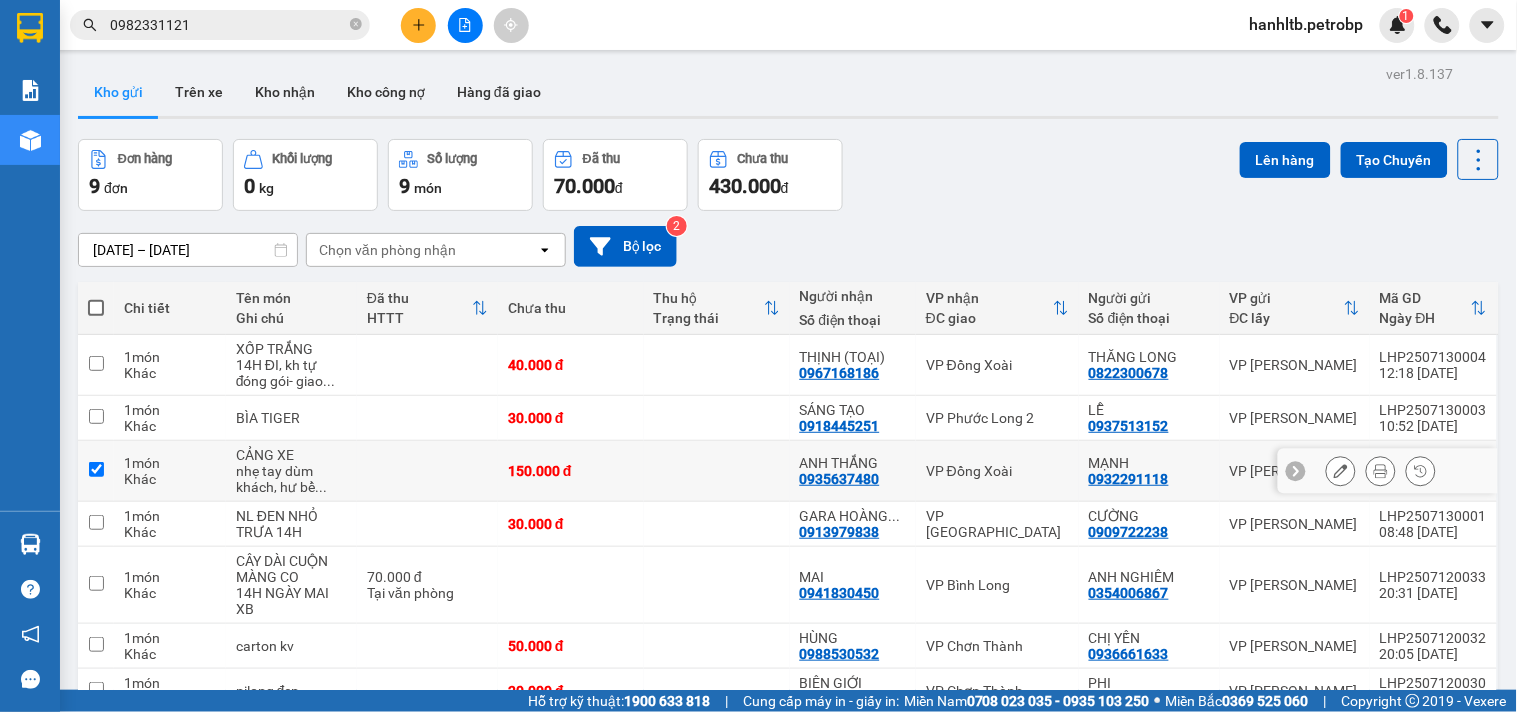 checkbox on "true" 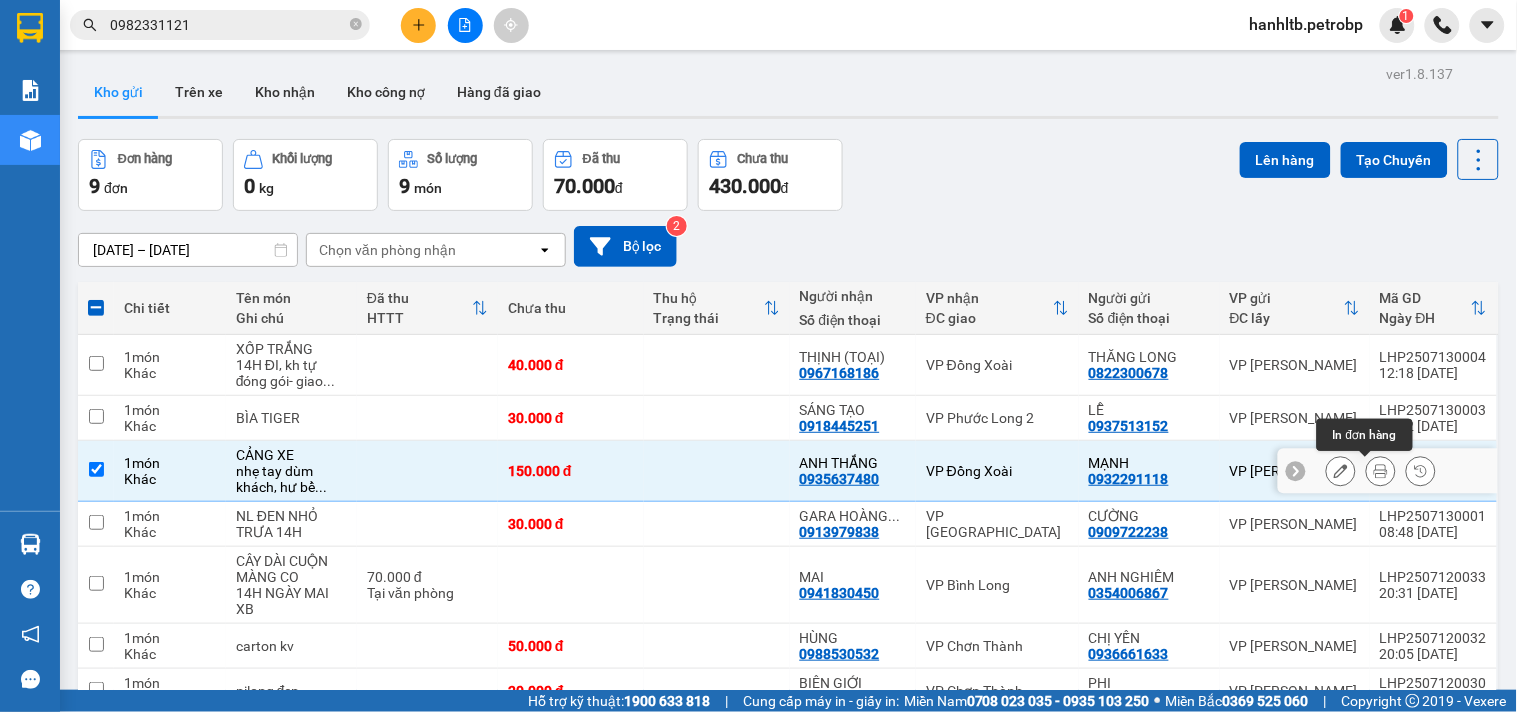 click 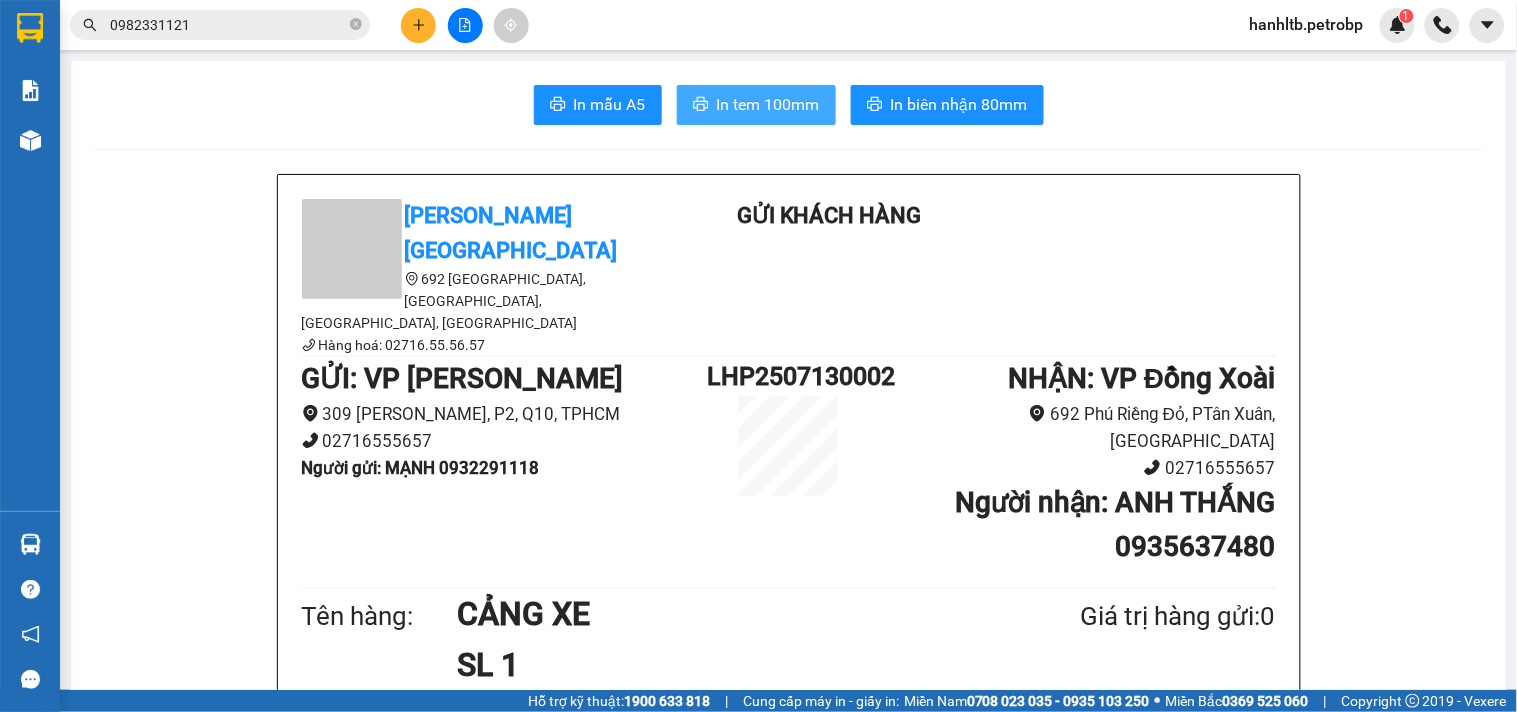 click on "In tem 100mm" at bounding box center (768, 104) 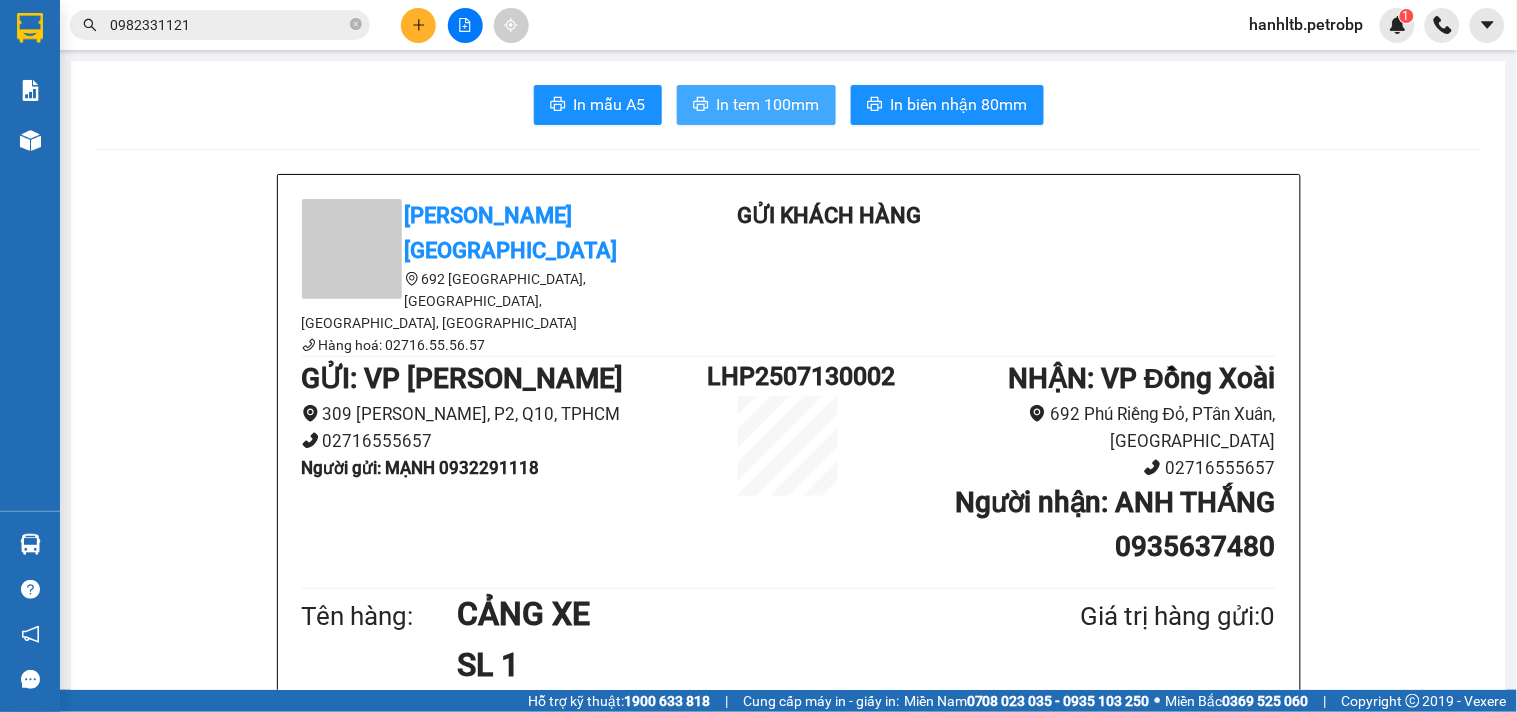scroll, scrollTop: 0, scrollLeft: 0, axis: both 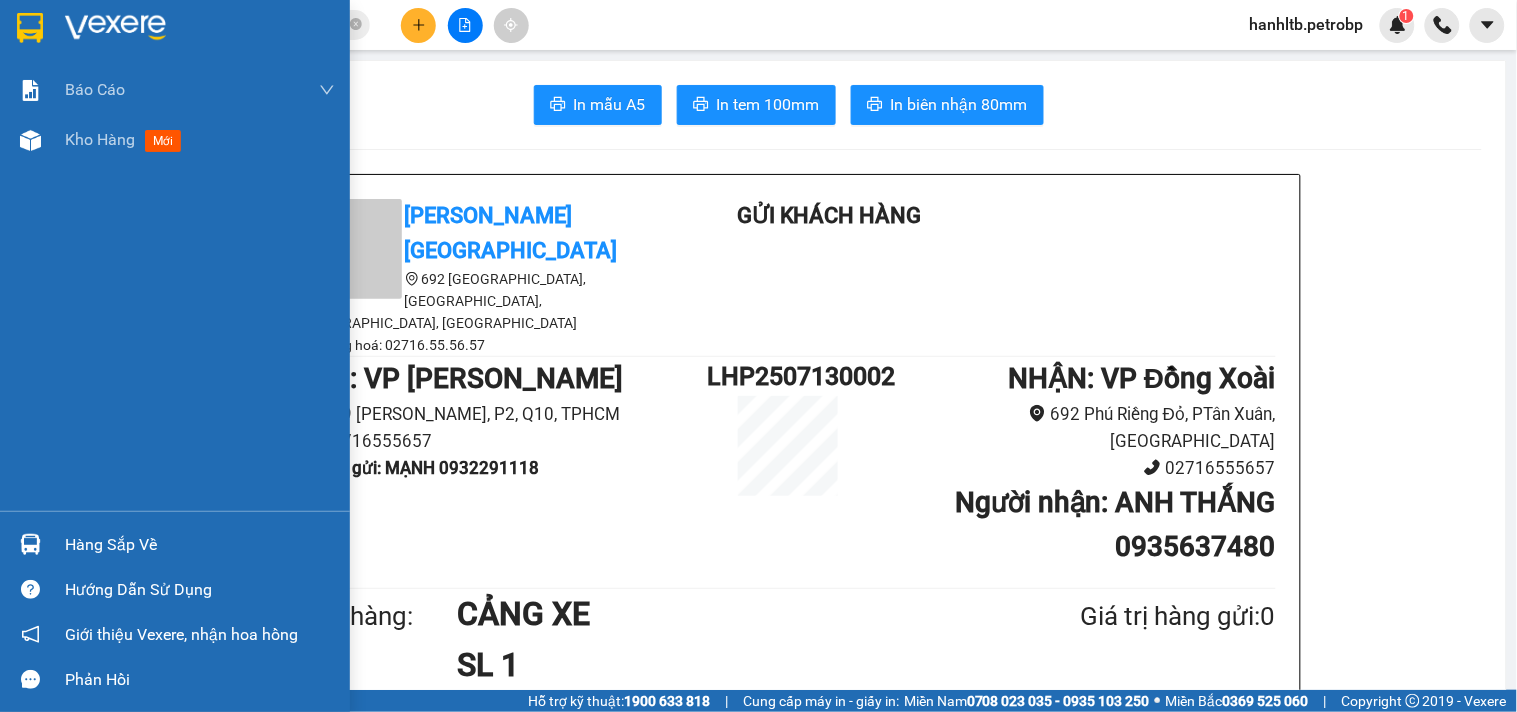 click at bounding box center [115, 28] 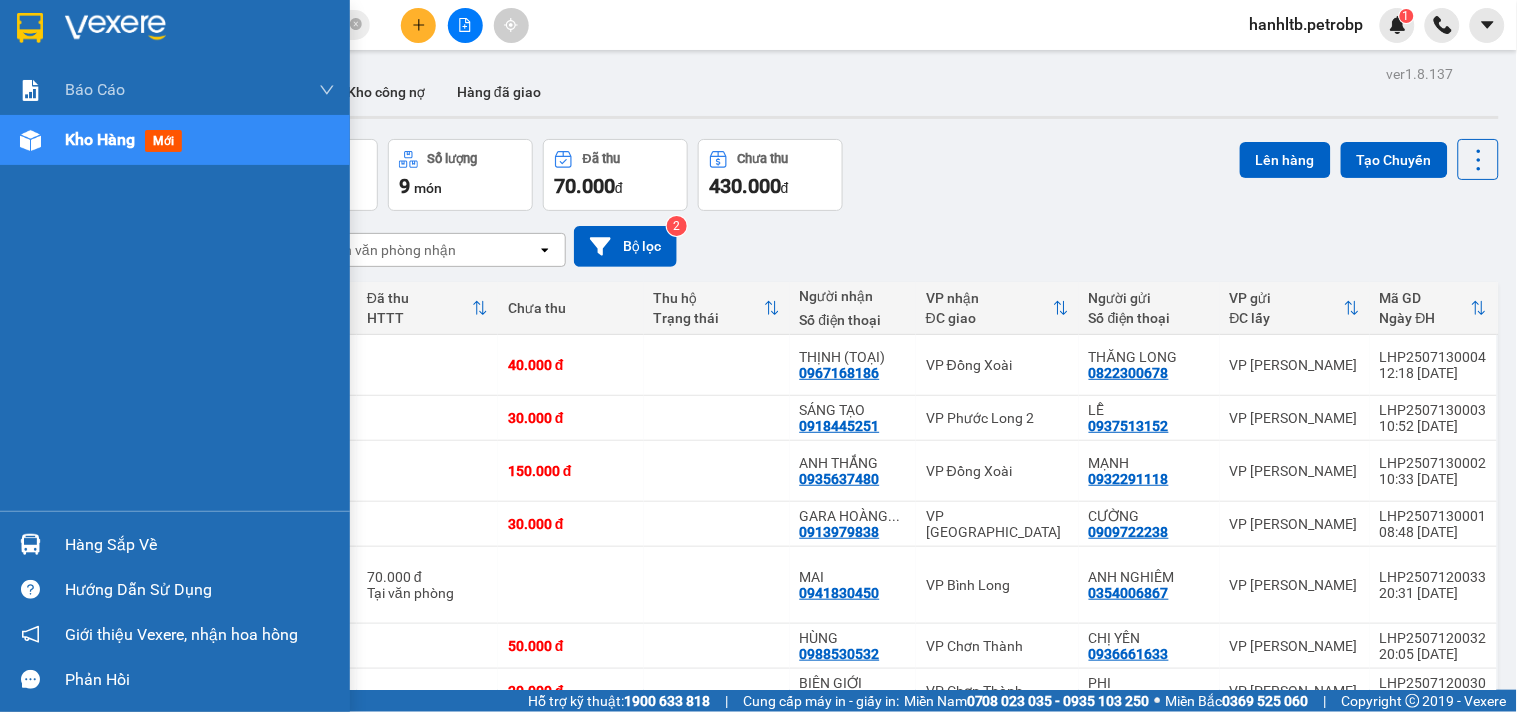 click at bounding box center [115, 28] 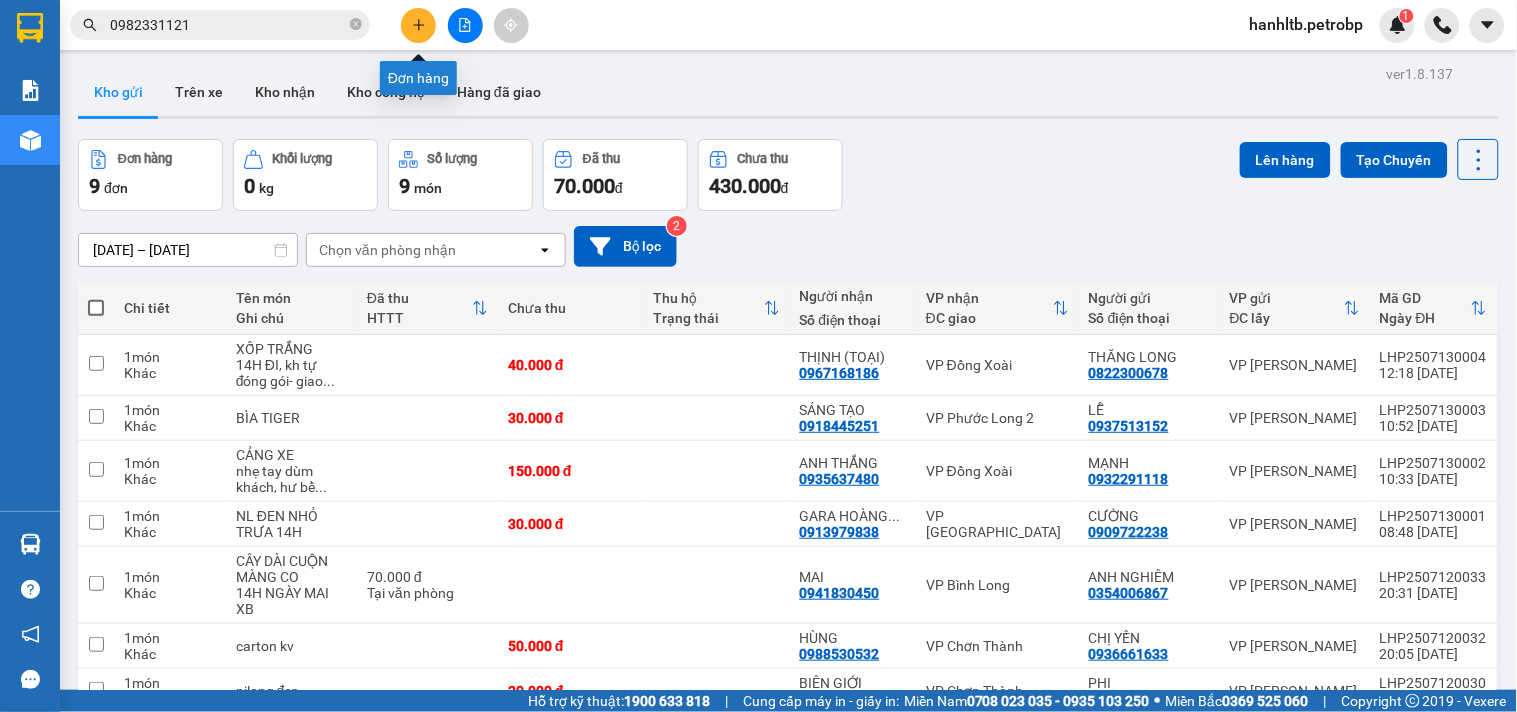 click at bounding box center (418, 25) 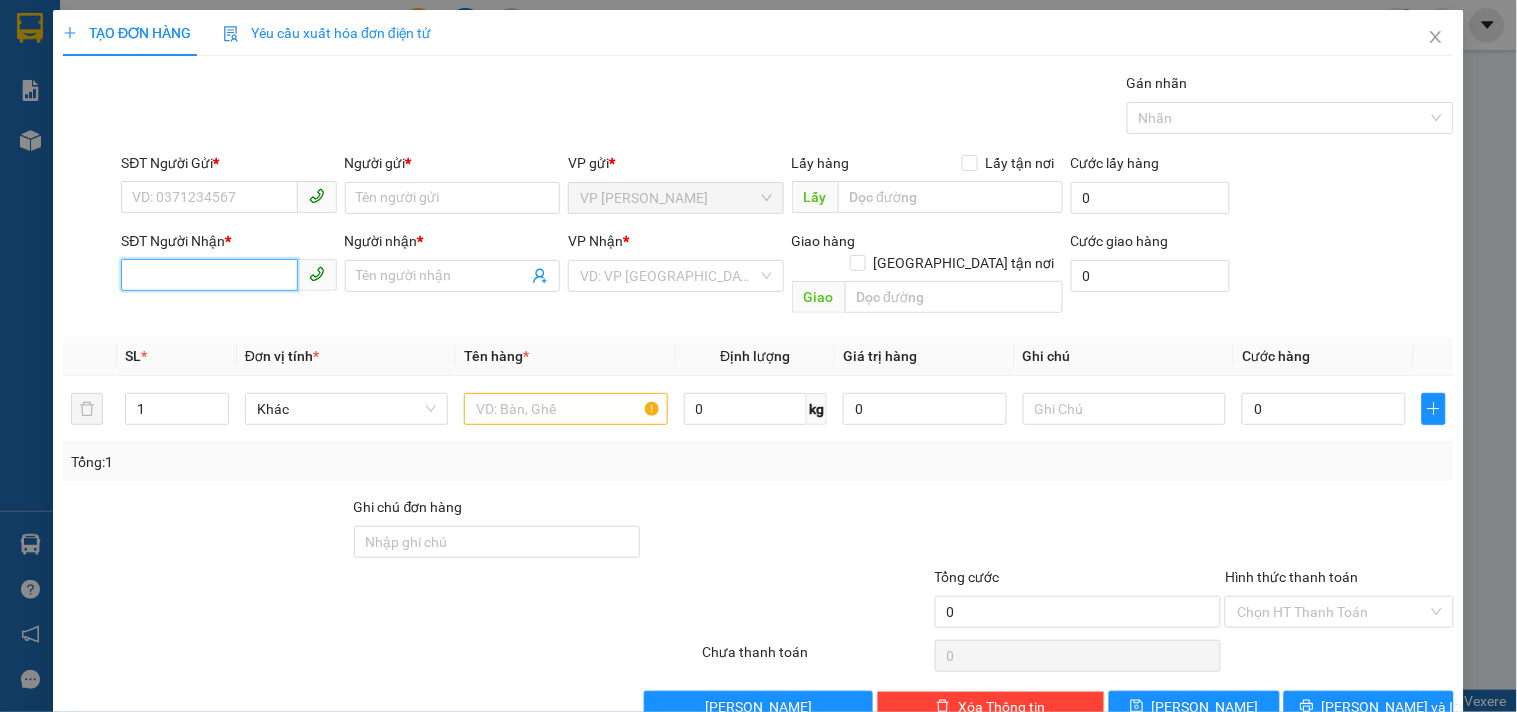 click on "SĐT Người Nhận  *" at bounding box center [209, 275] 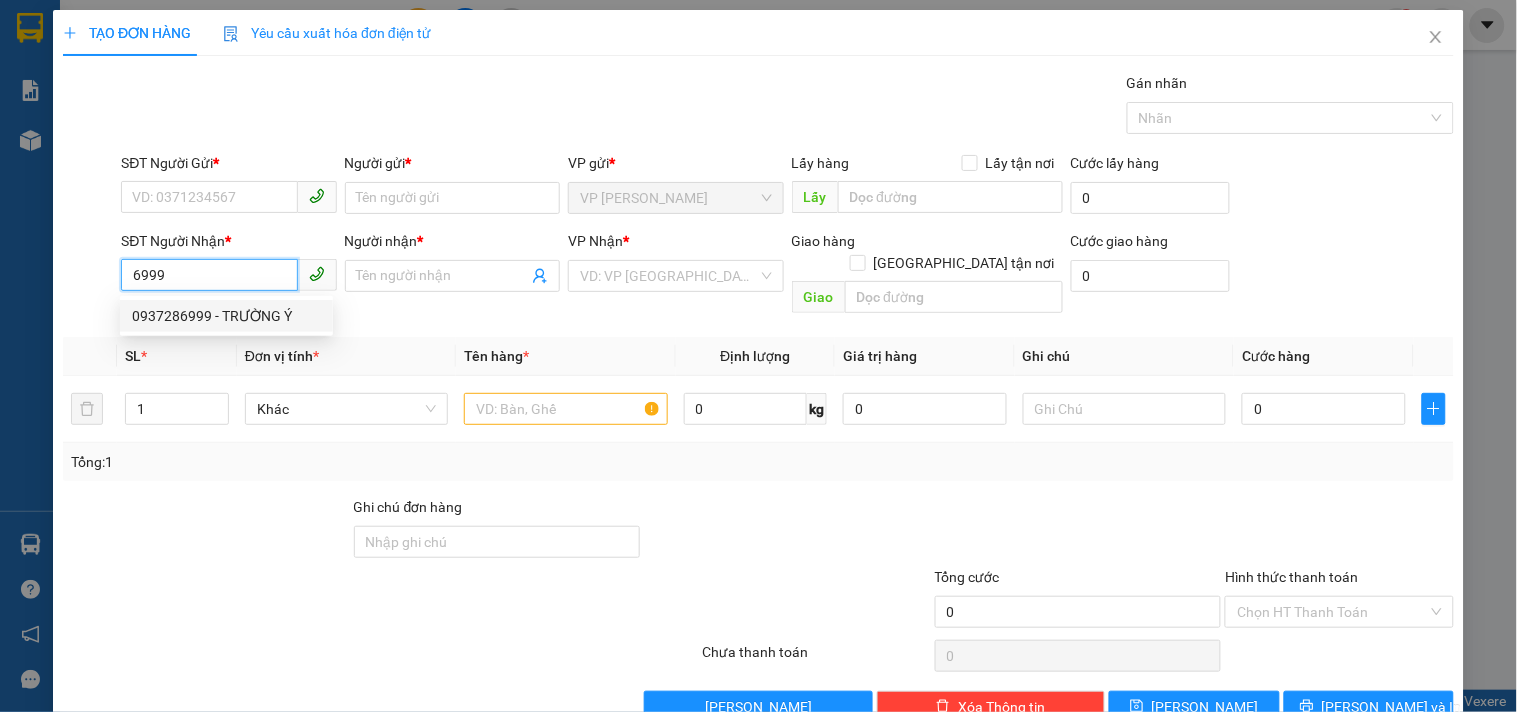 click on "0937286999 - TRƯỜNG Ý" at bounding box center [226, 316] 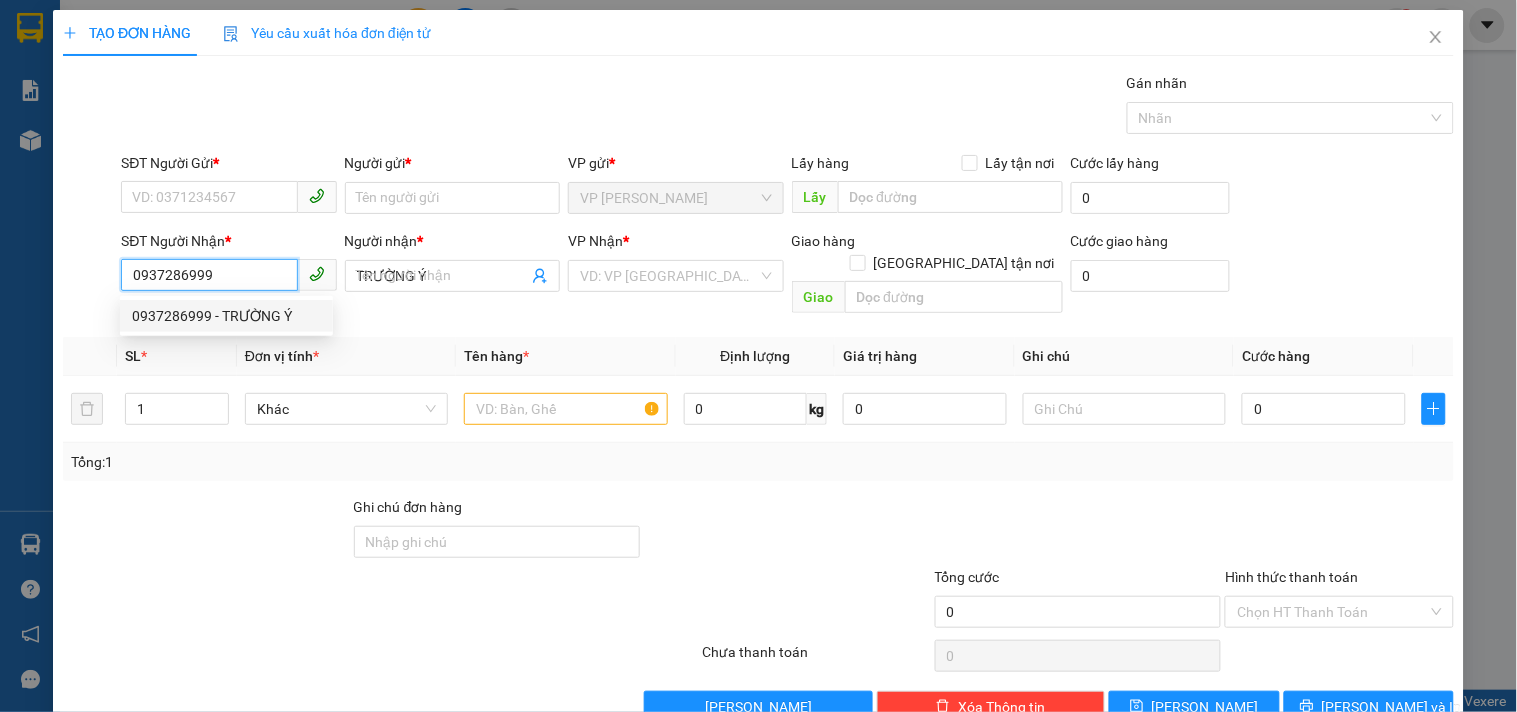 type on "560.000" 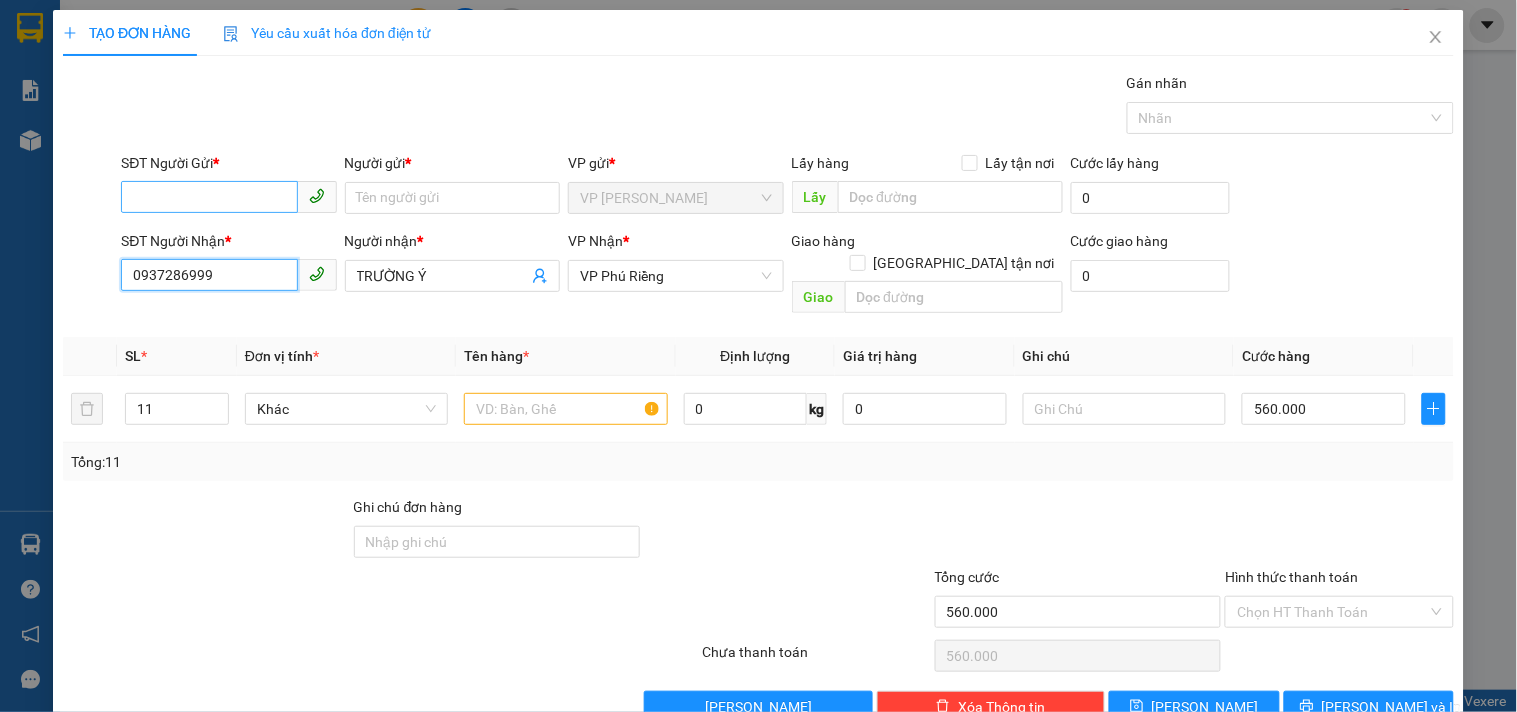 type on "0937286999" 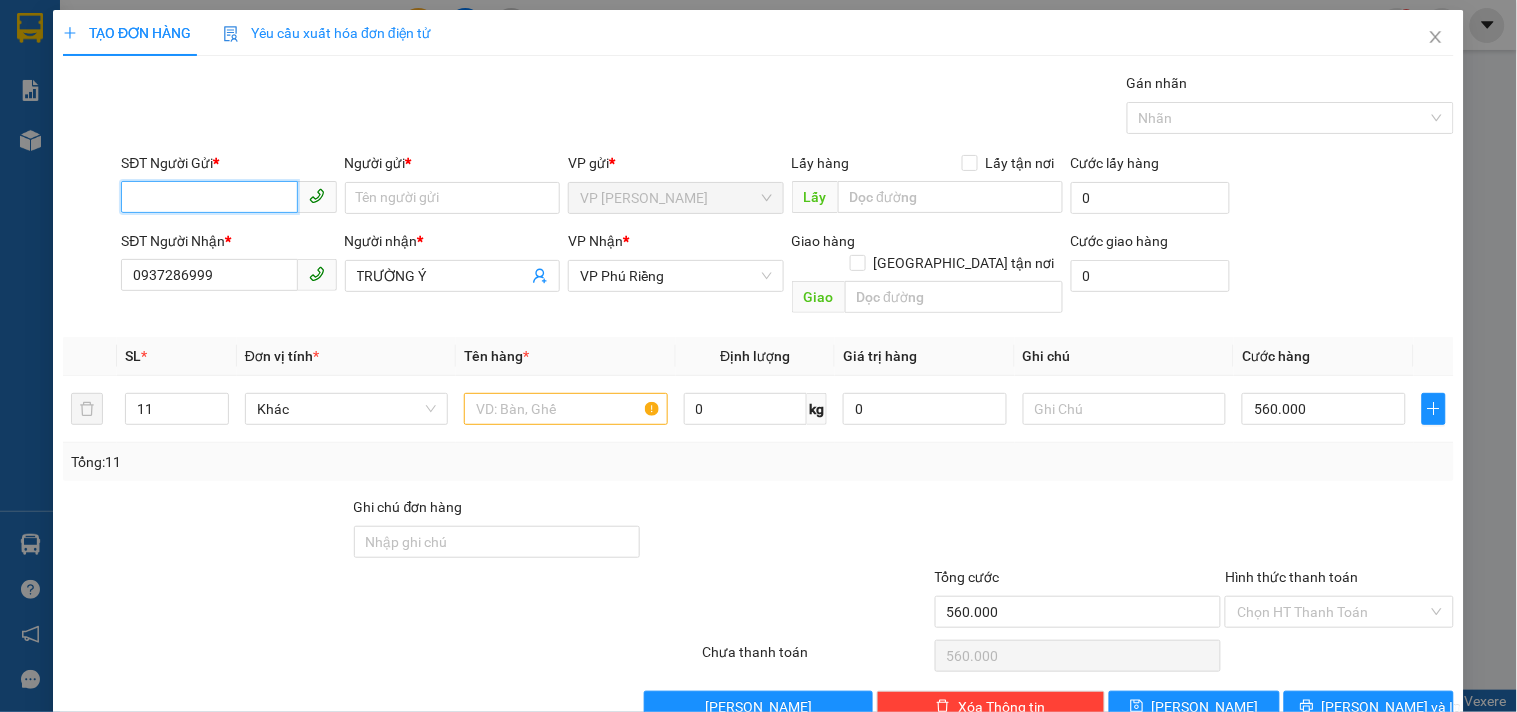 click on "SĐT Người Gửi  *" at bounding box center (209, 197) 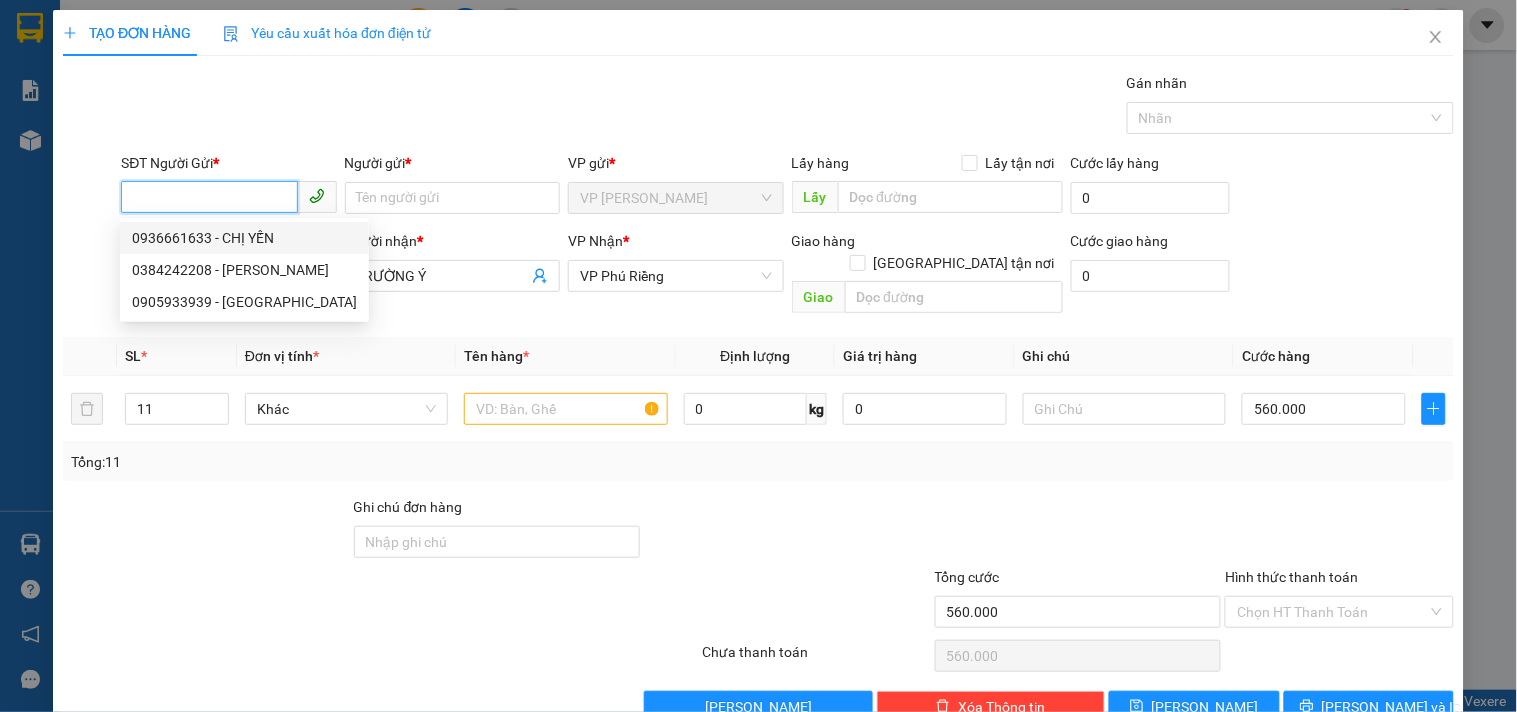 click on "0936661633 - CHỊ  YẾN" at bounding box center (244, 238) 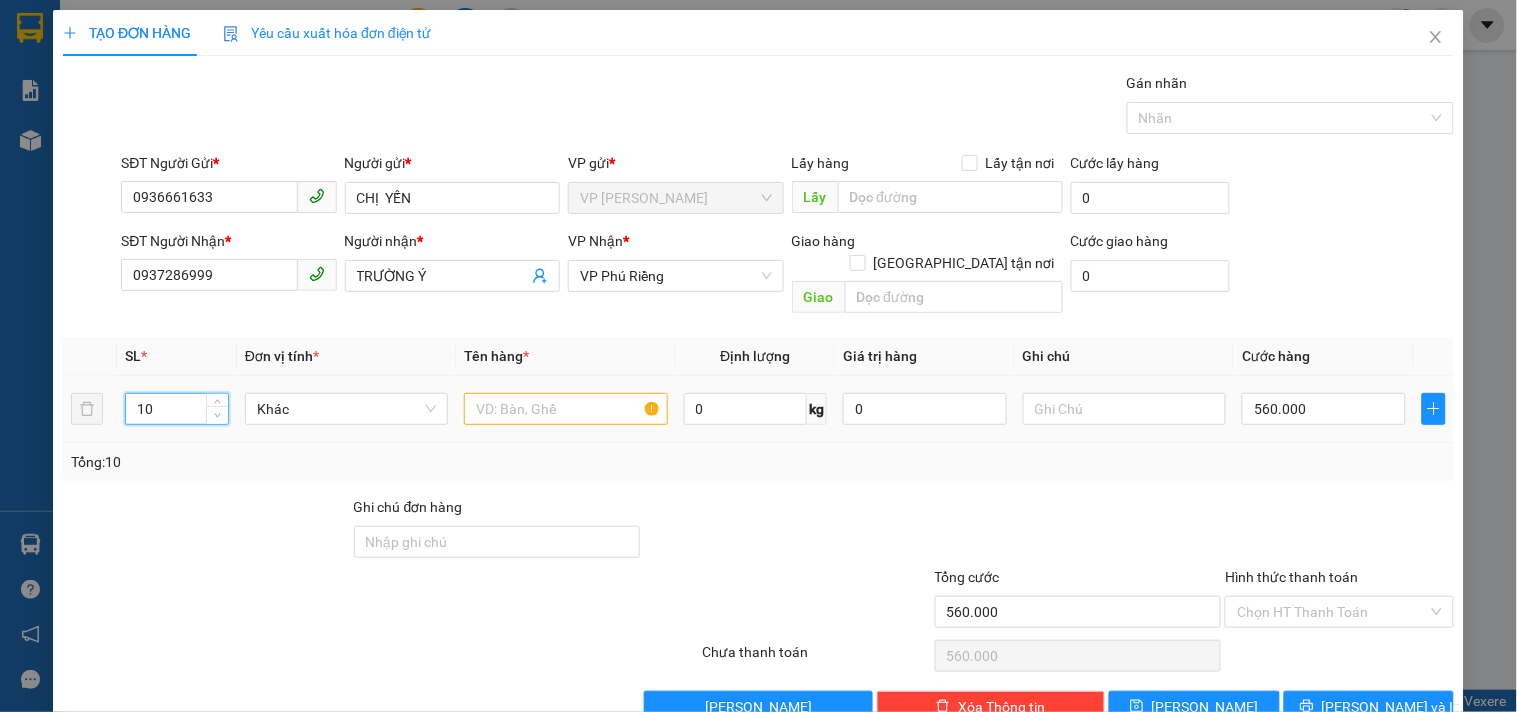 click 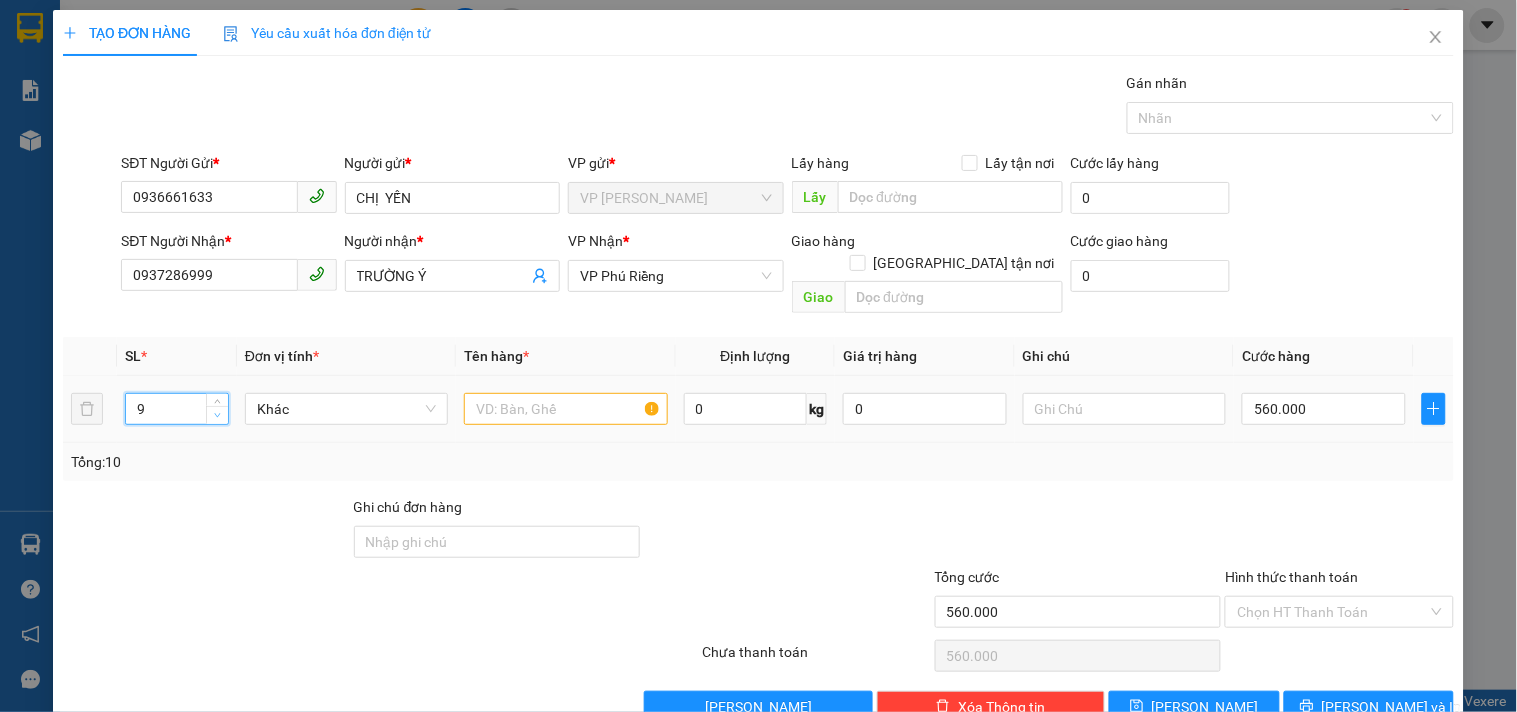 click 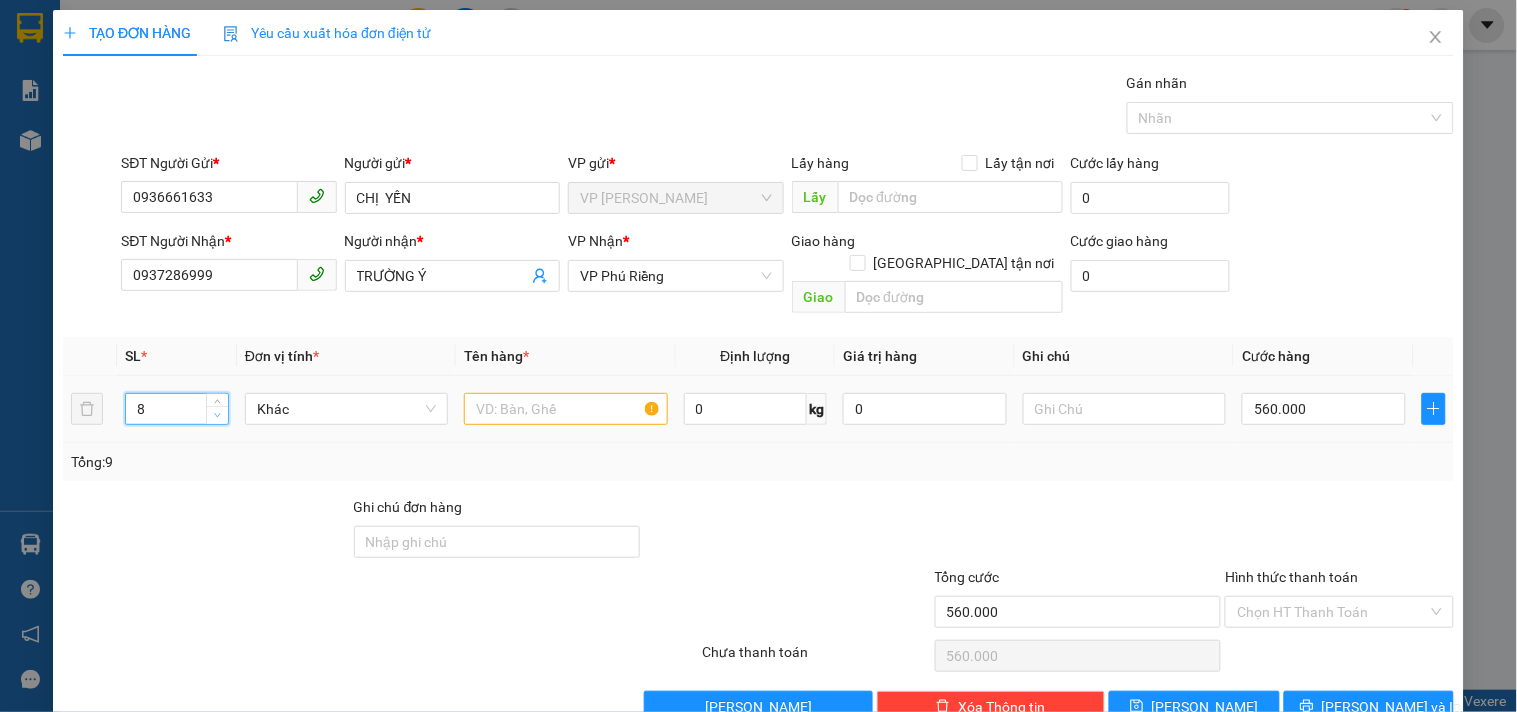 click 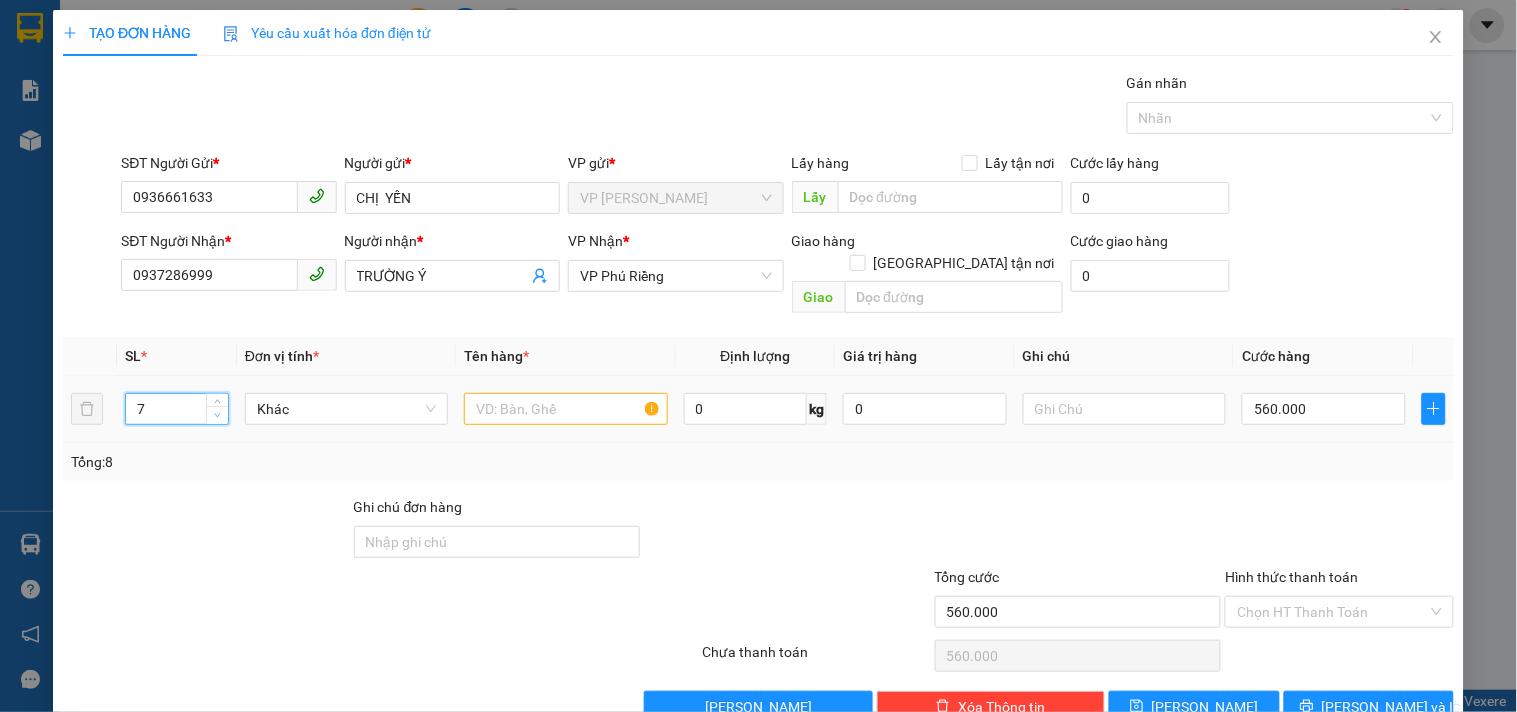 click 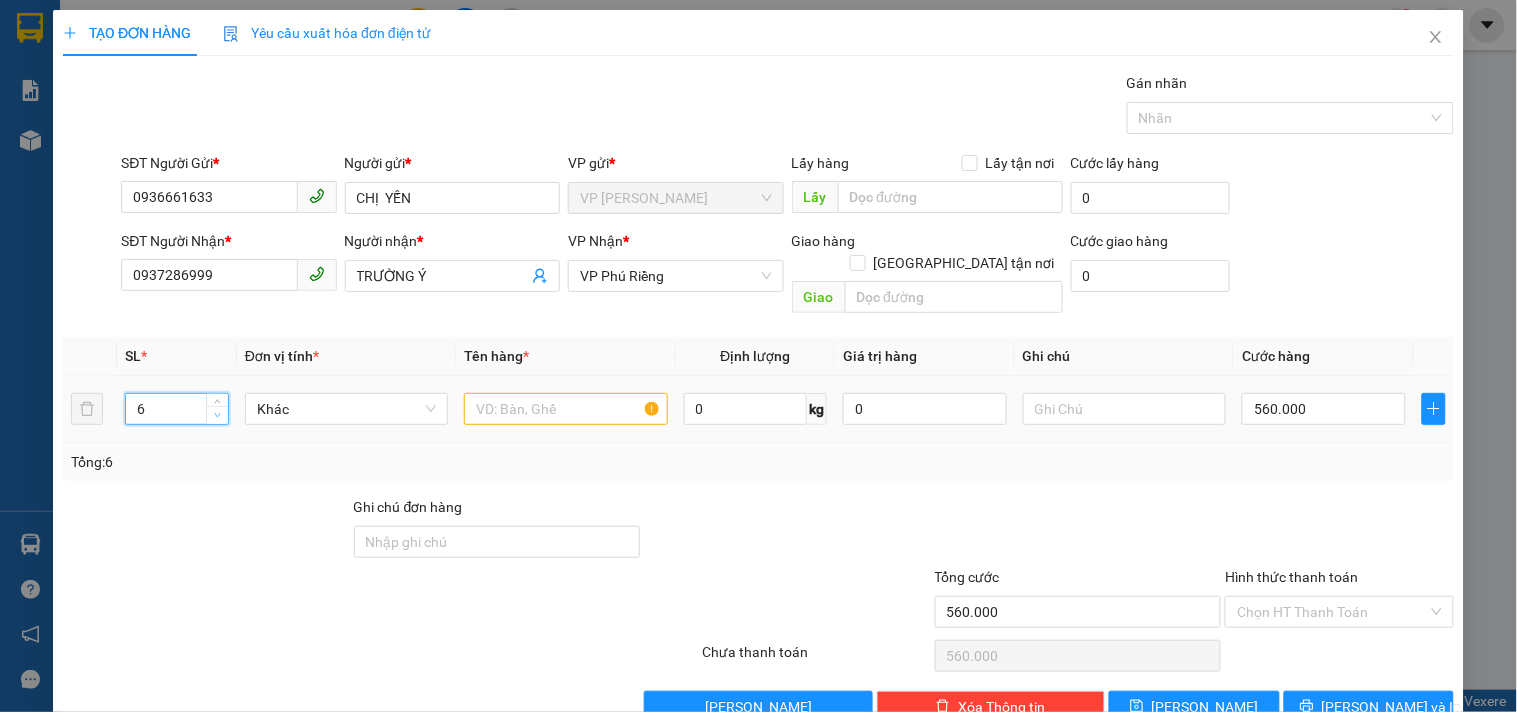 click 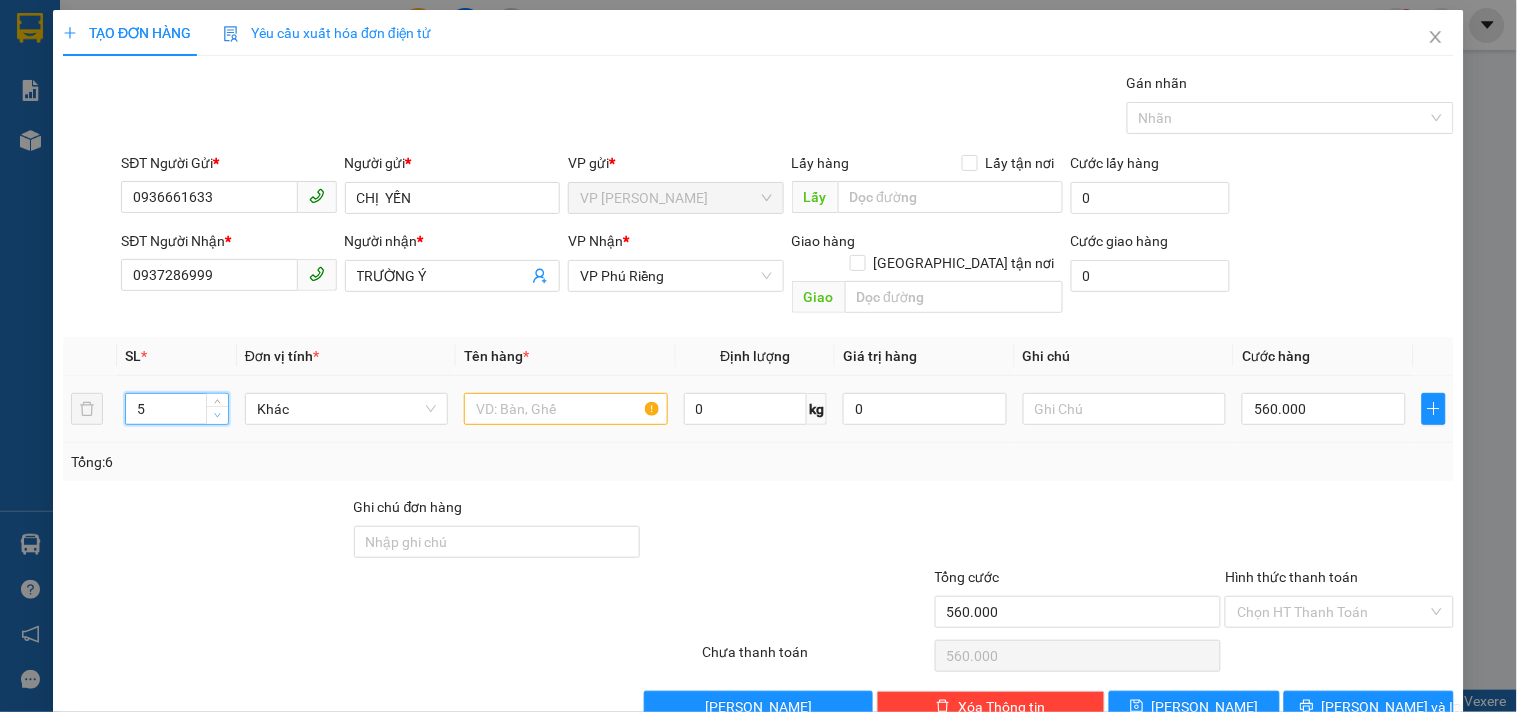 click 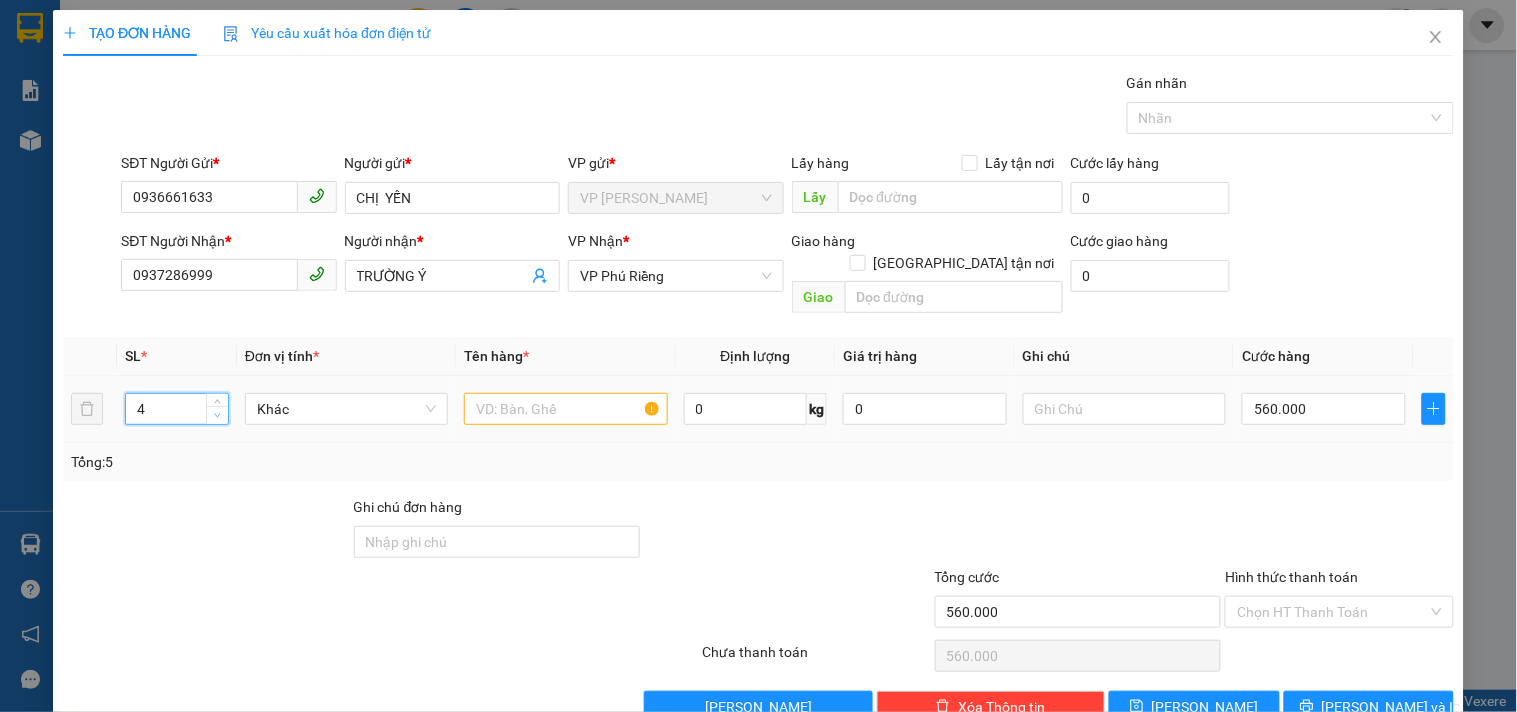 click 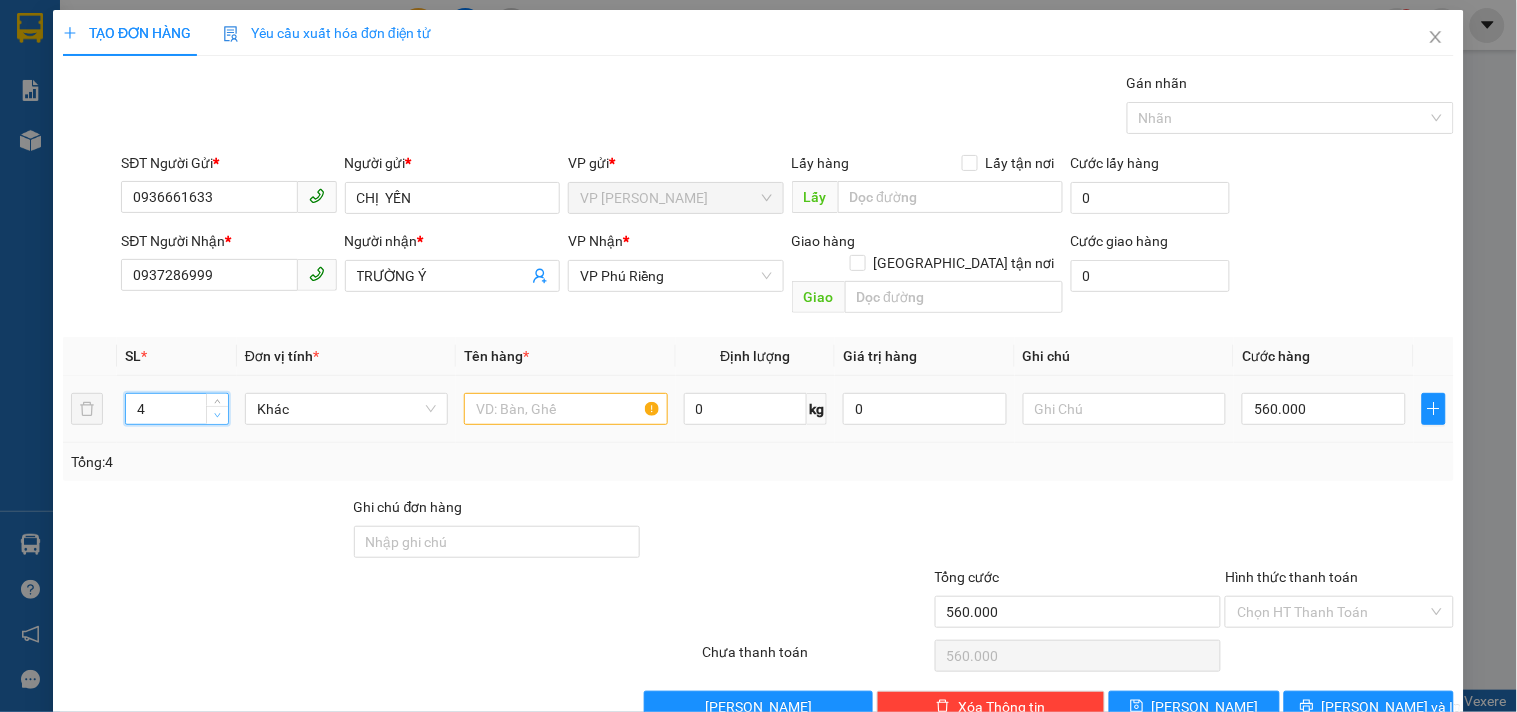 type on "3" 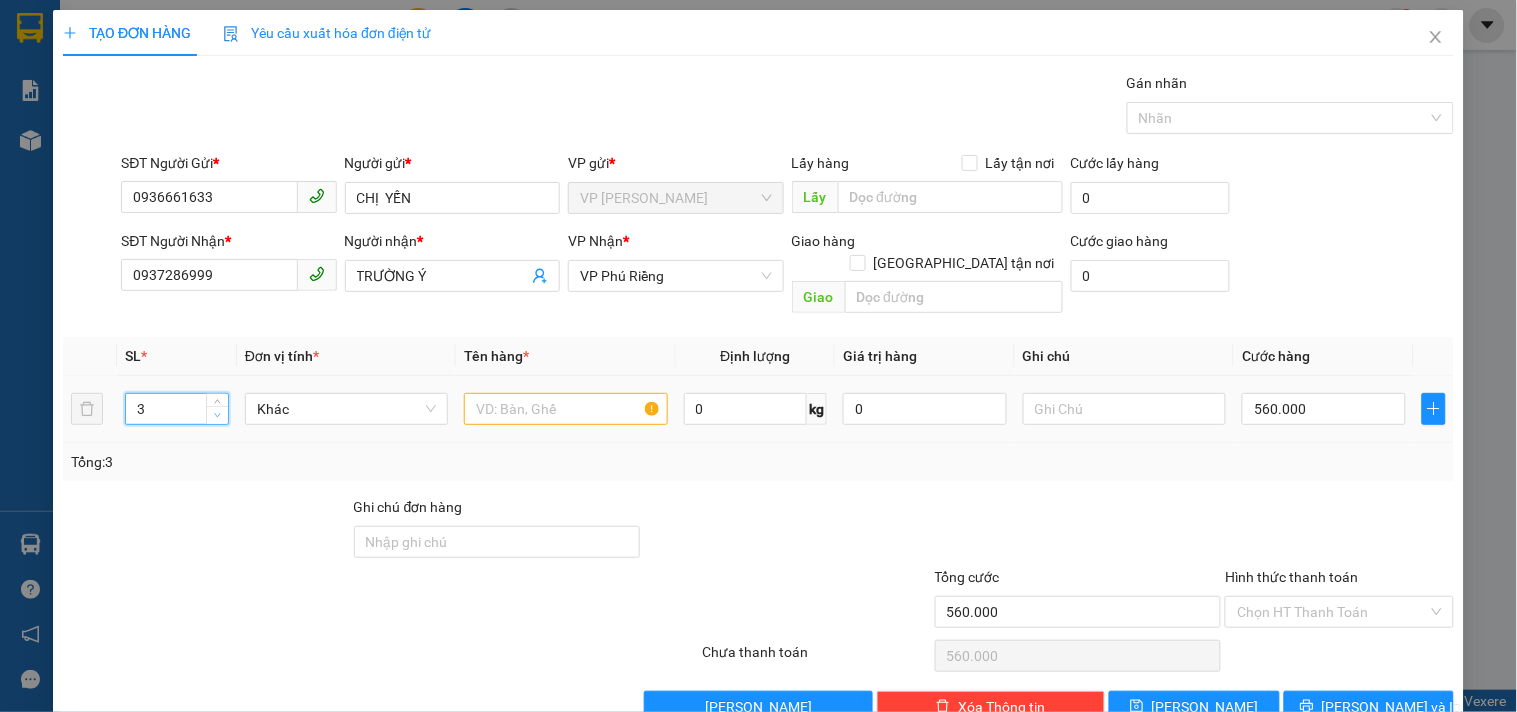 click at bounding box center (217, 415) 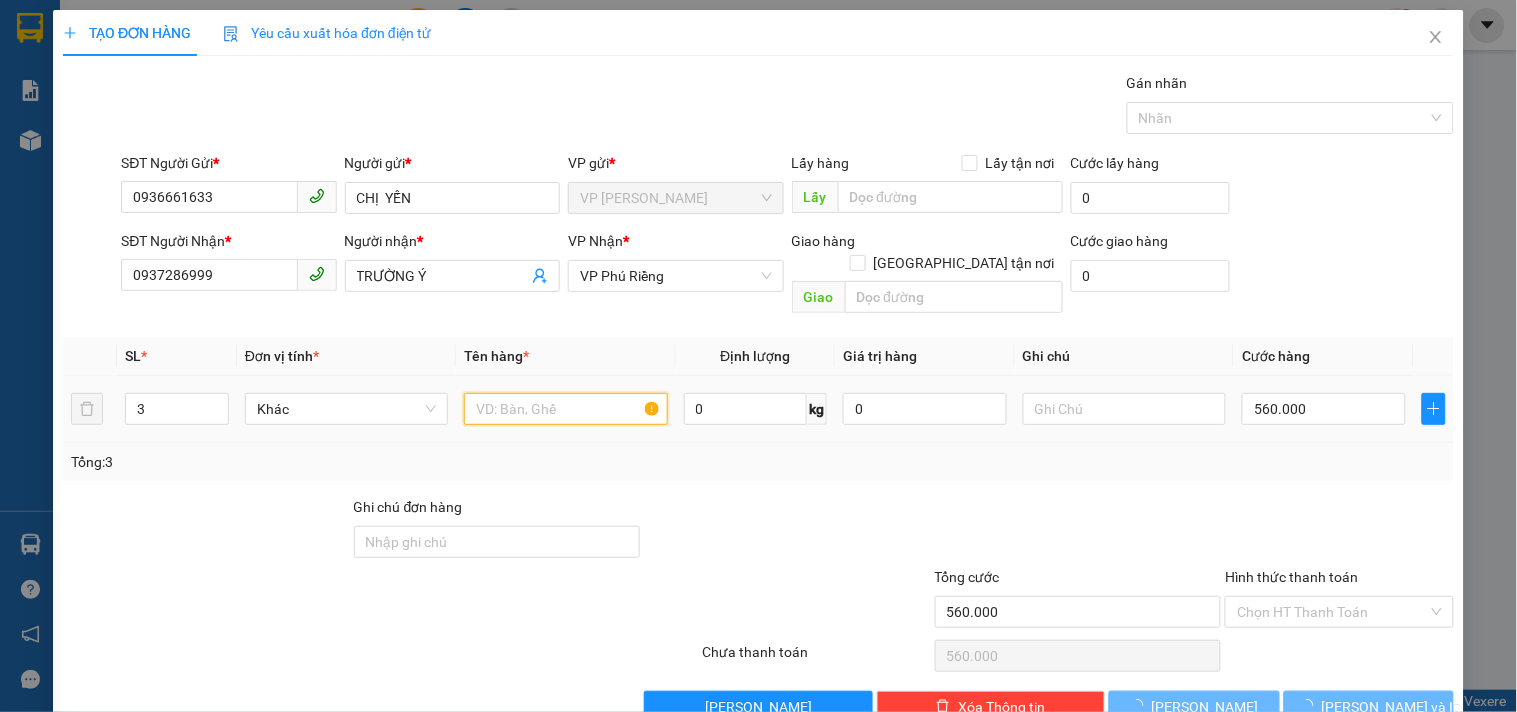 click at bounding box center (565, 409) 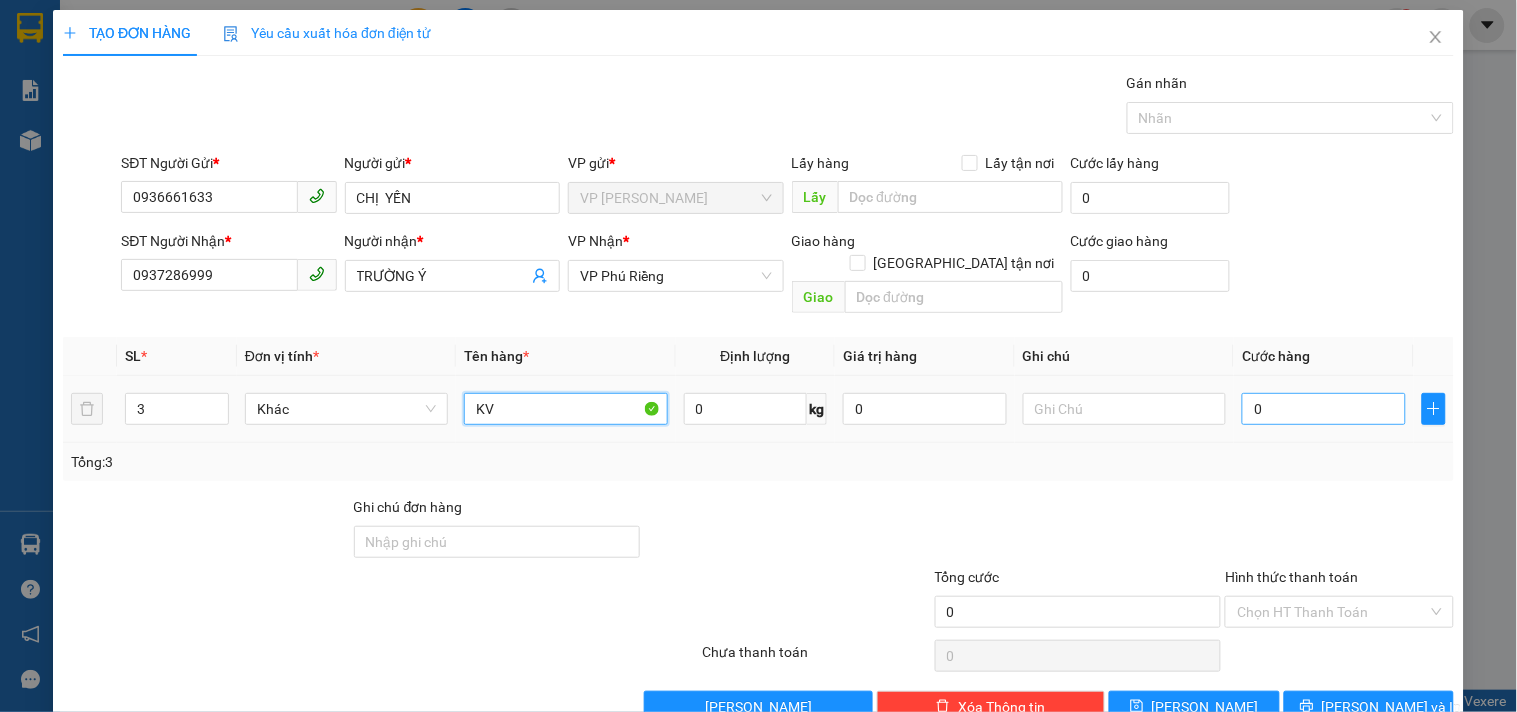 type on "KV" 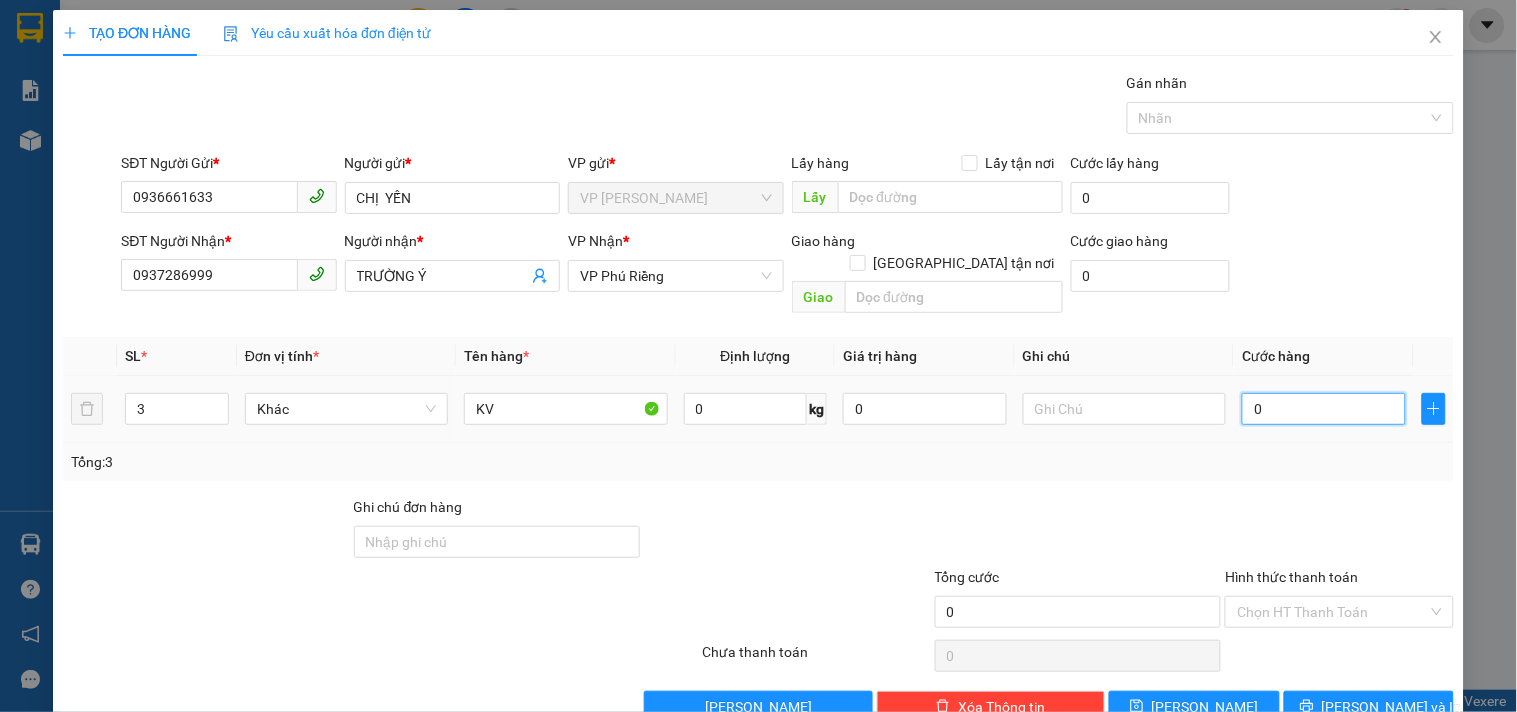 click on "0" at bounding box center (1324, 409) 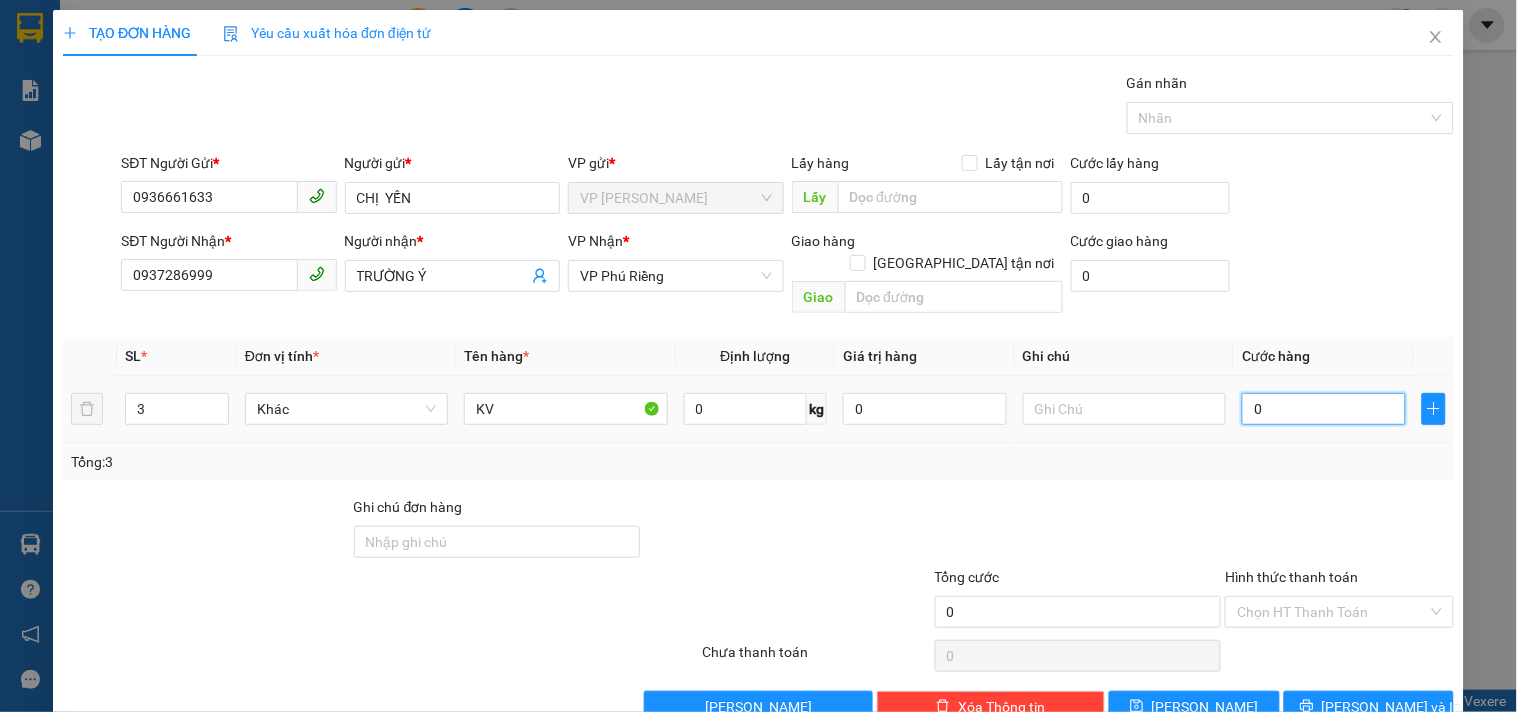 type on "3" 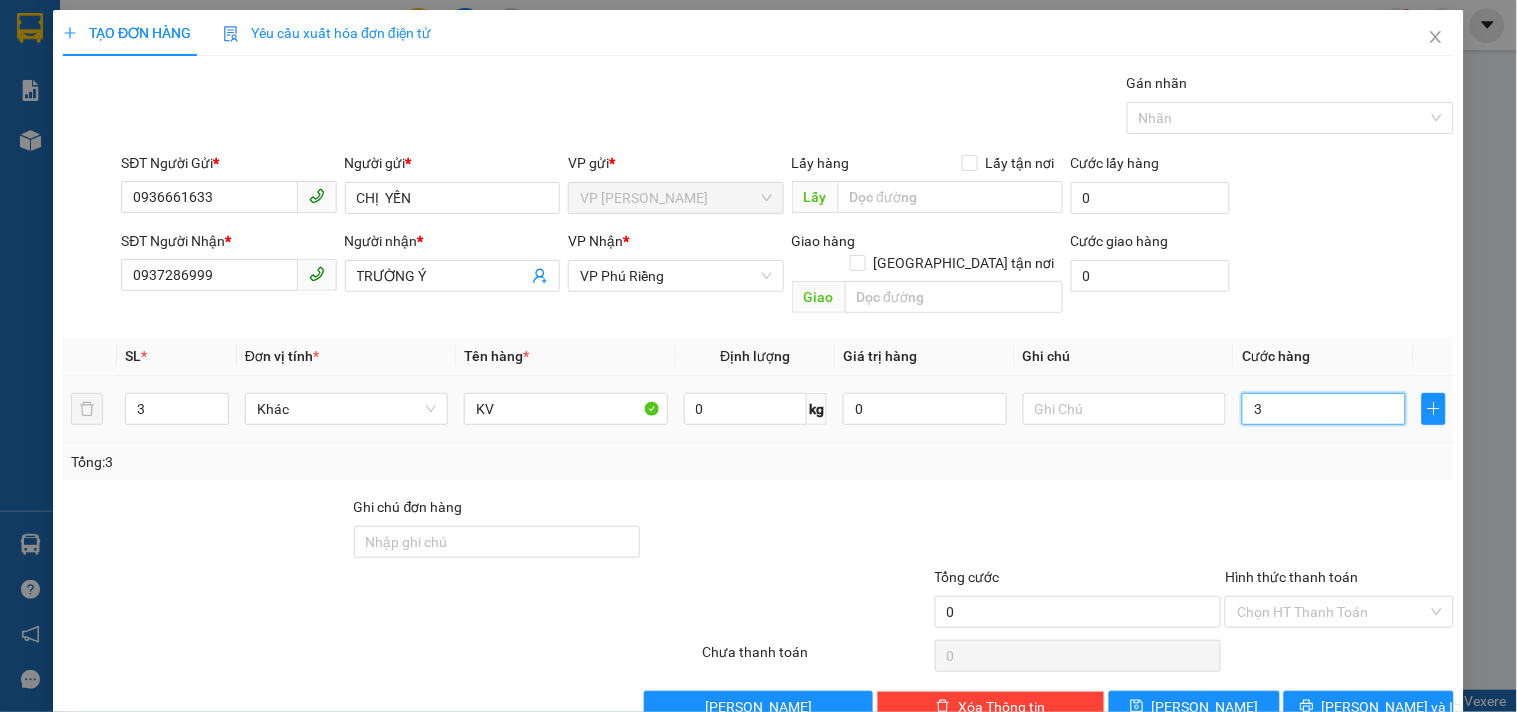 type on "3" 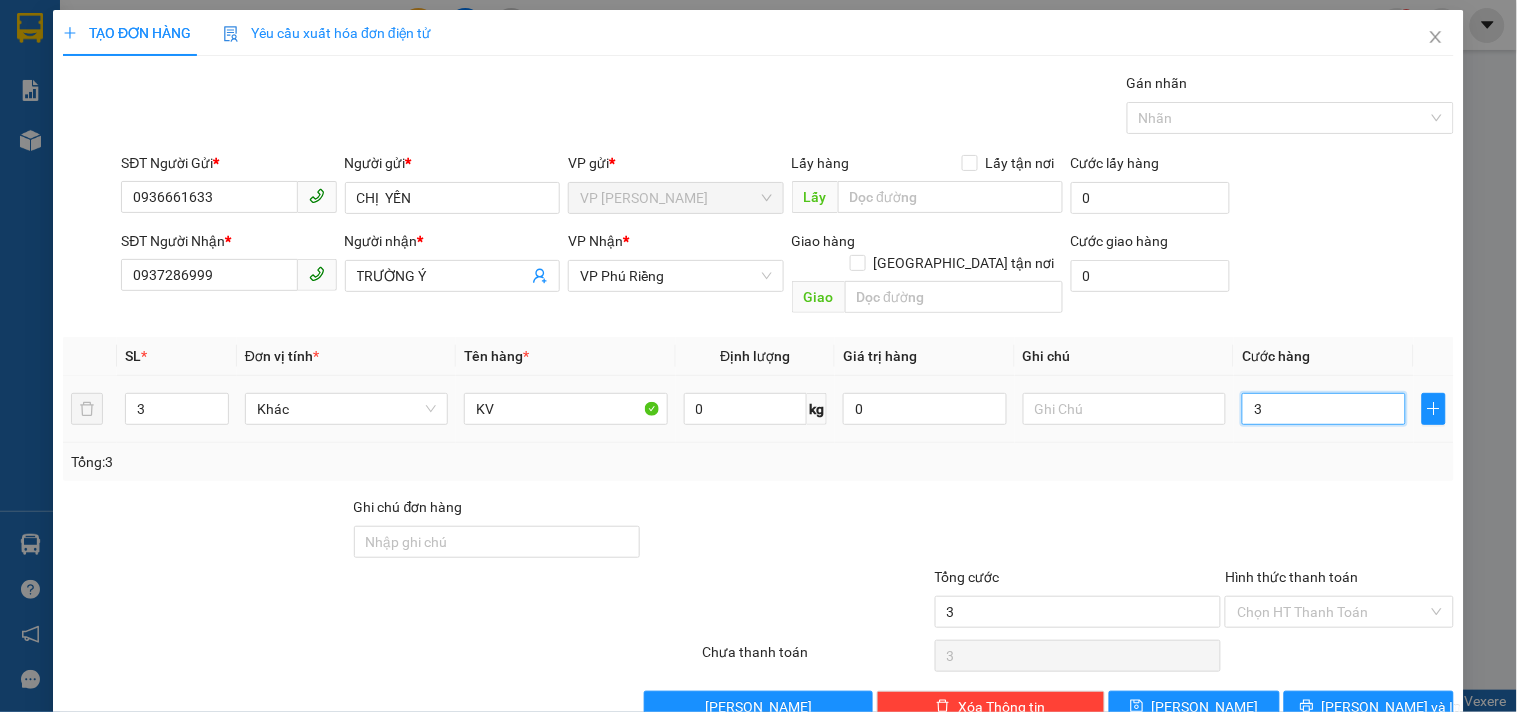 type on "30" 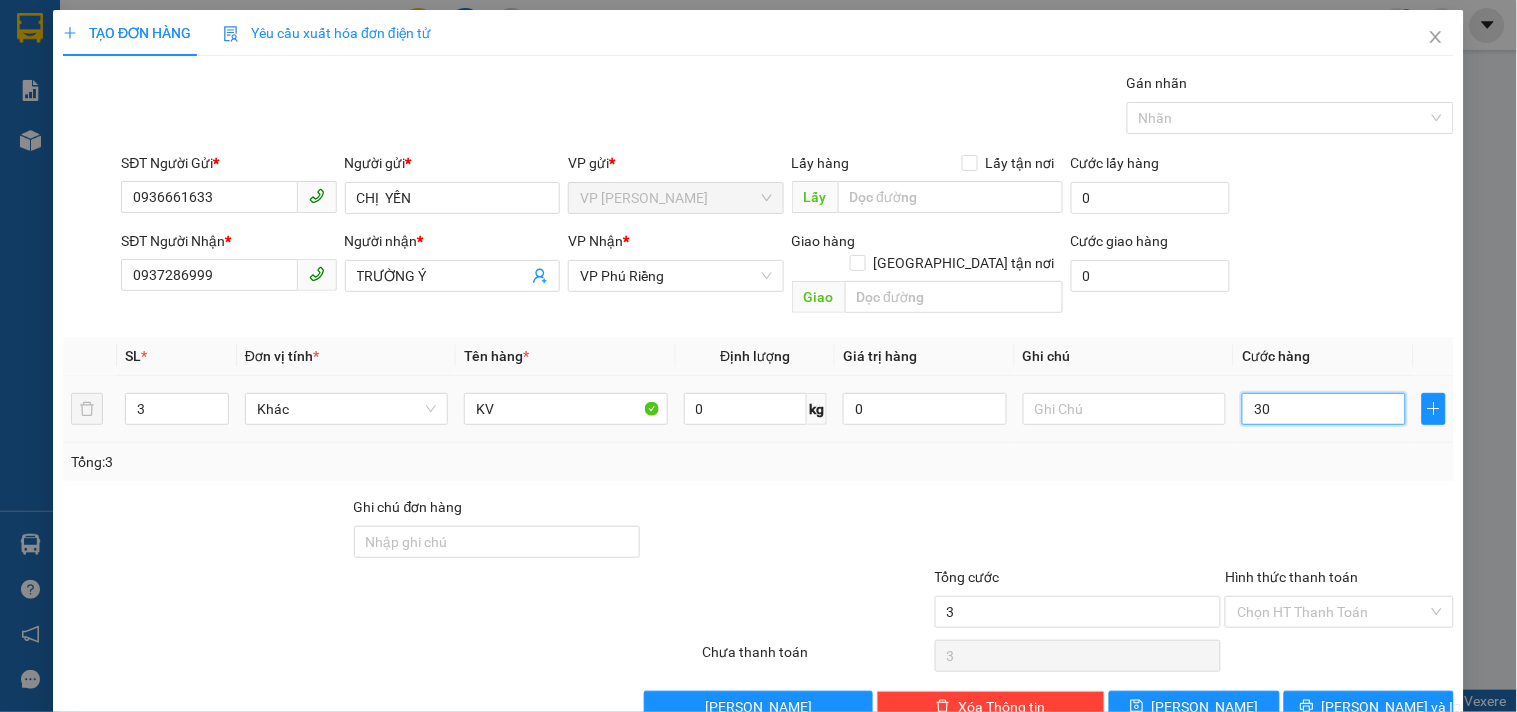 type on "30" 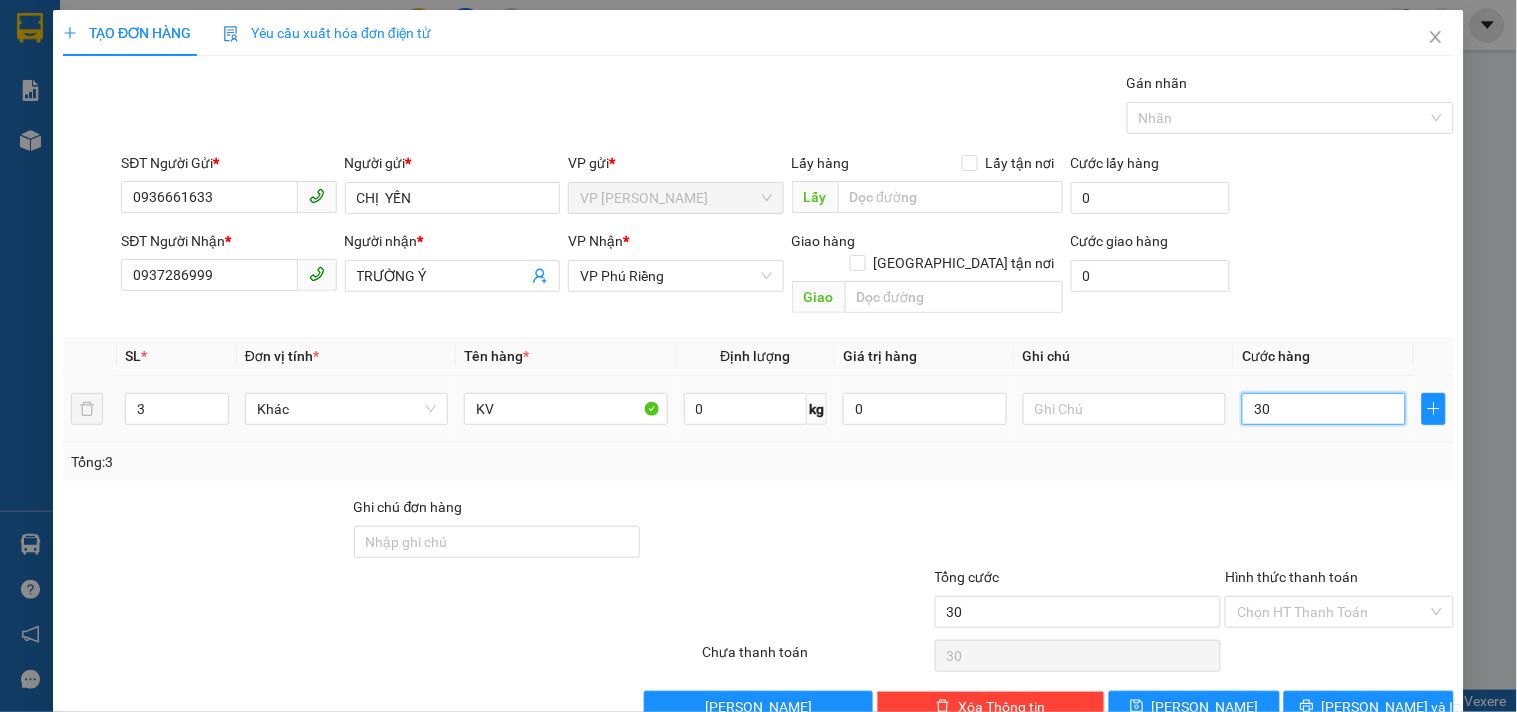 type on "3" 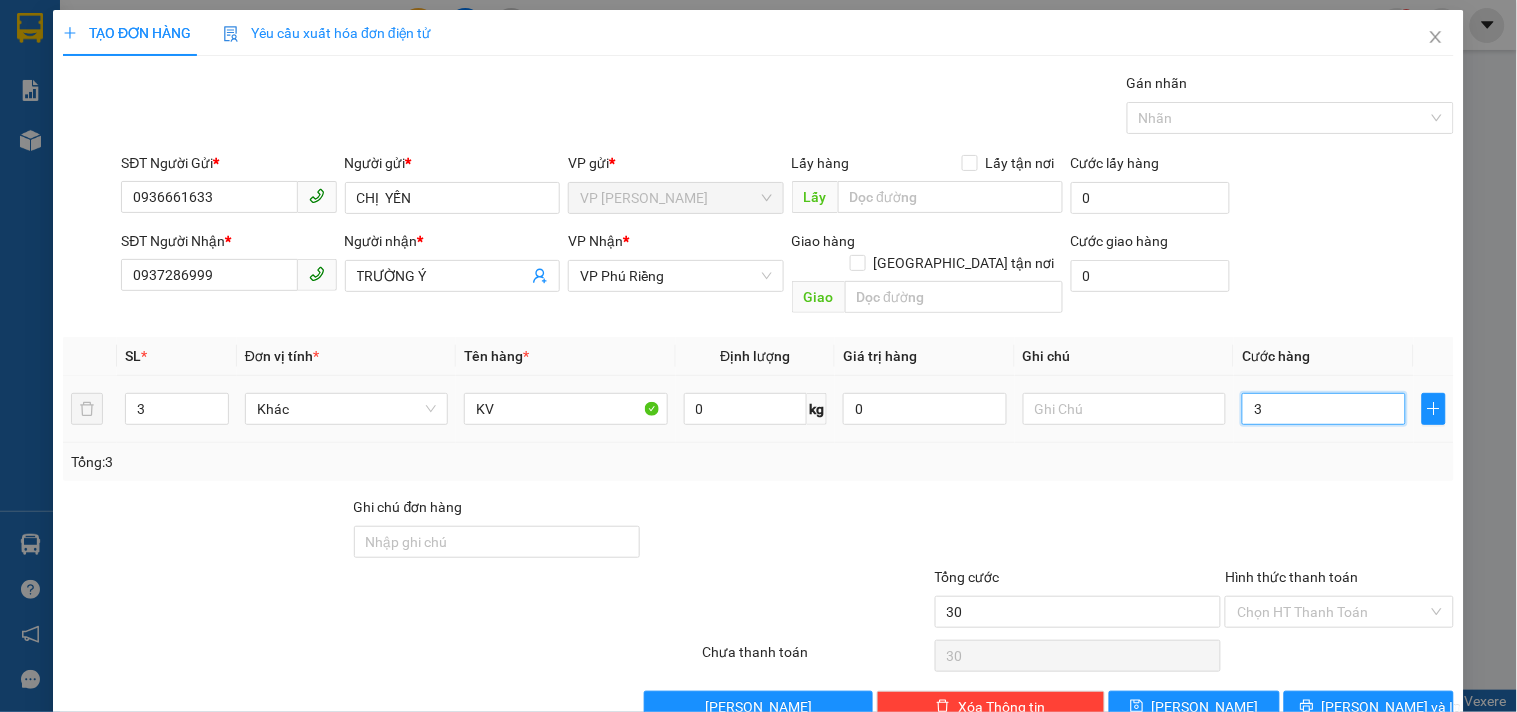 type on "3" 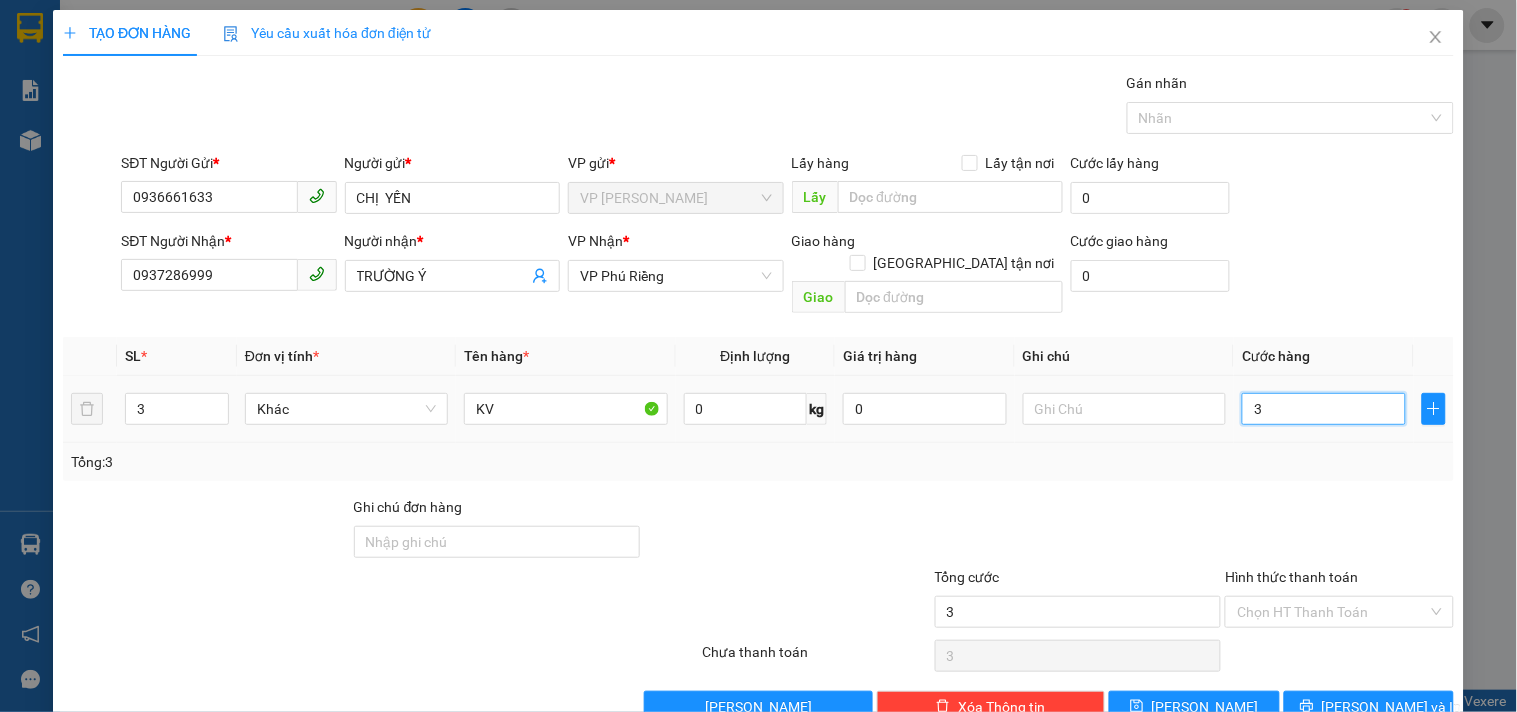 type on "0" 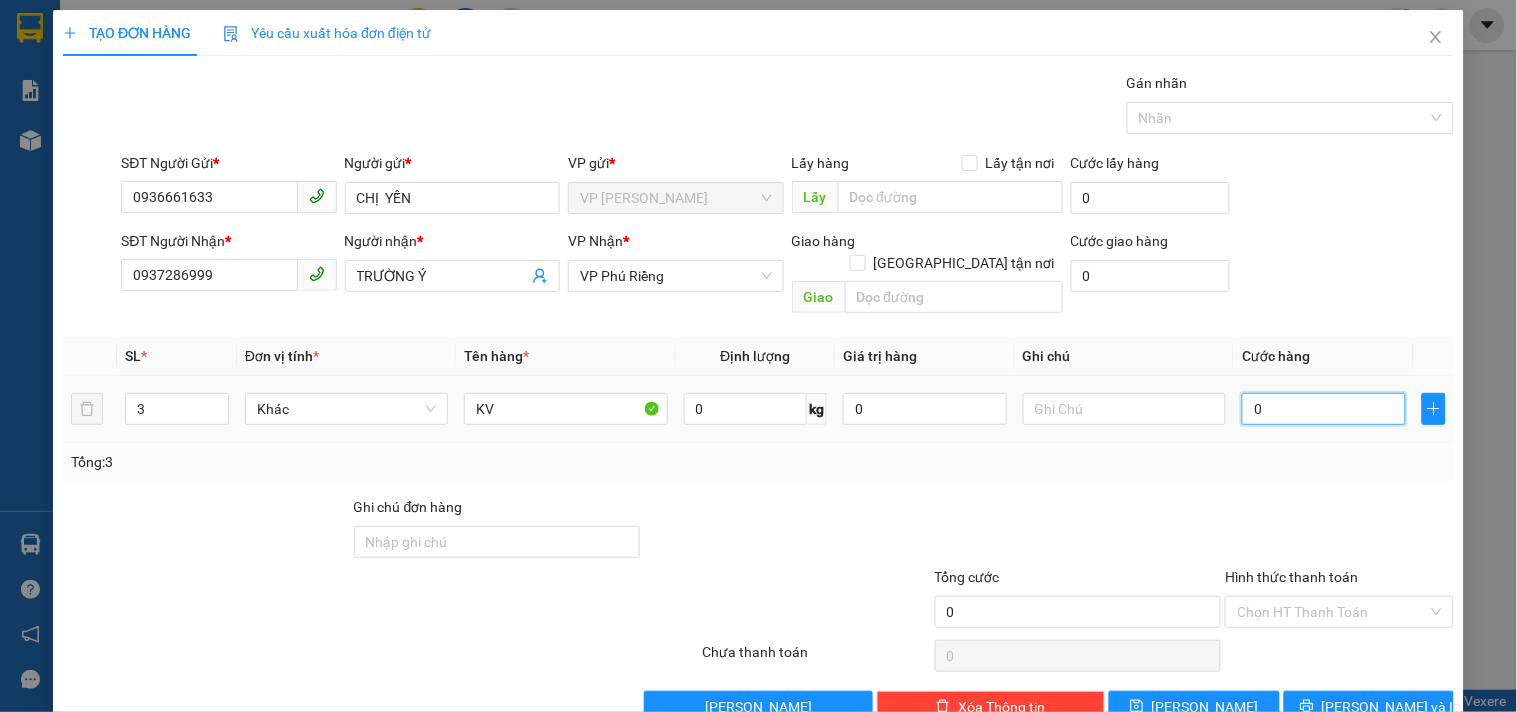 type on "8" 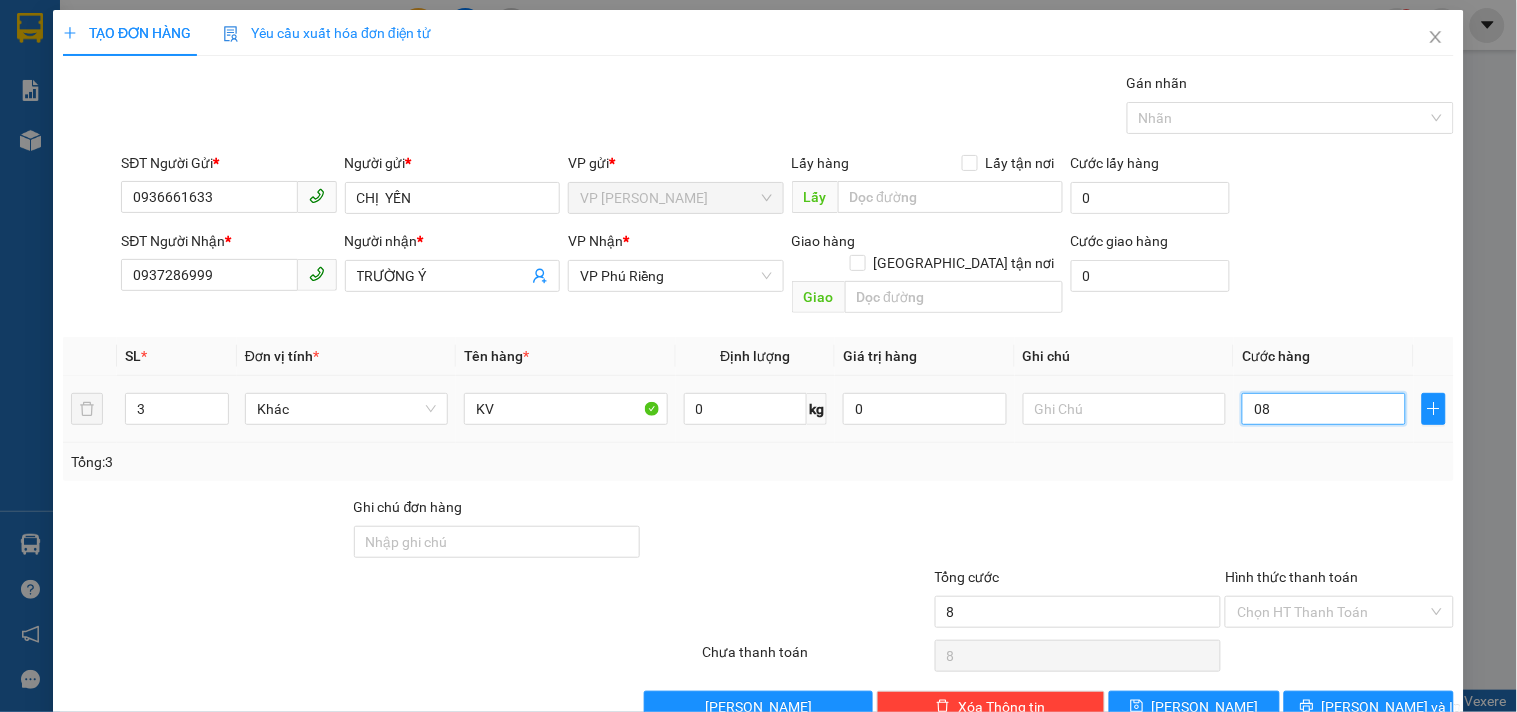 type on "080" 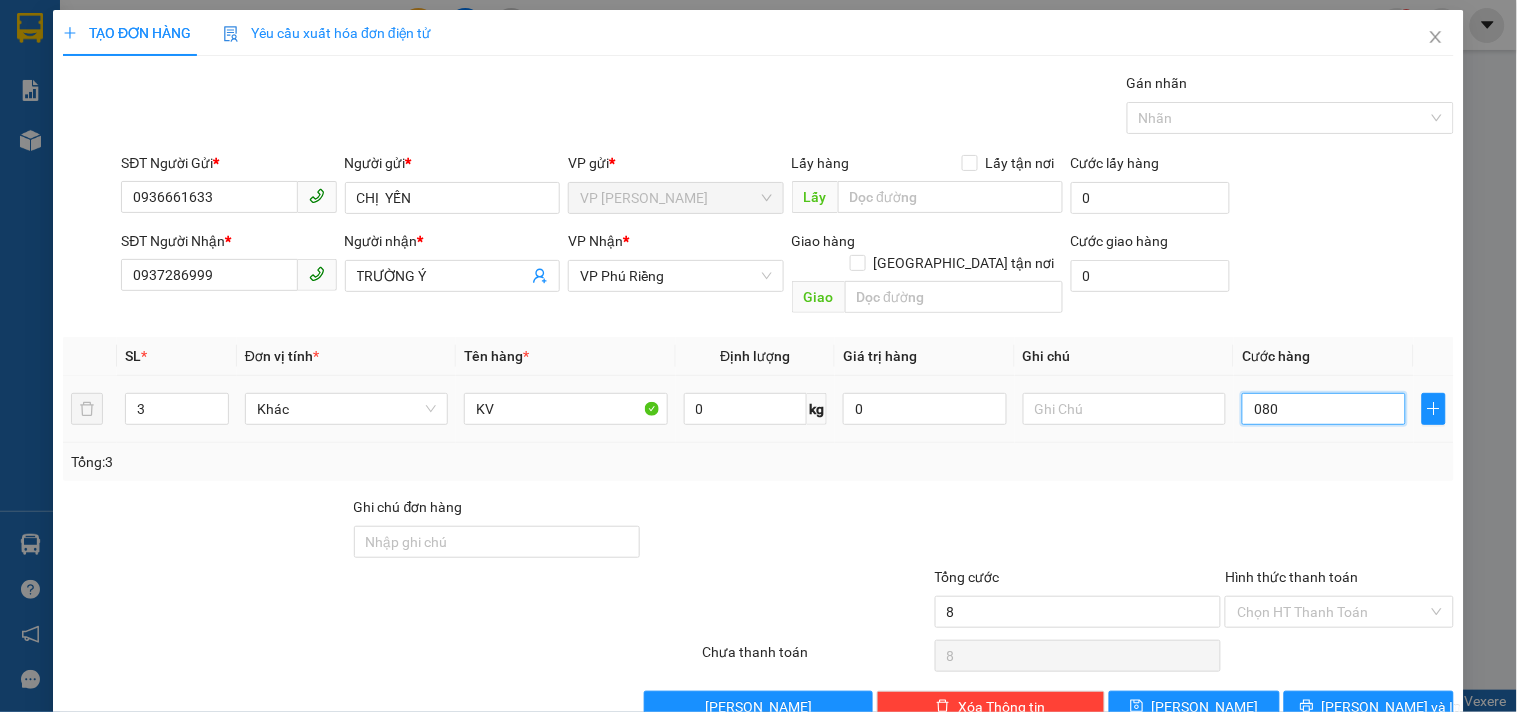 type on "80" 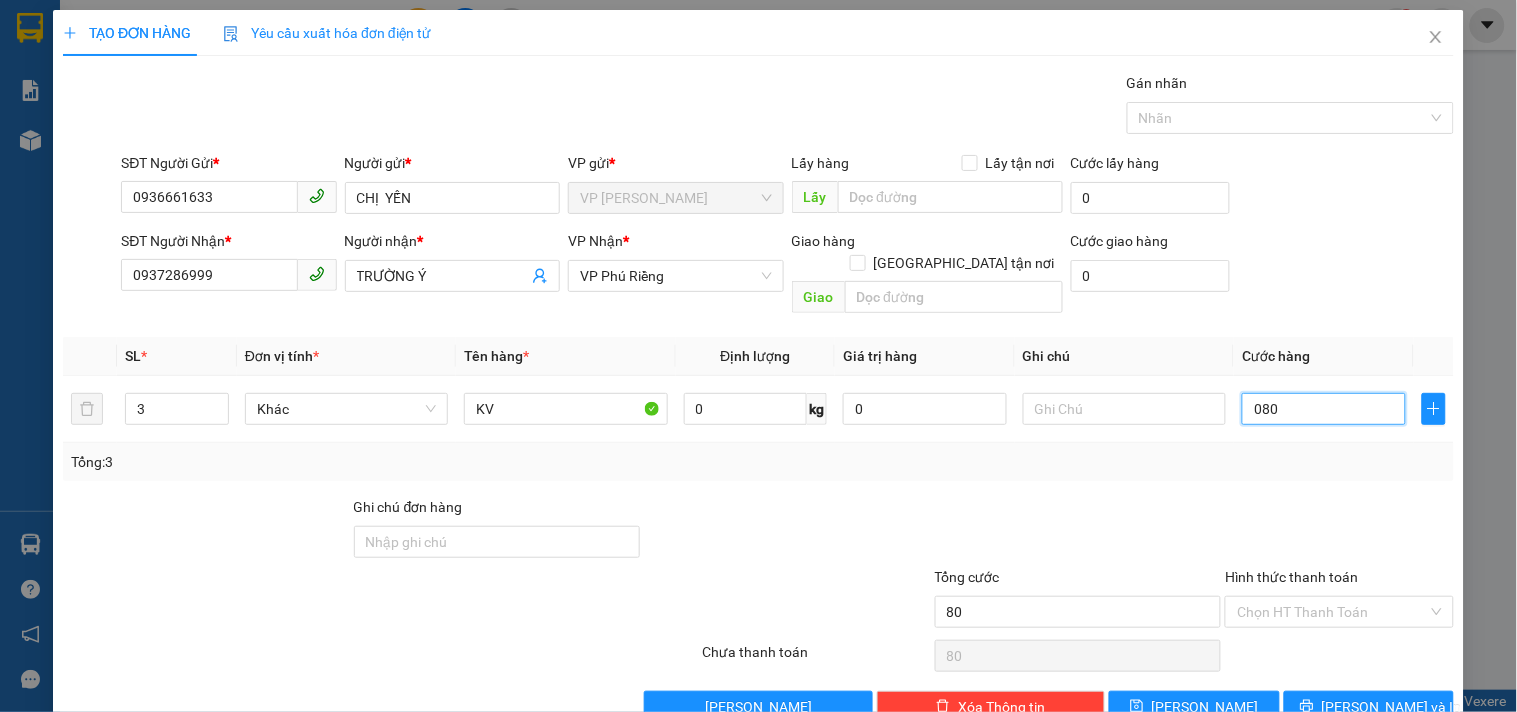 type on "080" 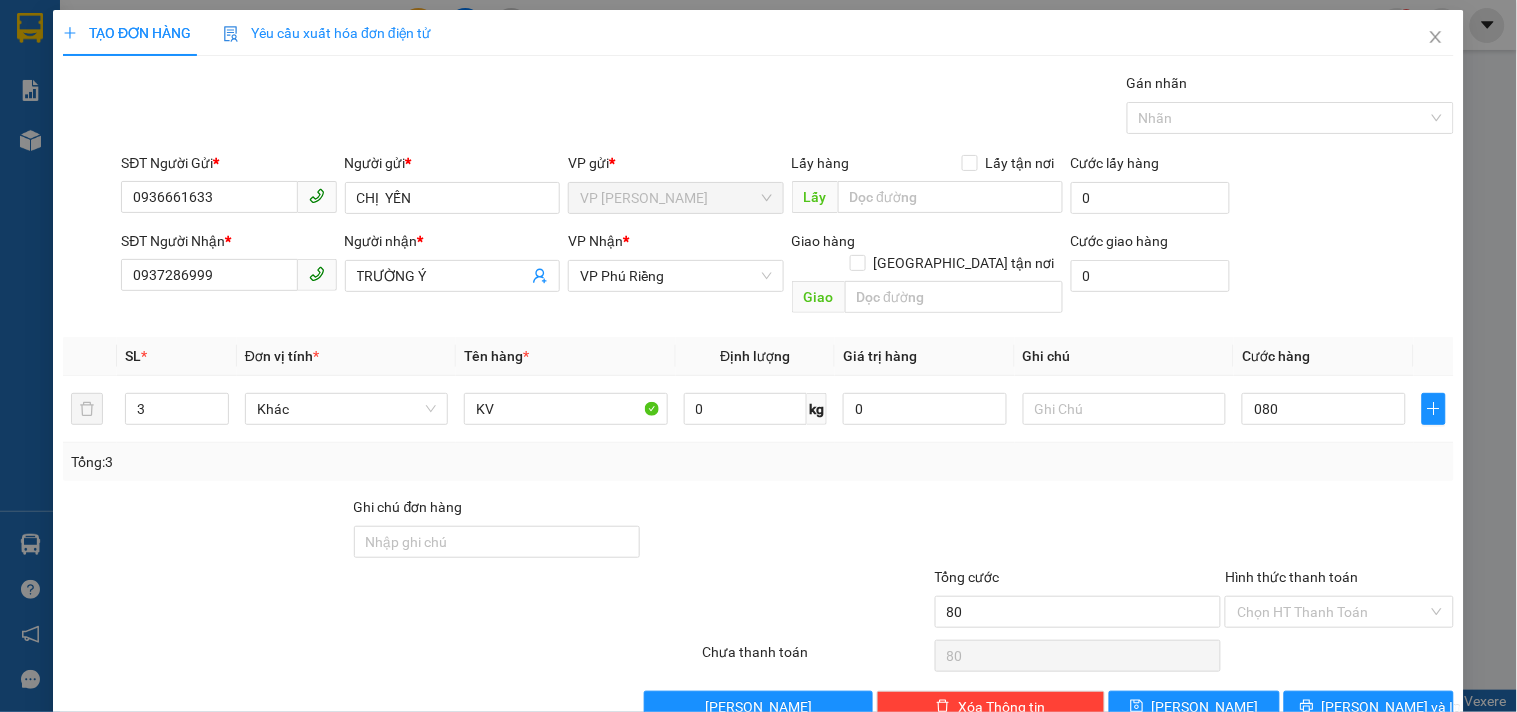 type on "80.000" 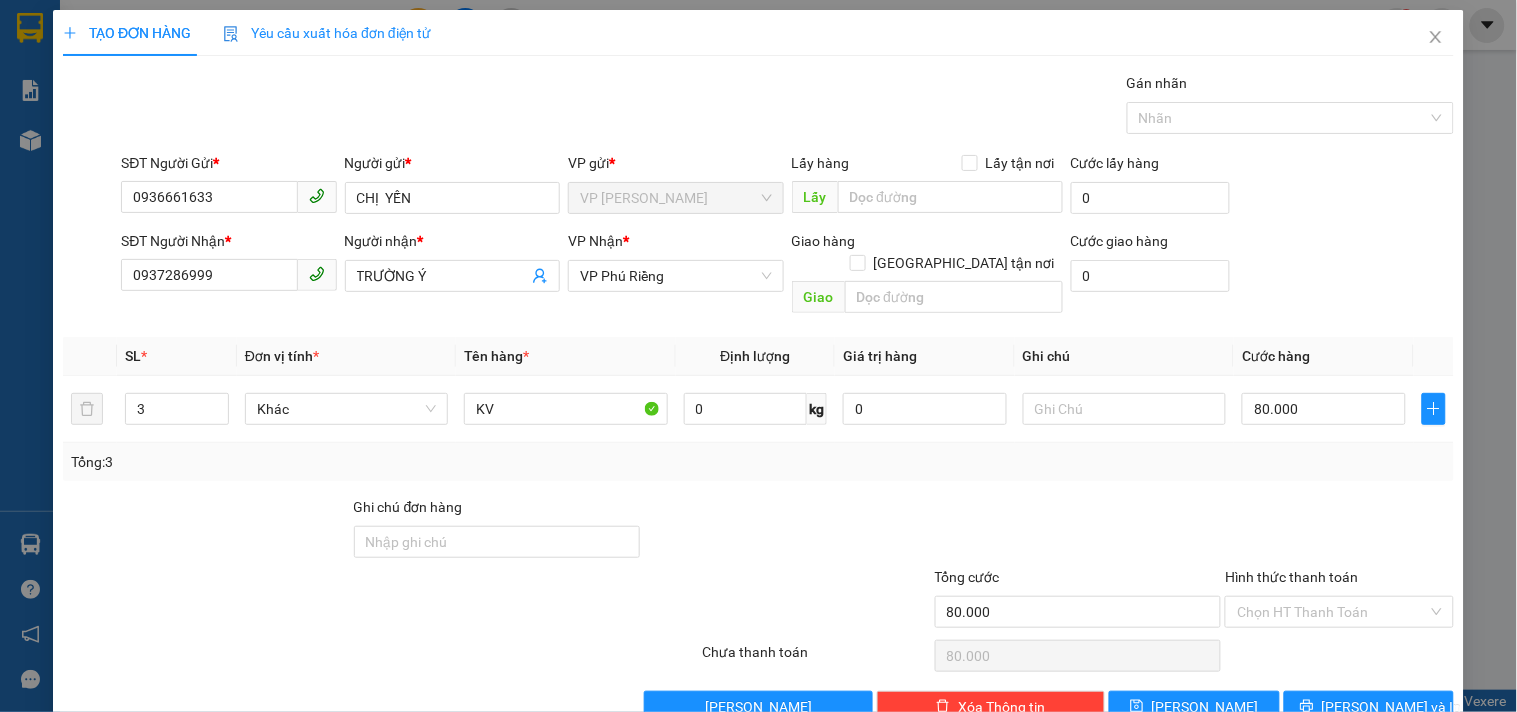click on "Tổng:  3" at bounding box center [758, 462] 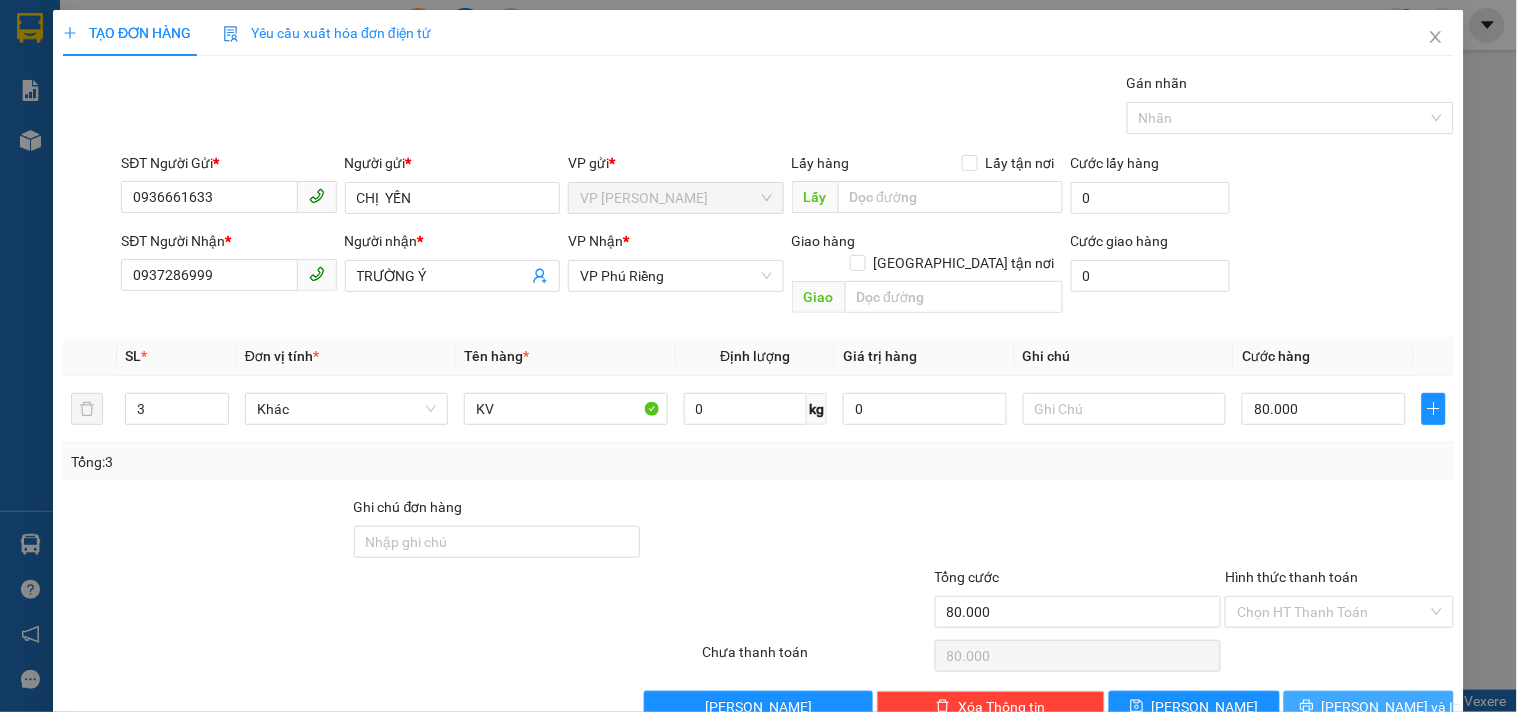 click on "Lưu và In" at bounding box center (1369, 707) 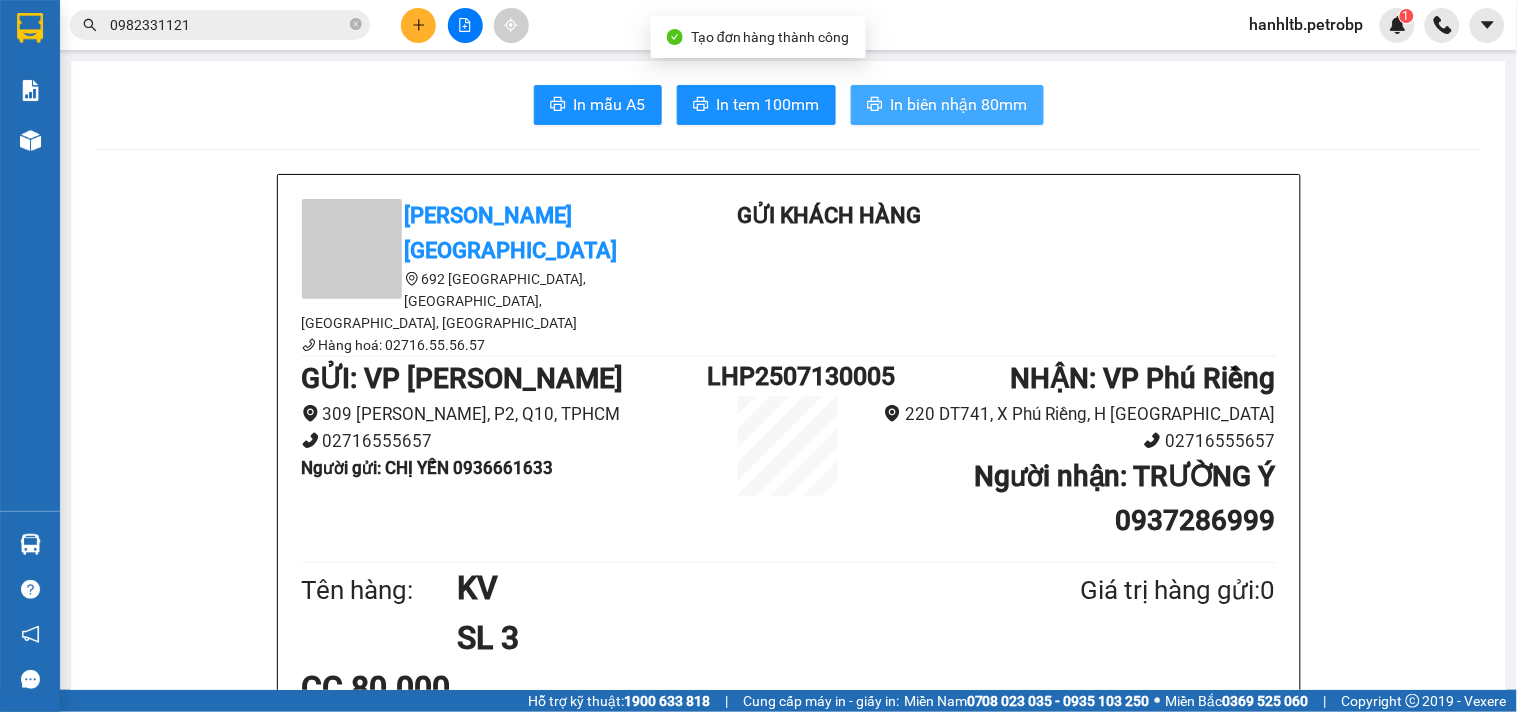 click on "In biên nhận 80mm" at bounding box center (959, 104) 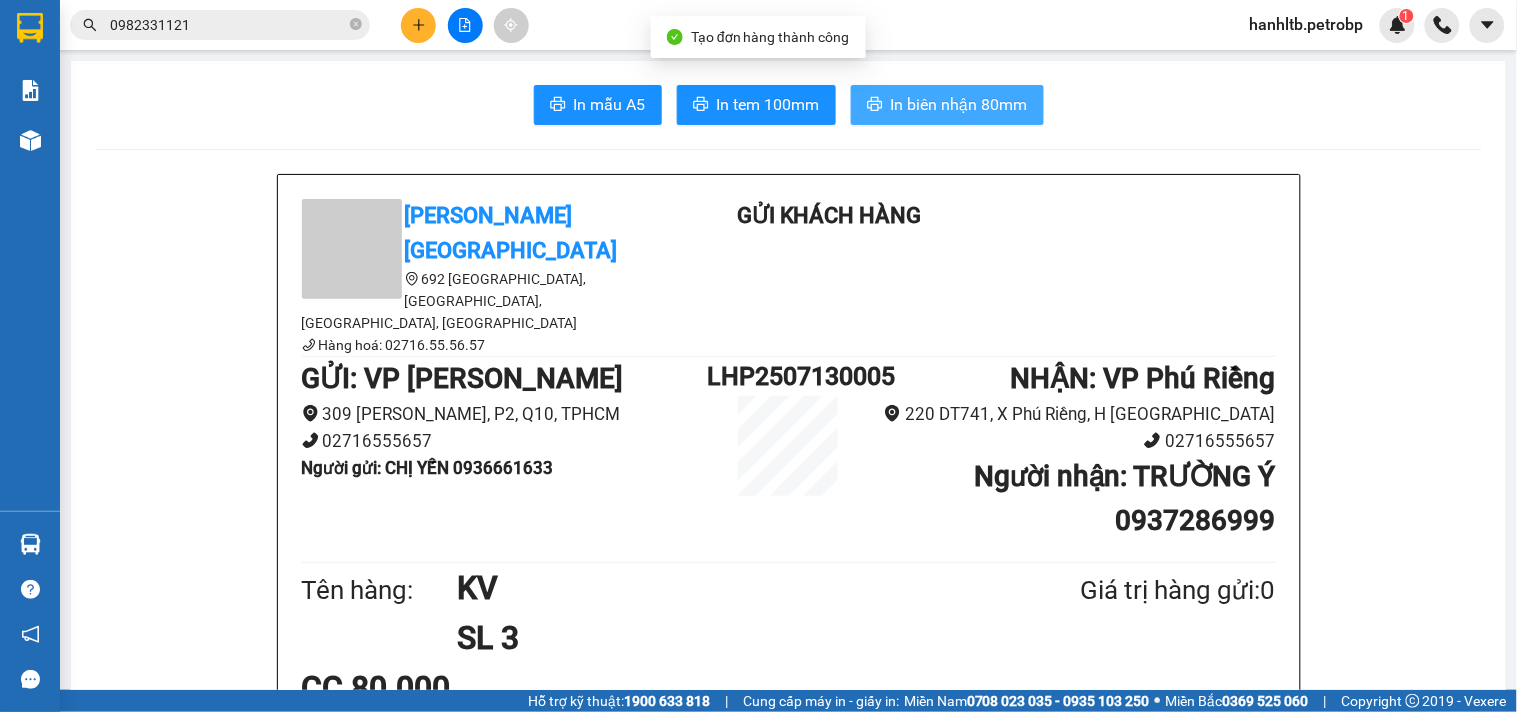 scroll, scrollTop: 0, scrollLeft: 0, axis: both 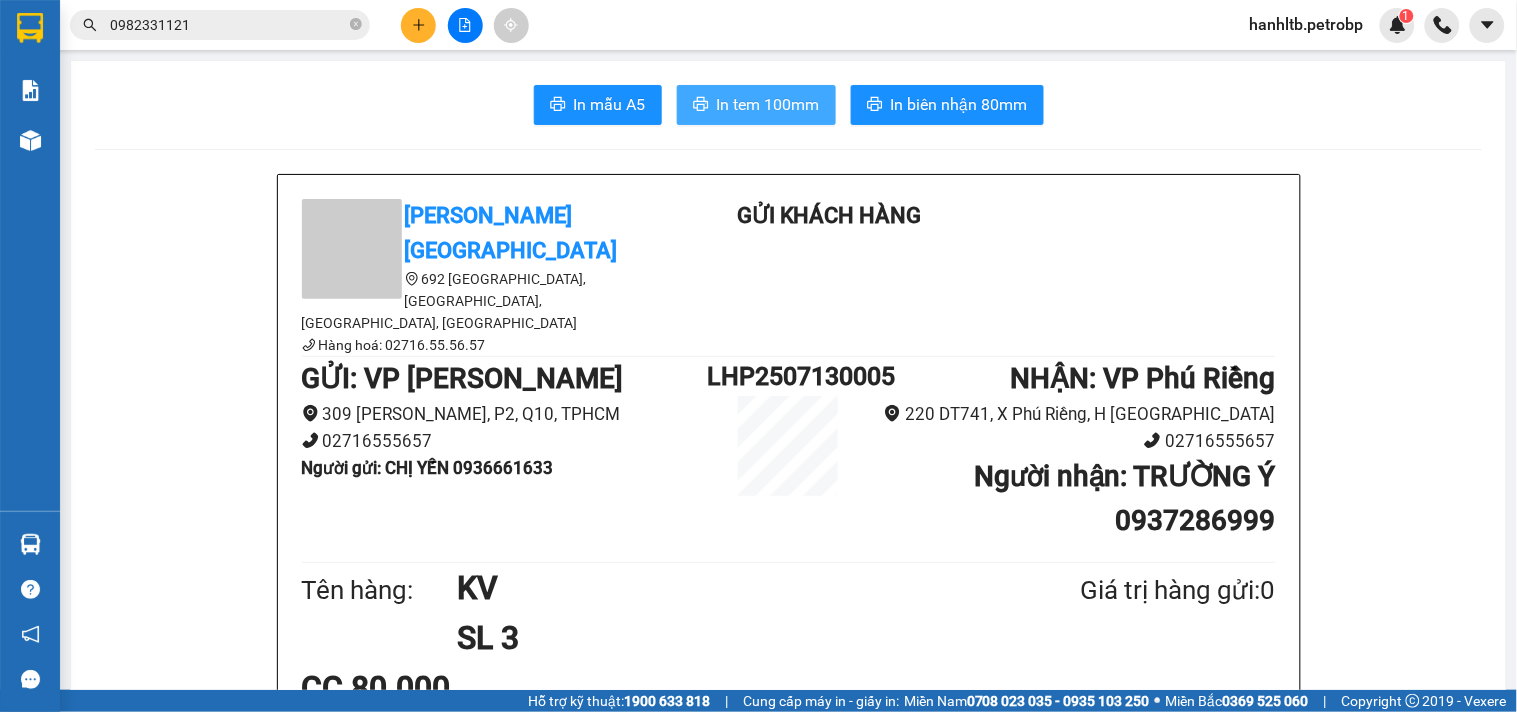 click on "In tem 100mm" at bounding box center (768, 104) 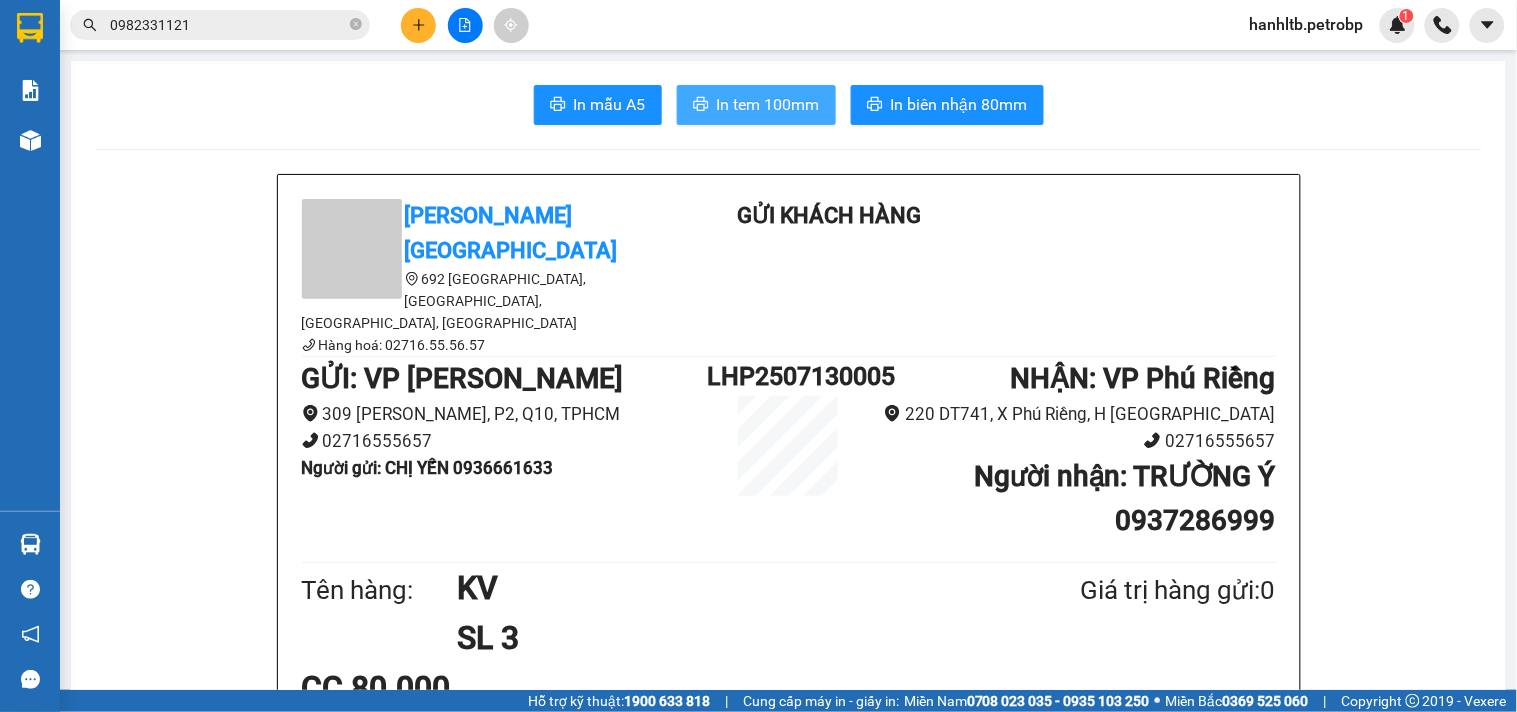 scroll, scrollTop: 0, scrollLeft: 0, axis: both 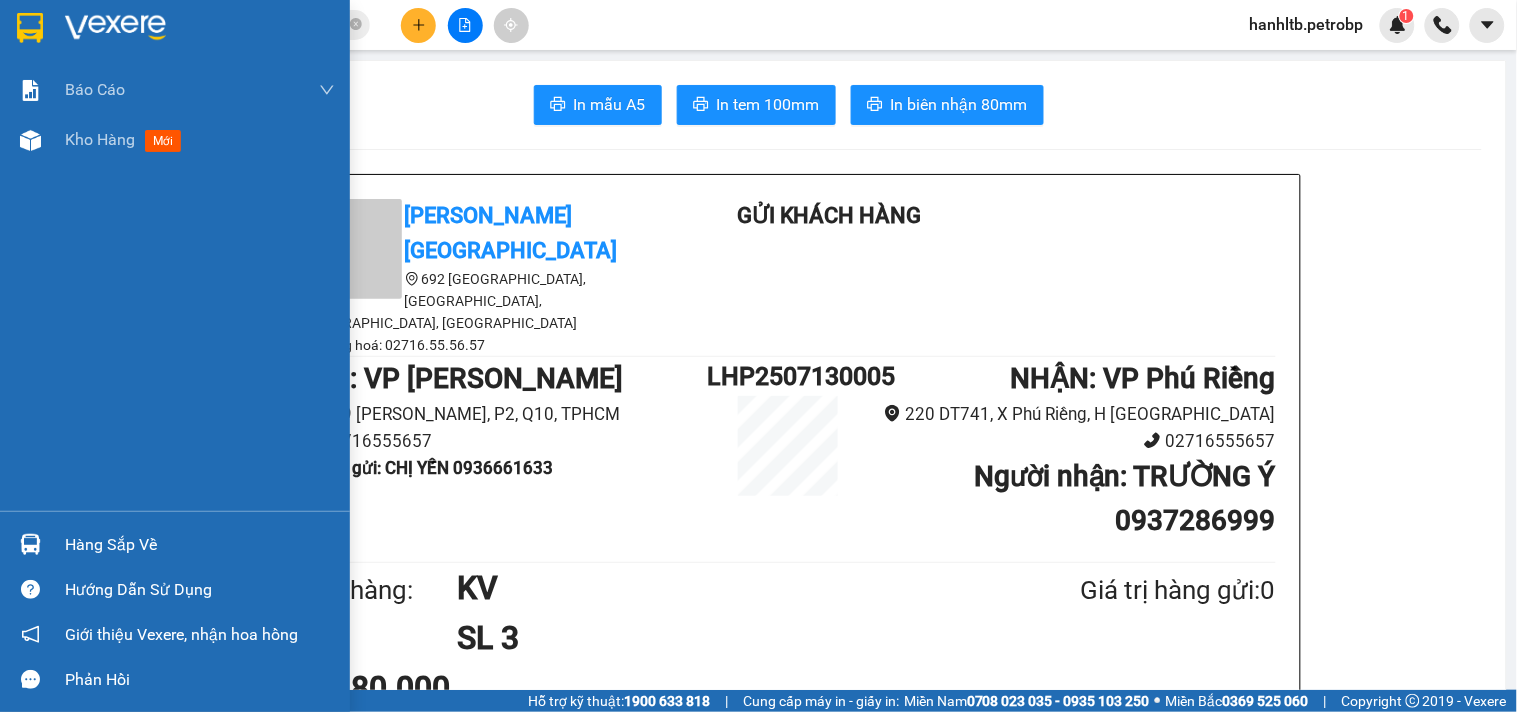 click at bounding box center (115, 28) 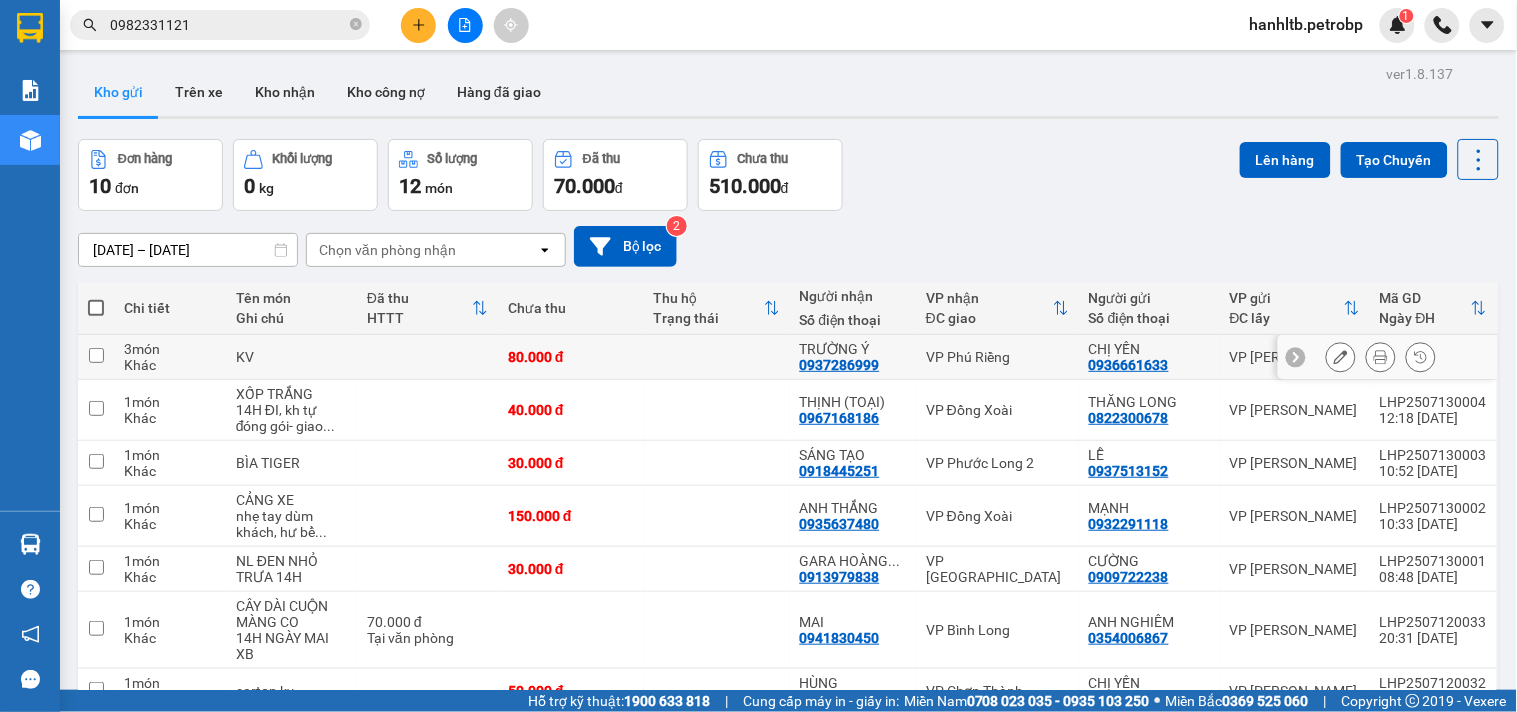 click at bounding box center (717, 357) 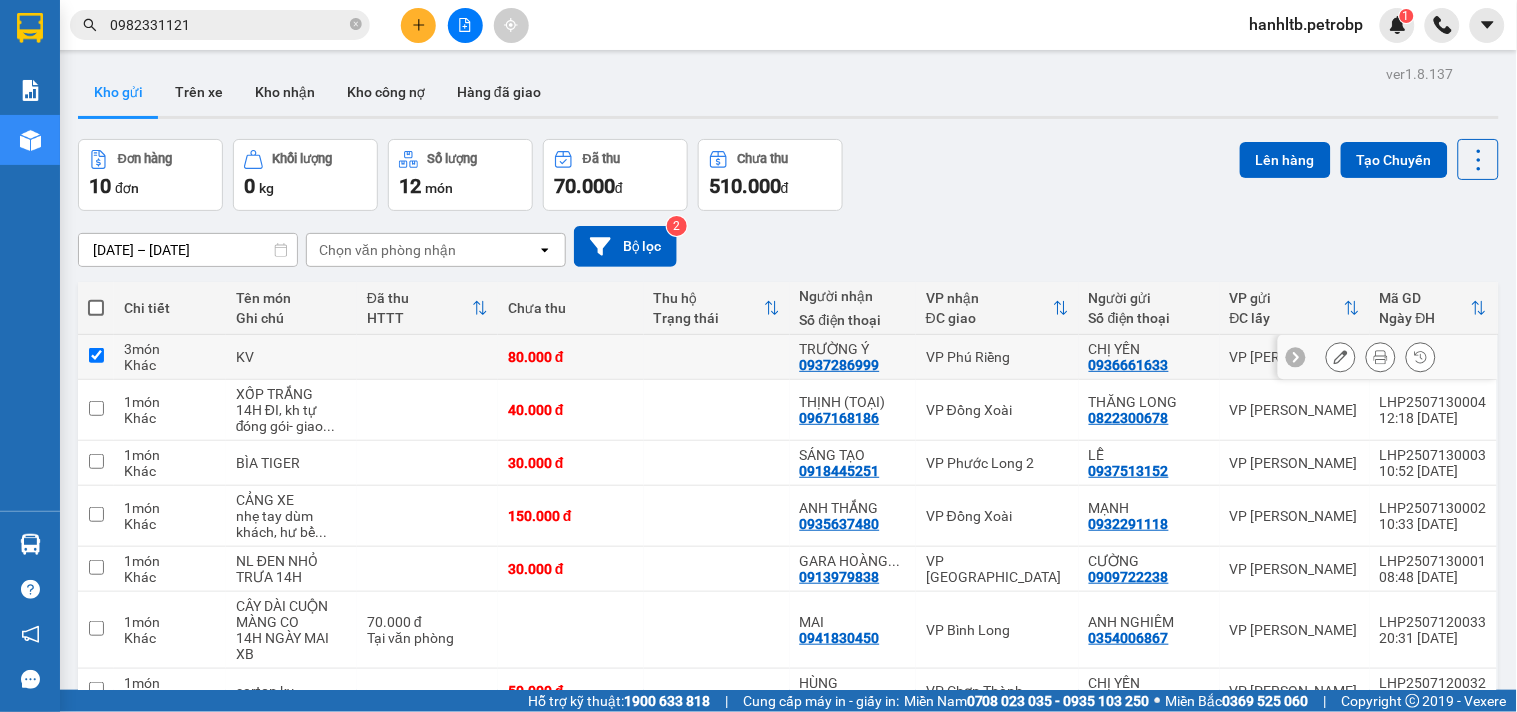checkbox on "true" 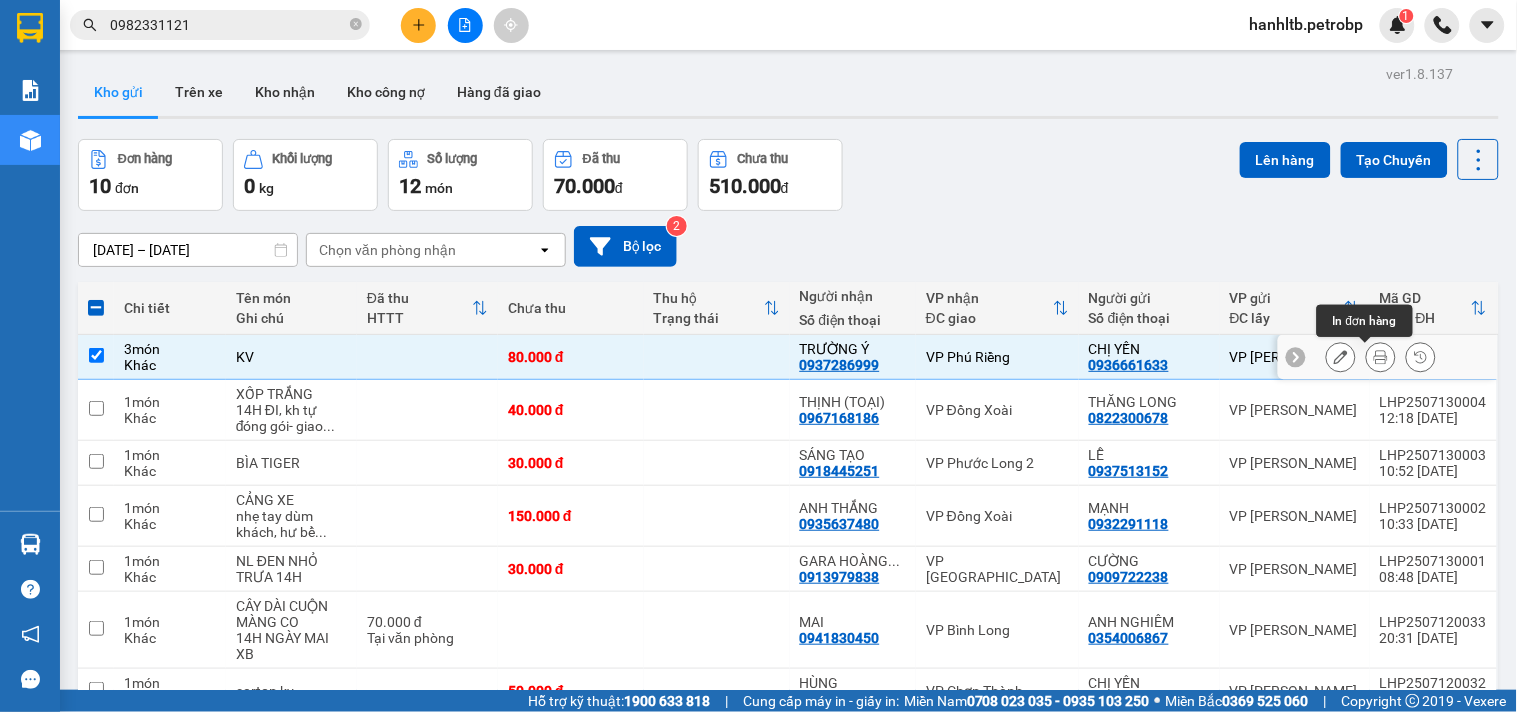 click 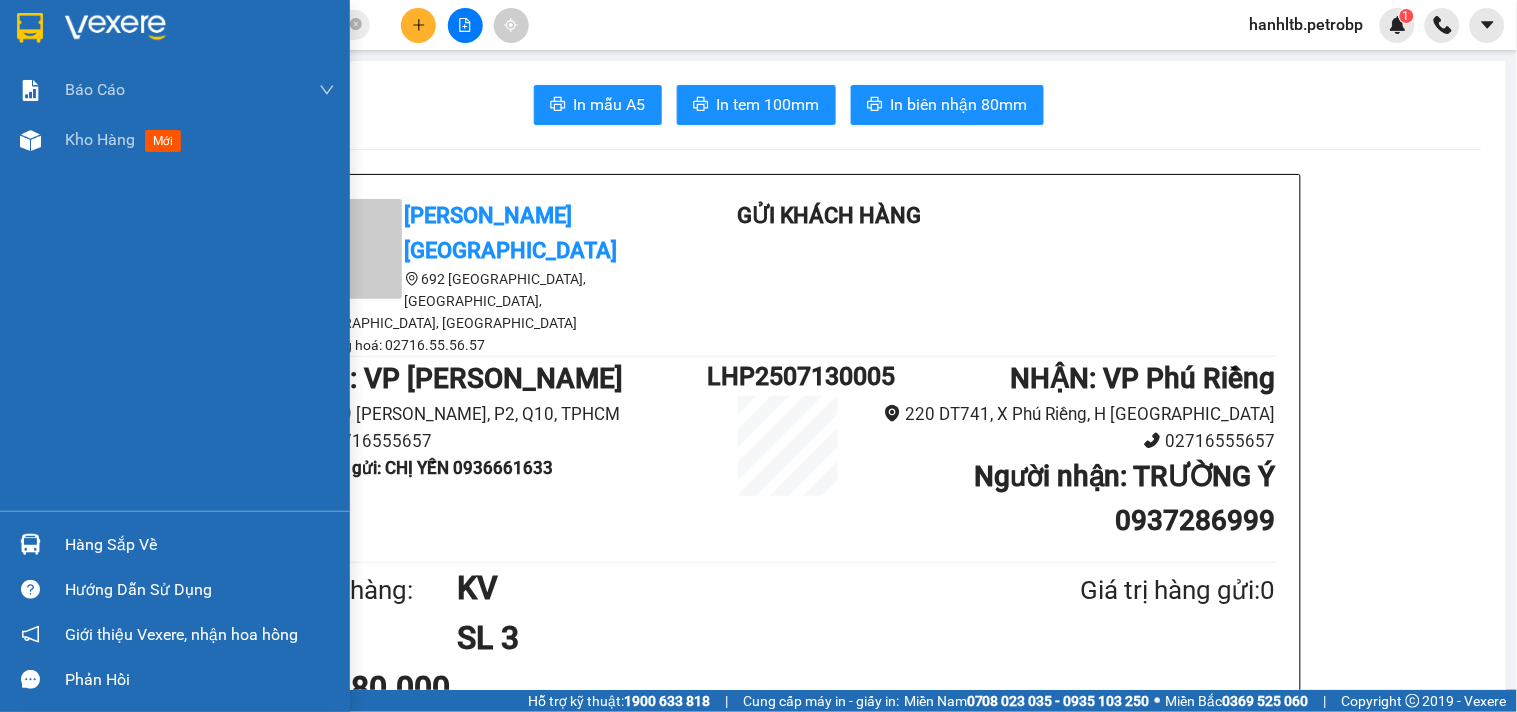 click at bounding box center (115, 28) 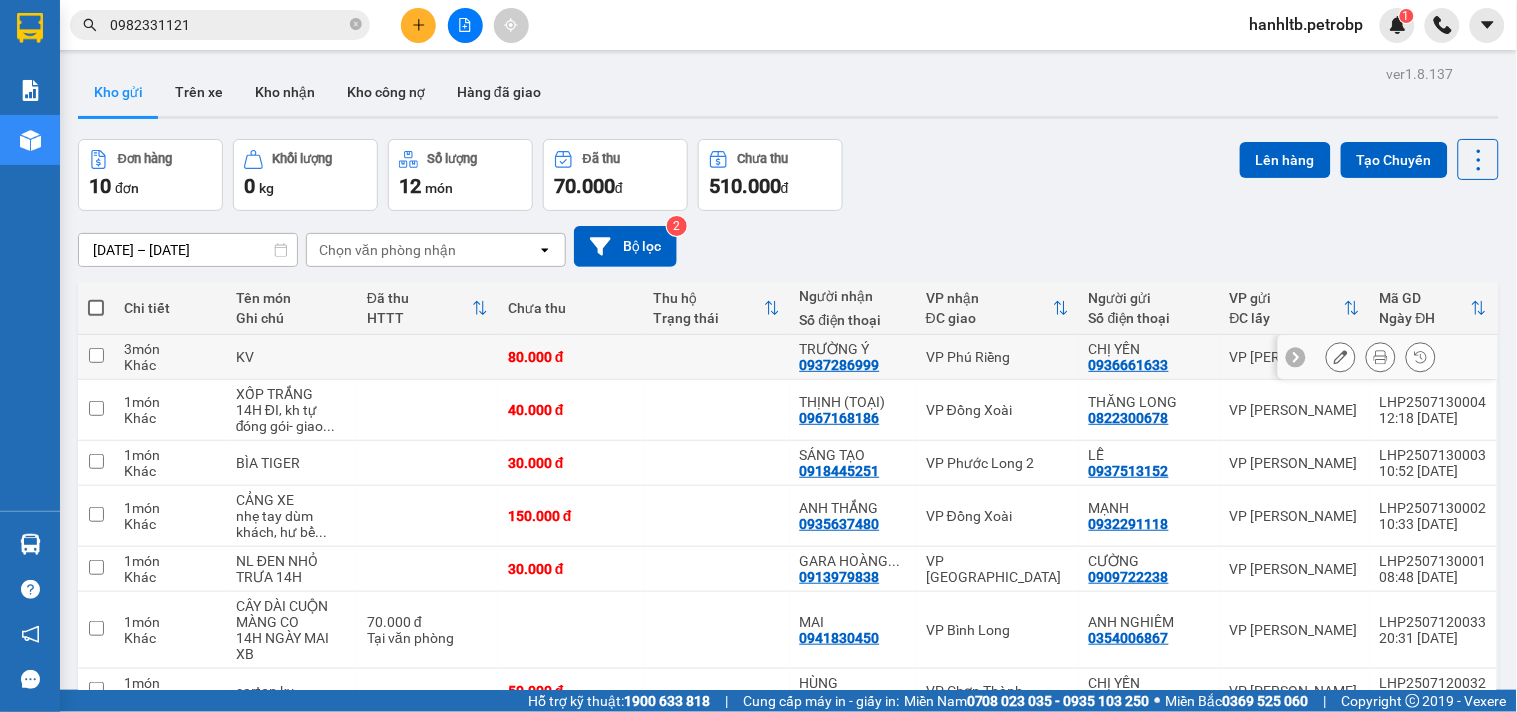 click on "VP Phú Riềng" at bounding box center (997, 357) 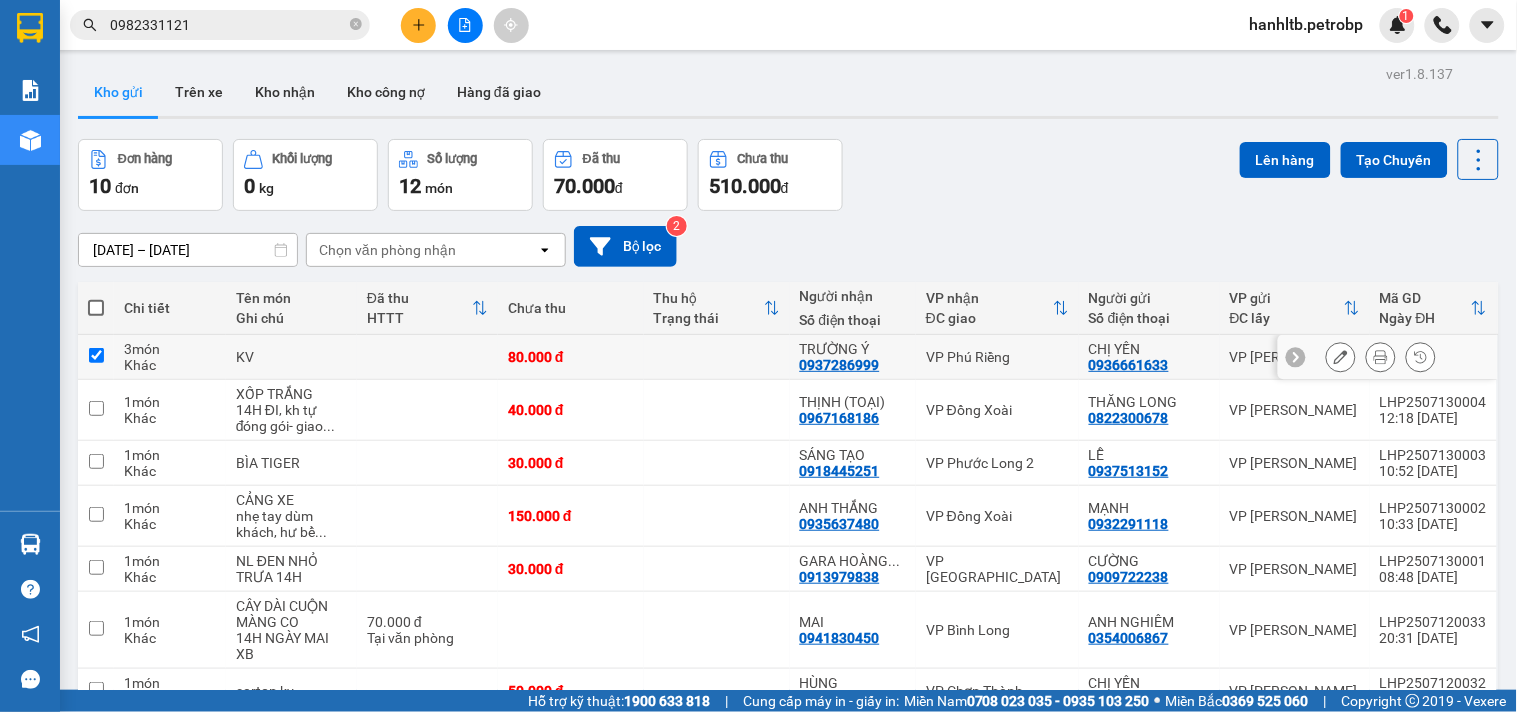 checkbox on "true" 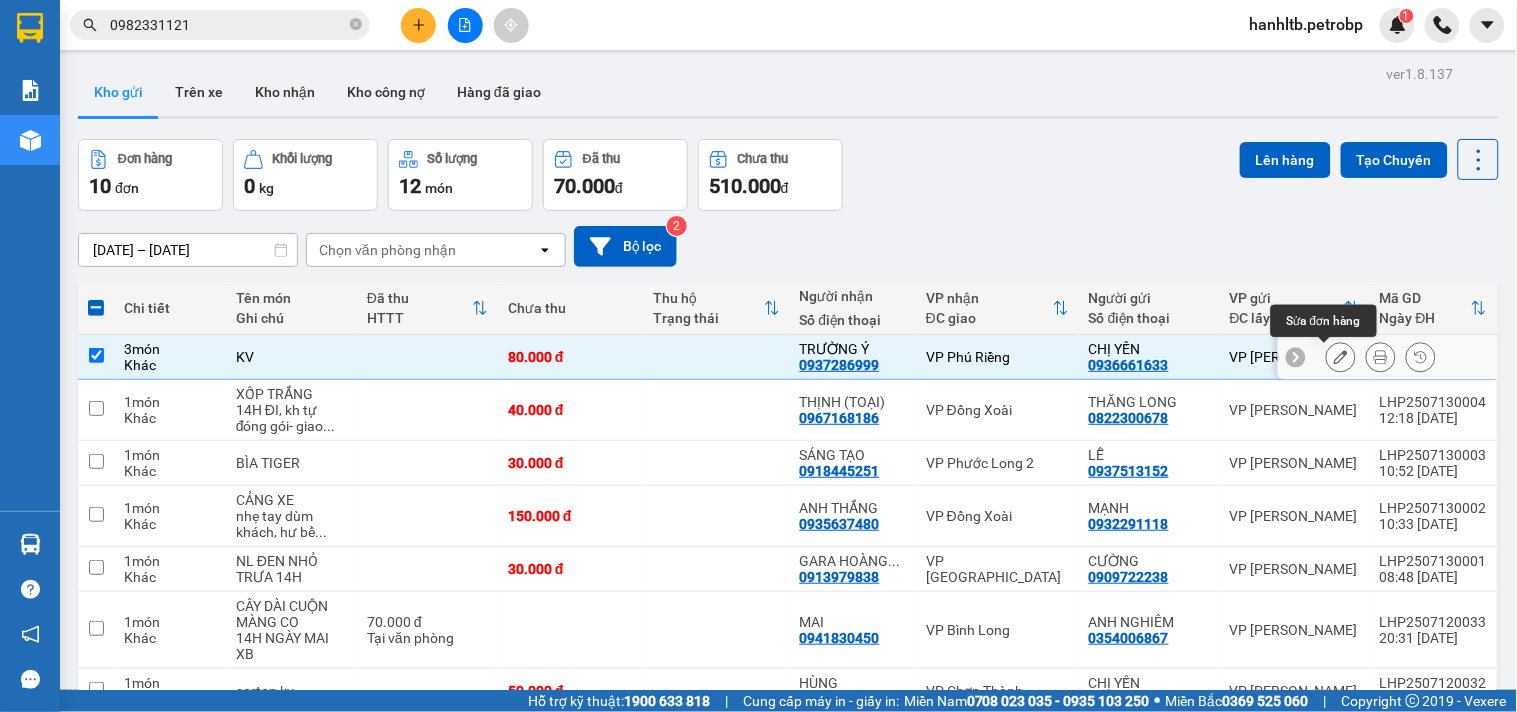 click 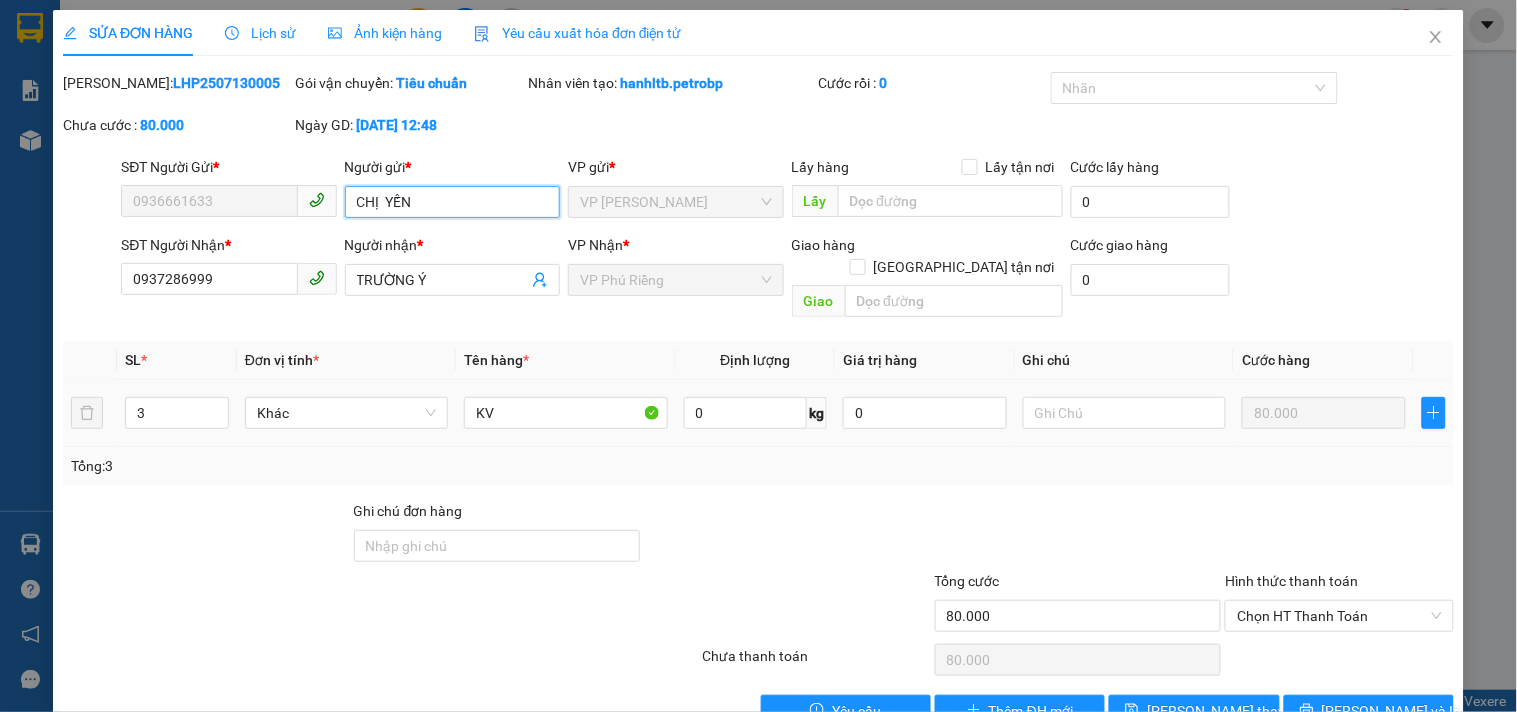 drag, startPoint x: 401, startPoint y: 197, endPoint x: 137, endPoint y: 232, distance: 266.30997 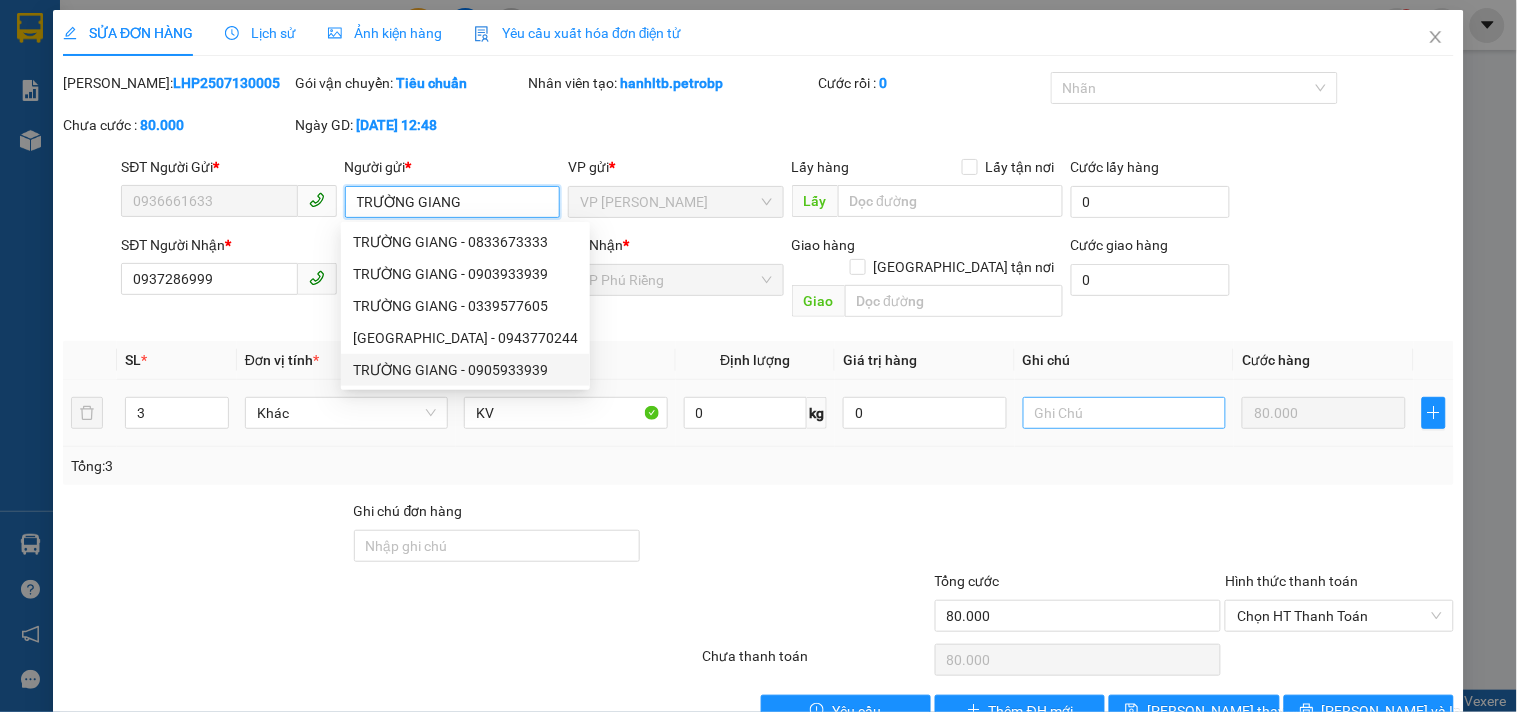 type on "TRƯỜNG GIANG" 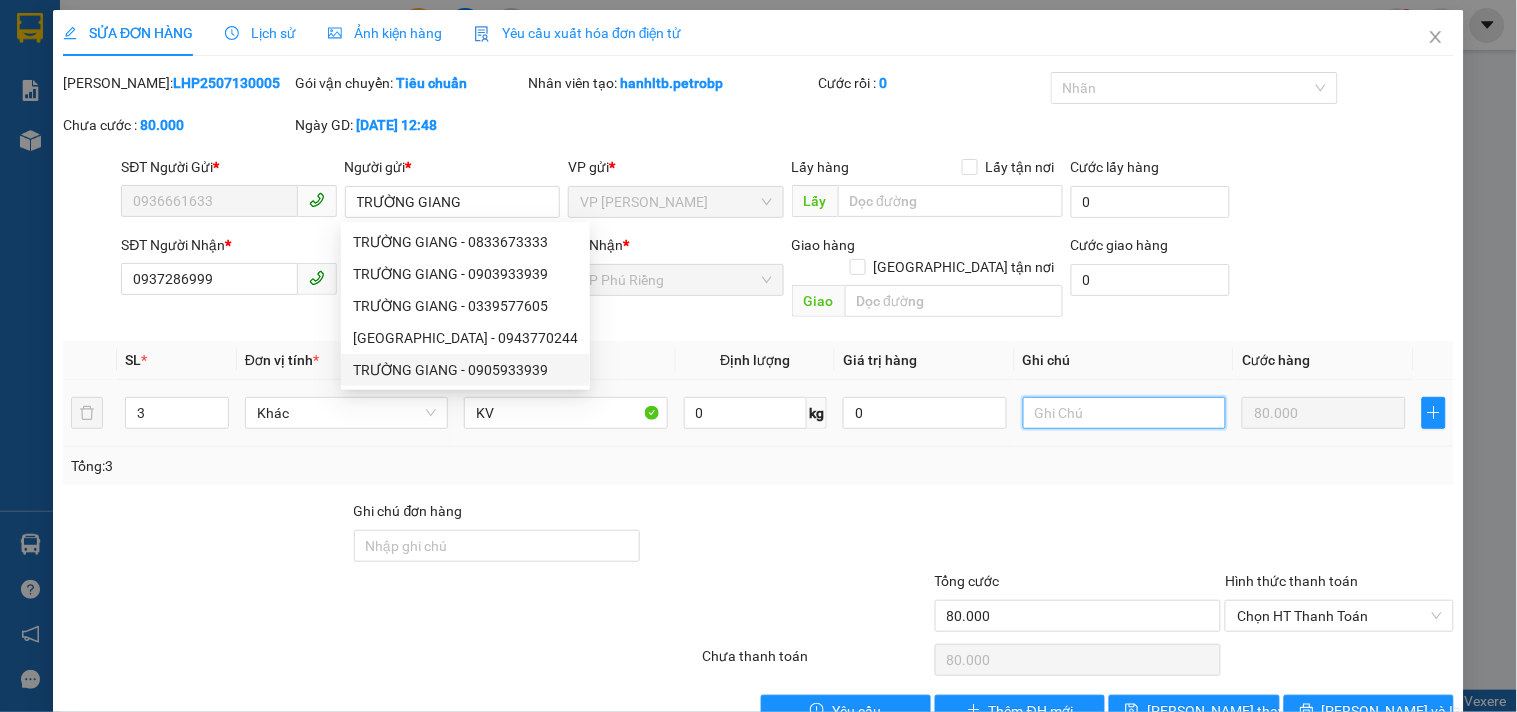 click at bounding box center [1124, 413] 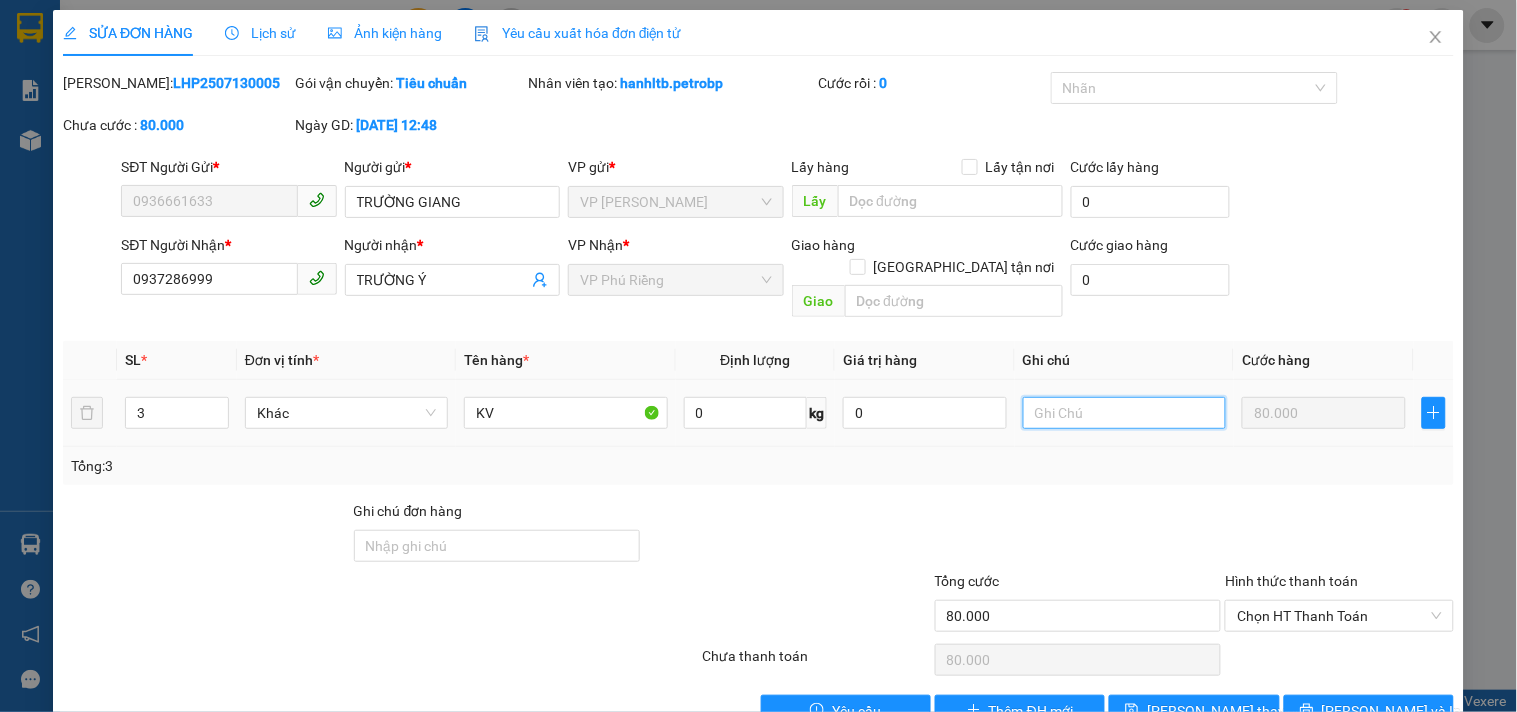 click at bounding box center [1124, 413] 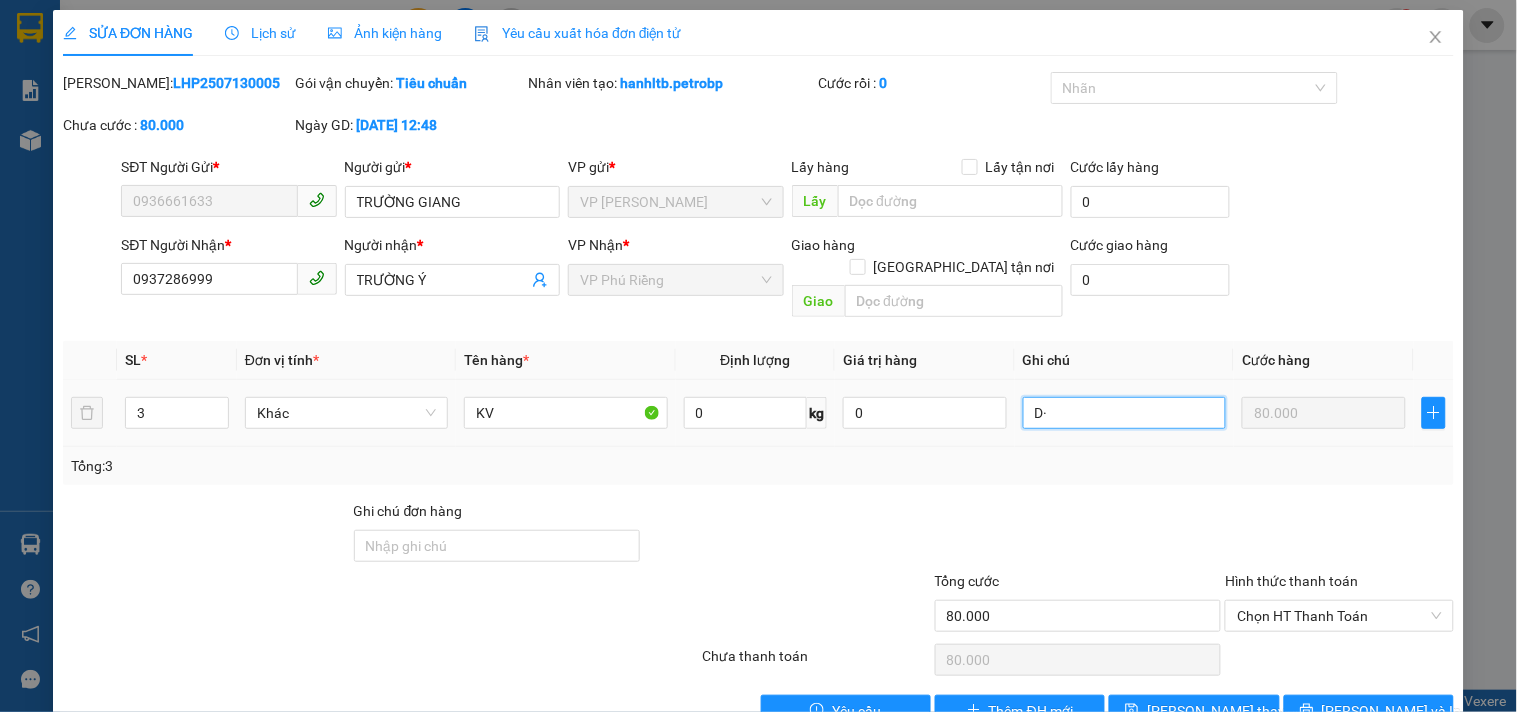 type on "D" 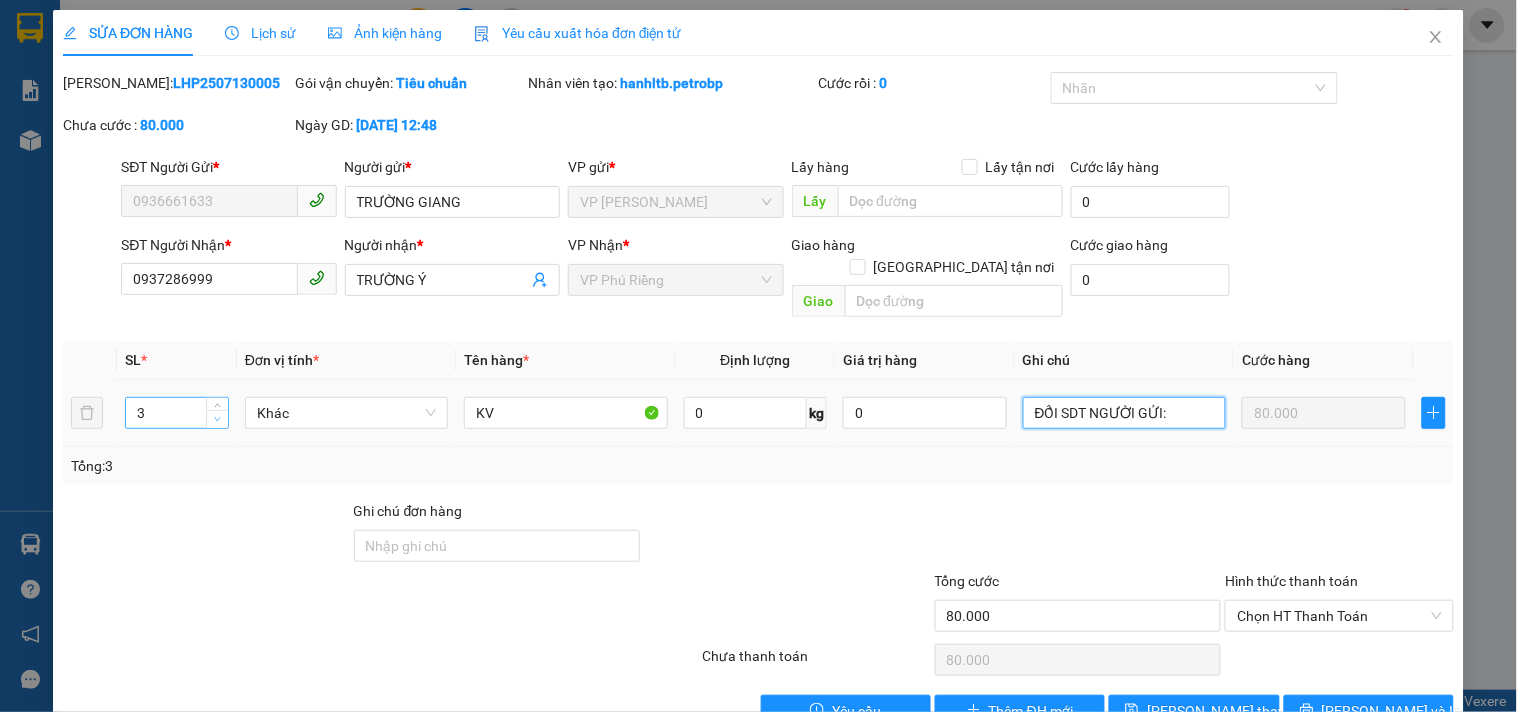 type on "ĐỔI SDT NGƯỜI GỬI:" 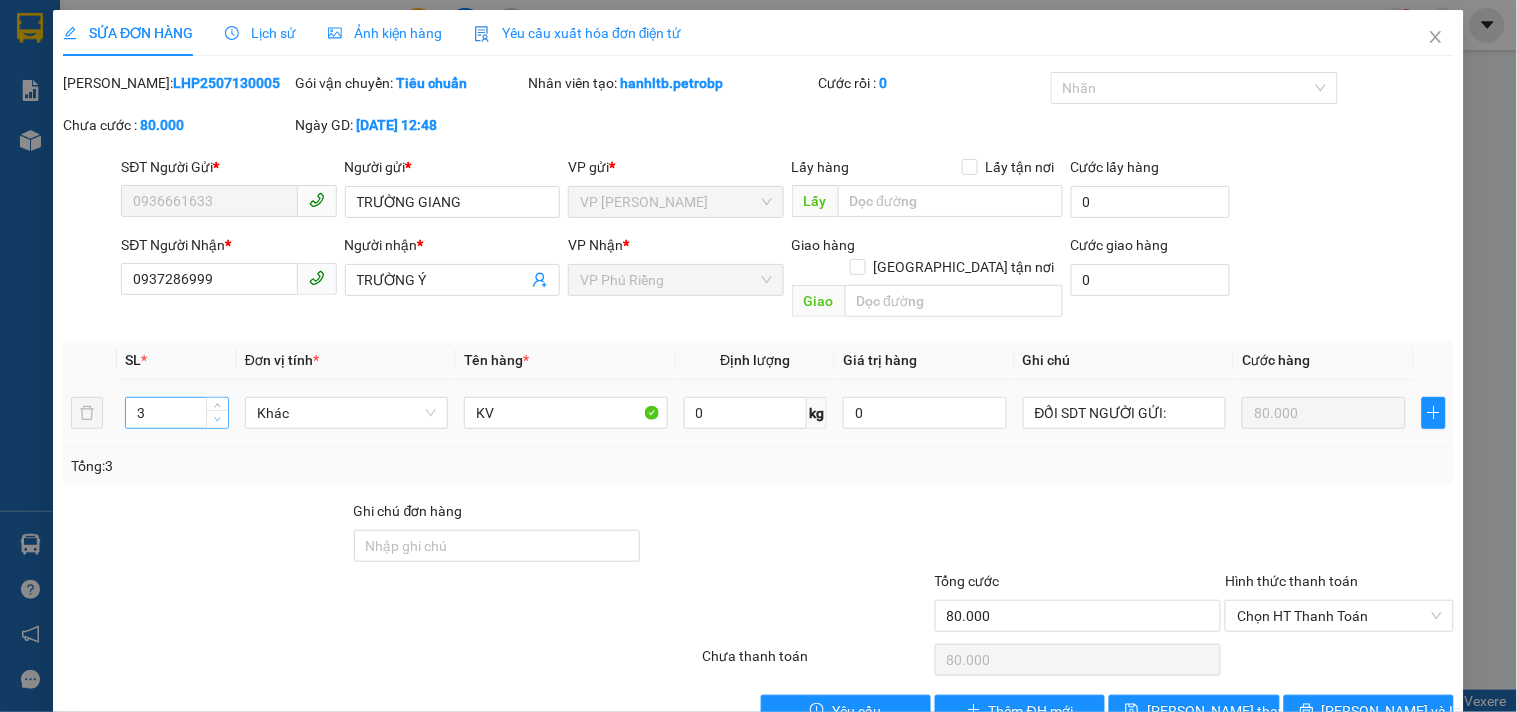 type on "2" 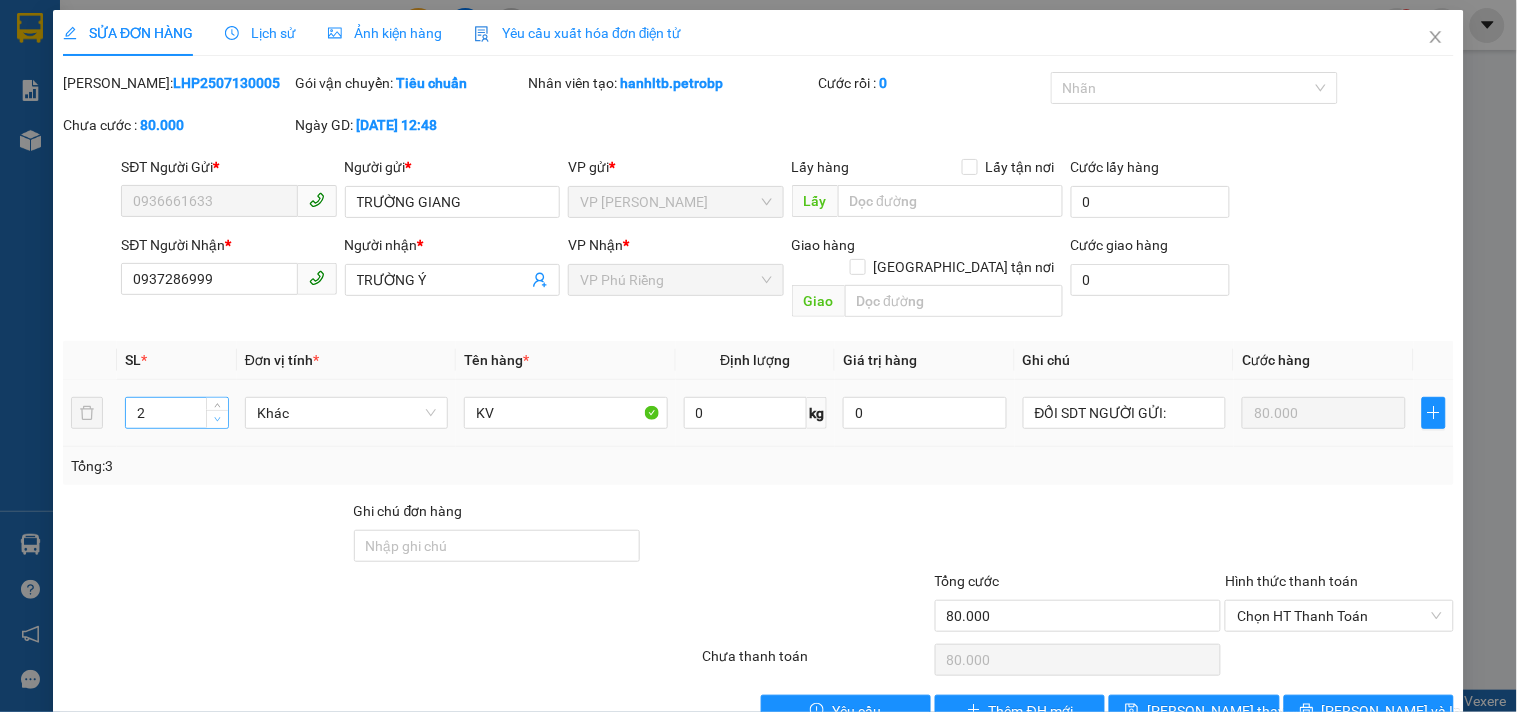 click 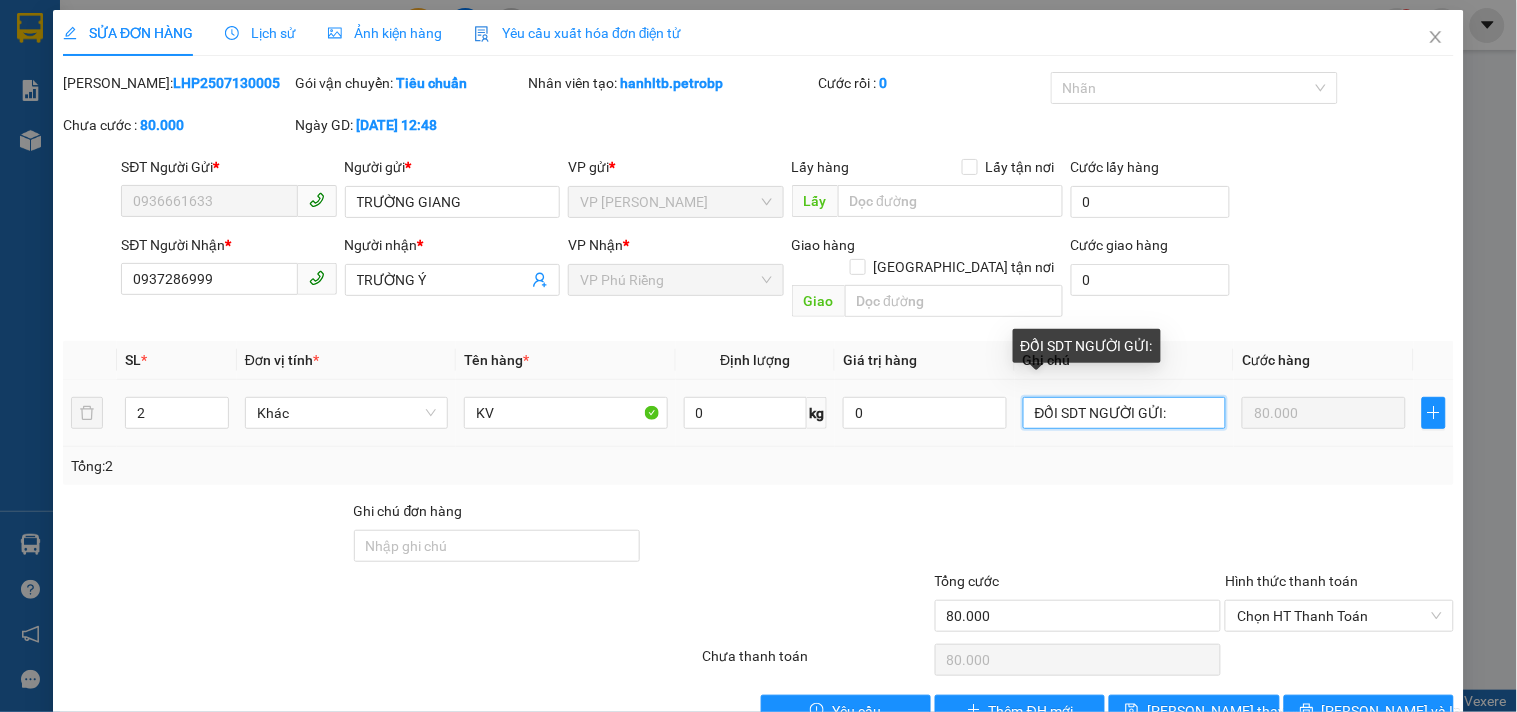 click on "ĐỔI SDT NGƯỜI GỬI:" at bounding box center (1124, 413) 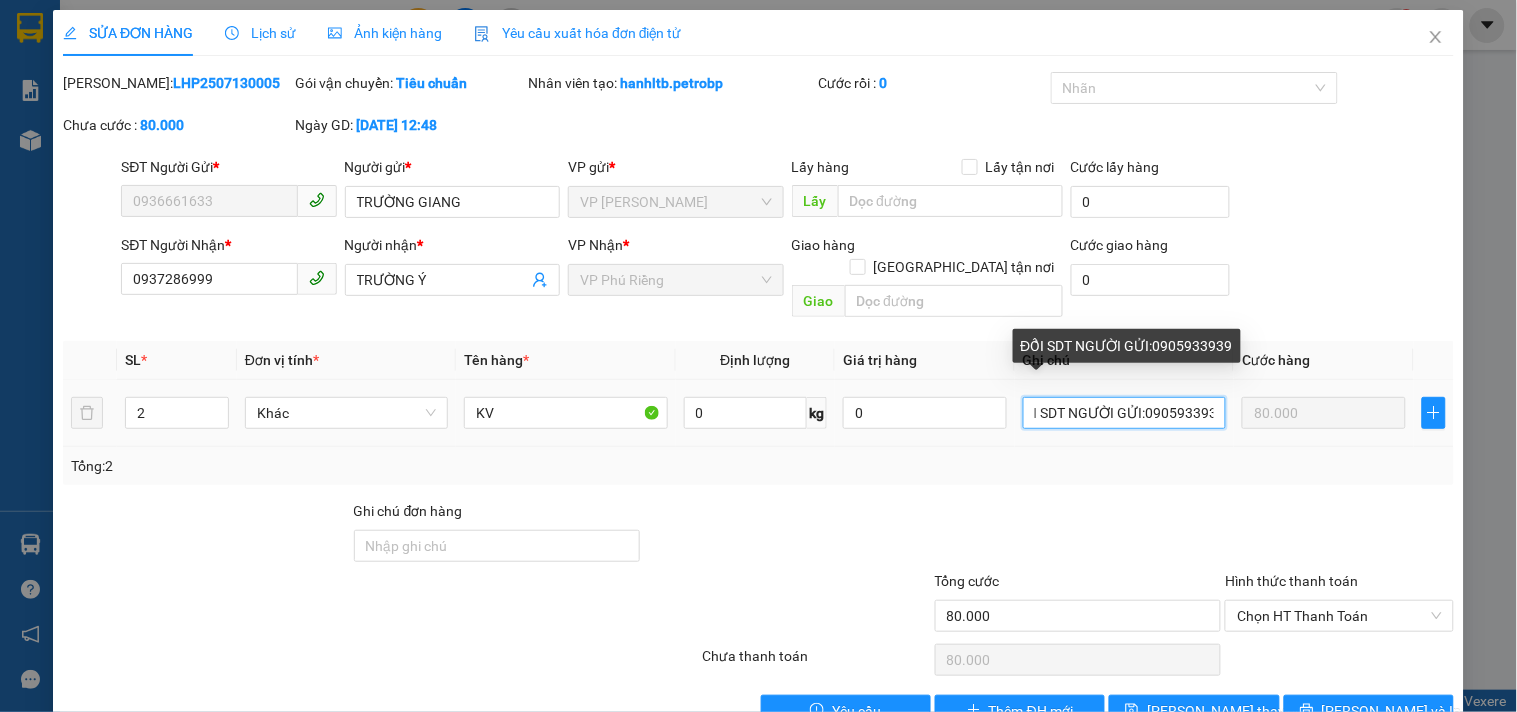 scroll, scrollTop: 0, scrollLeft: 28, axis: horizontal 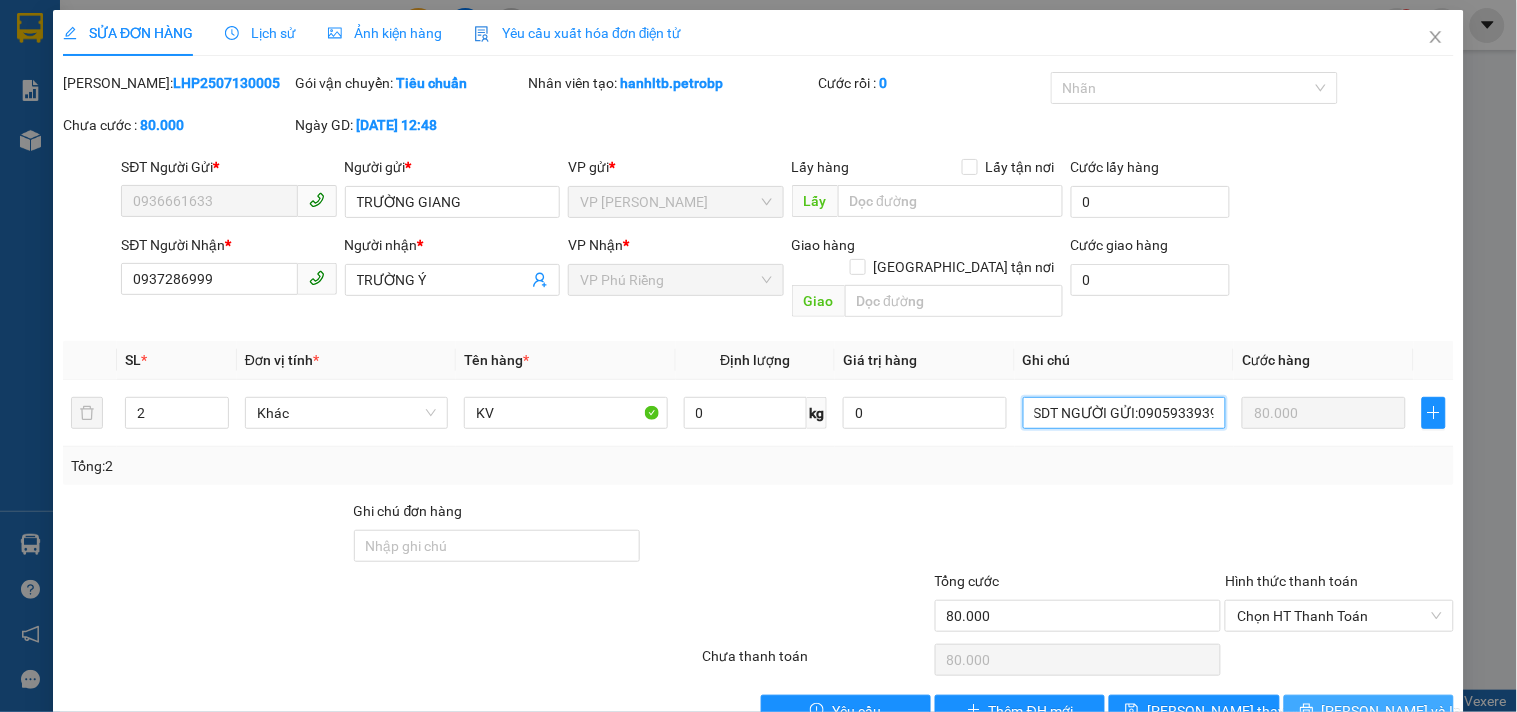 type on "ĐỔI SDT NGƯỜI GỬI:0905933939" 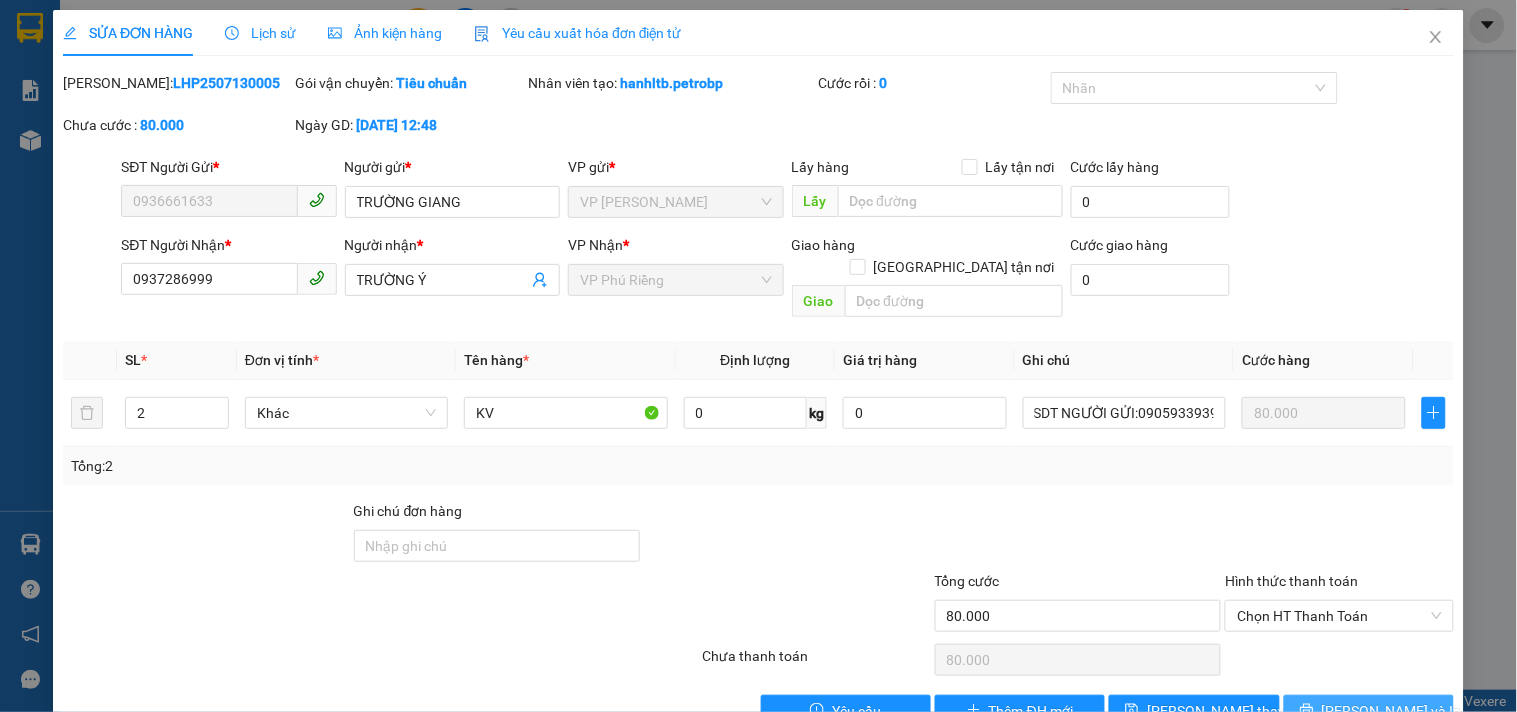 scroll, scrollTop: 0, scrollLeft: 0, axis: both 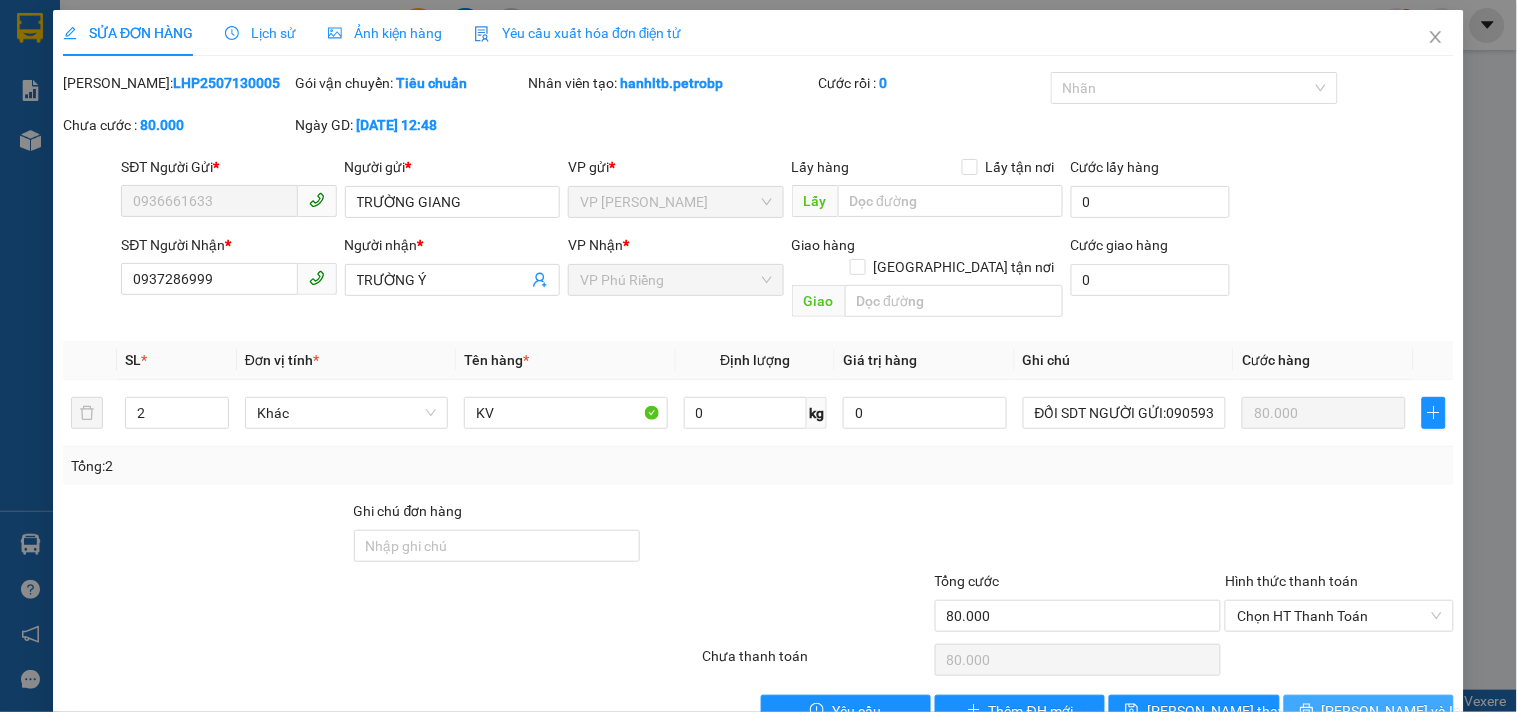 click on "Lưu và In" at bounding box center (1369, 711) 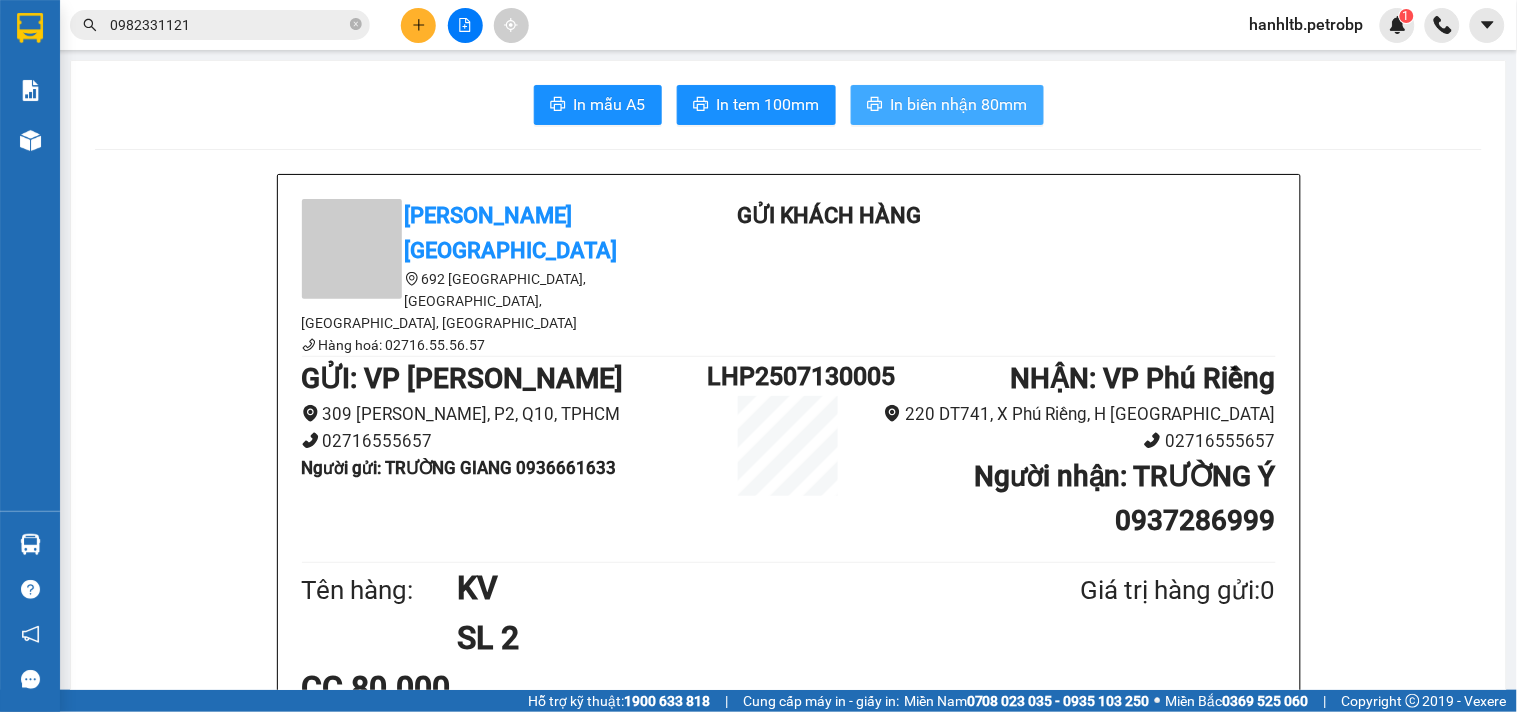 click on "In biên nhận 80mm" at bounding box center (959, 104) 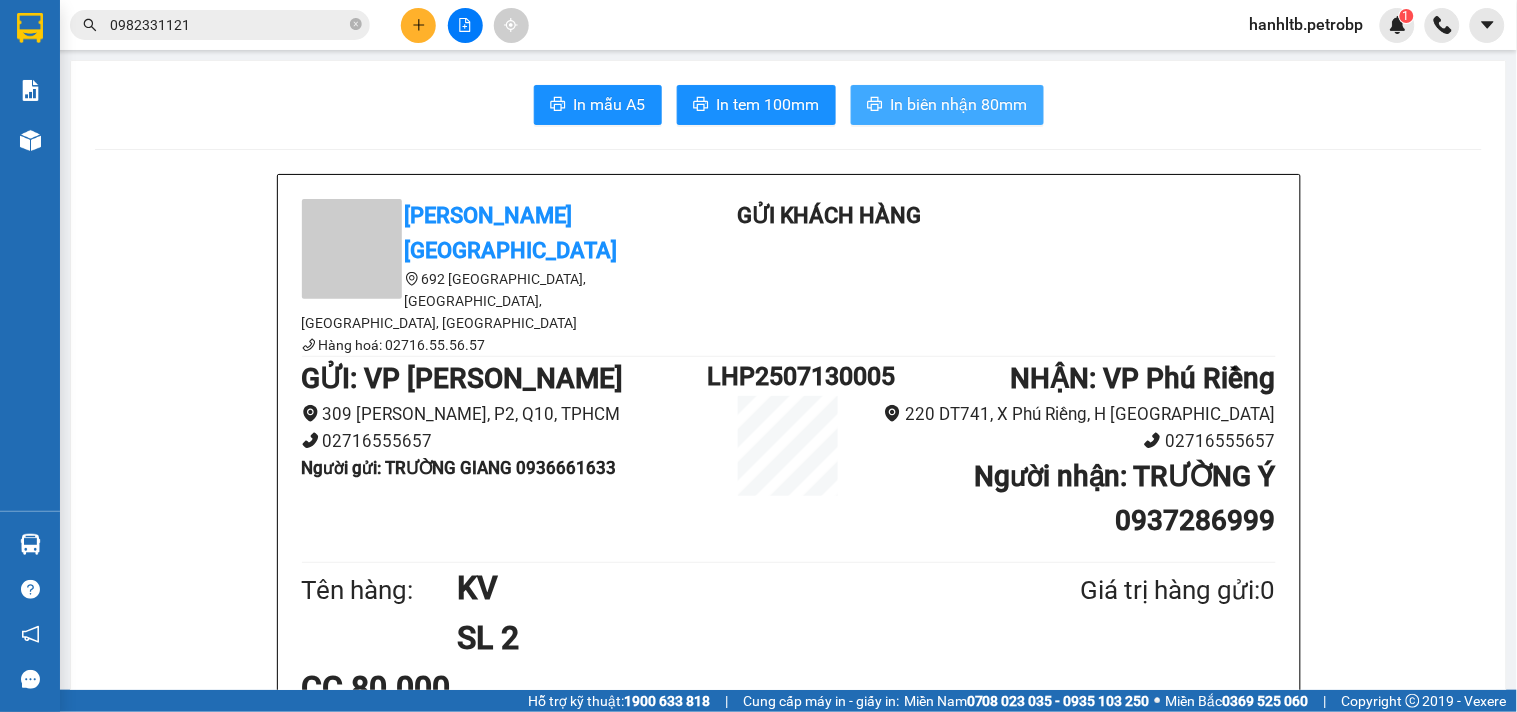 scroll, scrollTop: 0, scrollLeft: 0, axis: both 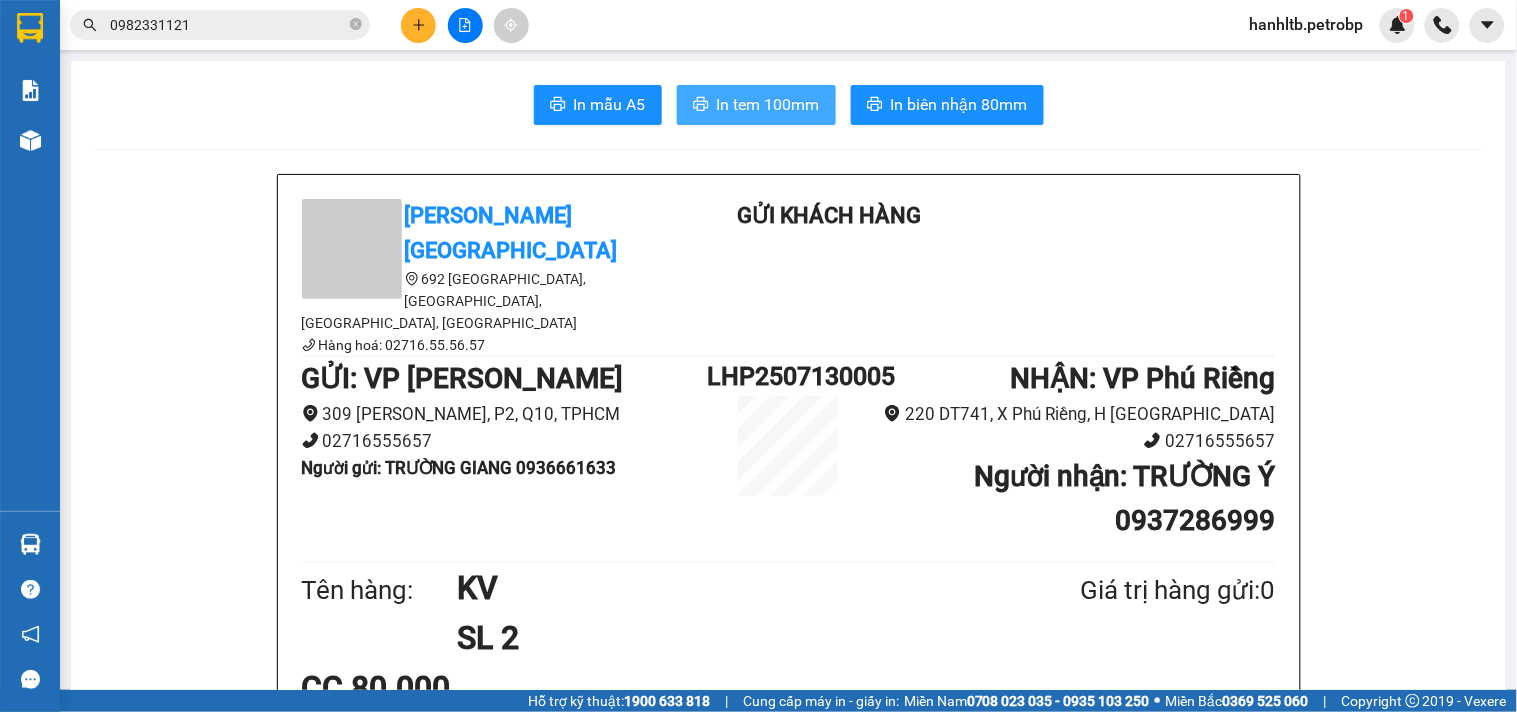 click on "In tem 100mm" at bounding box center [768, 104] 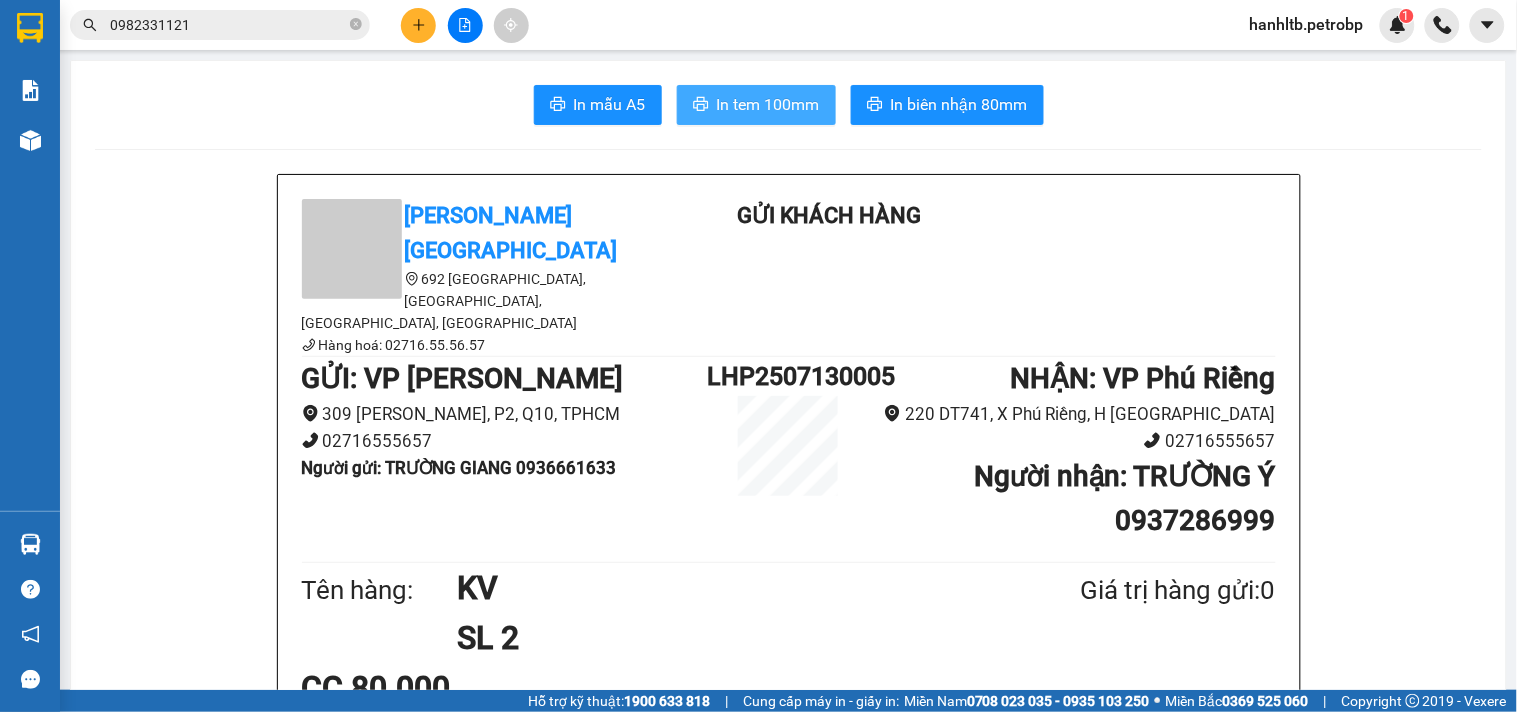 scroll, scrollTop: 0, scrollLeft: 0, axis: both 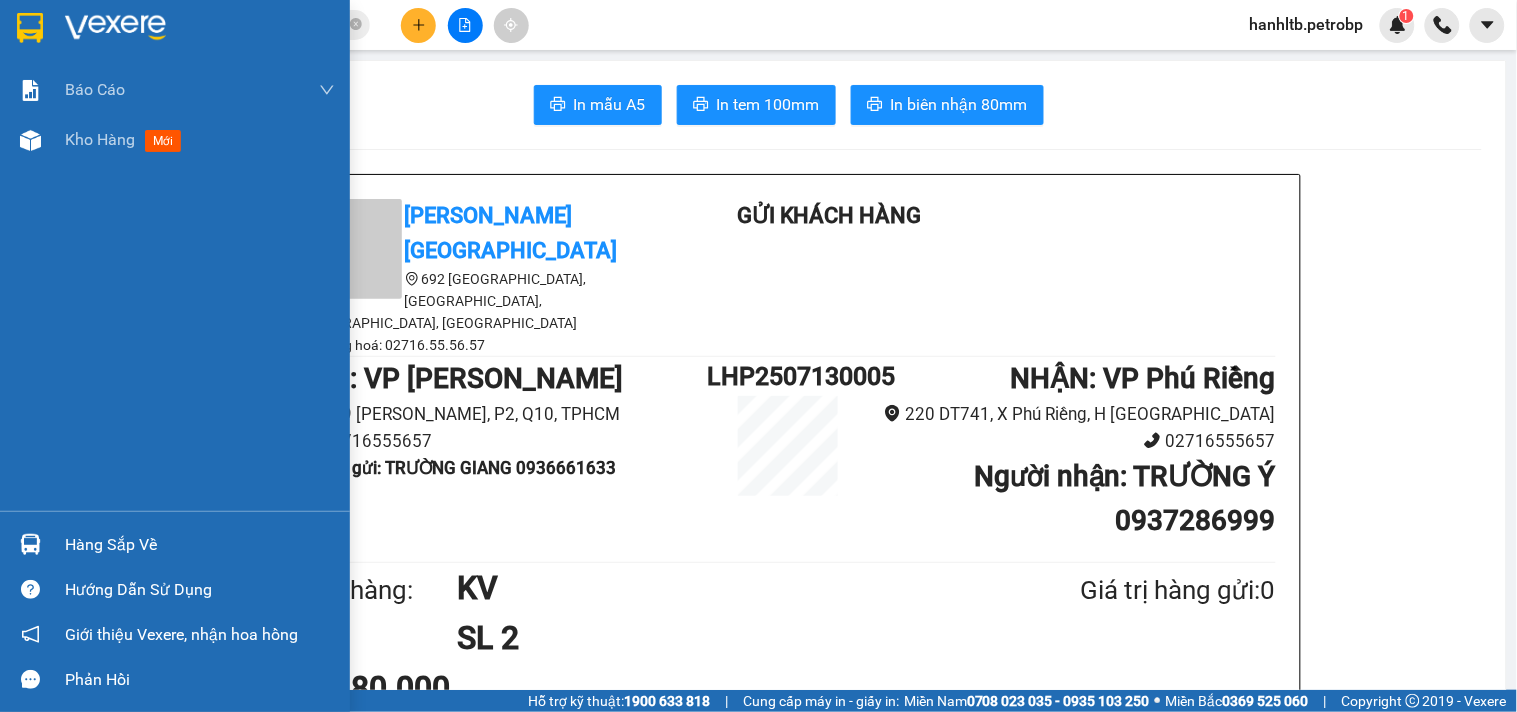 click on "Hàng sắp về" at bounding box center (200, 545) 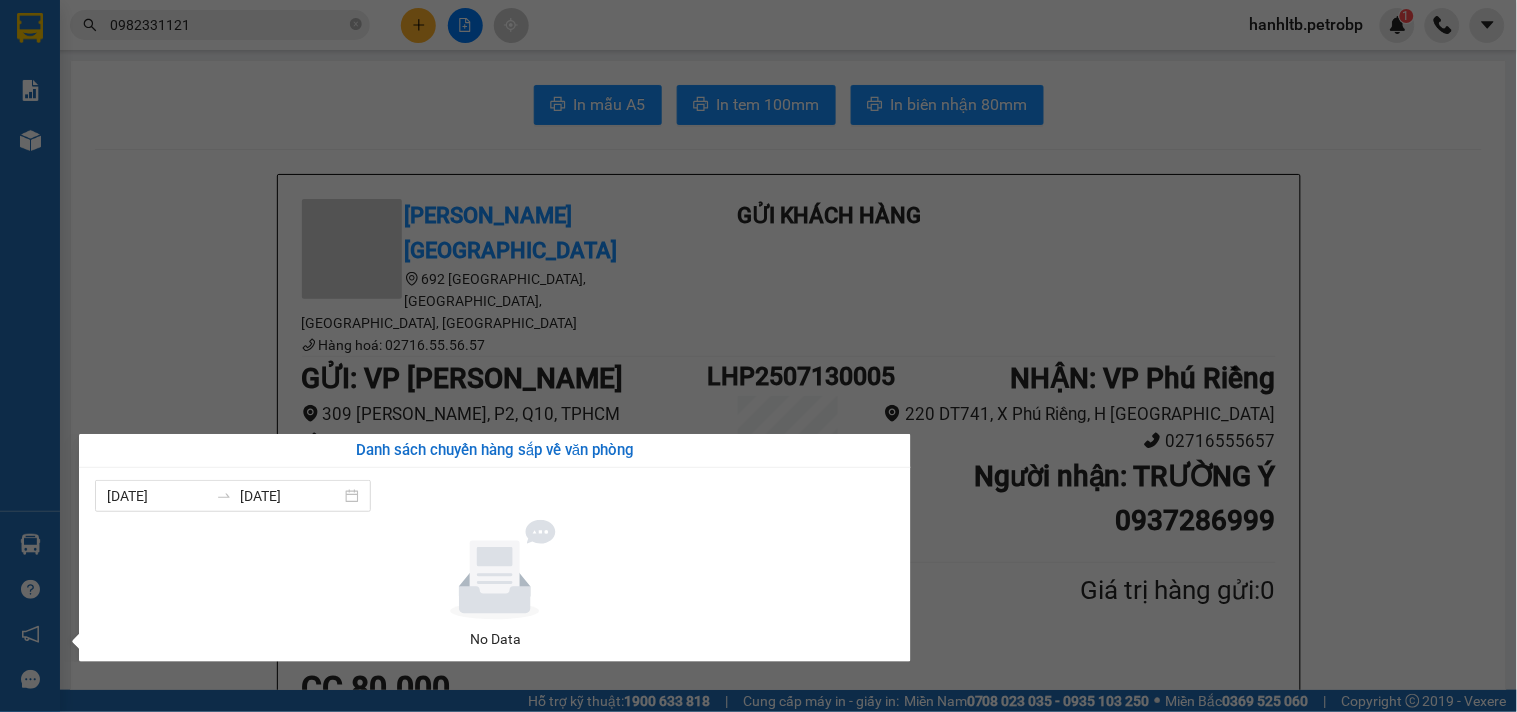 click on "Kết quả tìm kiếm ( 36 )  Bộ lọc  Mã ĐH Trạng thái Món hàng Tổng cước Chưa cước Người gửi VP Gửi Người nhận VP Nhận PB2507130011 08:56 - 13/07 Trên xe   50H-363.26 09:03  -   13/07 CARTON SL:  10 300.000 0983659980 ĐIỆP VP Phước Bình DĐ: TD7 0982331121 DUY DIỆN  VP Lê Hồng Phong Giao DĐ: 414 LÊ HỒNG PHONG Q10... PB2503270034 21:32 - 27/03 Trên xe   93E-001.77 08:02  -   28/03 CARTON SL:  4 160.000 0961471634 YẾN VP Phước Bình 0982331121 DUY DIỆN  VP Lê Hồng Phong Giao DĐ: 414 LÊ HỒNG PHONG Q10... PB2503190002 07:42 - 19/03 Trên xe   50H-363.26 08:03  -   19/03 CARTON SL:  4 160.000 0961471634 YẾN VP Phước Bình 0982331121 DUY DIỆN  VP Lê Hồng Phong Giao DĐ: 414 LÊ HỒNG PHONG Q10... PB2503100032 19:47 - 10/03 Trên xe   93H-023.04 08:21  -   11/03 CARTON ĐIỀU SL:  5 150.000 0983659980 ĐIỆP VP Phước Bình 0982331121 DUY DIỆN  VP Lê Hồng Phong Giao DĐ: 414 LÊ HỒNG PHONG Q10... PB2503070014 08:58 - 07/03" at bounding box center [758, 356] 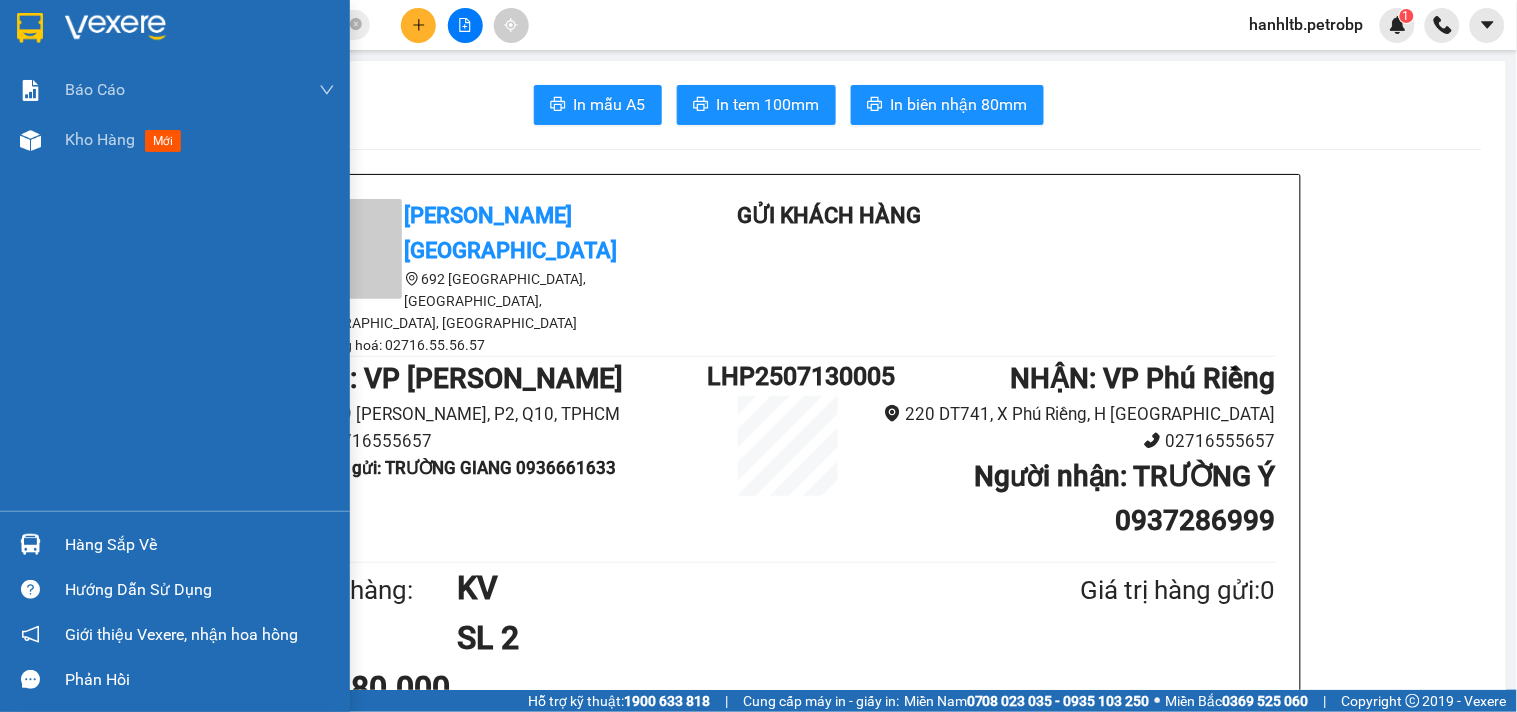 click at bounding box center [115, 28] 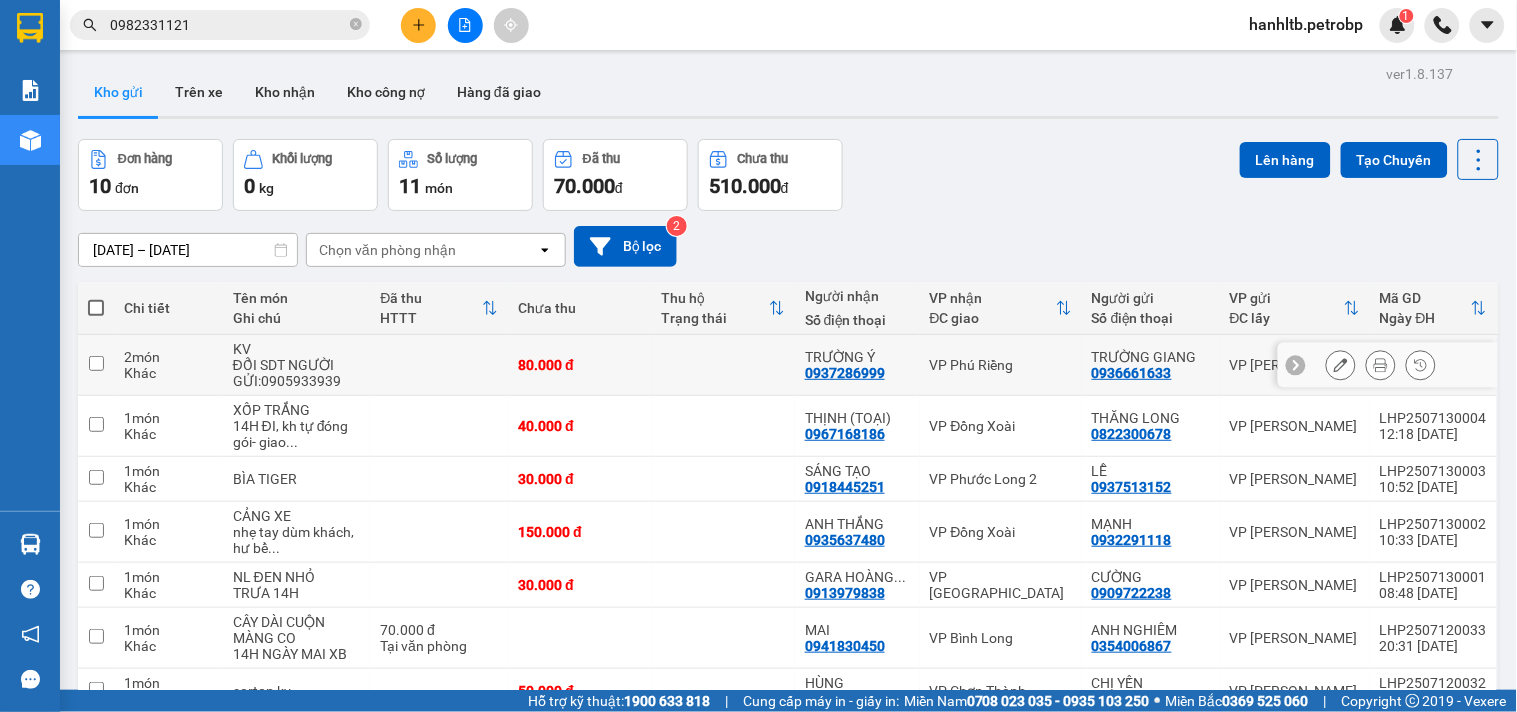 click at bounding box center [723, 365] 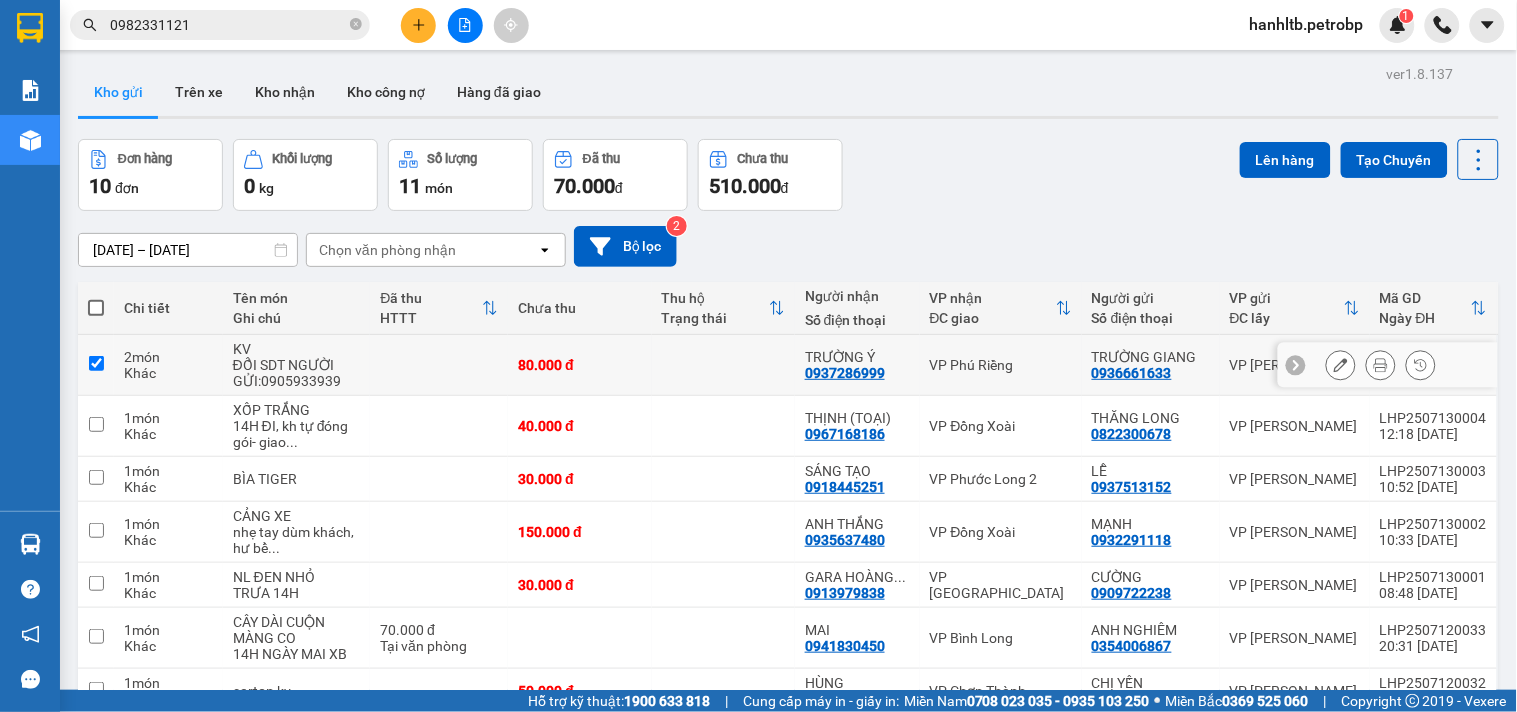checkbox on "true" 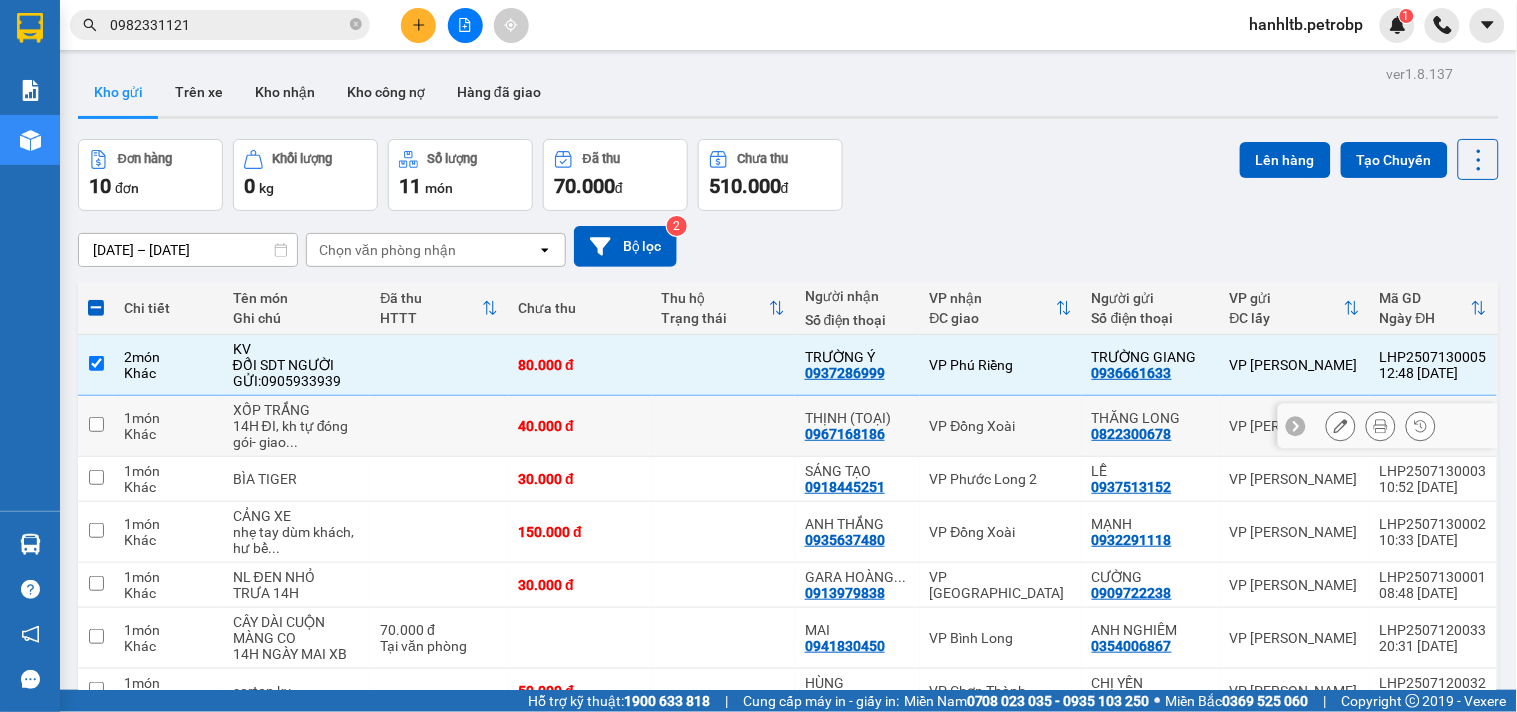 click at bounding box center (723, 426) 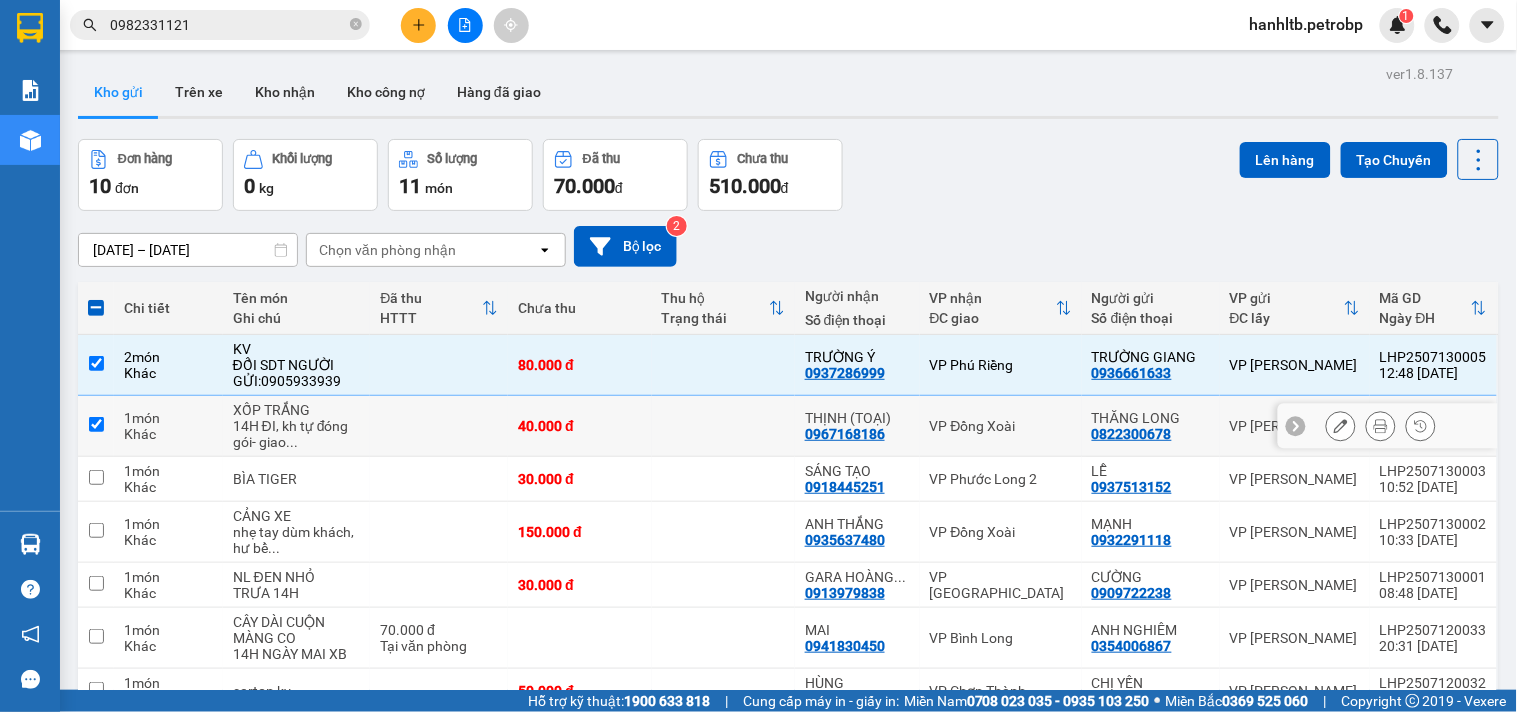 checkbox on "true" 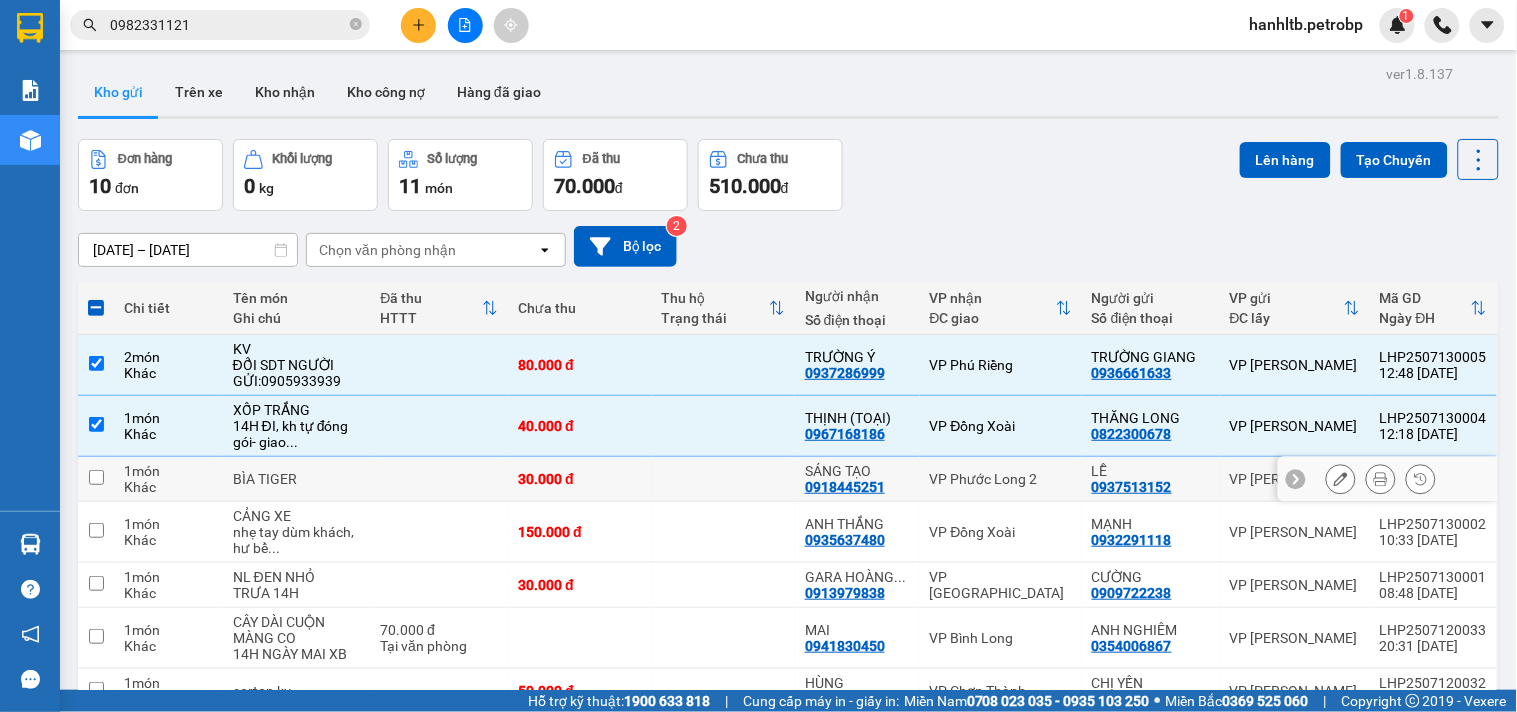 click at bounding box center [723, 479] 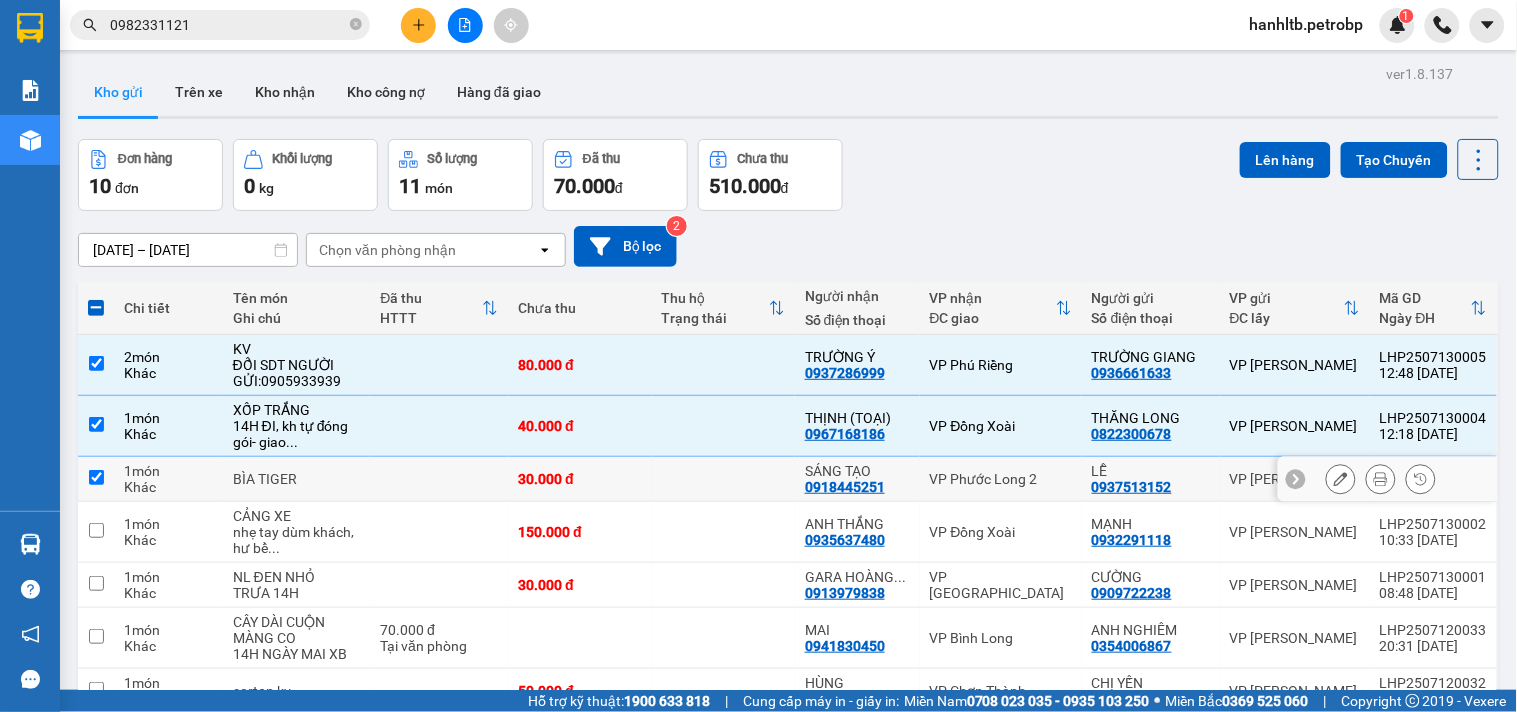 checkbox on "true" 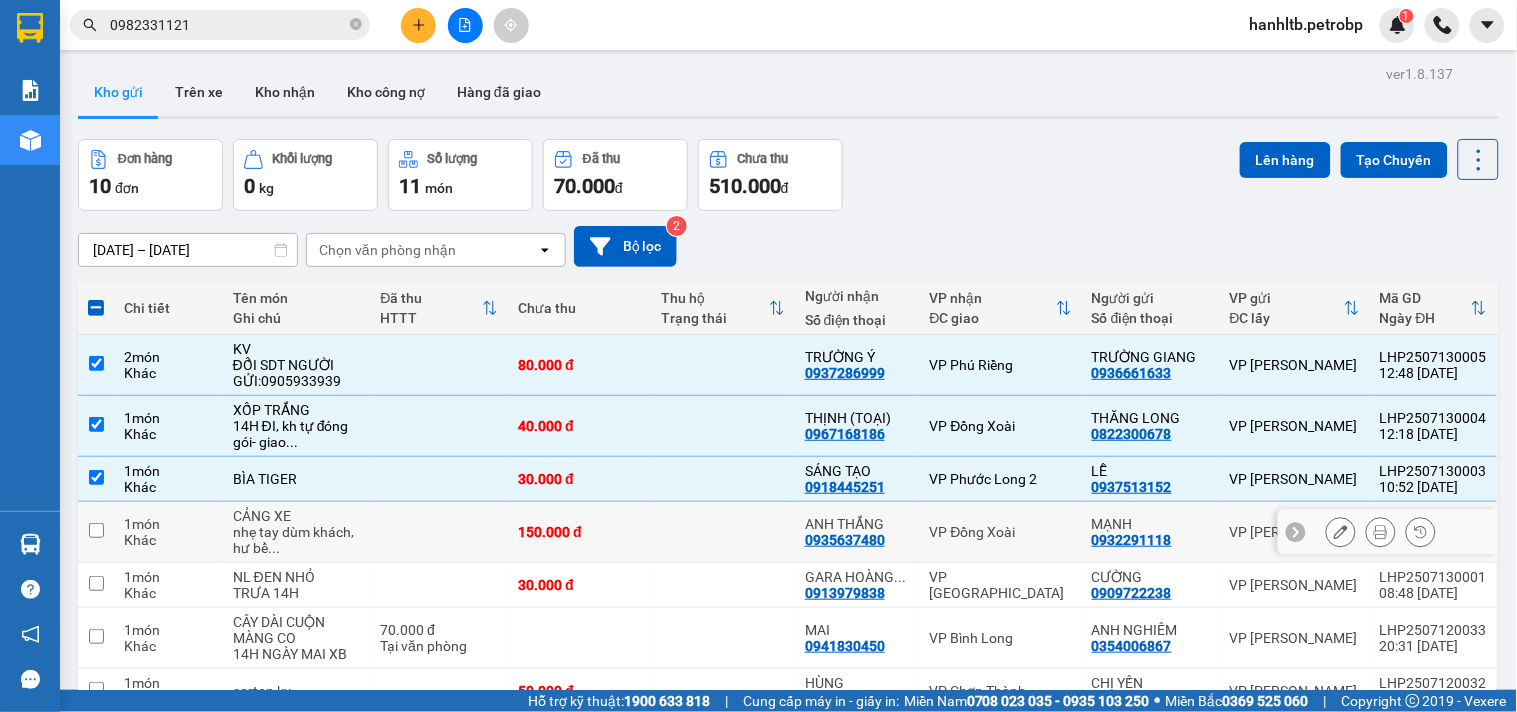 click at bounding box center [723, 532] 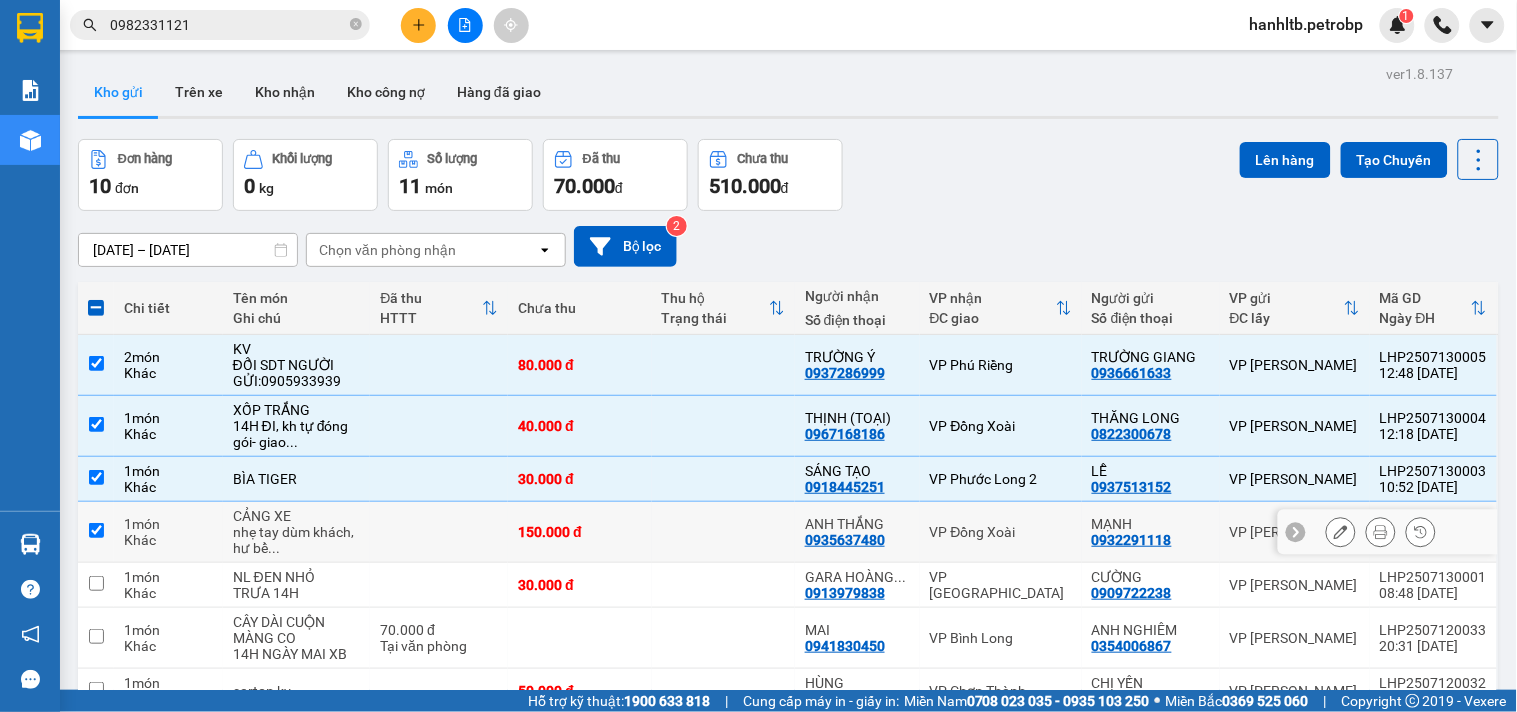 checkbox on "true" 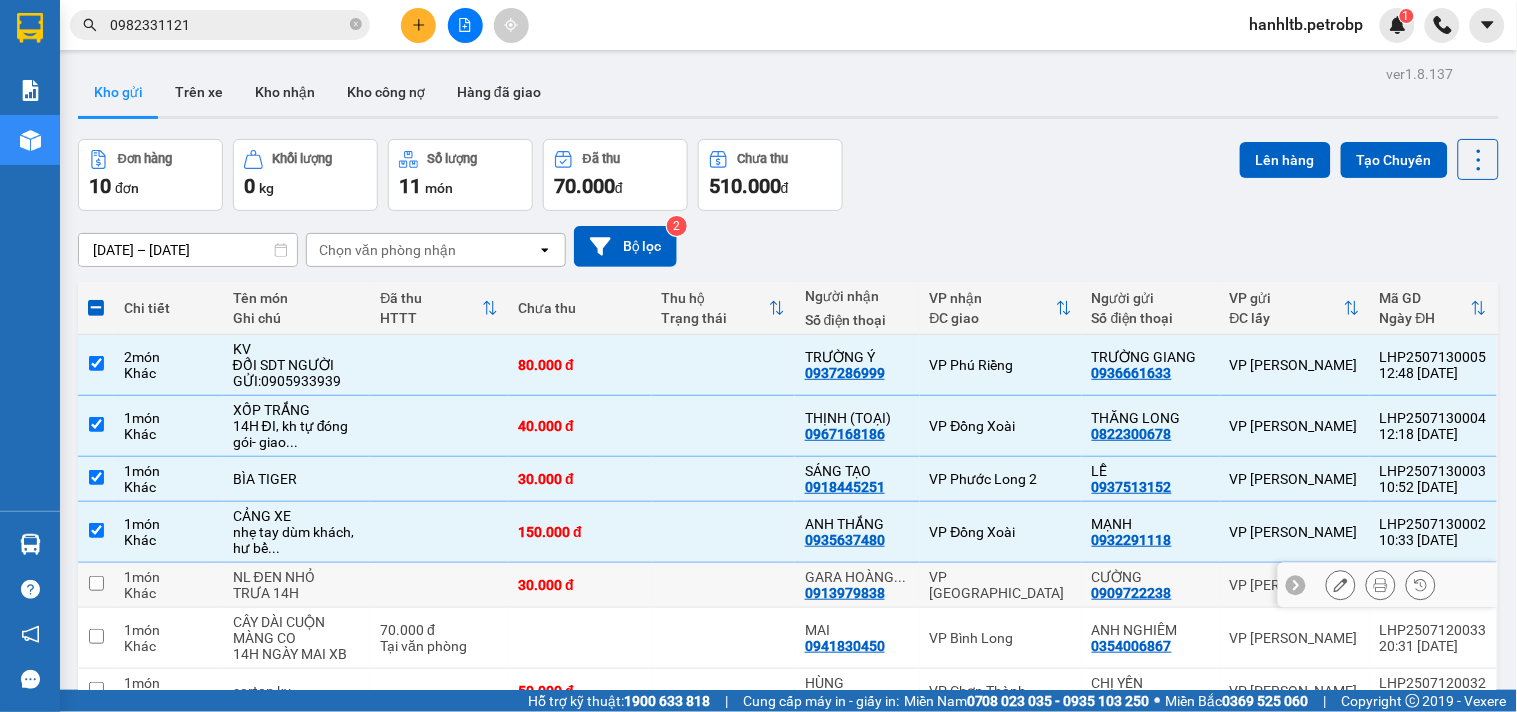 click at bounding box center [723, 585] 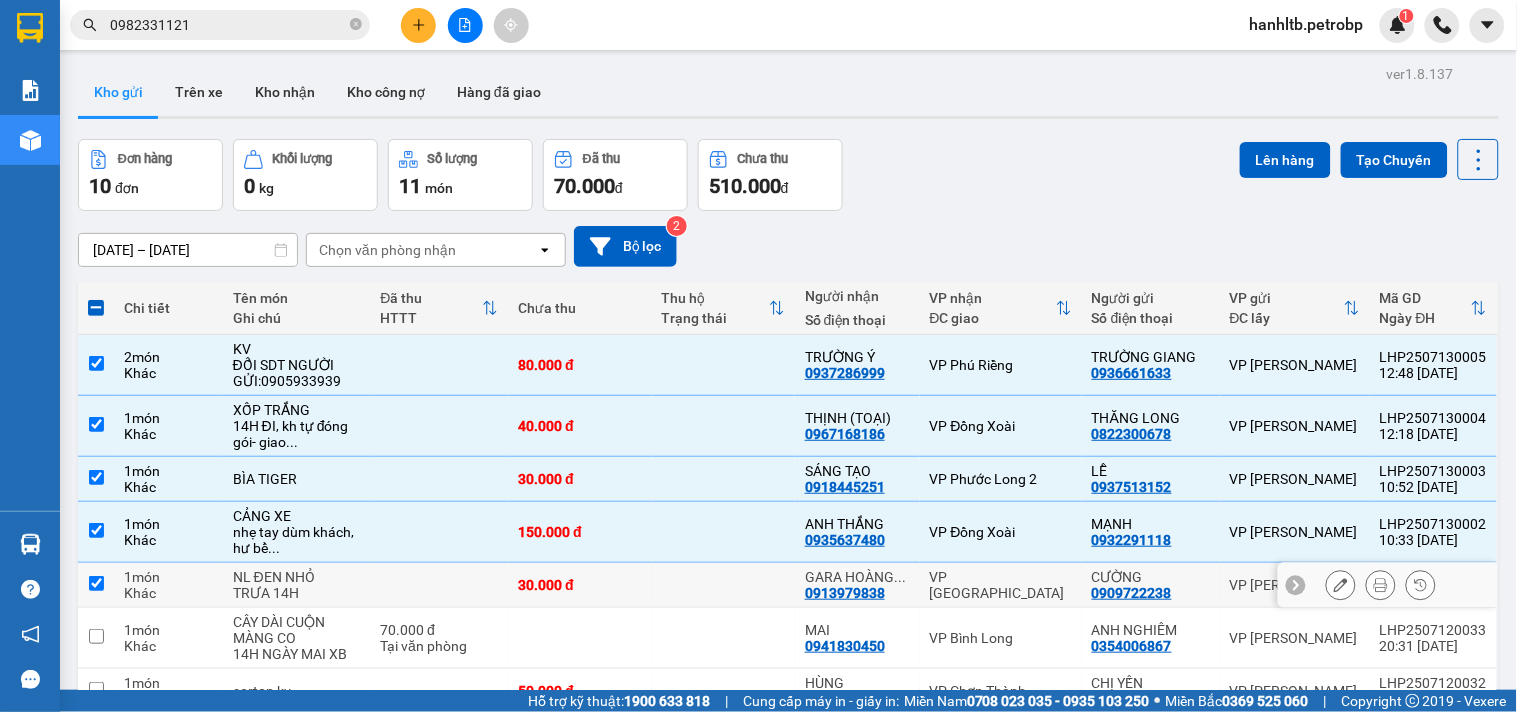 checkbox on "true" 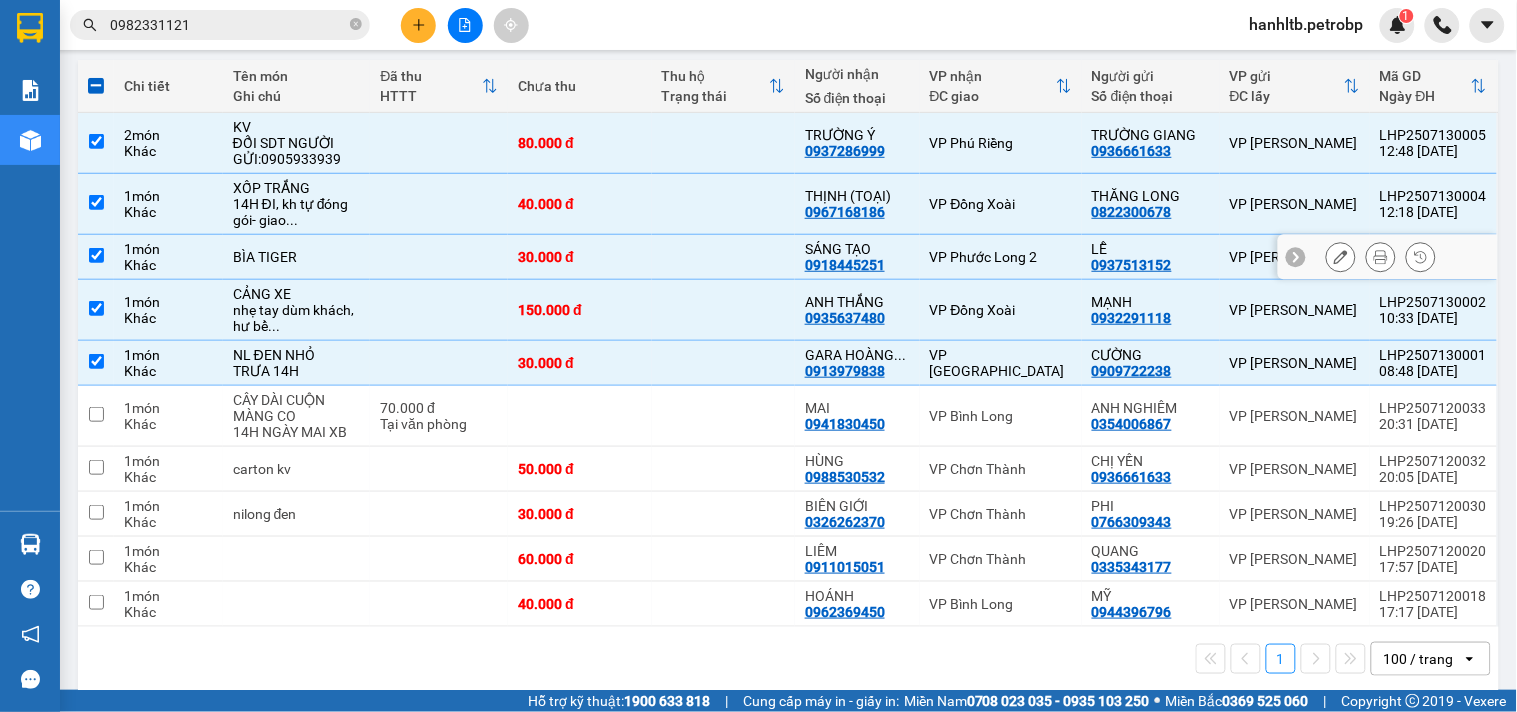 scroll, scrollTop: 0, scrollLeft: 0, axis: both 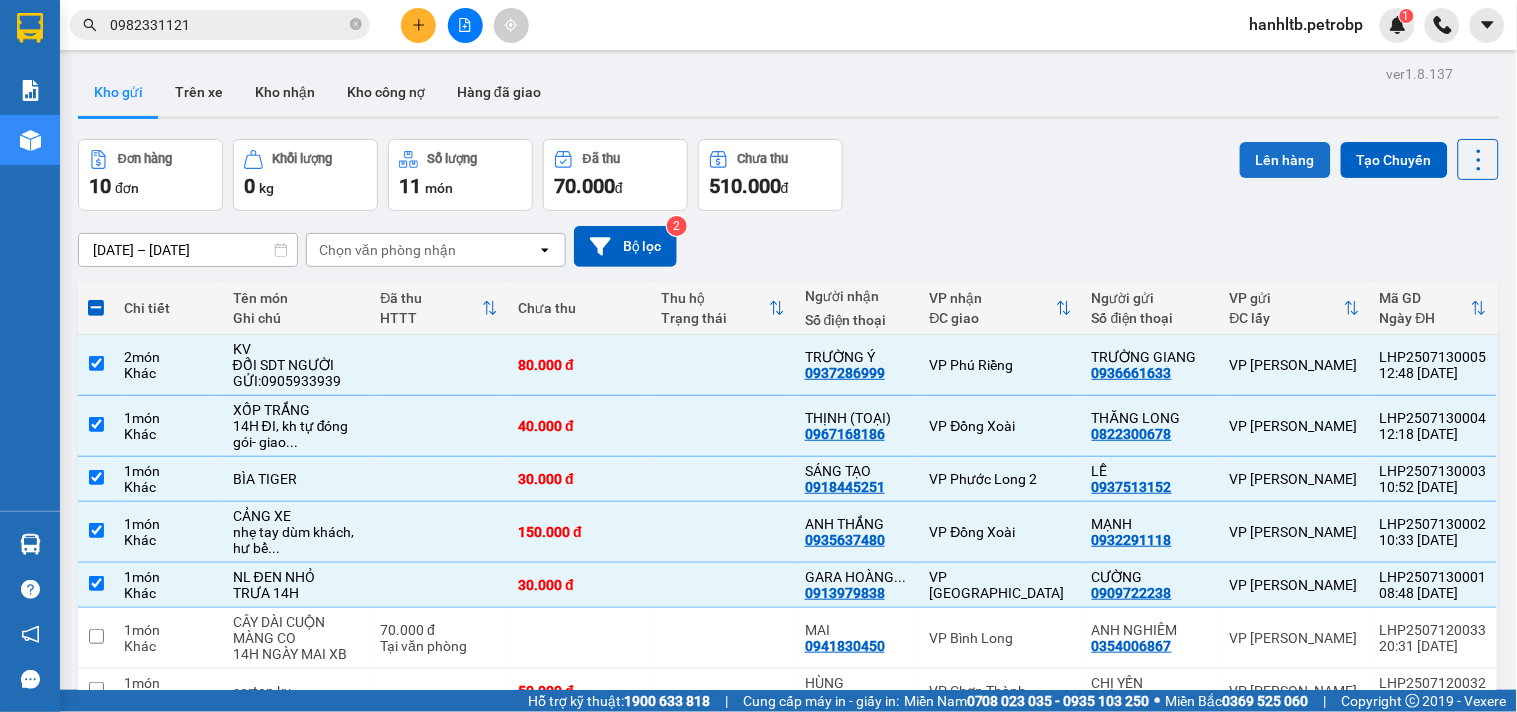 click on "Lên hàng" at bounding box center (1285, 160) 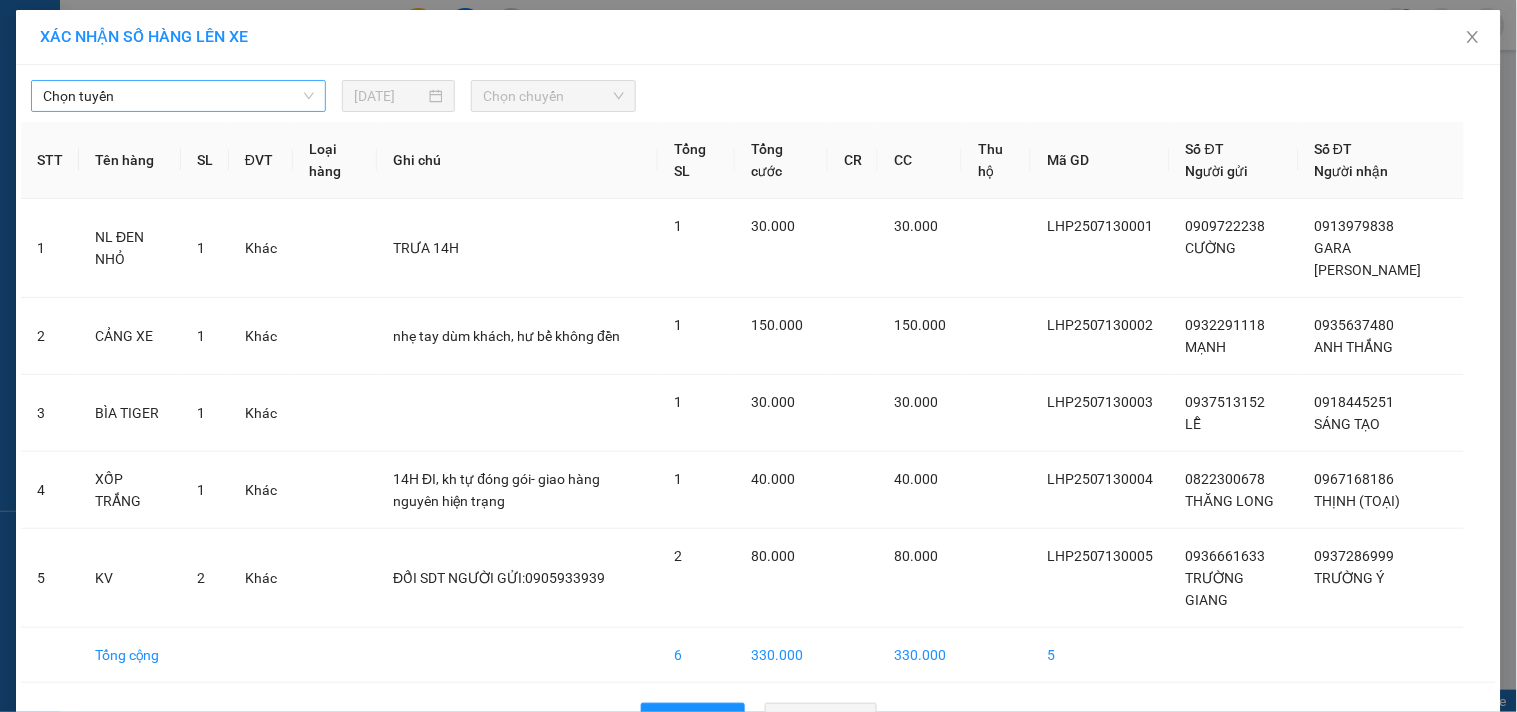 click on "Chọn tuyến" at bounding box center (178, 96) 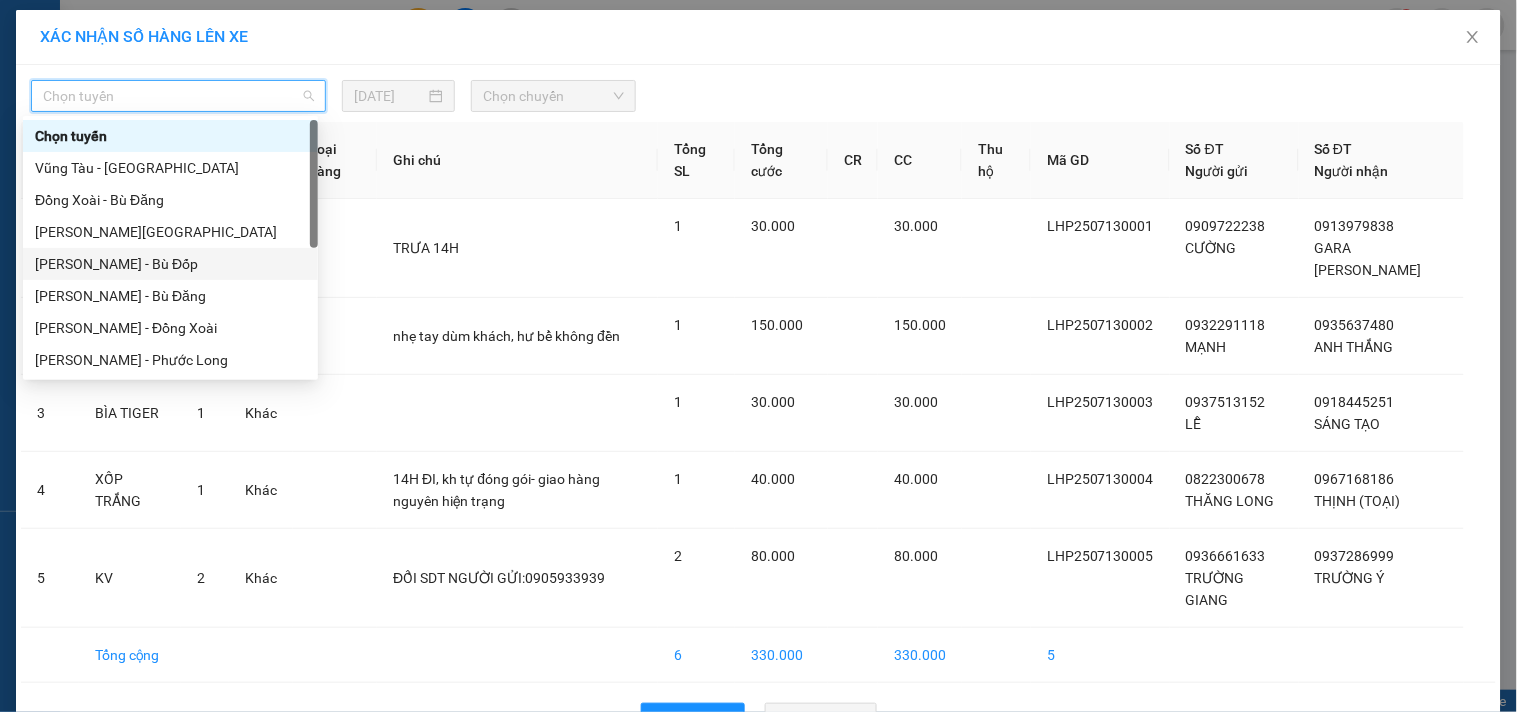 scroll, scrollTop: 111, scrollLeft: 0, axis: vertical 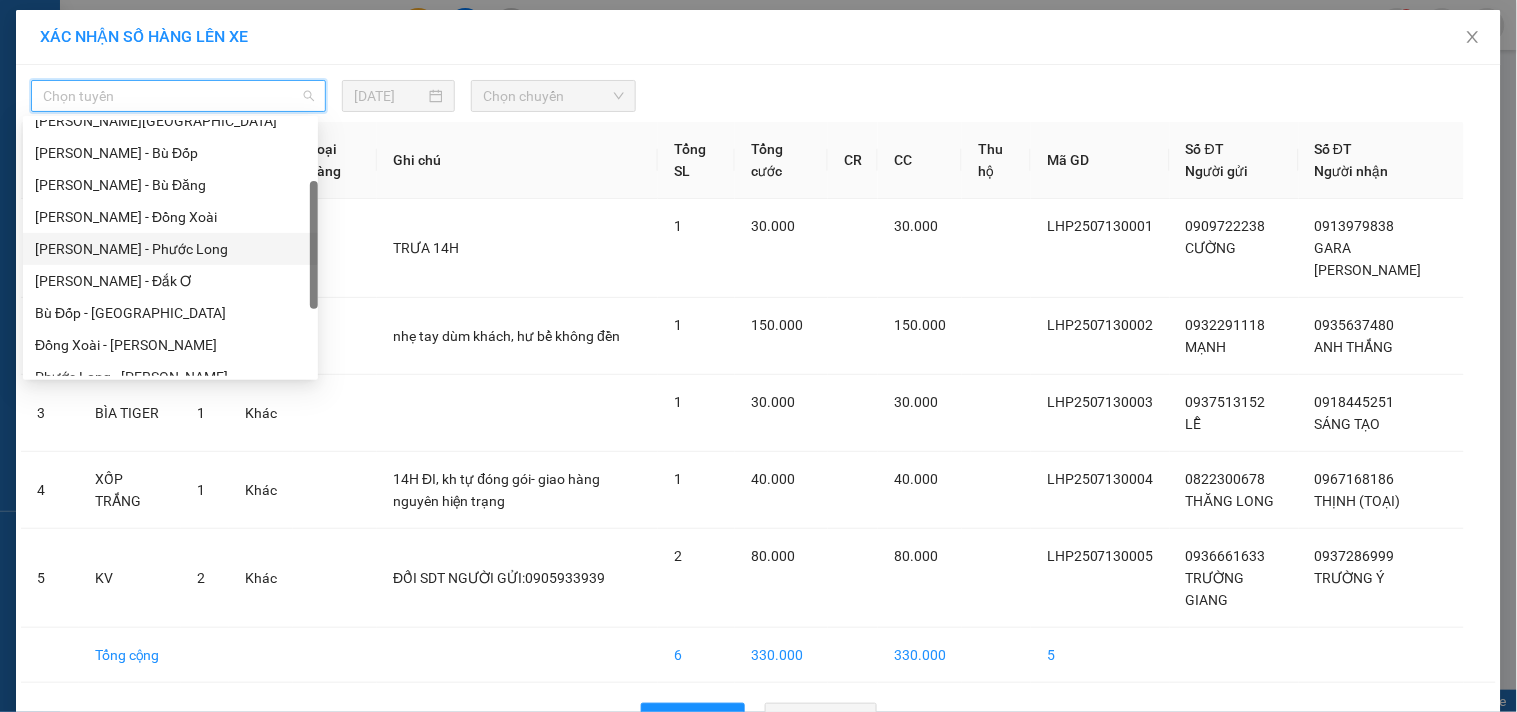 click on "[PERSON_NAME] - Phước Long" at bounding box center [170, 249] 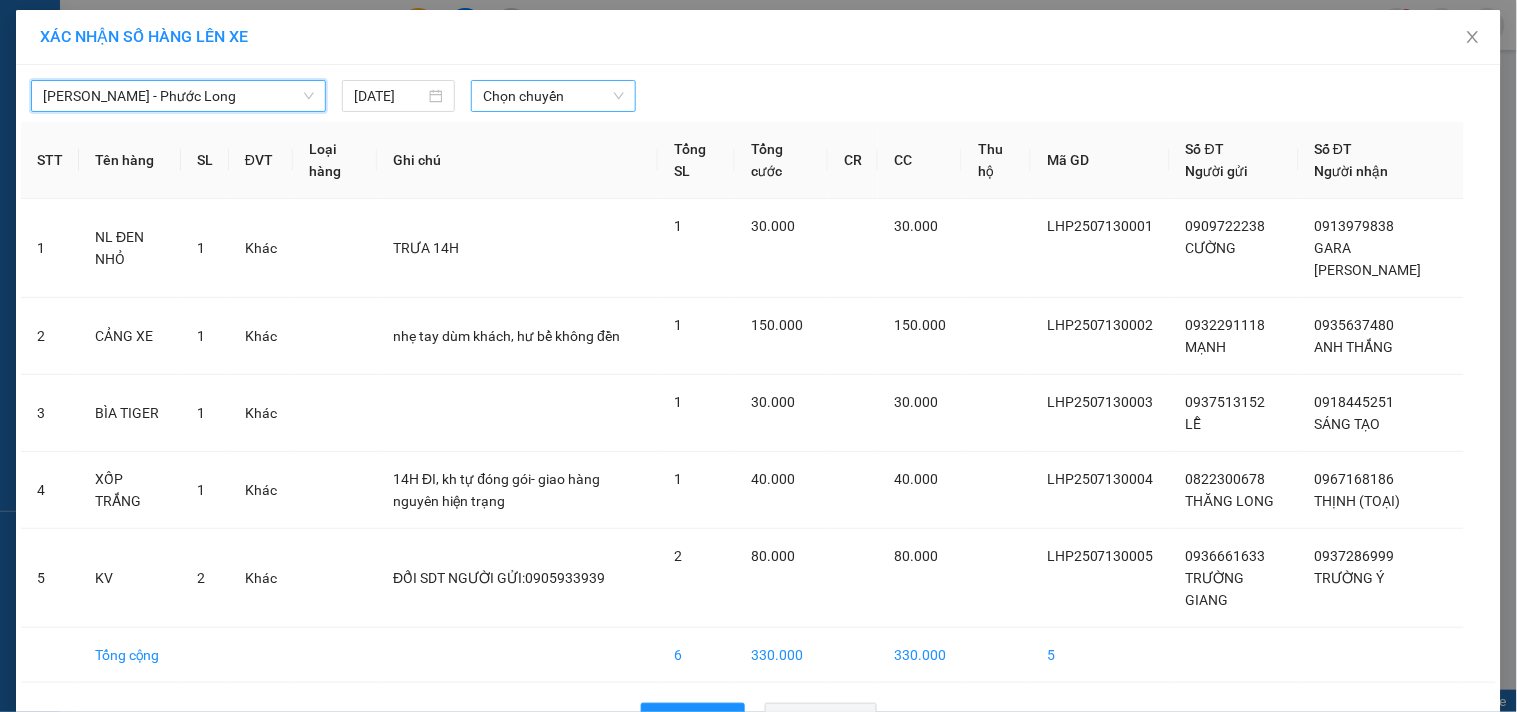 click on "Chọn chuyến" at bounding box center (553, 96) 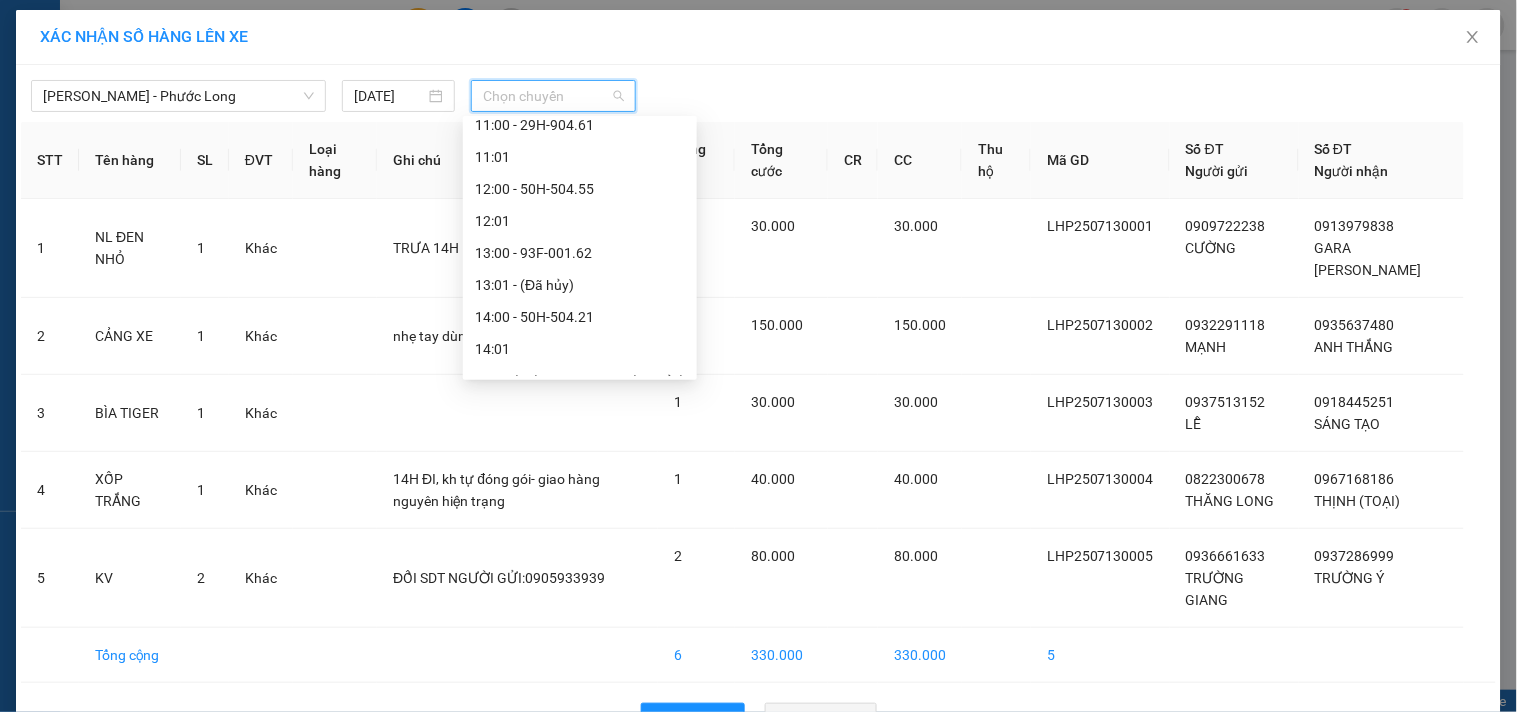 scroll, scrollTop: 666, scrollLeft: 0, axis: vertical 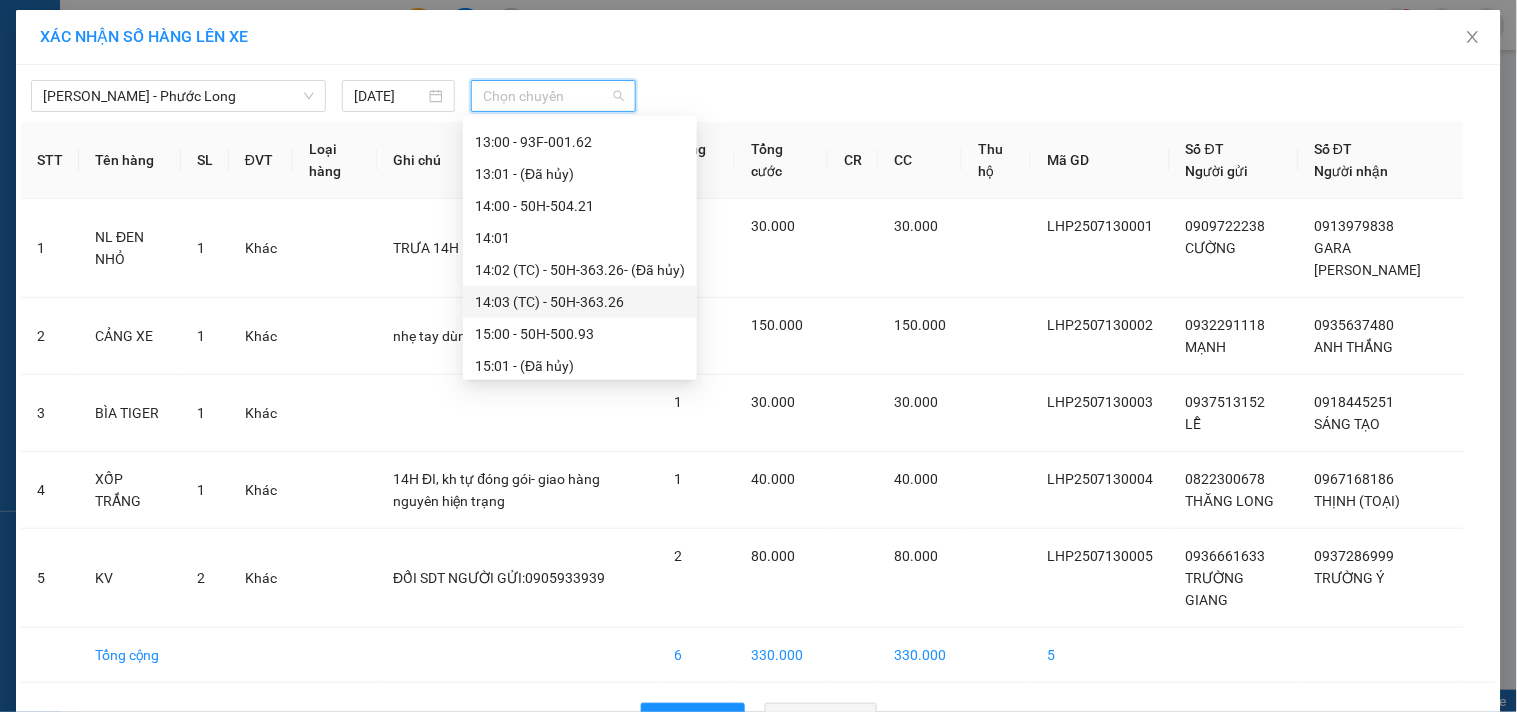 click on "14:03   (TC)   - 50H-363.26" at bounding box center [580, 302] 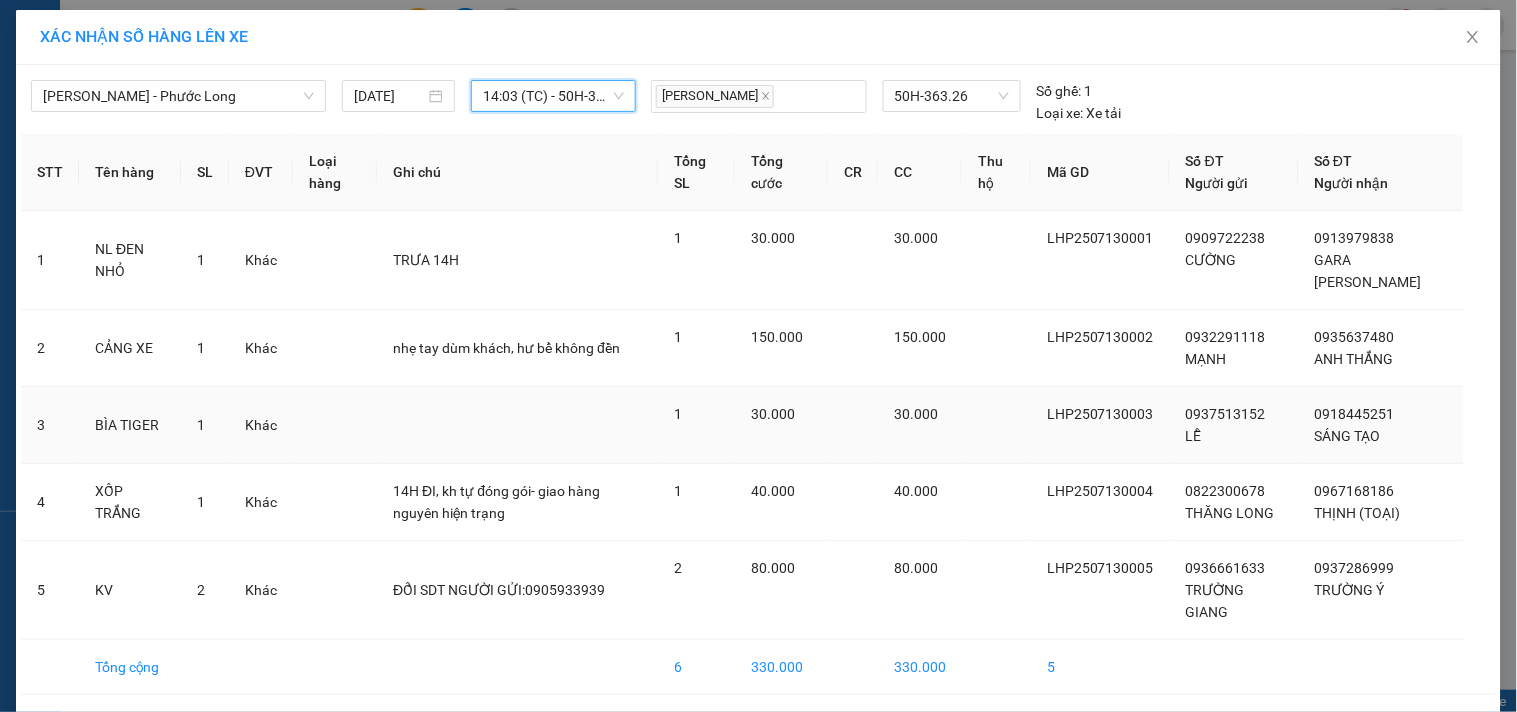 scroll, scrollTop: 74, scrollLeft: 0, axis: vertical 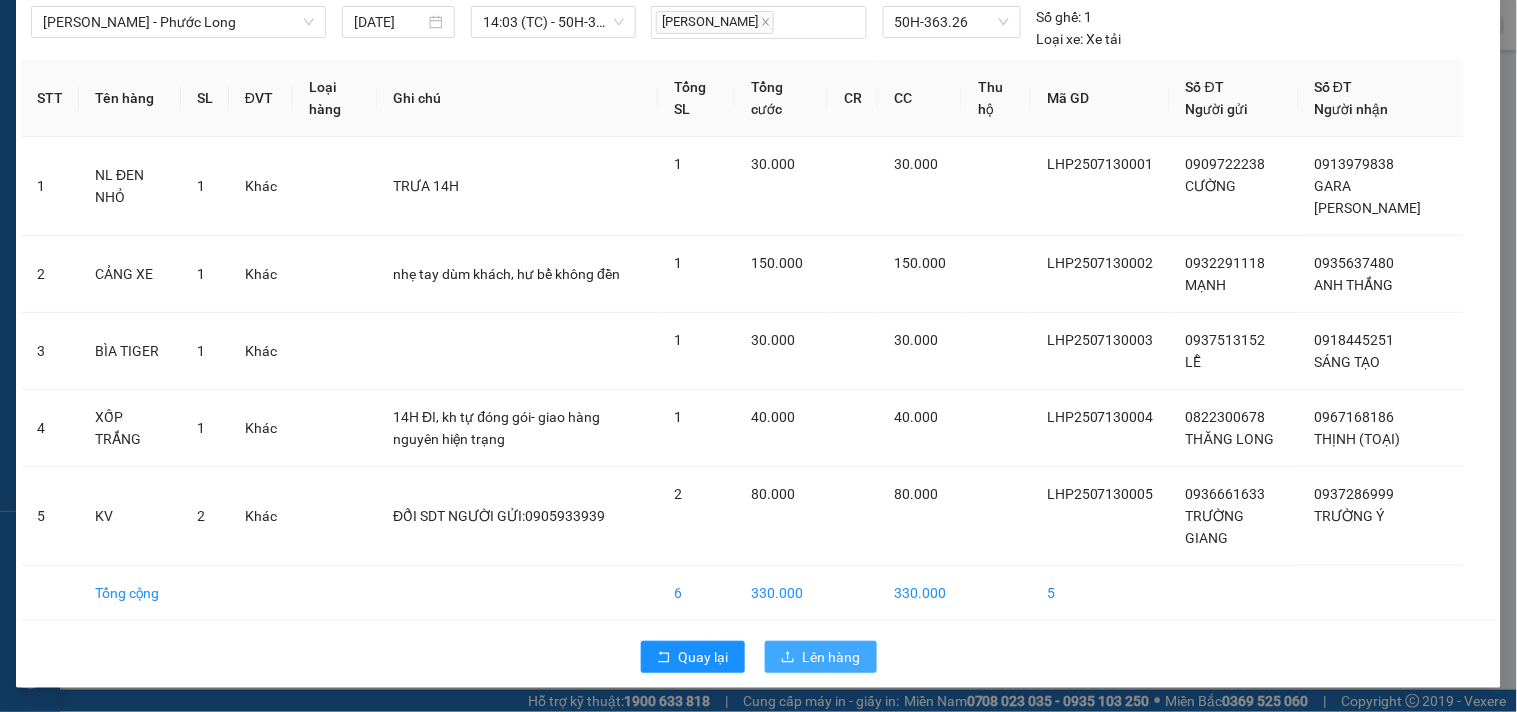 click on "Lên hàng" at bounding box center [832, 657] 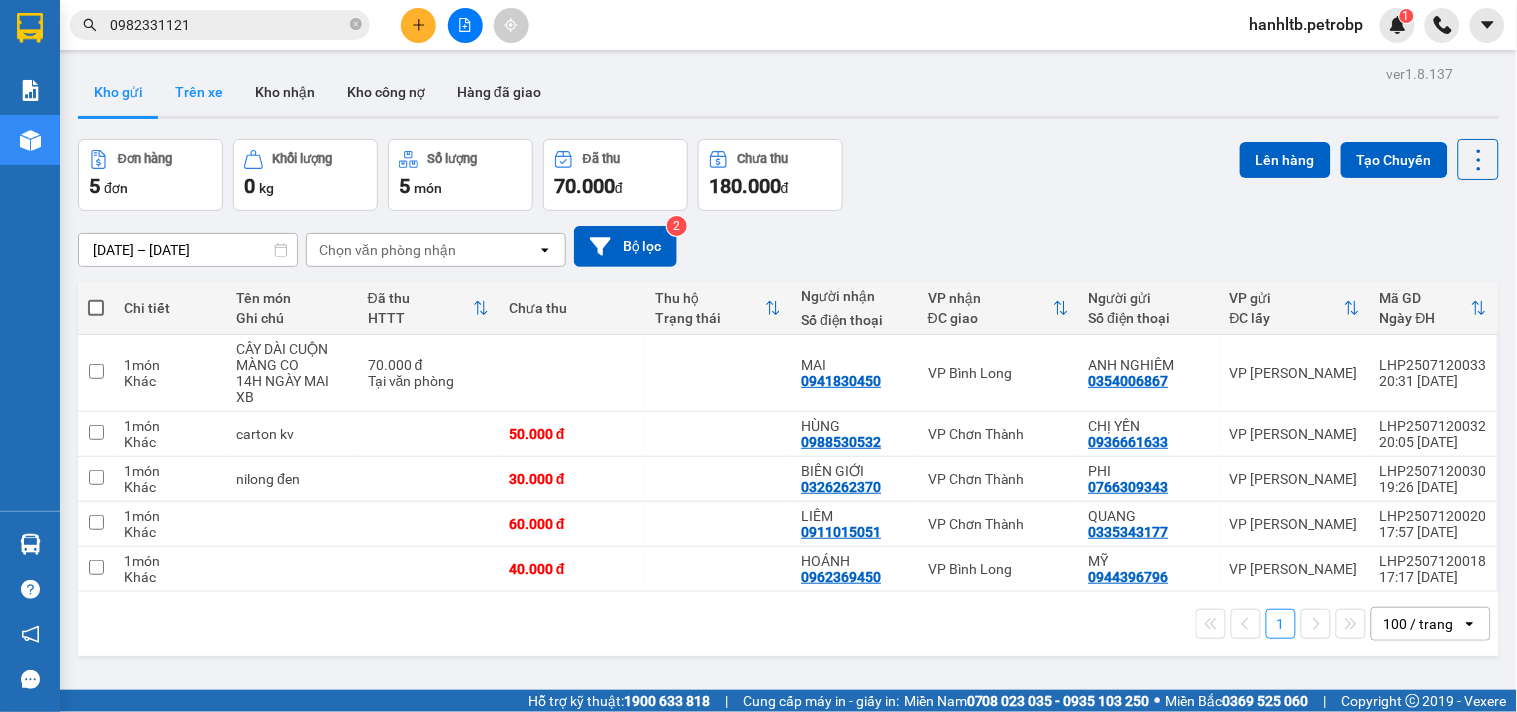 click on "Trên xe" at bounding box center (199, 92) 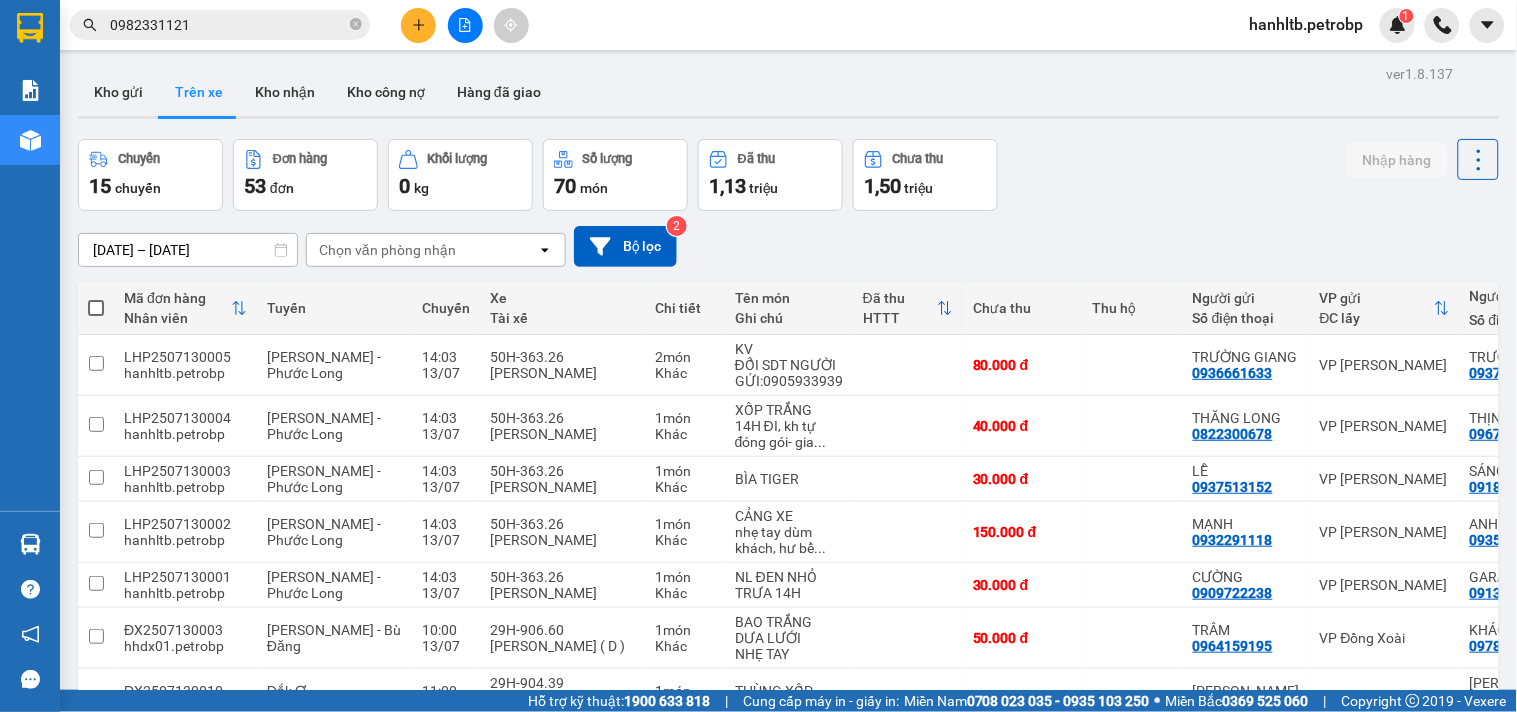 click on "Chọn văn phòng nhận" at bounding box center (387, 250) 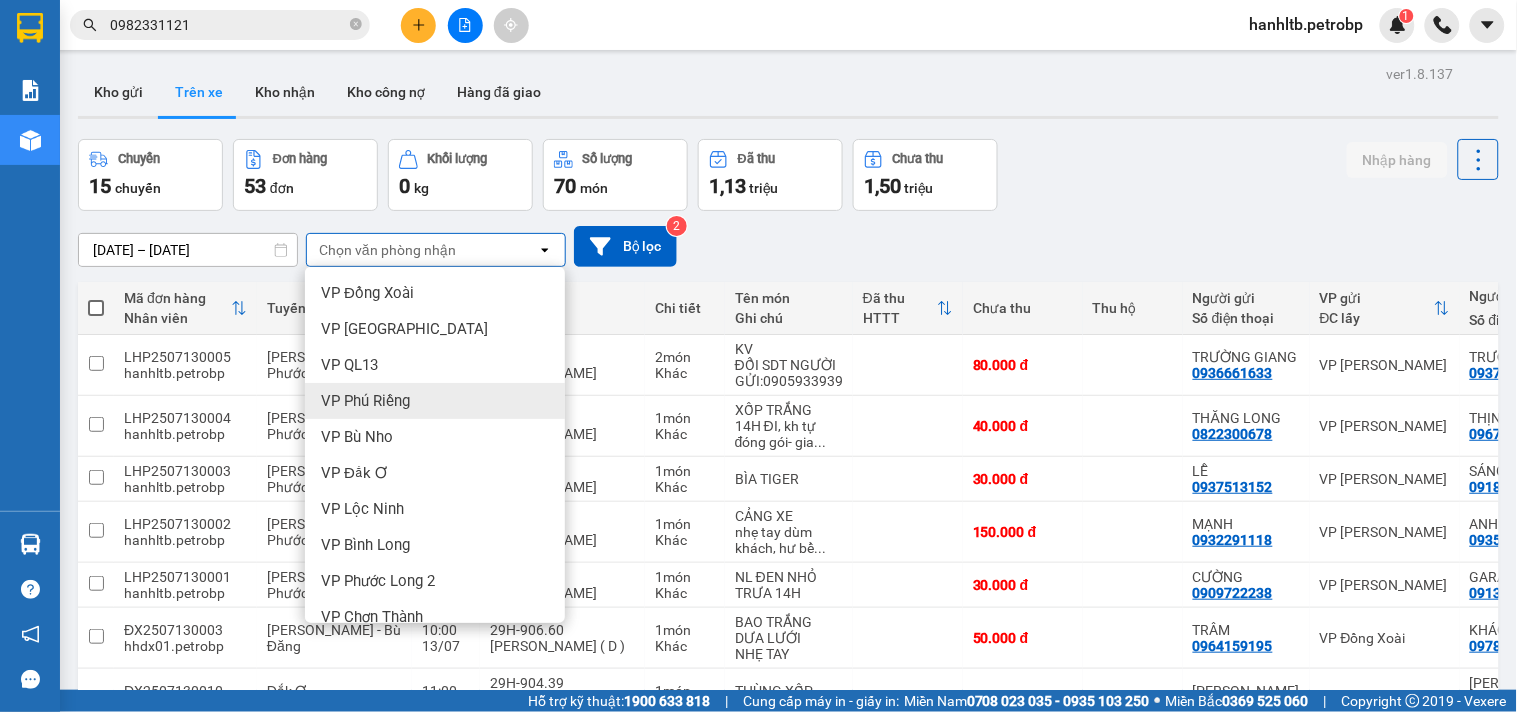scroll, scrollTop: 486, scrollLeft: 0, axis: vertical 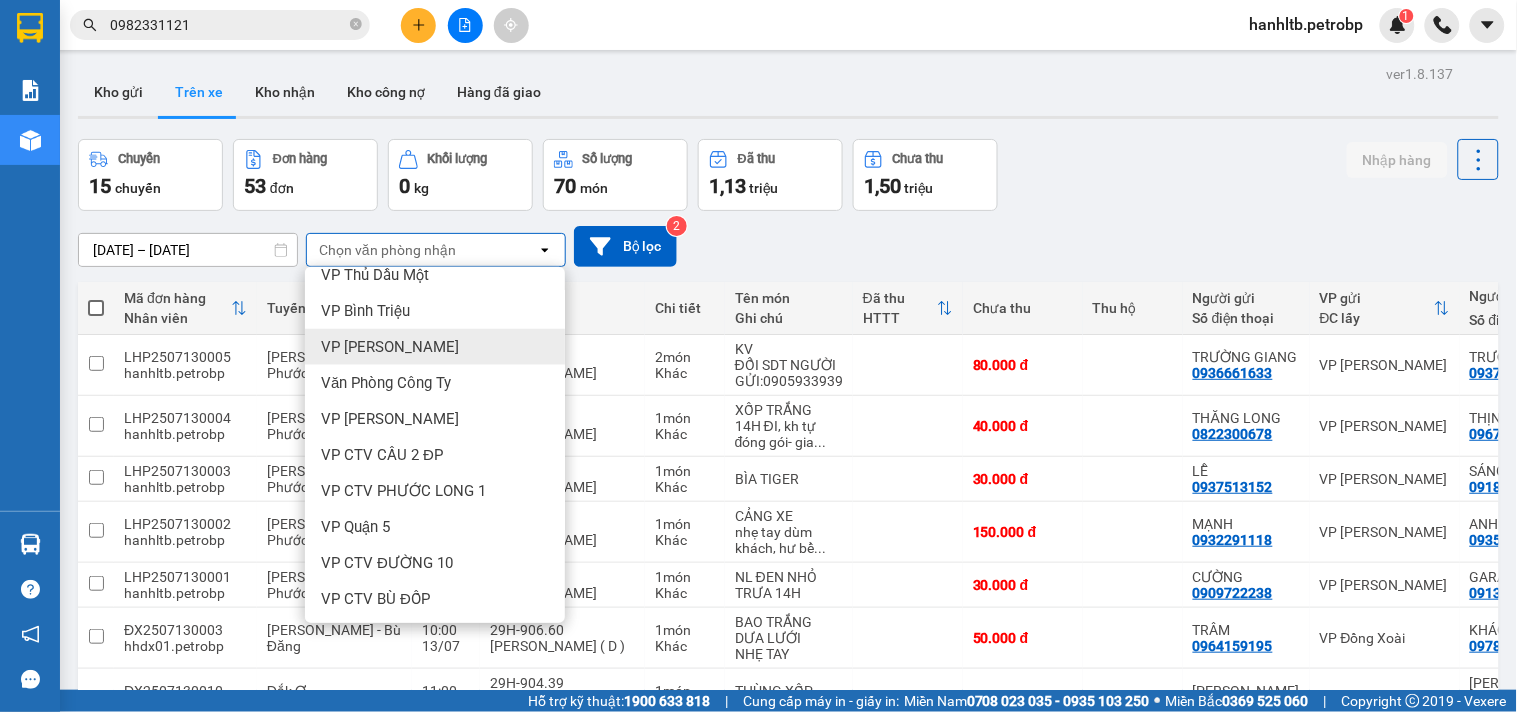 click on "VP [PERSON_NAME]" at bounding box center (435, 347) 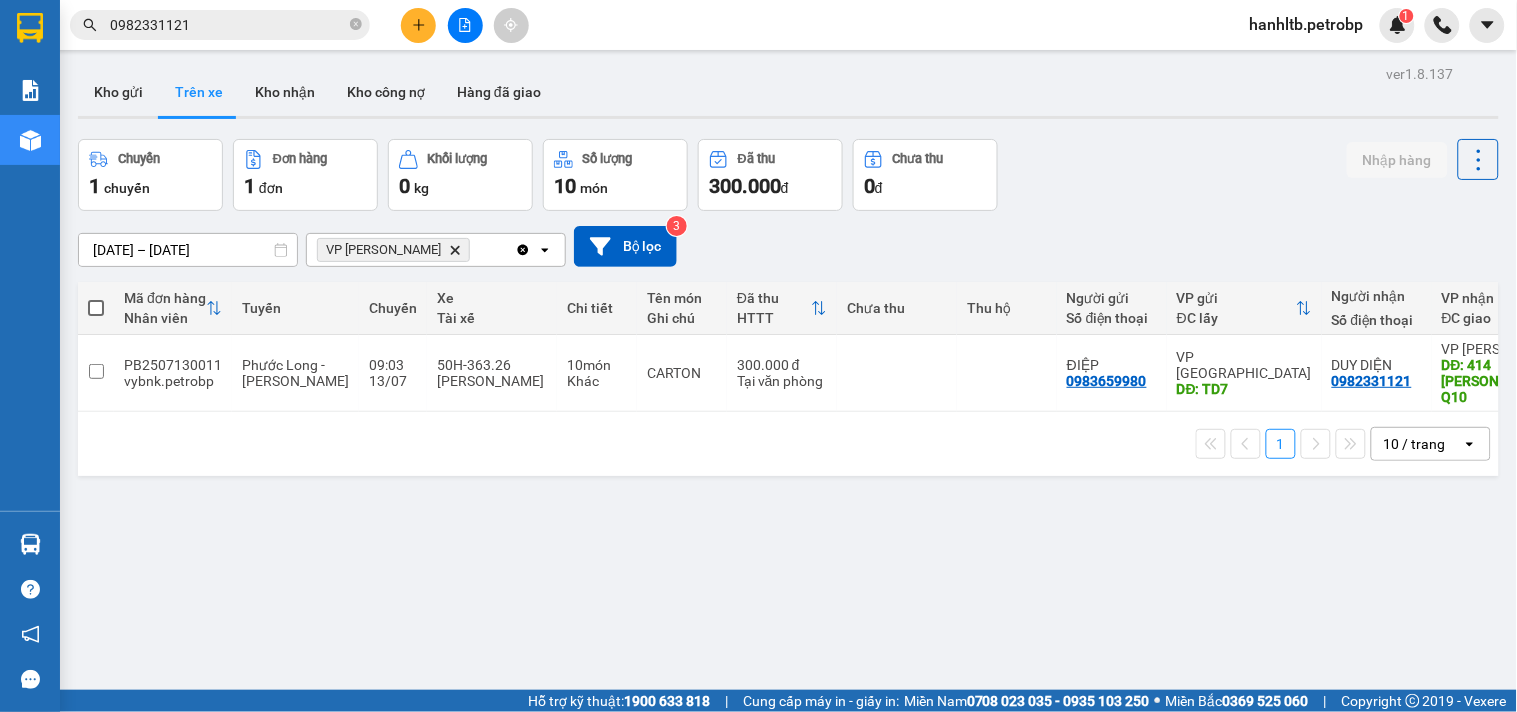 scroll, scrollTop: 0, scrollLeft: 143, axis: horizontal 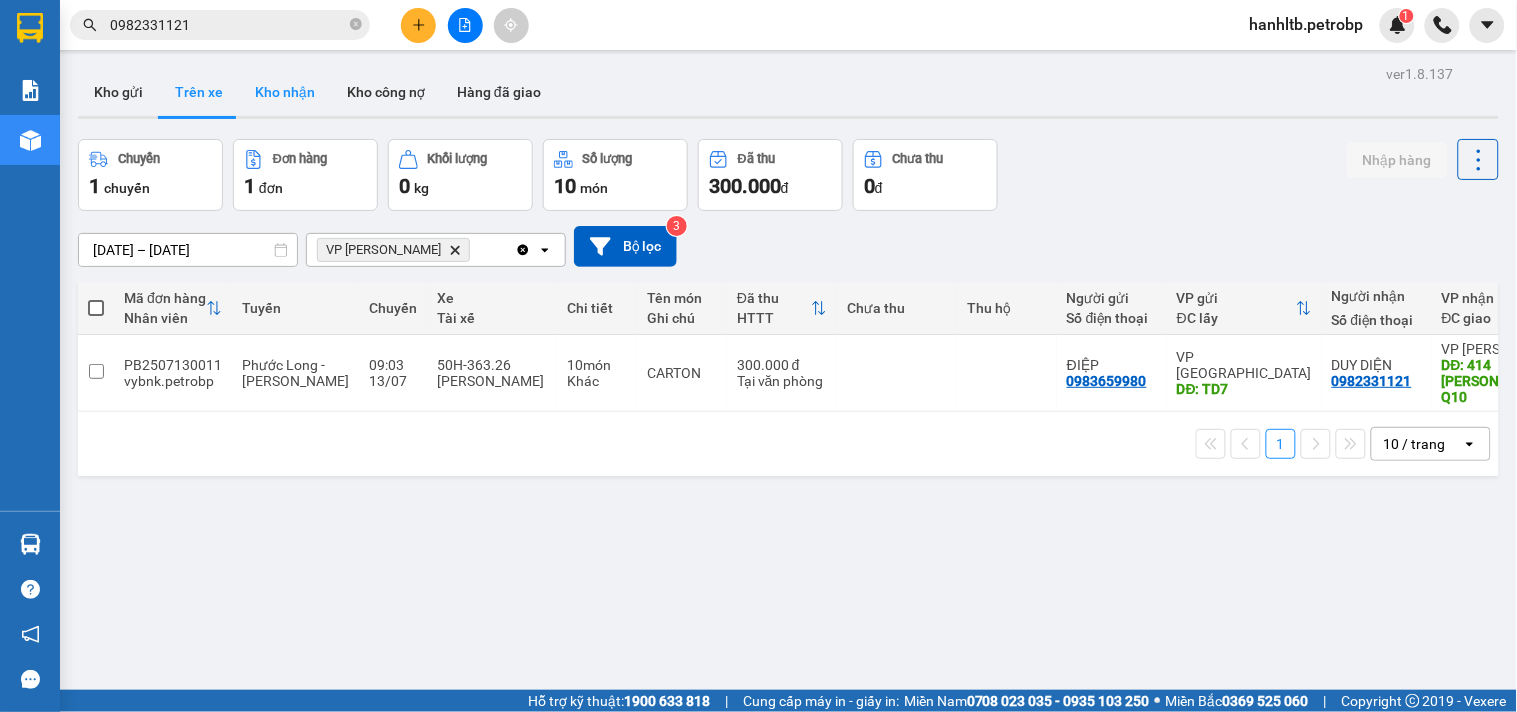 click on "Kho nhận" at bounding box center (285, 92) 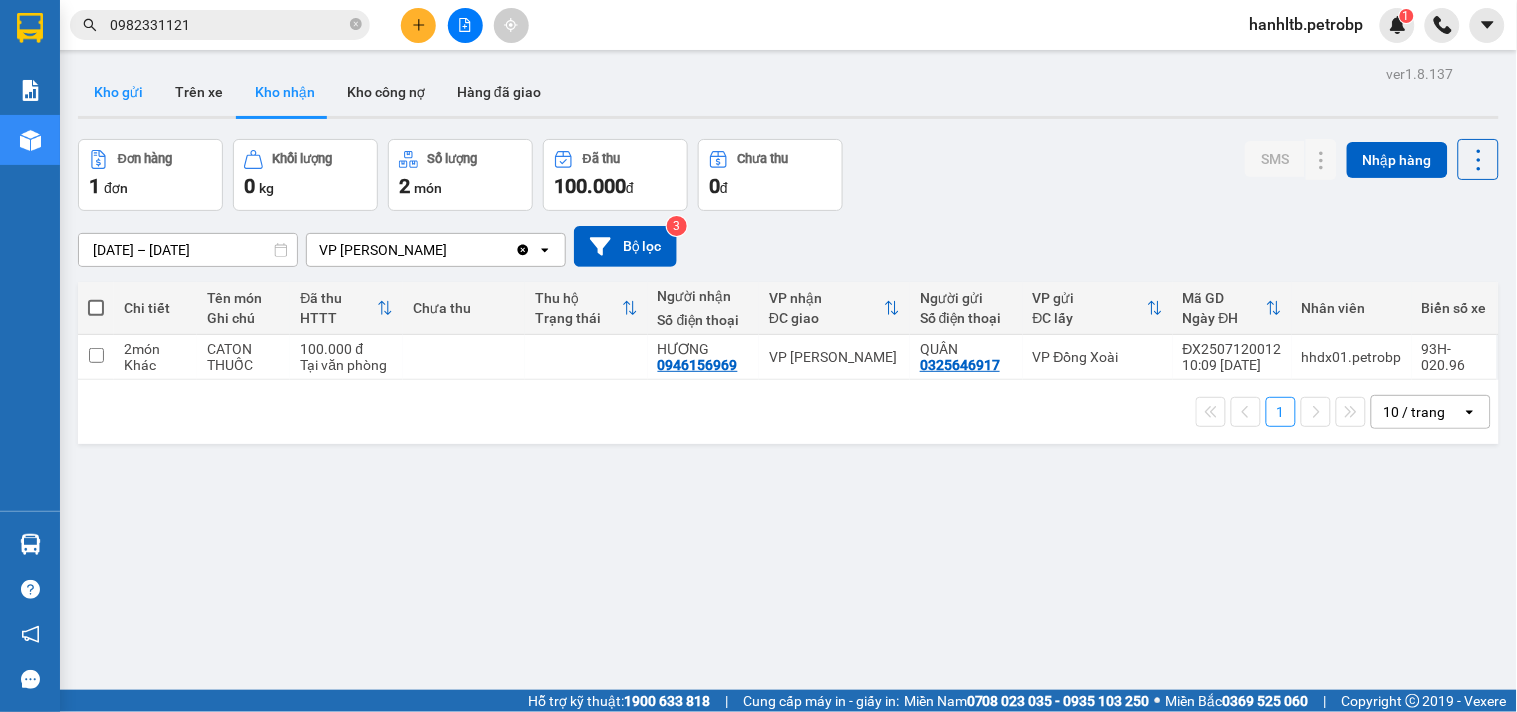 click on "Kho gửi" at bounding box center [118, 92] 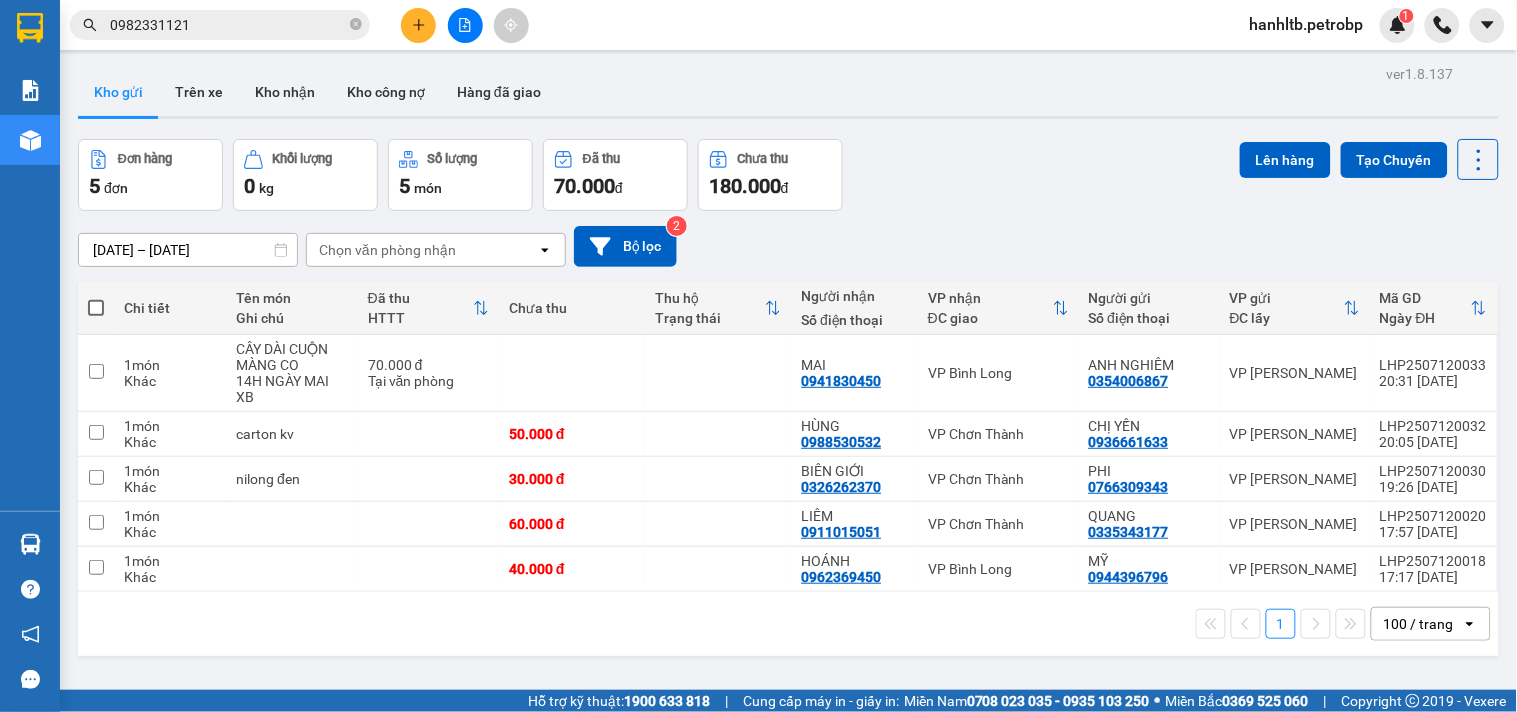 click on "Đơn hàng 5 đơn Khối lượng 0 kg Số lượng 5 món Đã thu 70.000  đ Chưa thu 180.000  đ Lên hàng Tạo Chuyến" at bounding box center (788, 175) 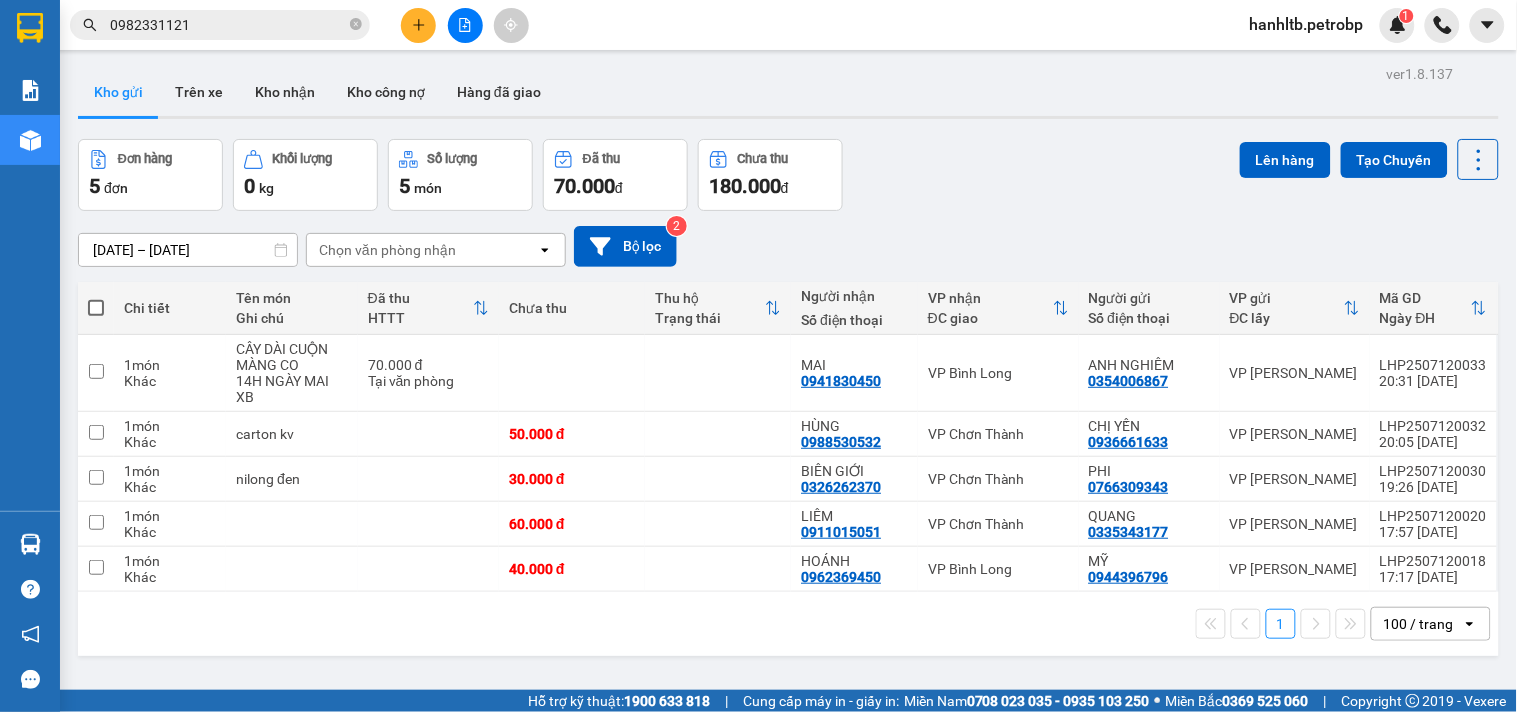 click on "Đơn hàng 5 đơn Khối lượng 0 kg Số lượng 5 món Đã thu 70.000  đ Chưa thu 180.000  đ Lên hàng Tạo Chuyến" at bounding box center [788, 175] 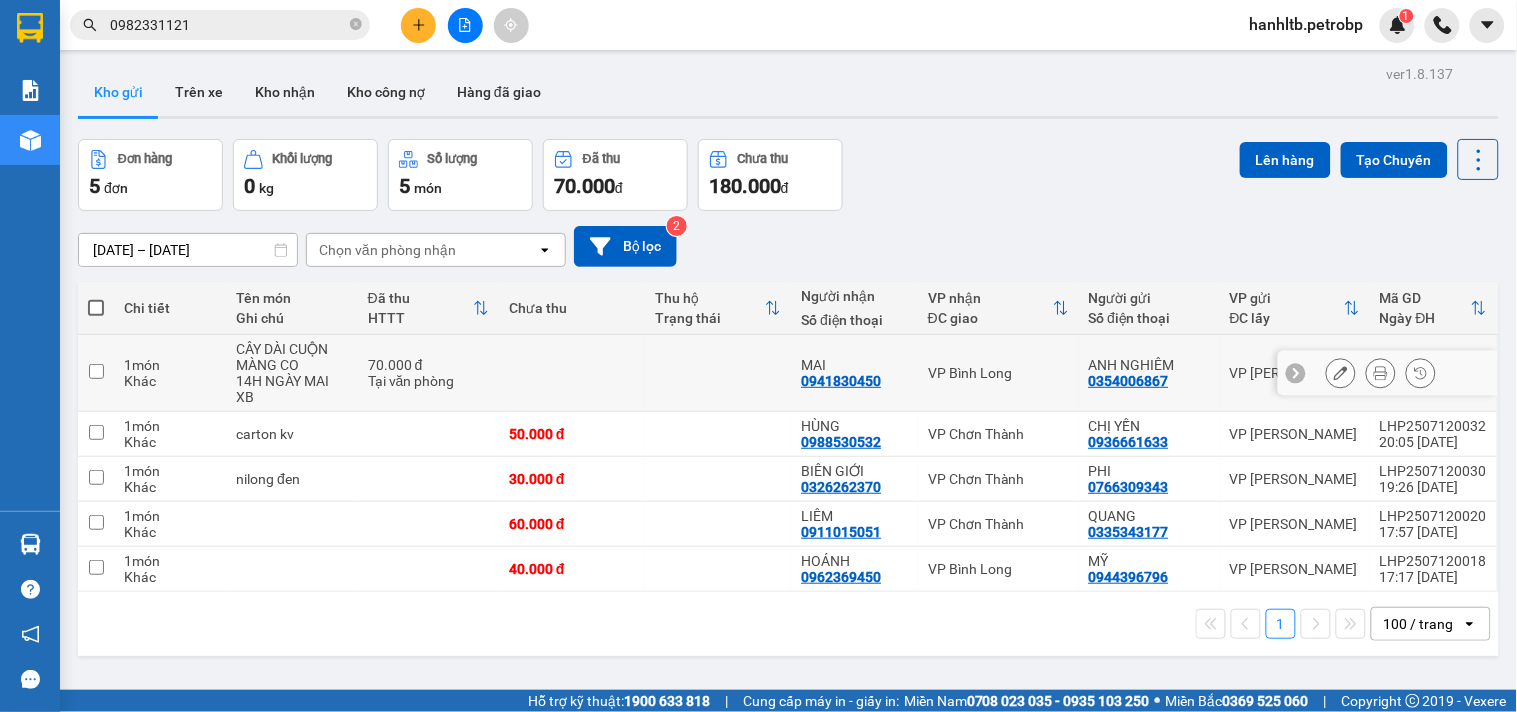click at bounding box center (718, 373) 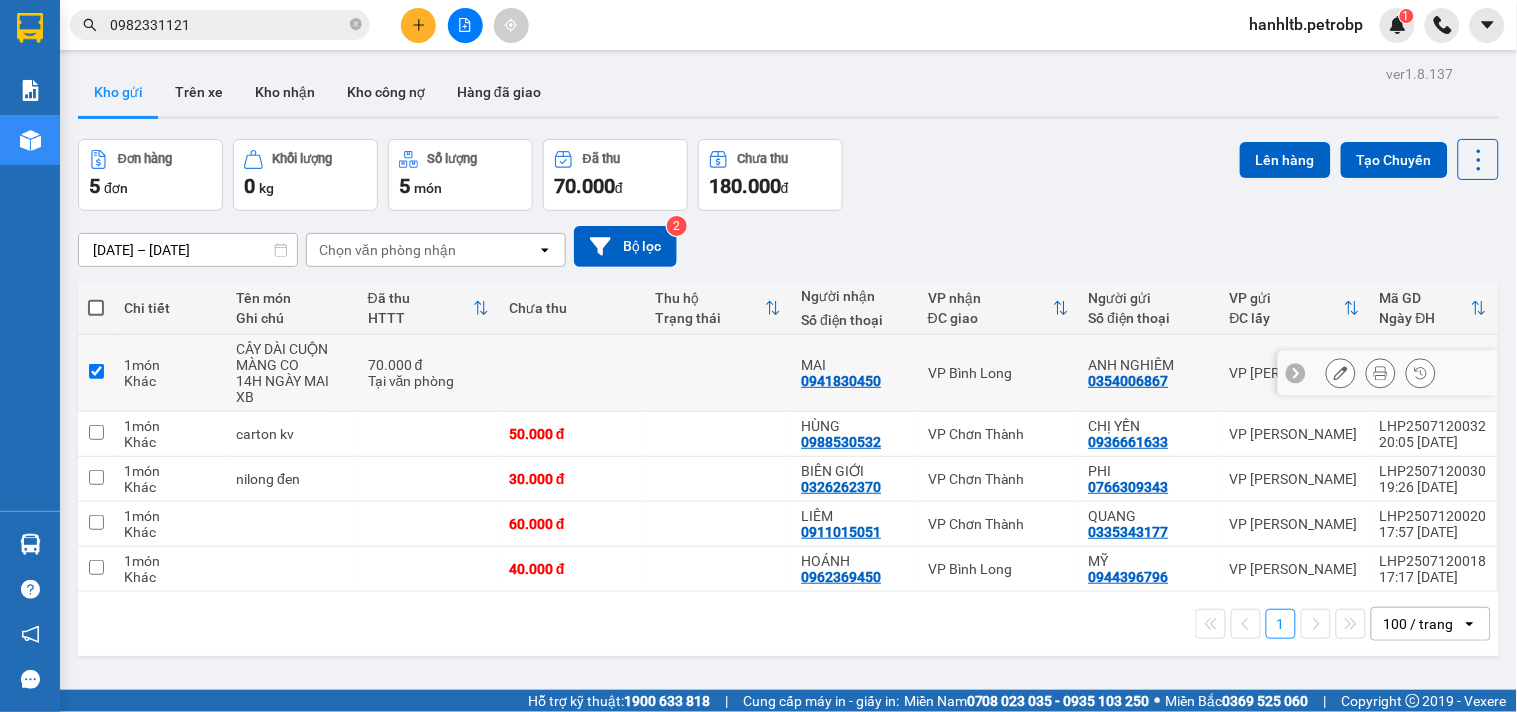checkbox on "true" 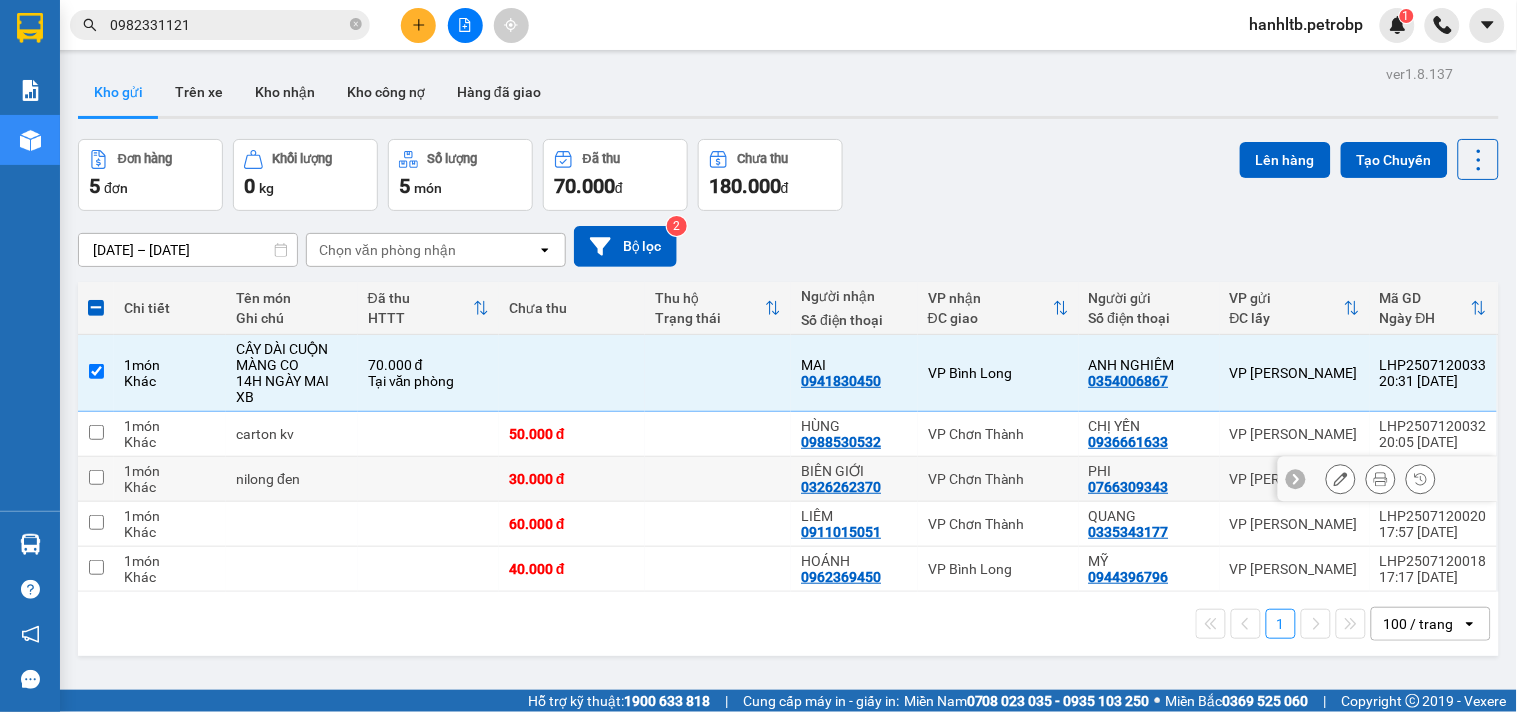 click at bounding box center (718, 479) 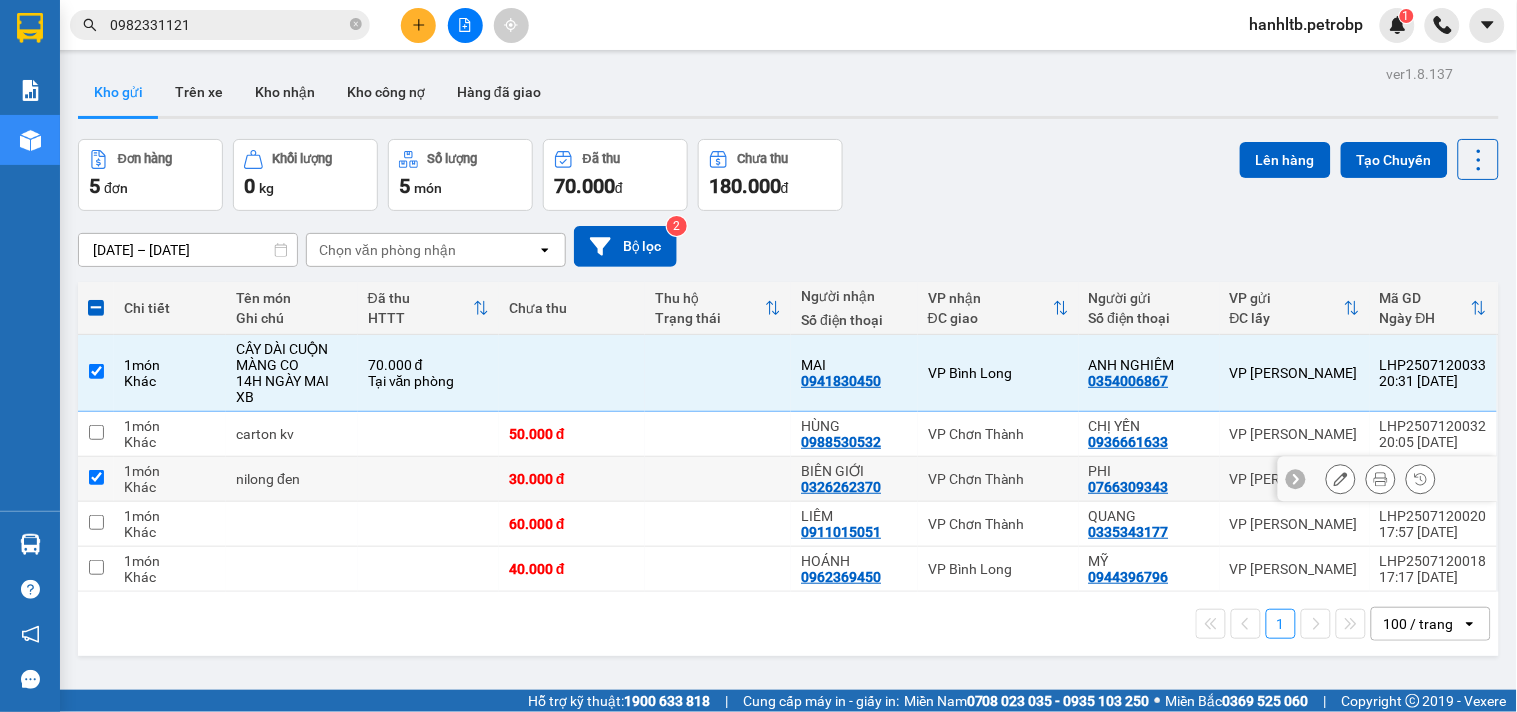 checkbox on "true" 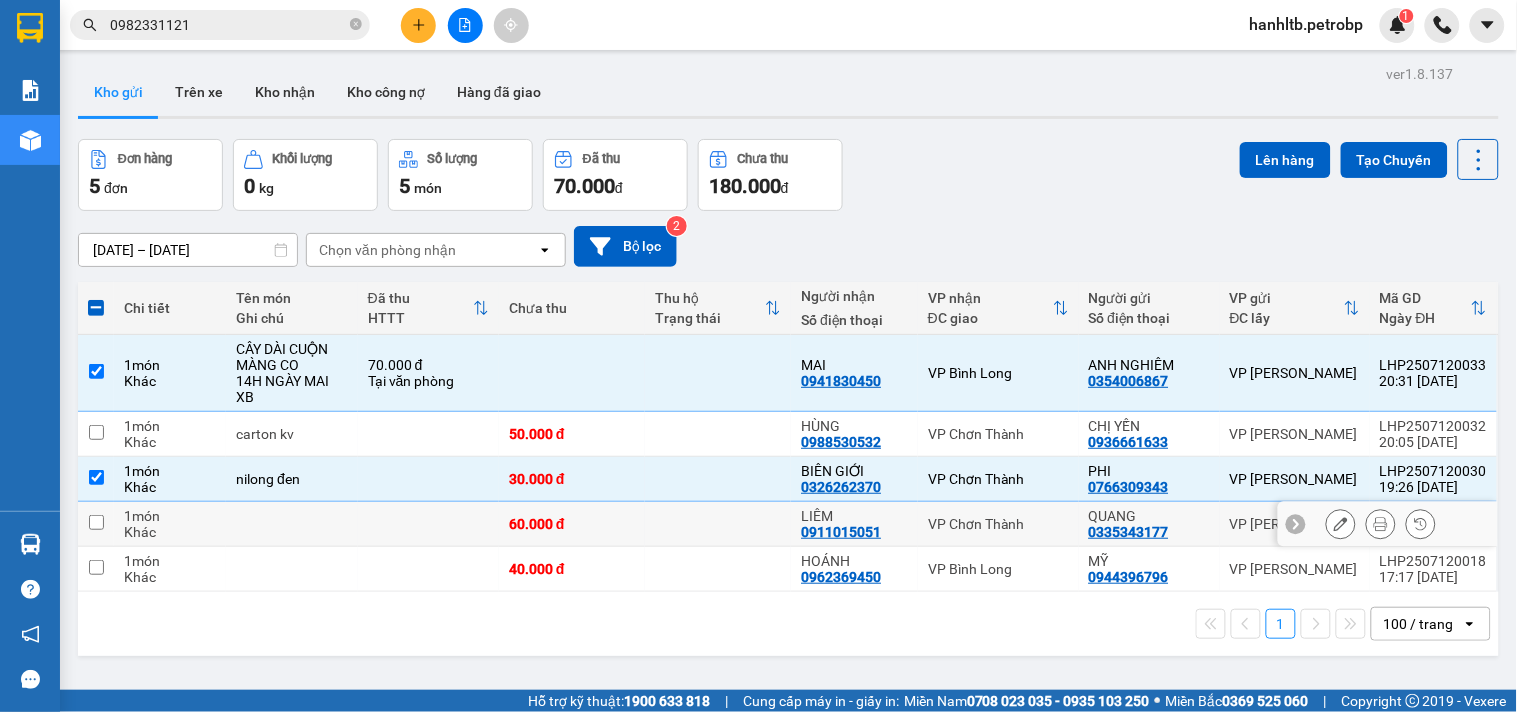 click at bounding box center (718, 524) 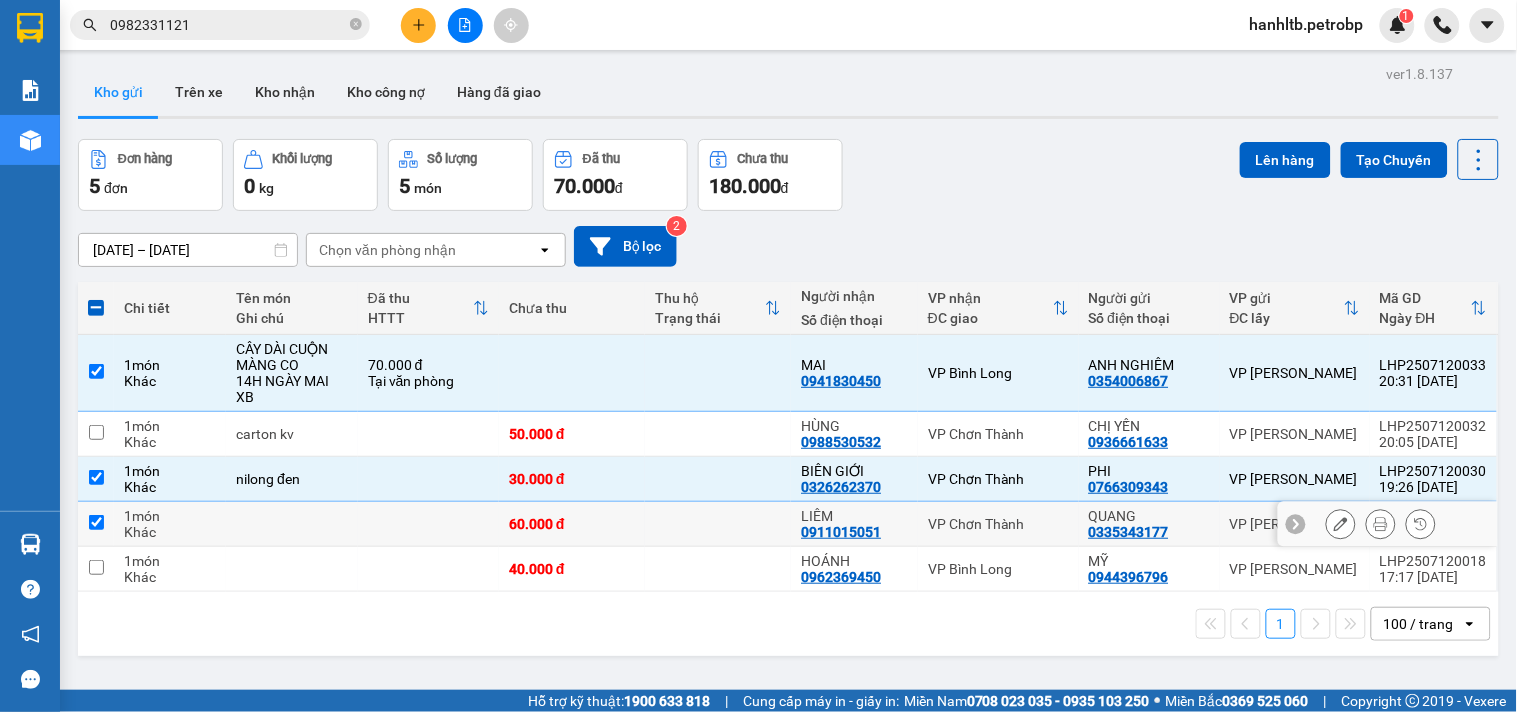 checkbox on "true" 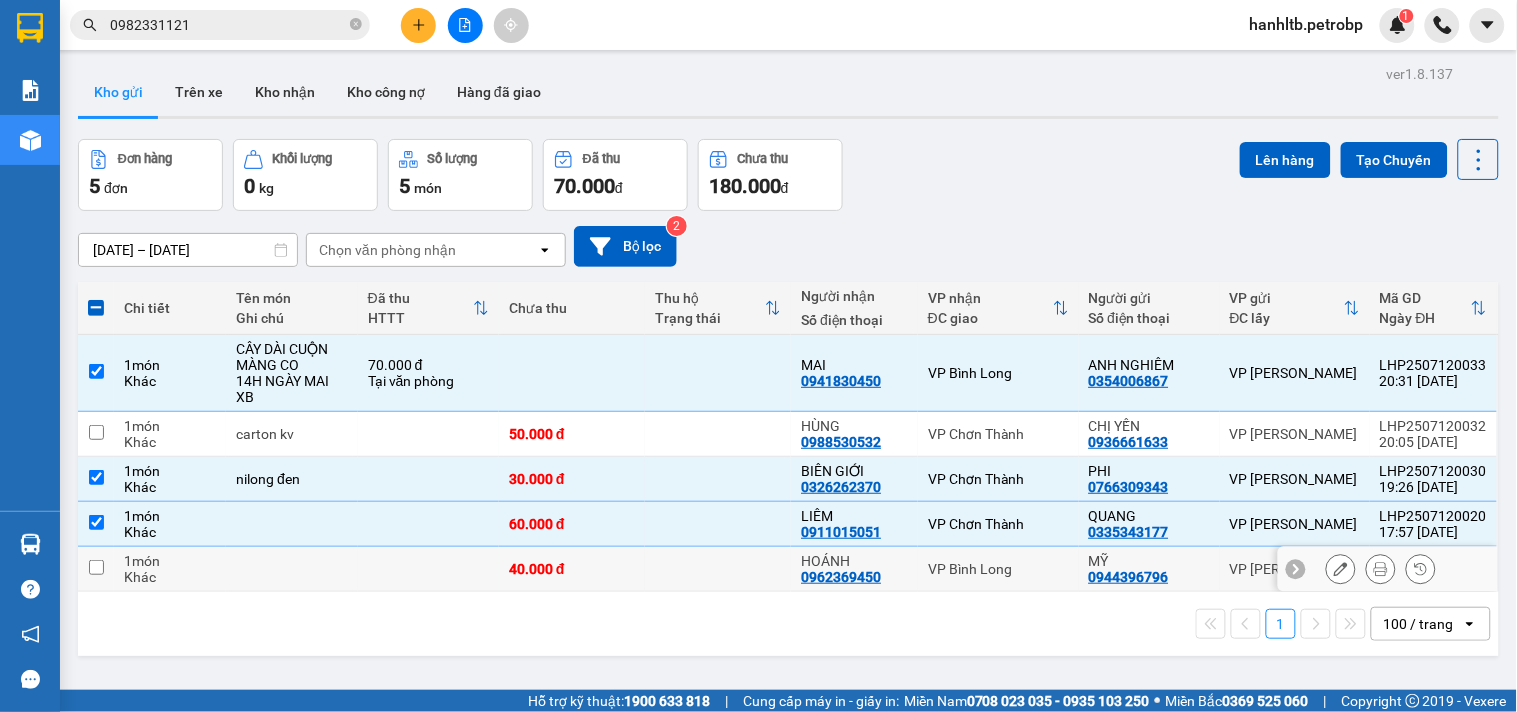 click at bounding box center (718, 569) 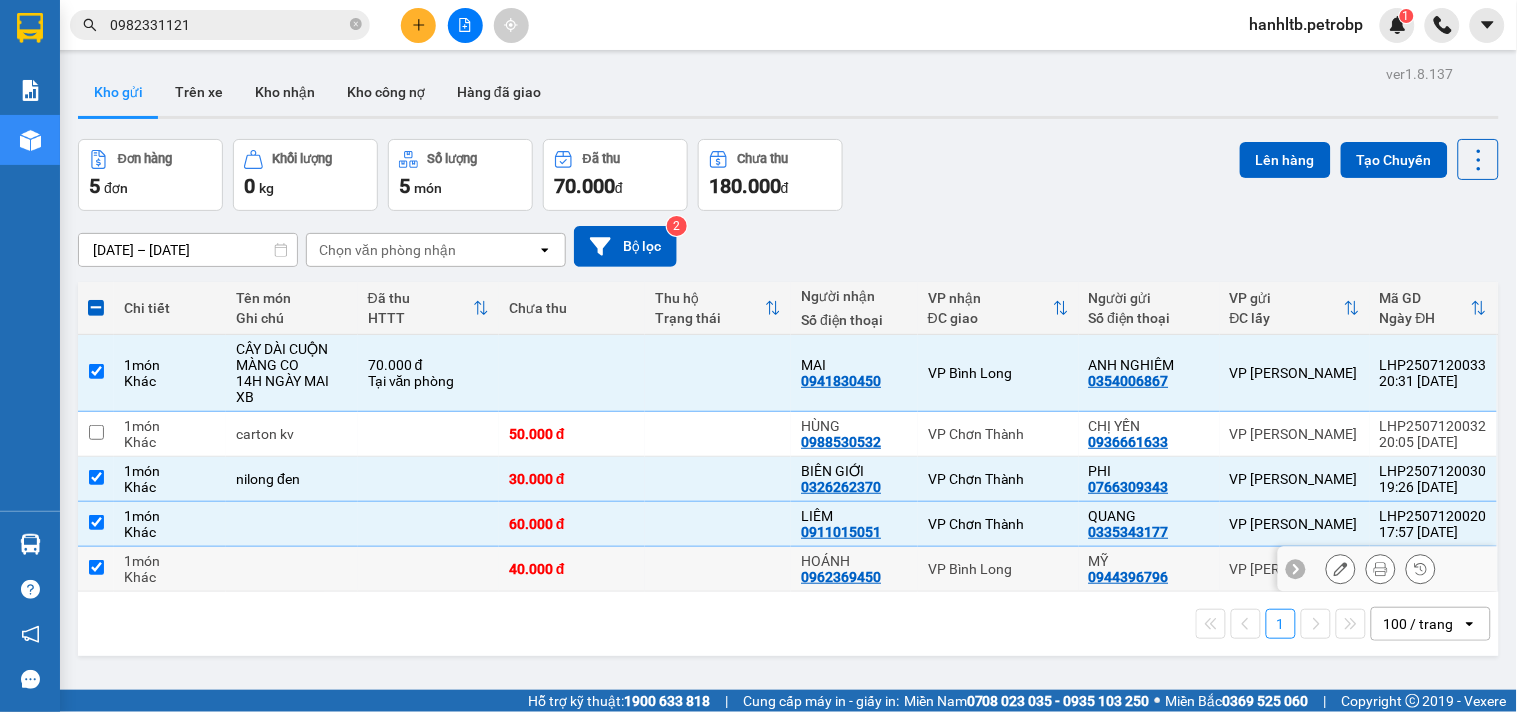 checkbox on "true" 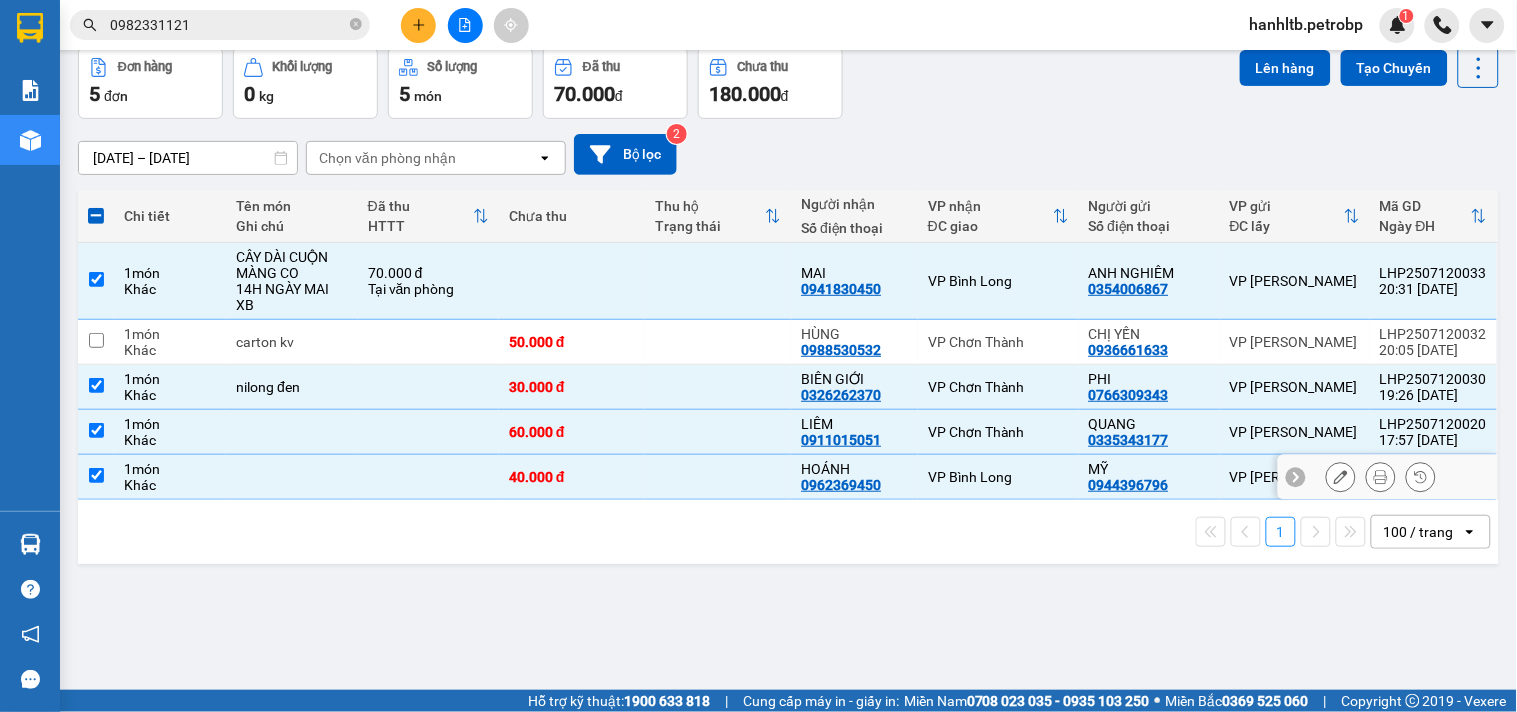 scroll, scrollTop: 0, scrollLeft: 0, axis: both 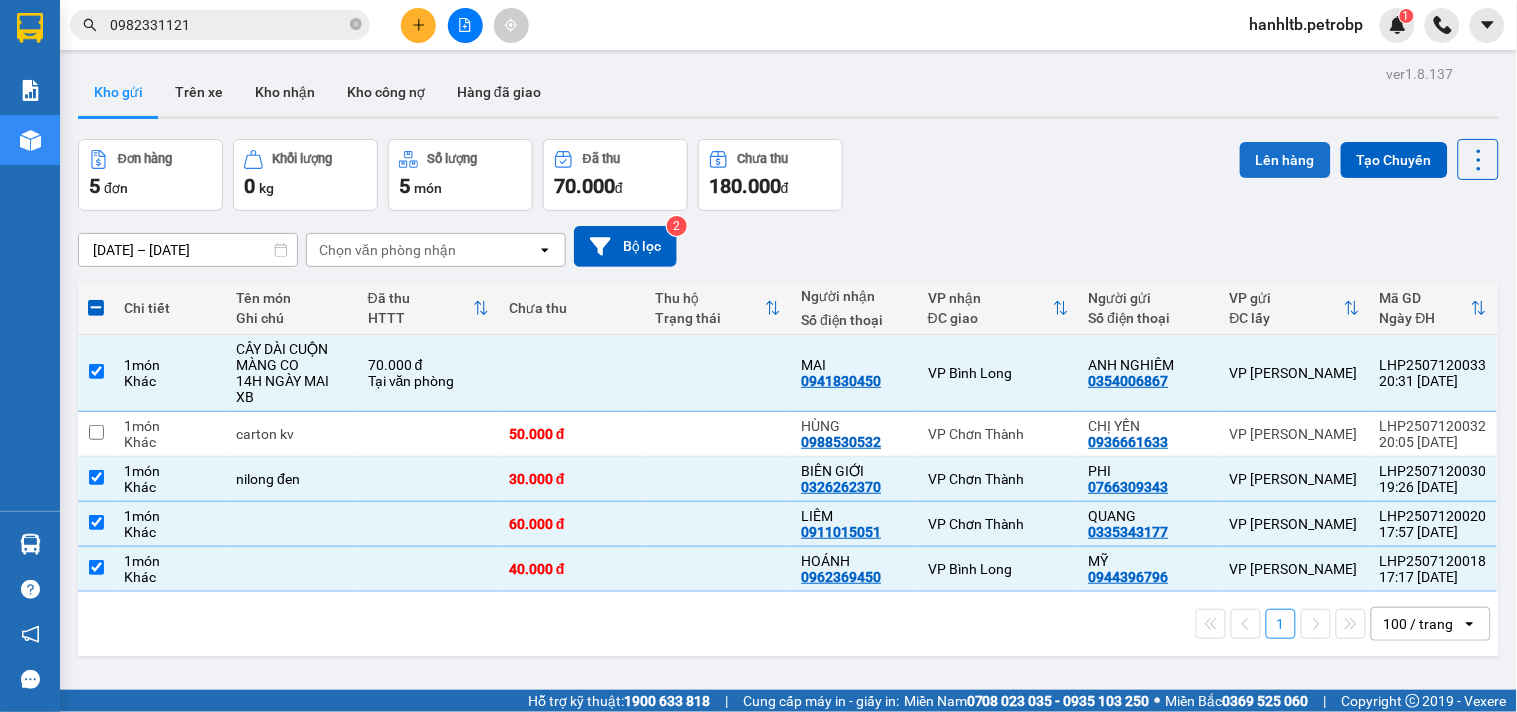 click on "Lên hàng" at bounding box center [1285, 160] 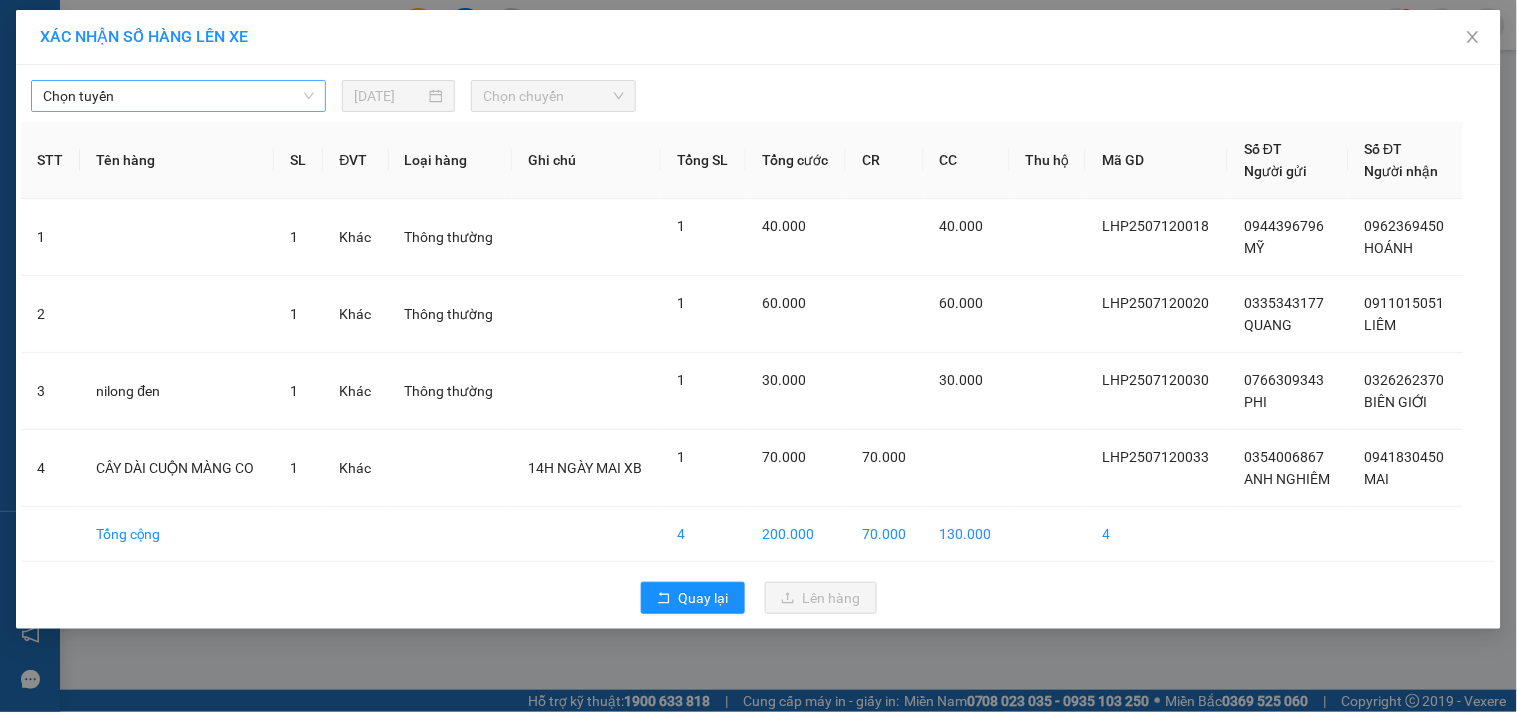 click on "Chọn tuyến" at bounding box center [178, 96] 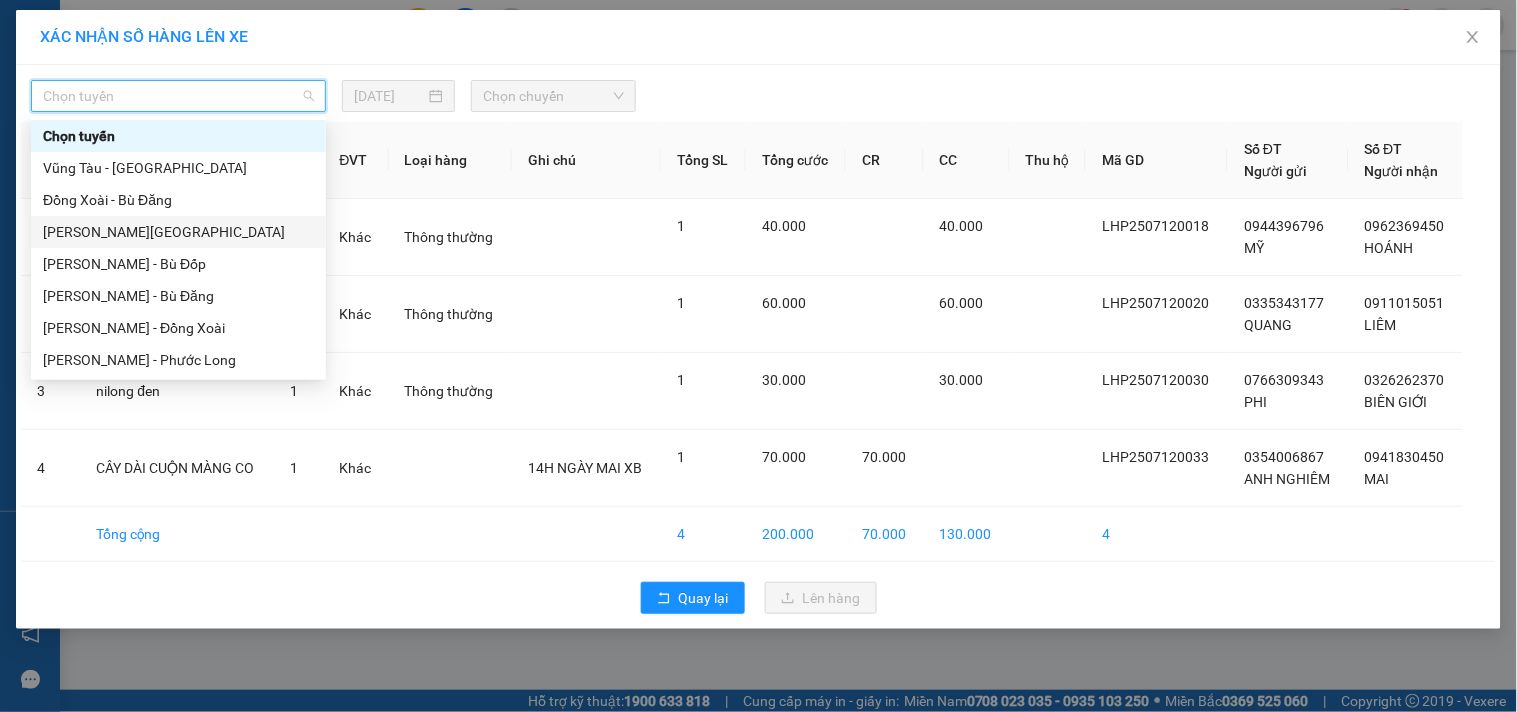 click on "[PERSON_NAME][GEOGRAPHIC_DATA]" at bounding box center (178, 232) 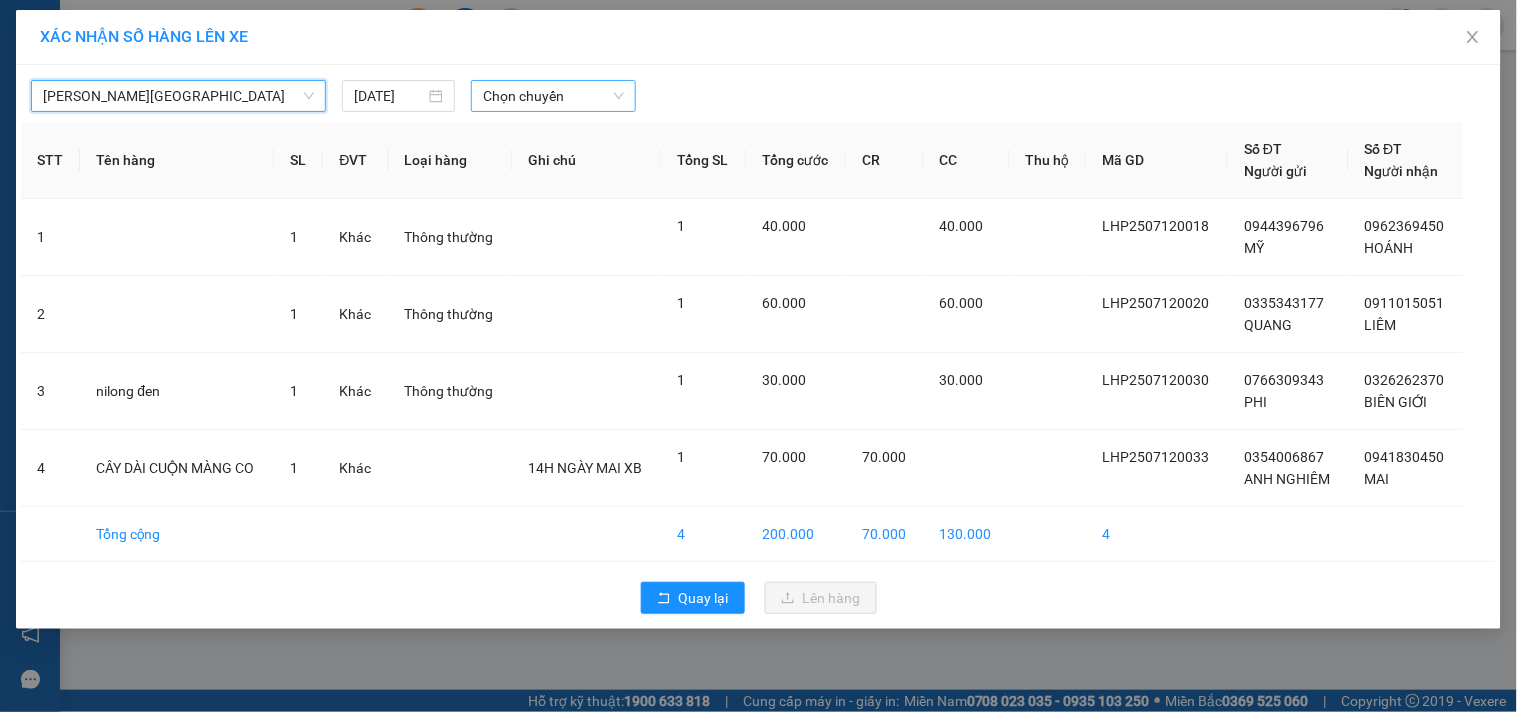 click on "Chọn chuyến" at bounding box center [553, 96] 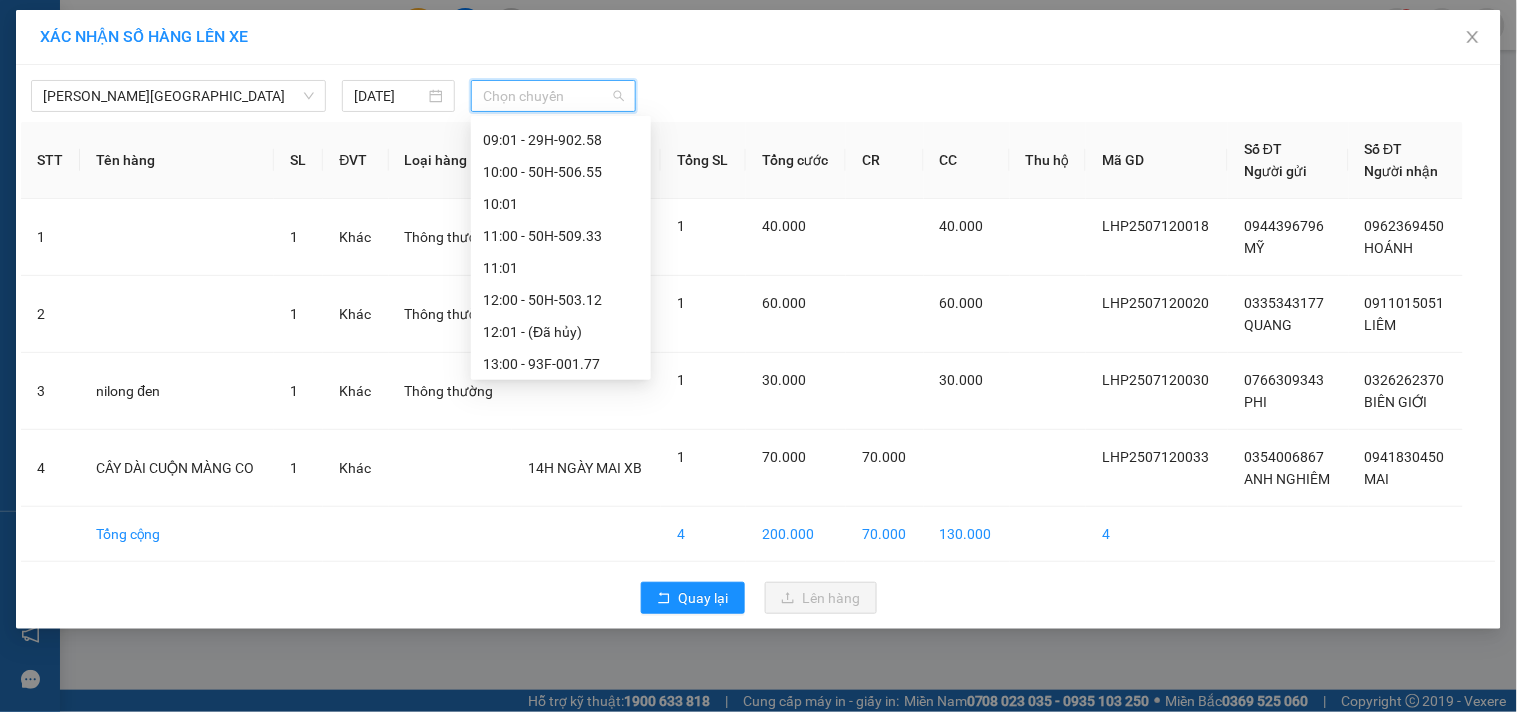 scroll, scrollTop: 666, scrollLeft: 0, axis: vertical 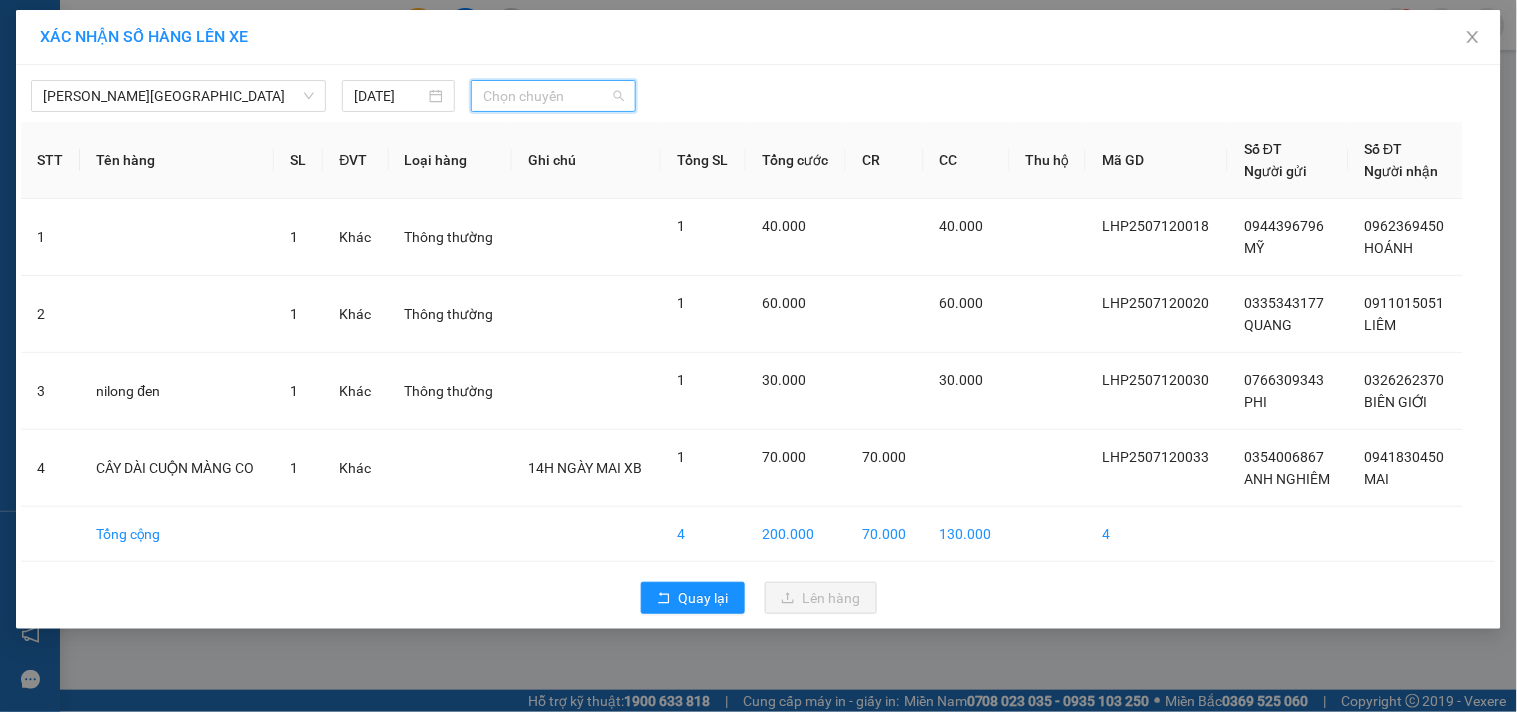 click on "Chọn chuyến" at bounding box center (553, 96) 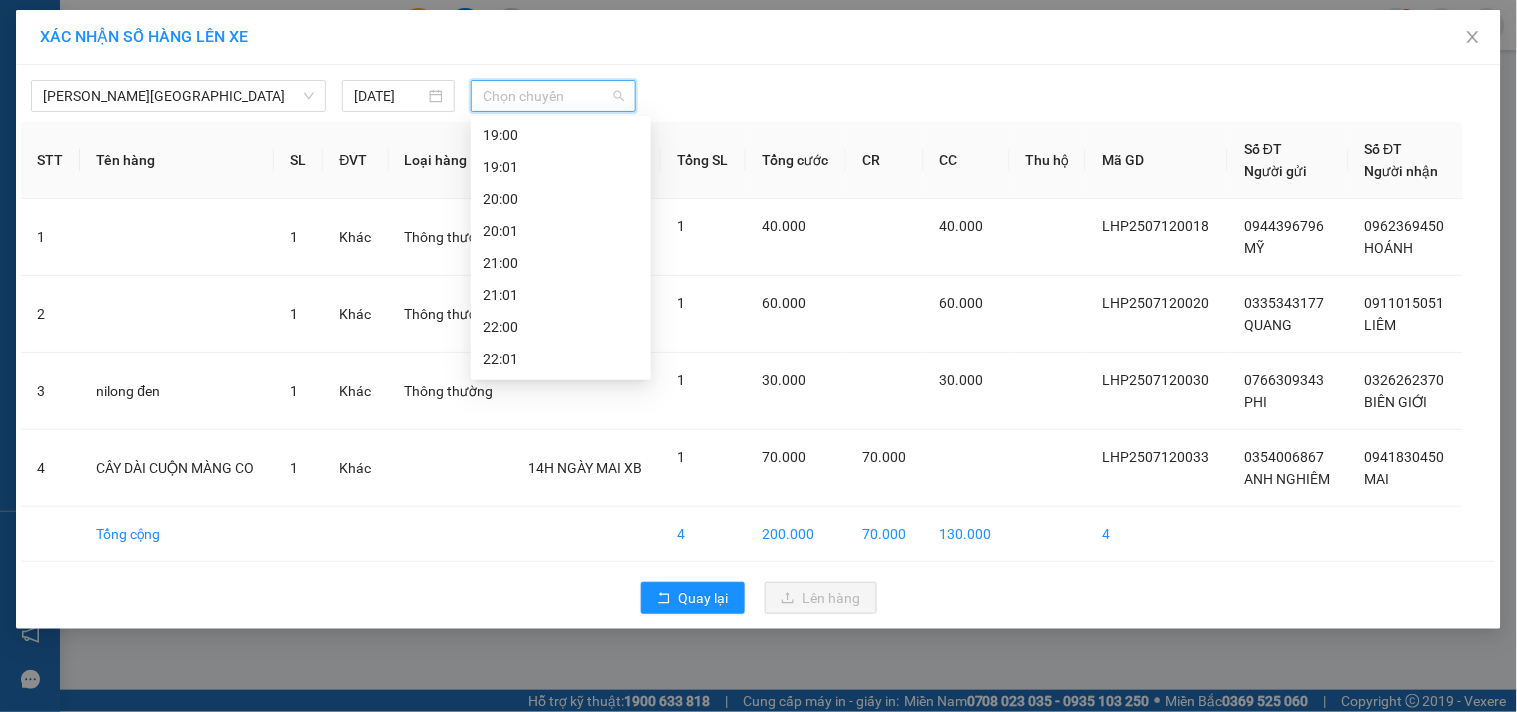 scroll, scrollTop: 612, scrollLeft: 0, axis: vertical 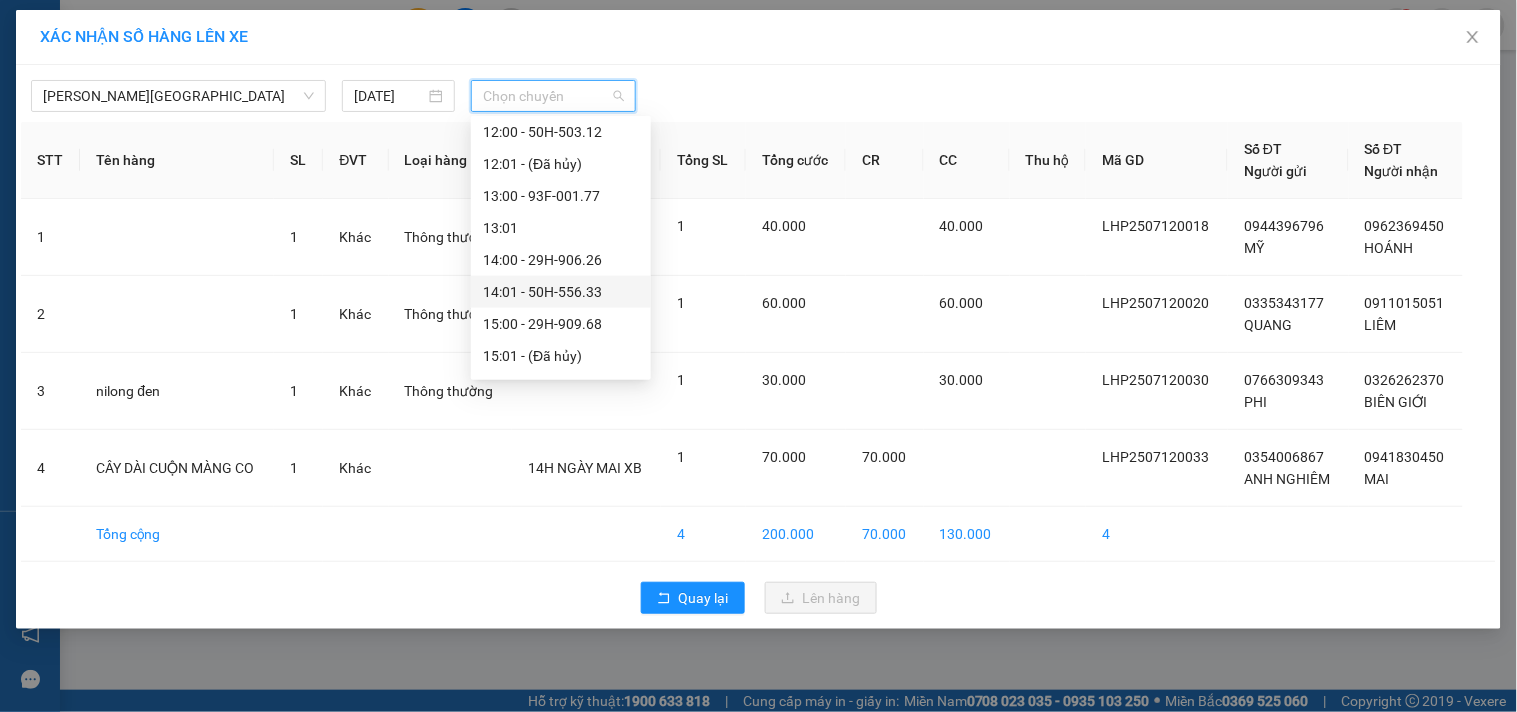 click on "14:01     - 50H-556.33" at bounding box center (561, 292) 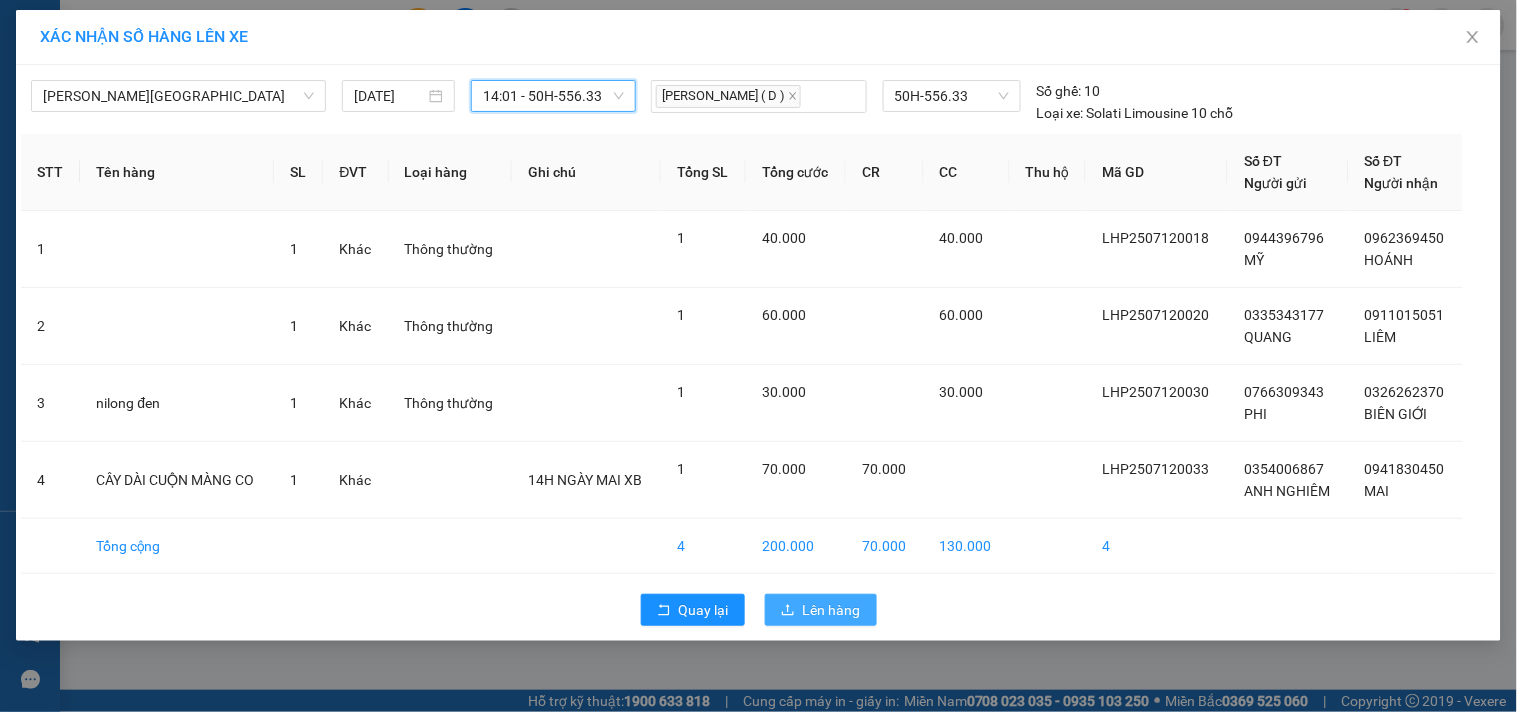 click on "Lên hàng" at bounding box center (832, 610) 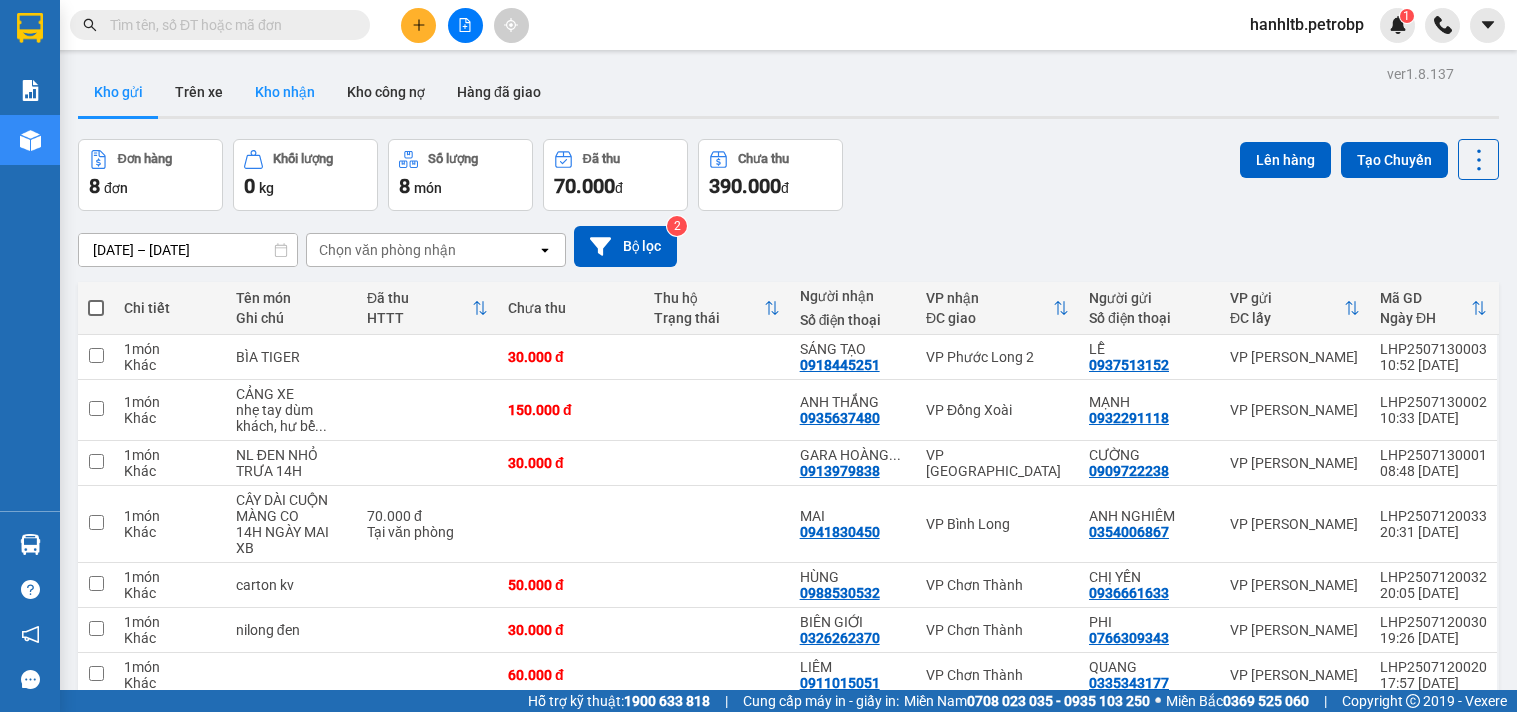 scroll, scrollTop: 0, scrollLeft: 0, axis: both 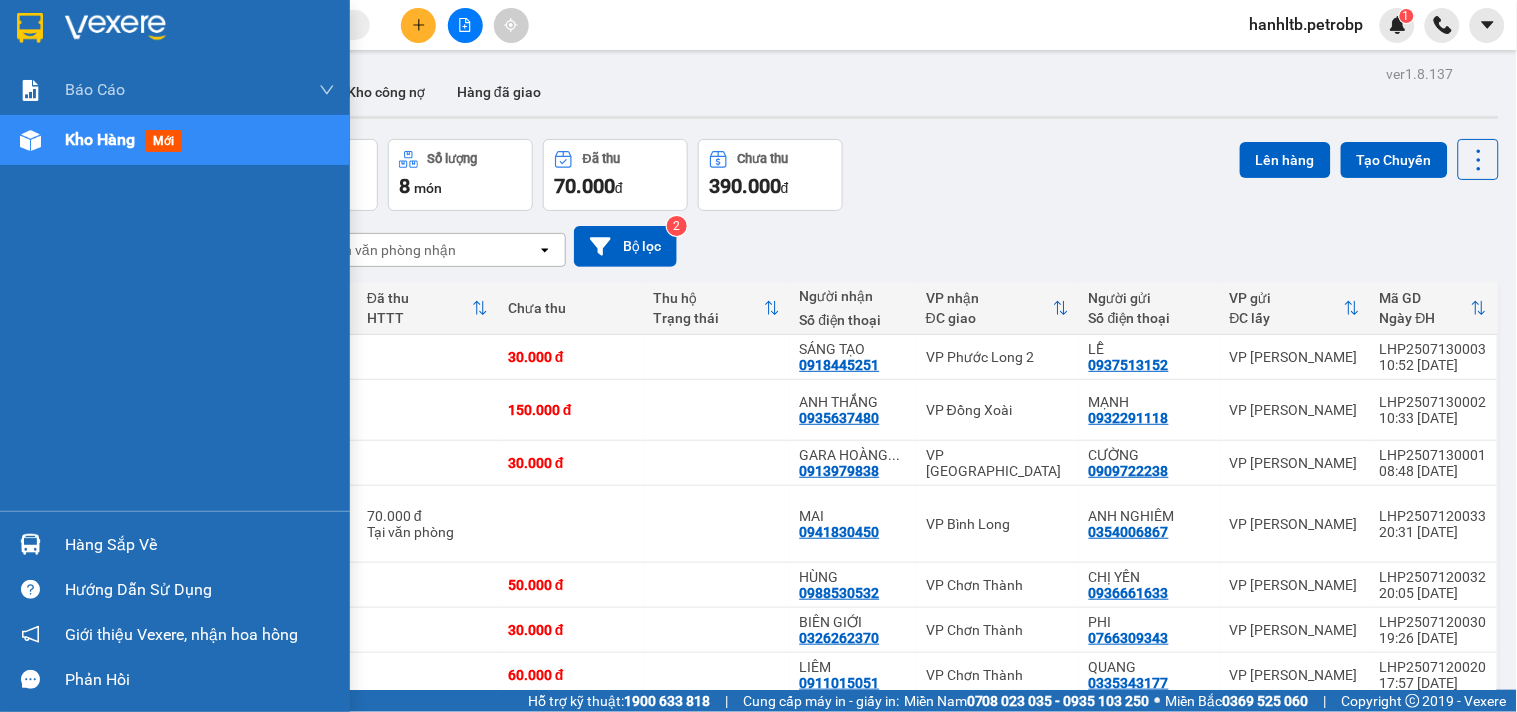 click at bounding box center (30, 28) 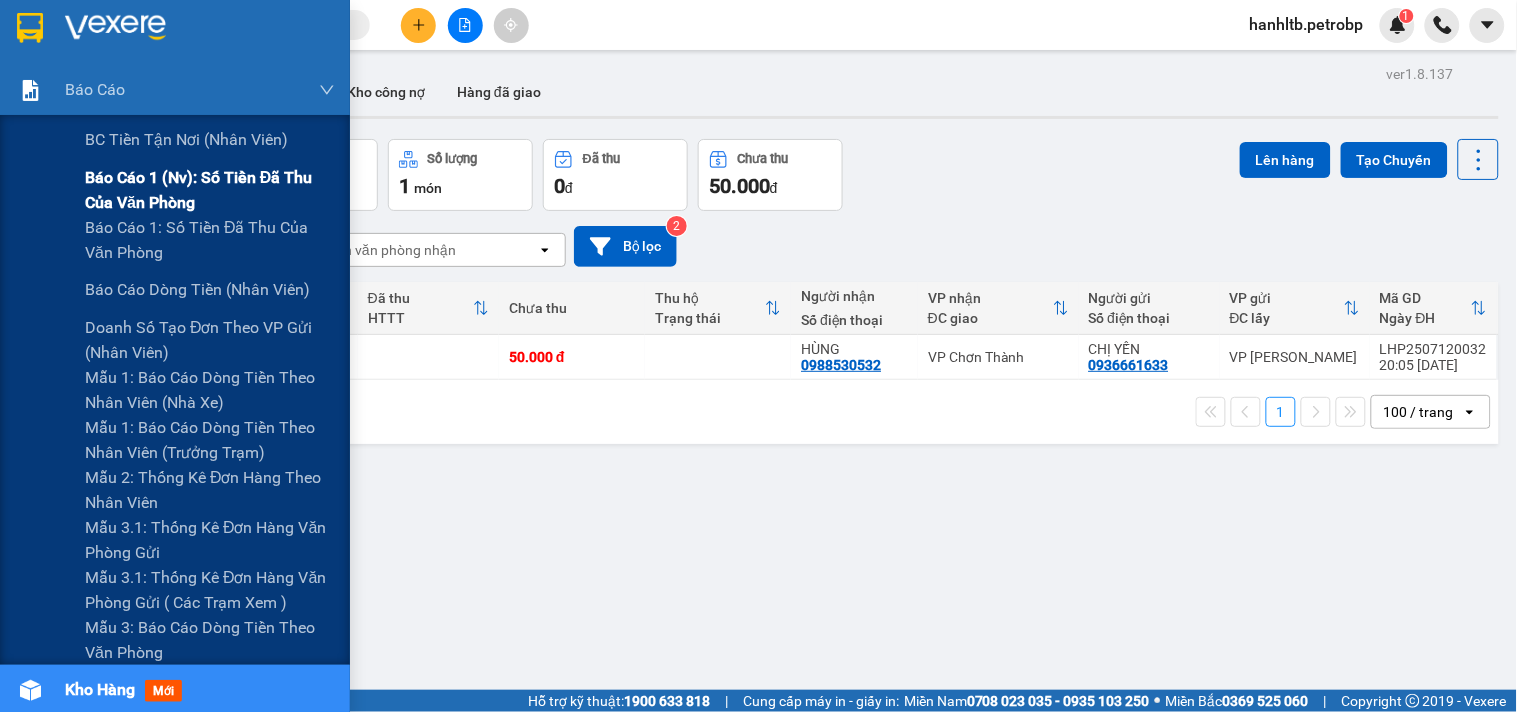 click on "Báo cáo 1 (nv): Số tiền đã thu của văn phòng" at bounding box center [210, 190] 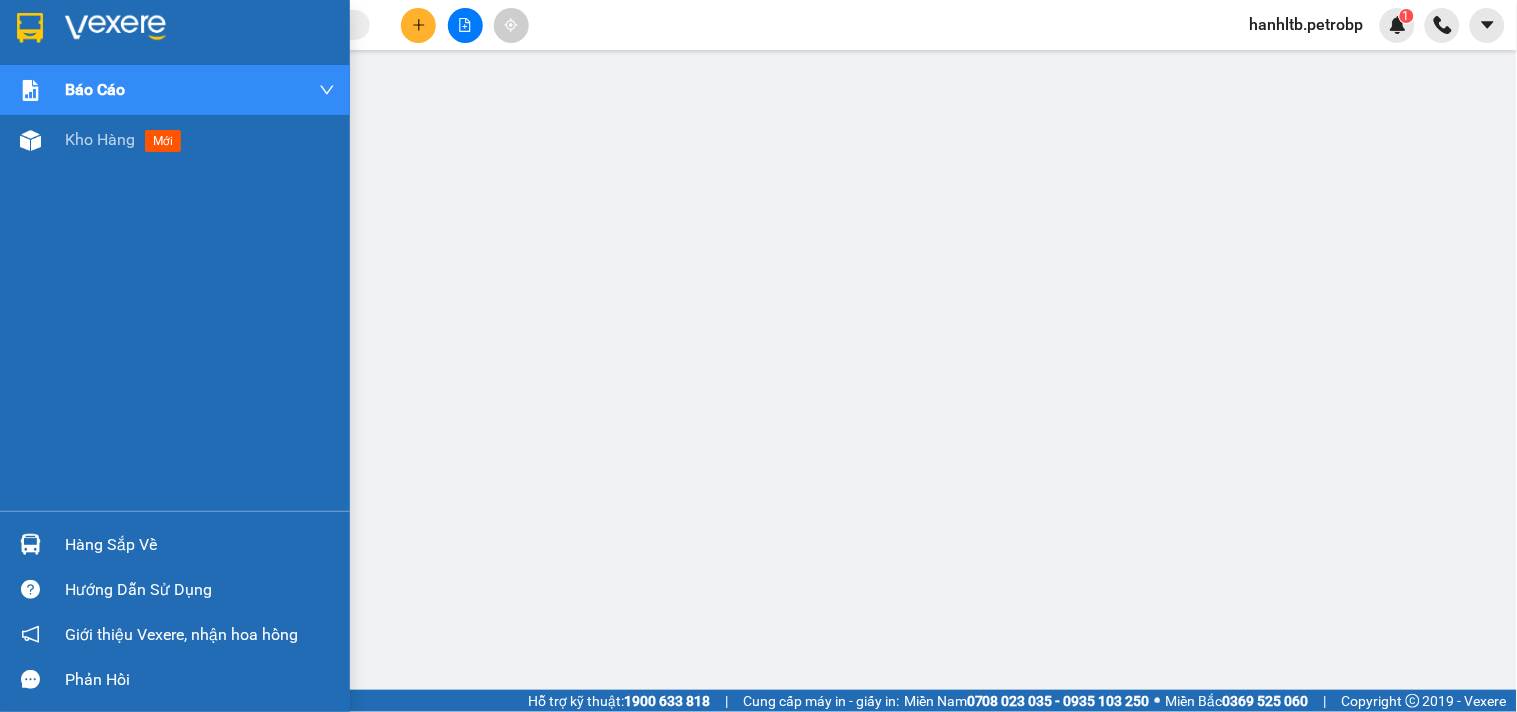 click at bounding box center (30, 28) 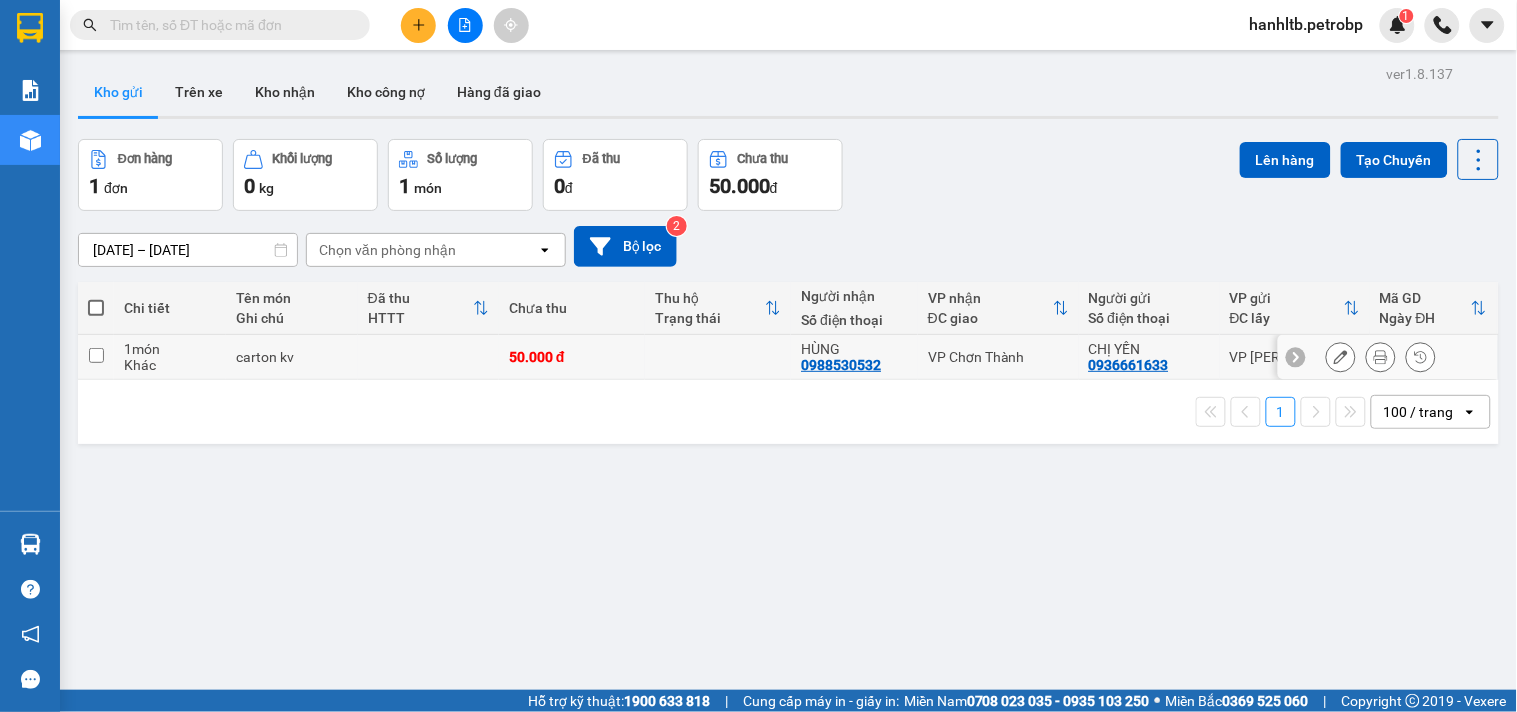 click at bounding box center [96, 355] 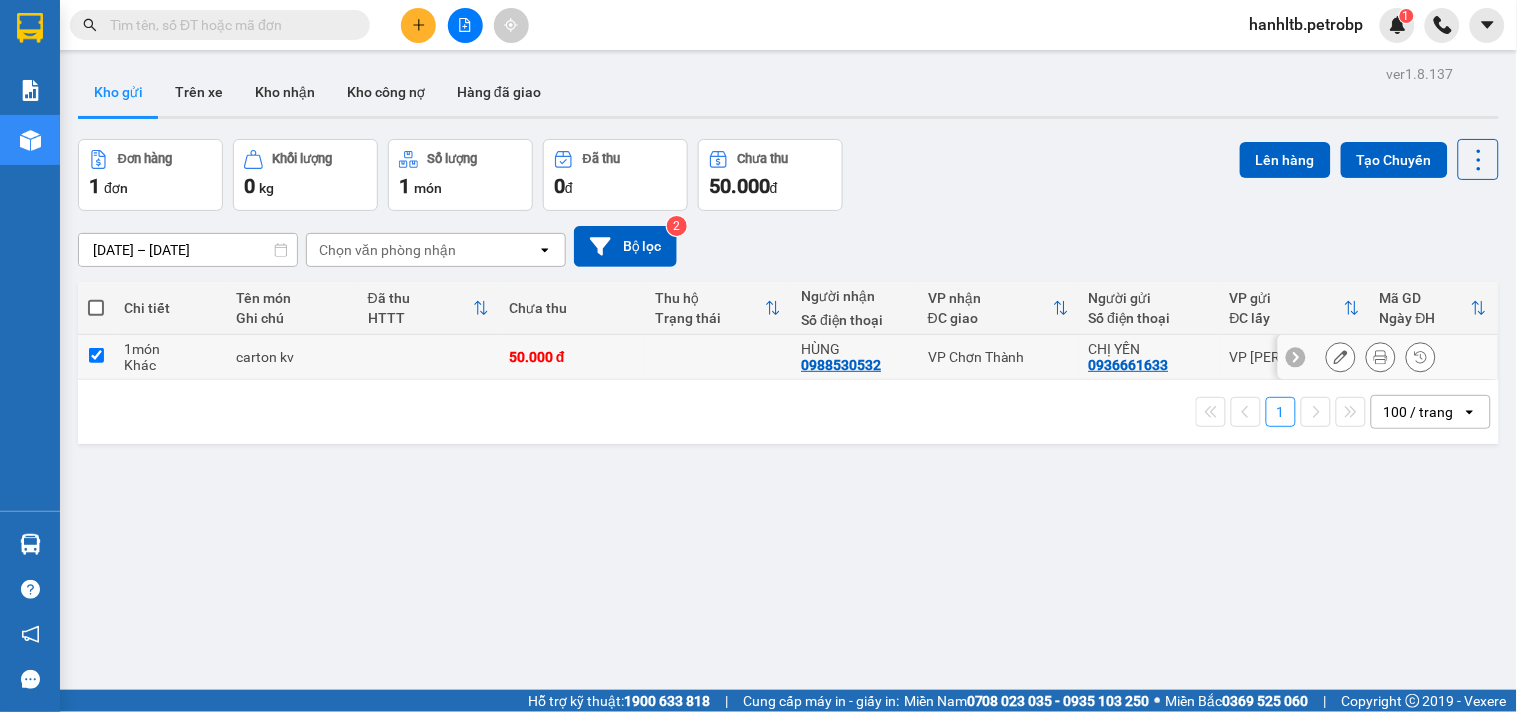 checkbox on "true" 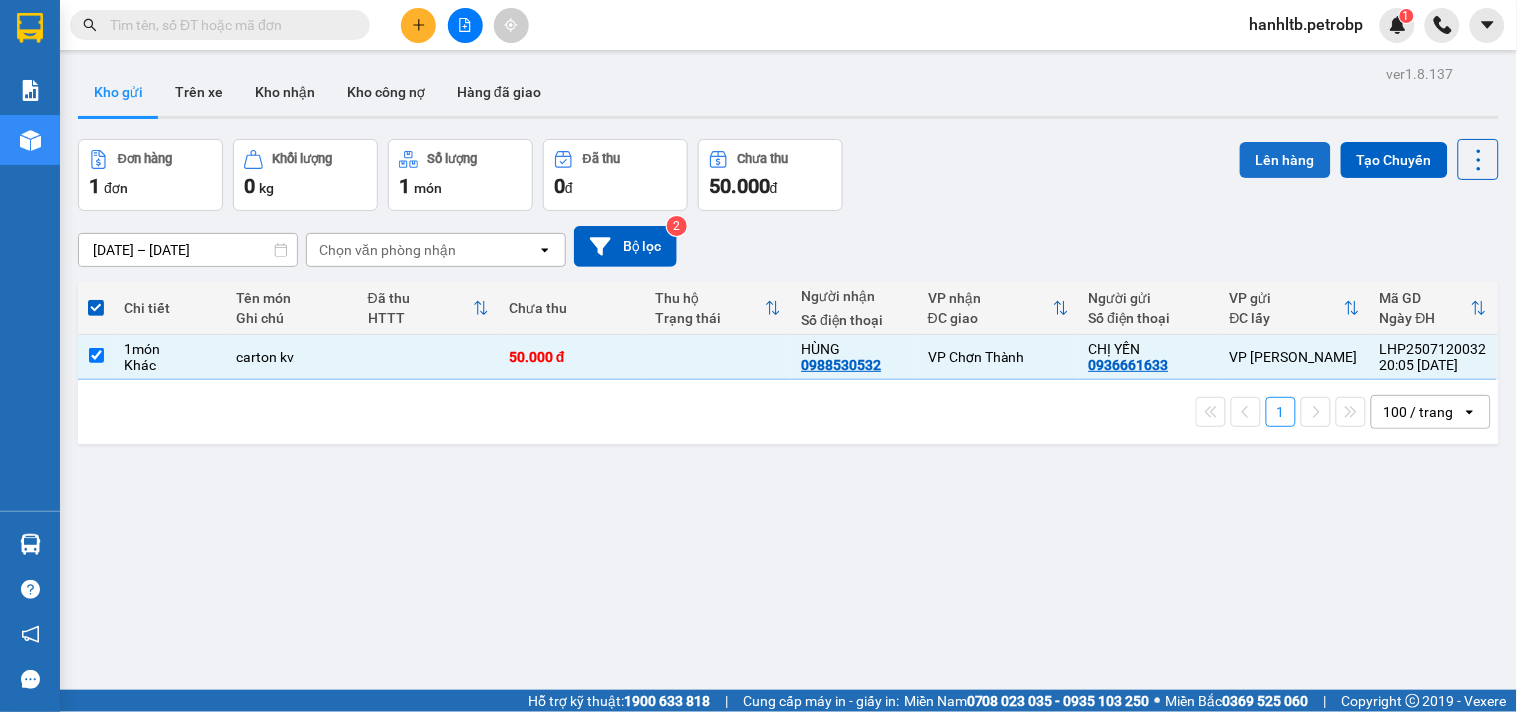 click on "Lên hàng" at bounding box center (1285, 160) 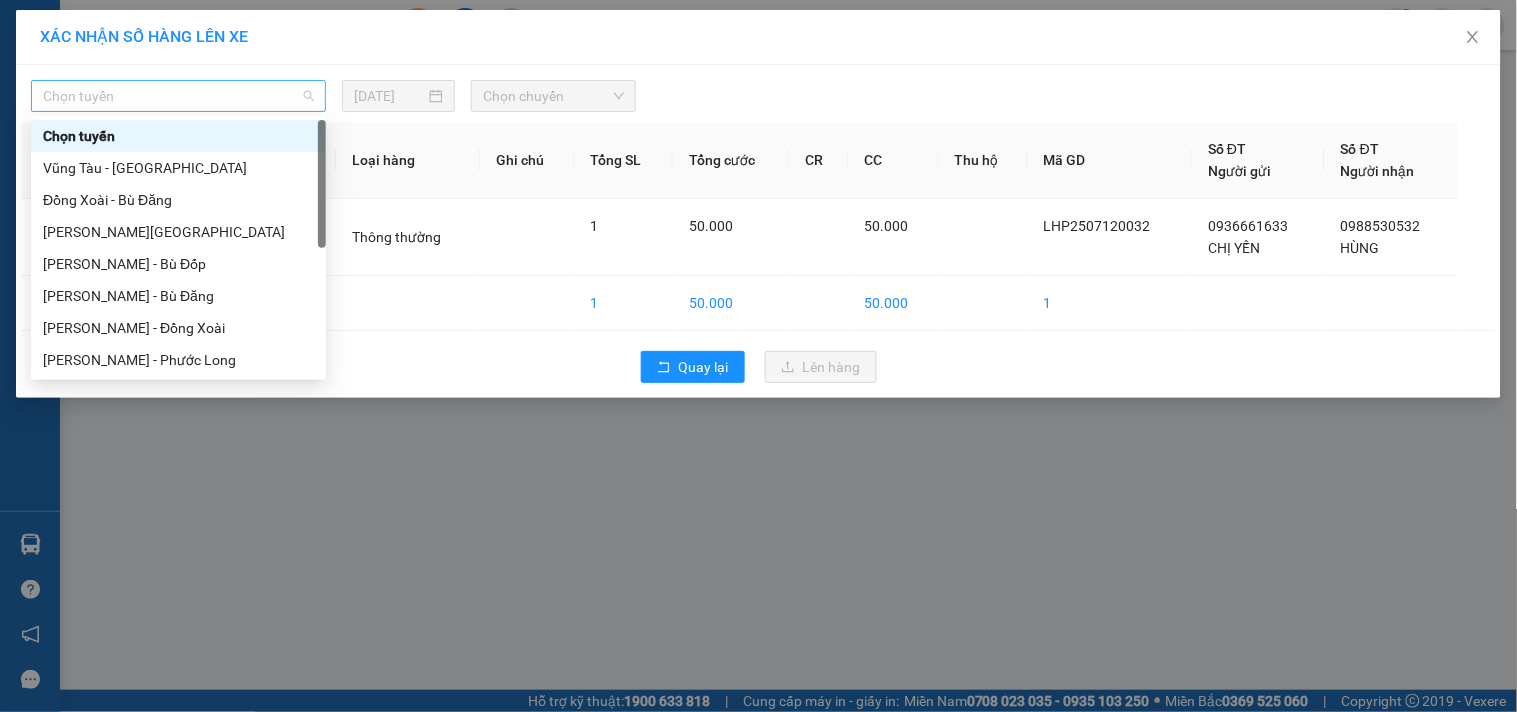 click on "Chọn tuyến" at bounding box center (178, 96) 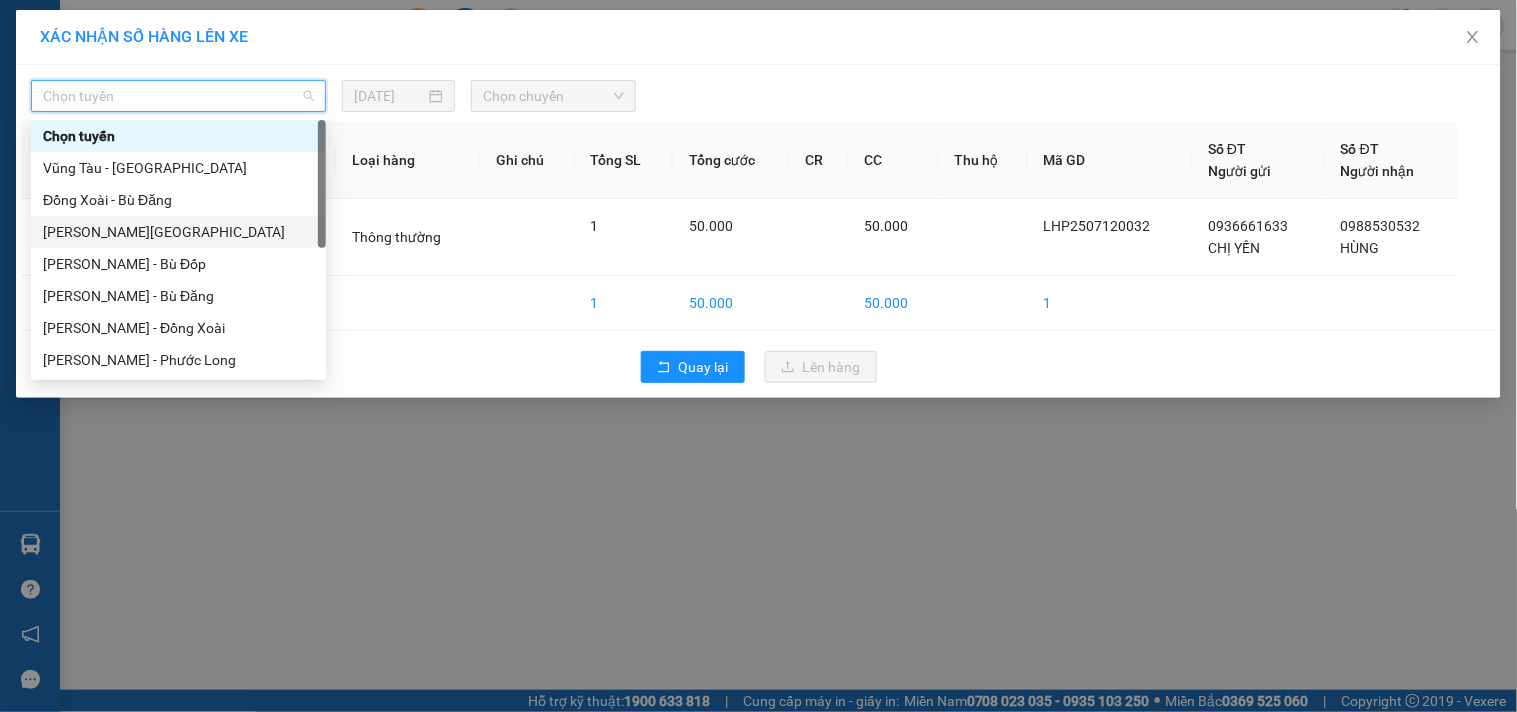 click on "[PERSON_NAME][GEOGRAPHIC_DATA]" at bounding box center (178, 232) 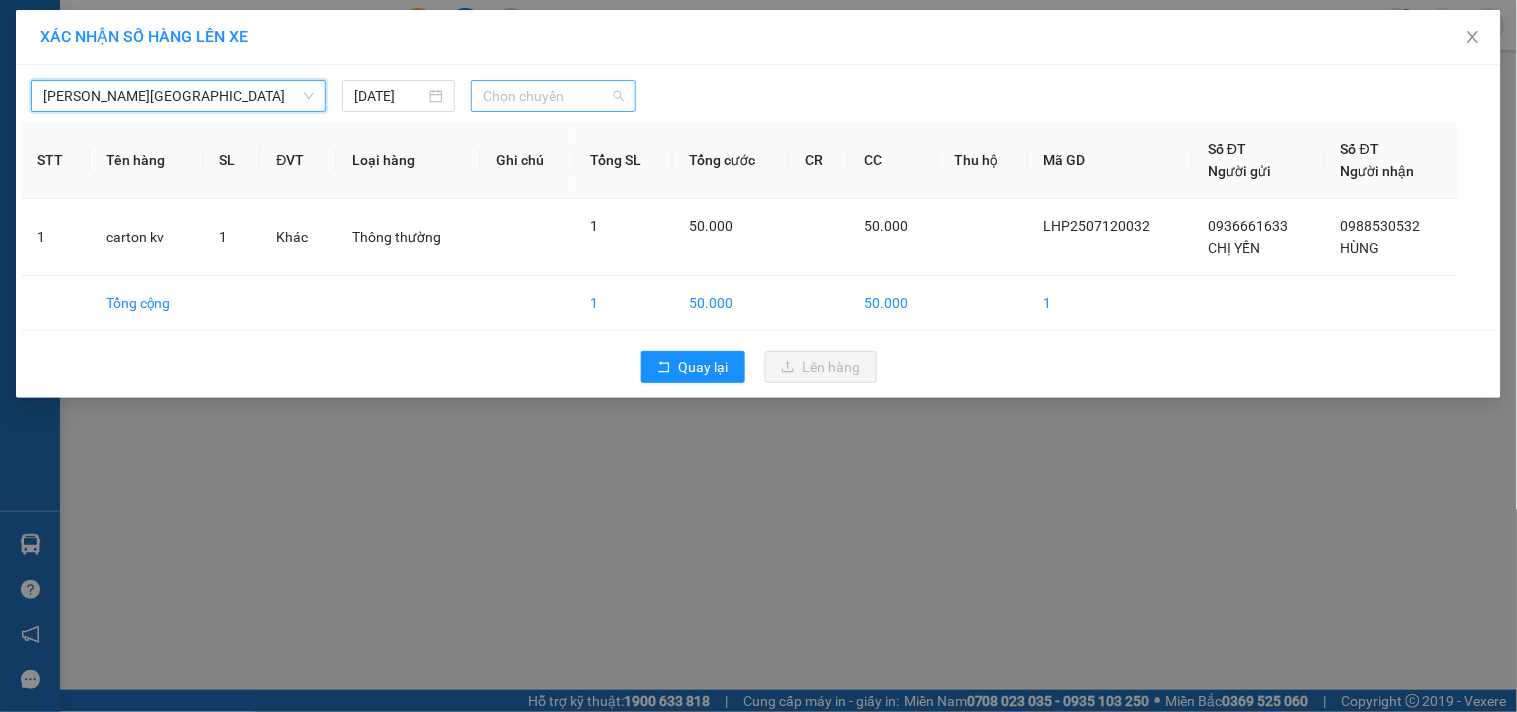 click on "Chọn chuyến" at bounding box center [553, 96] 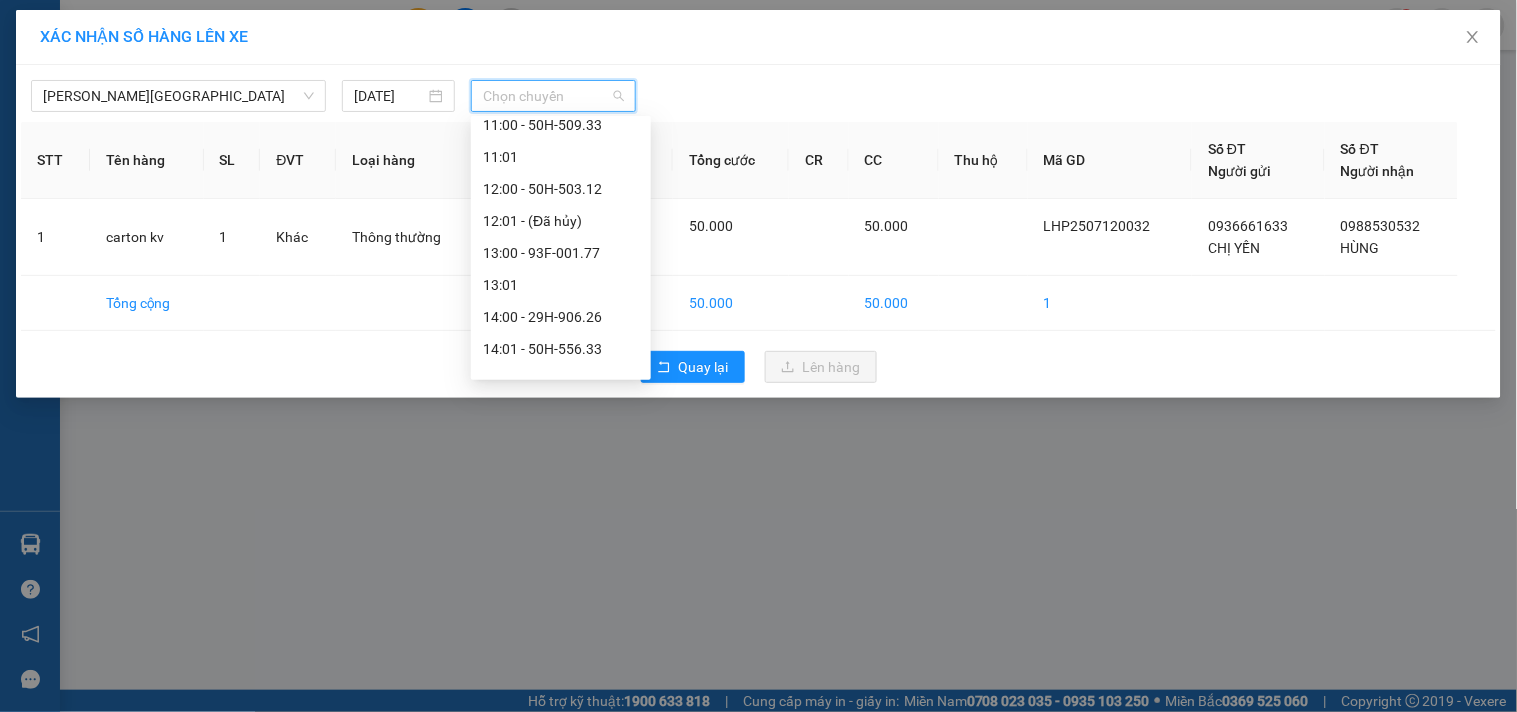 scroll, scrollTop: 666, scrollLeft: 0, axis: vertical 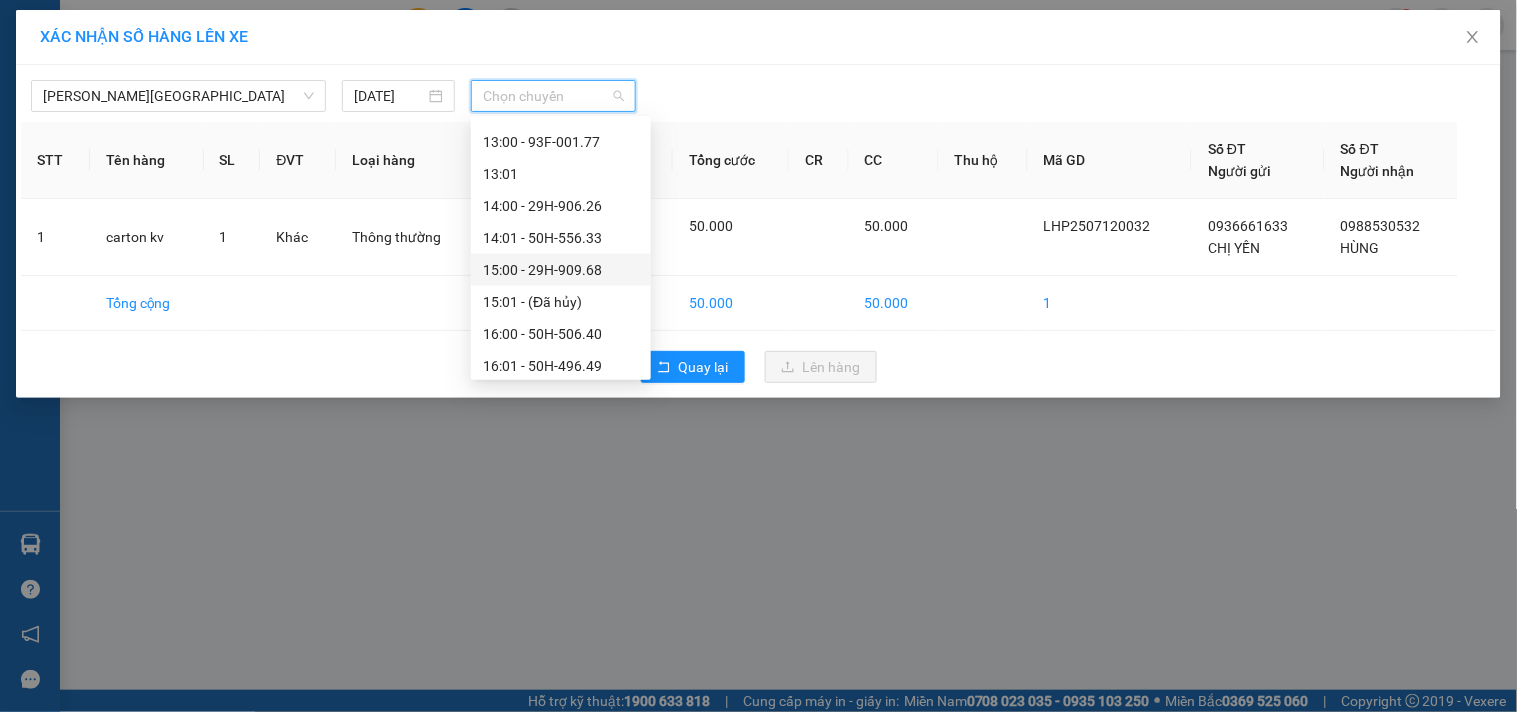 click on "15:00     - 29H-909.68" at bounding box center [561, 270] 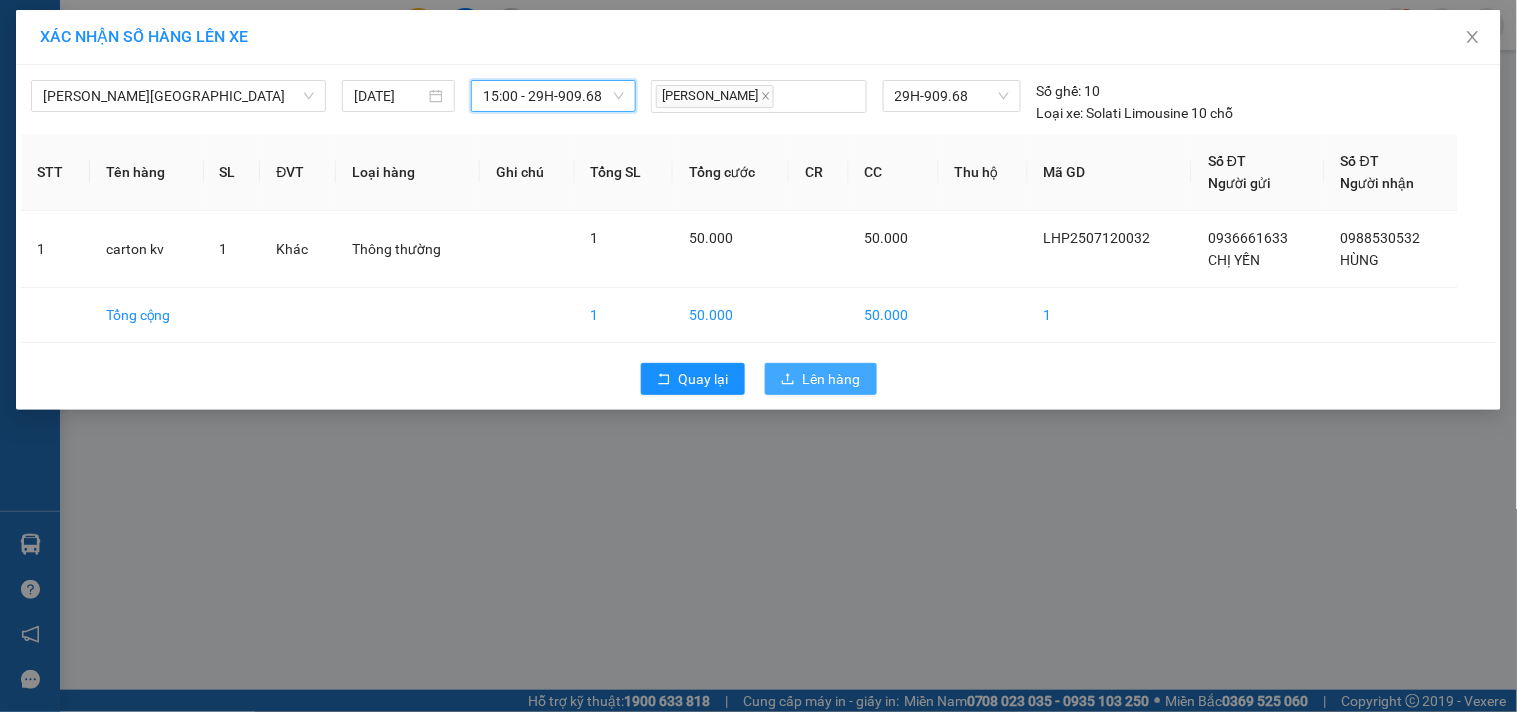 click on "Lên hàng" at bounding box center [832, 379] 